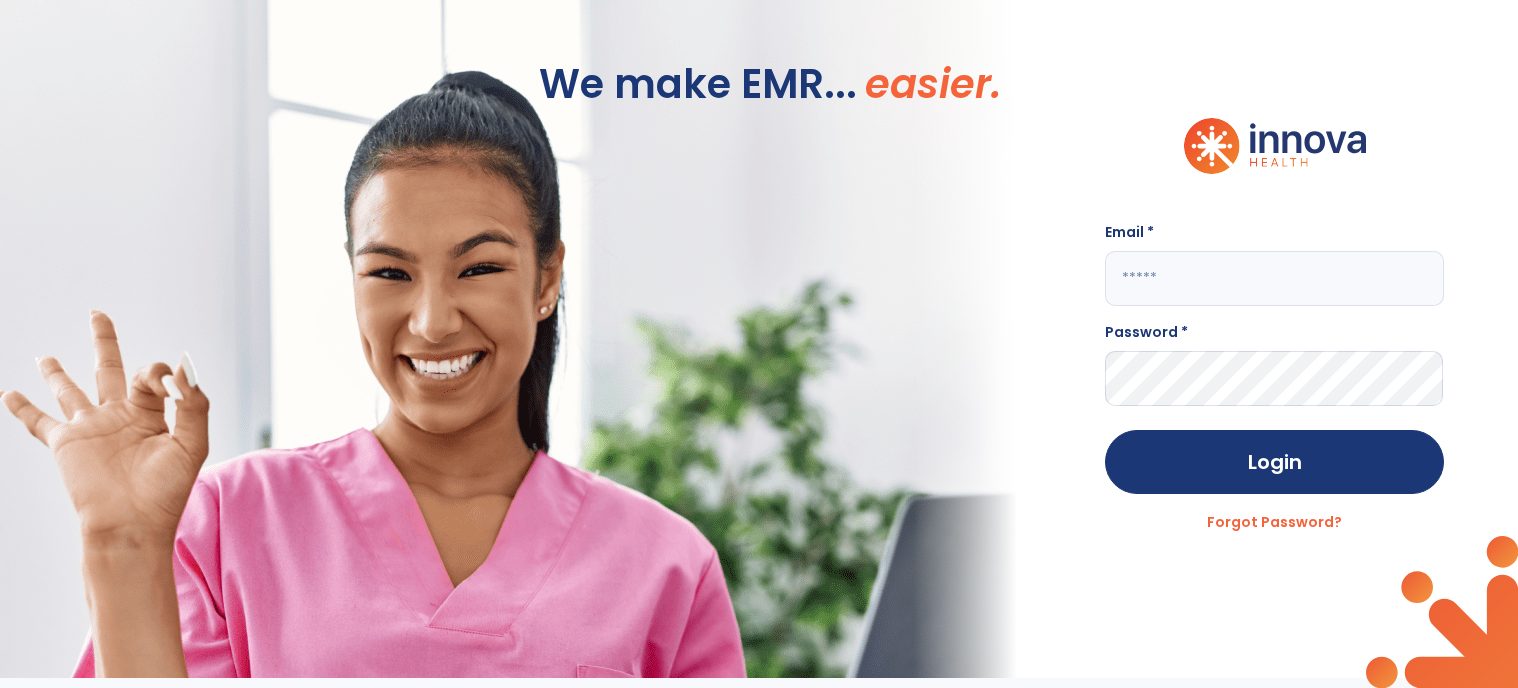scroll, scrollTop: 0, scrollLeft: 0, axis: both 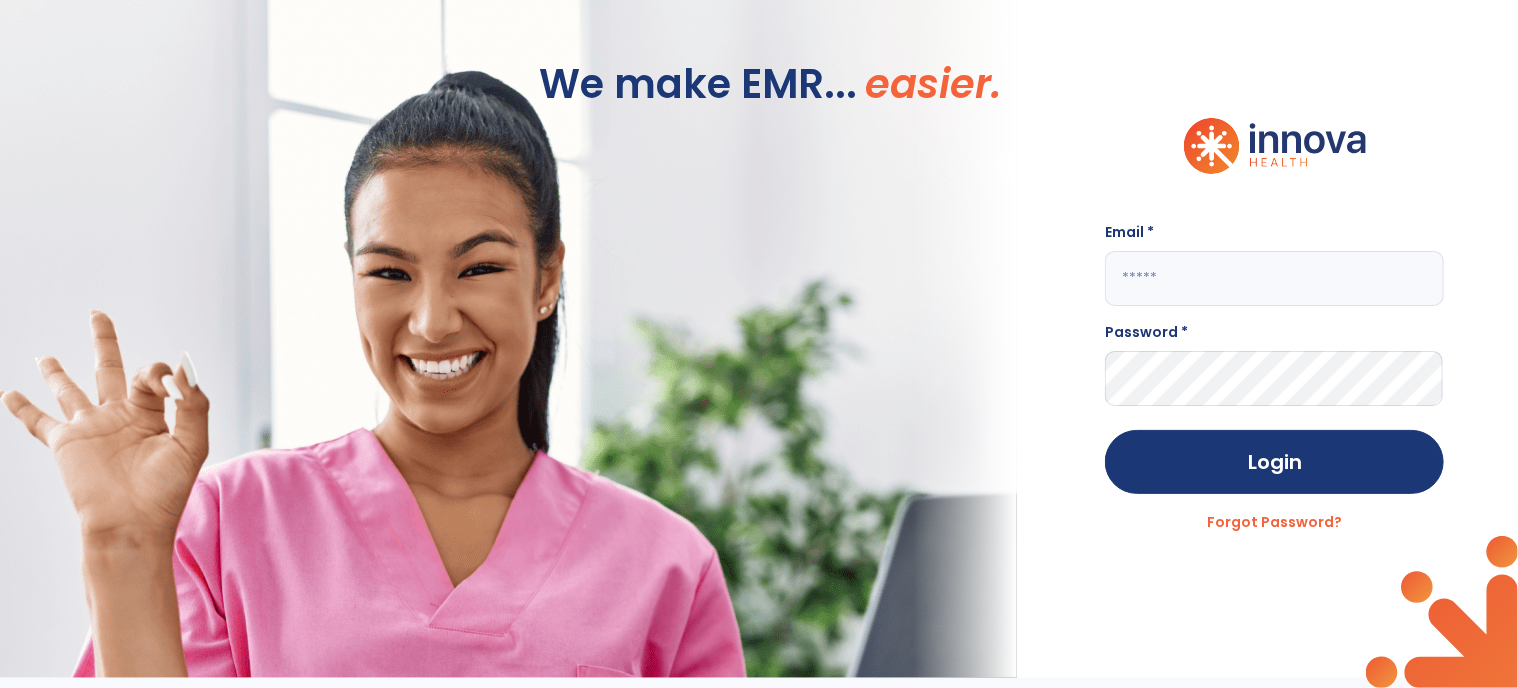 click 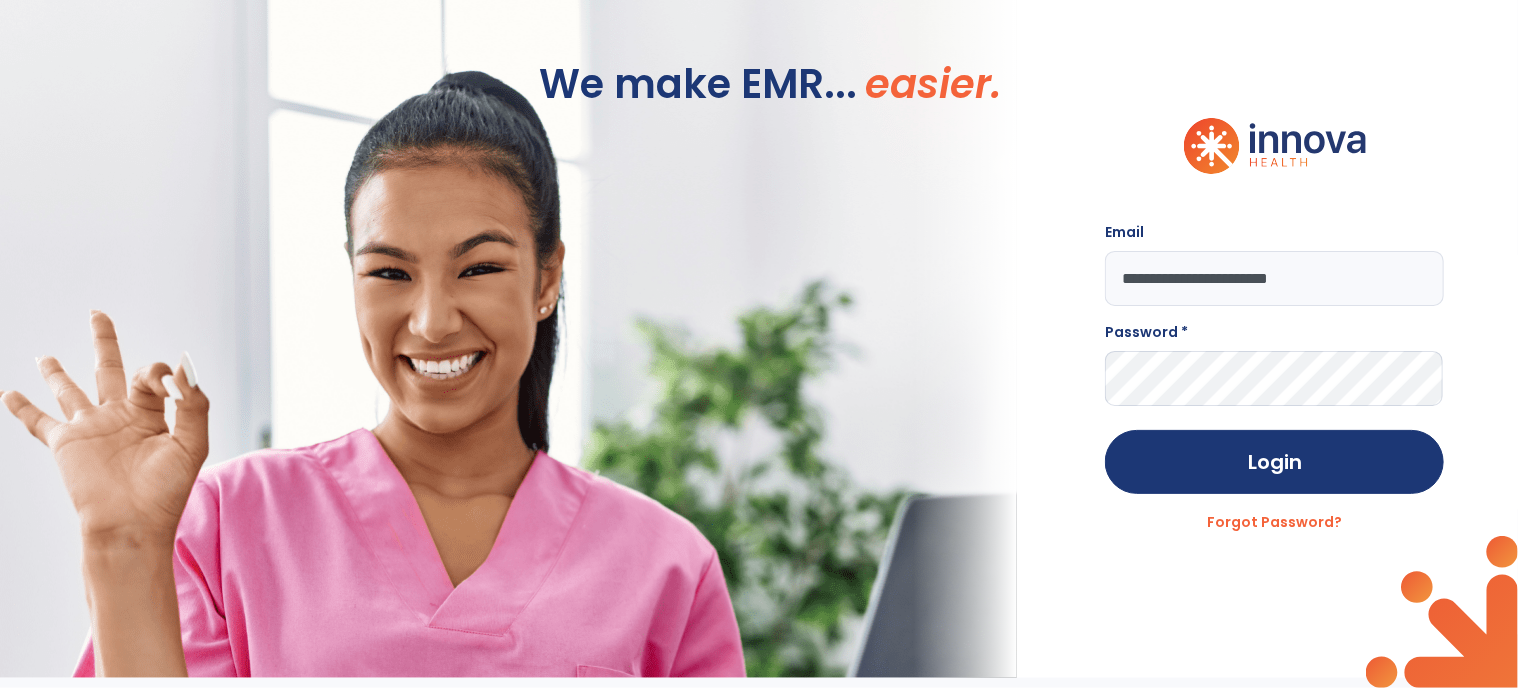 type on "**********" 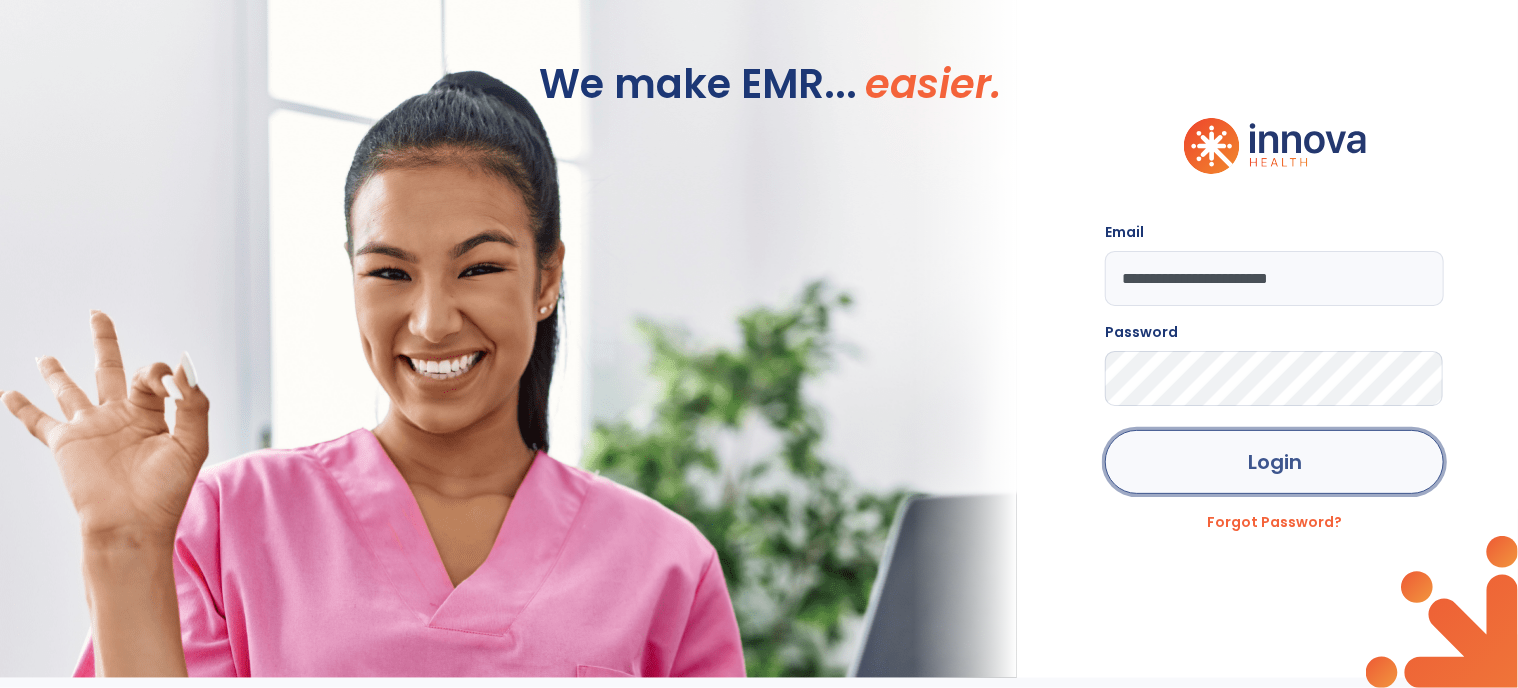 click on "Login" 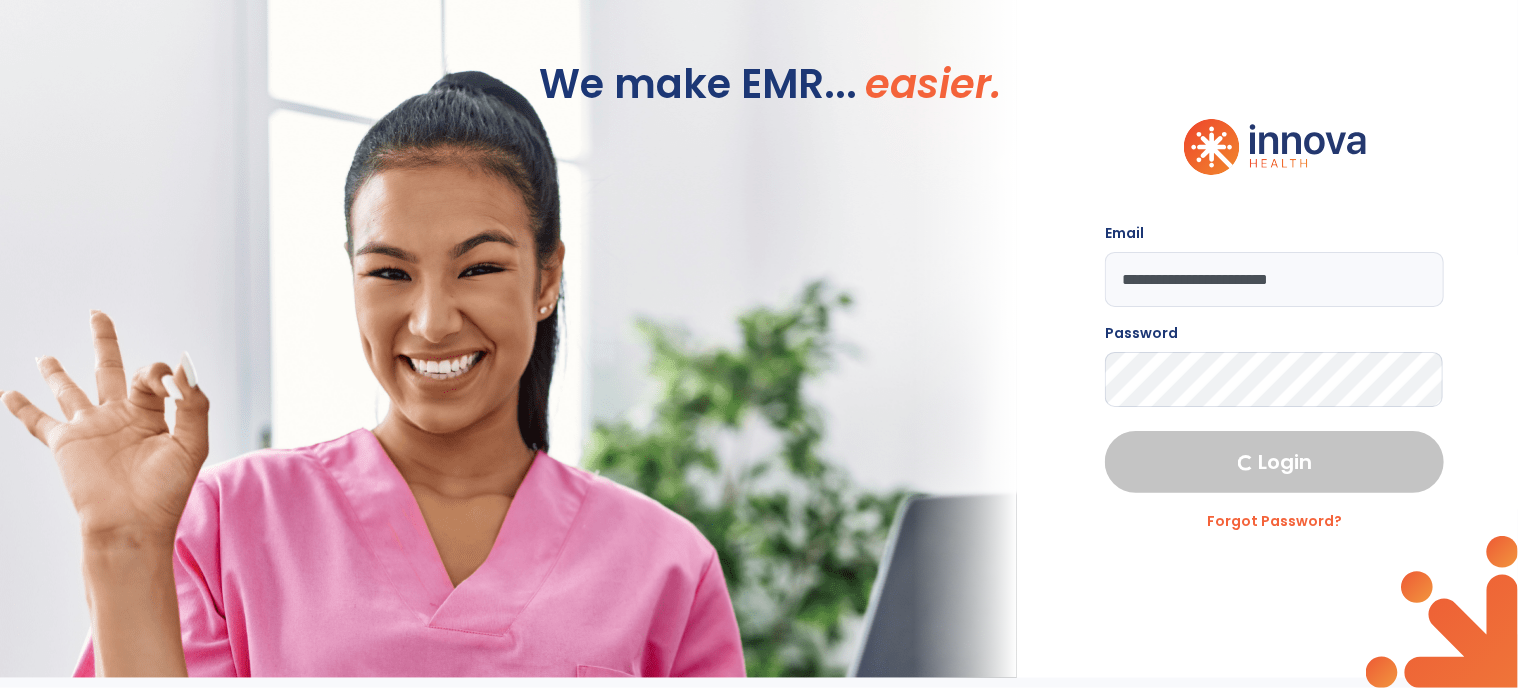 select on "****" 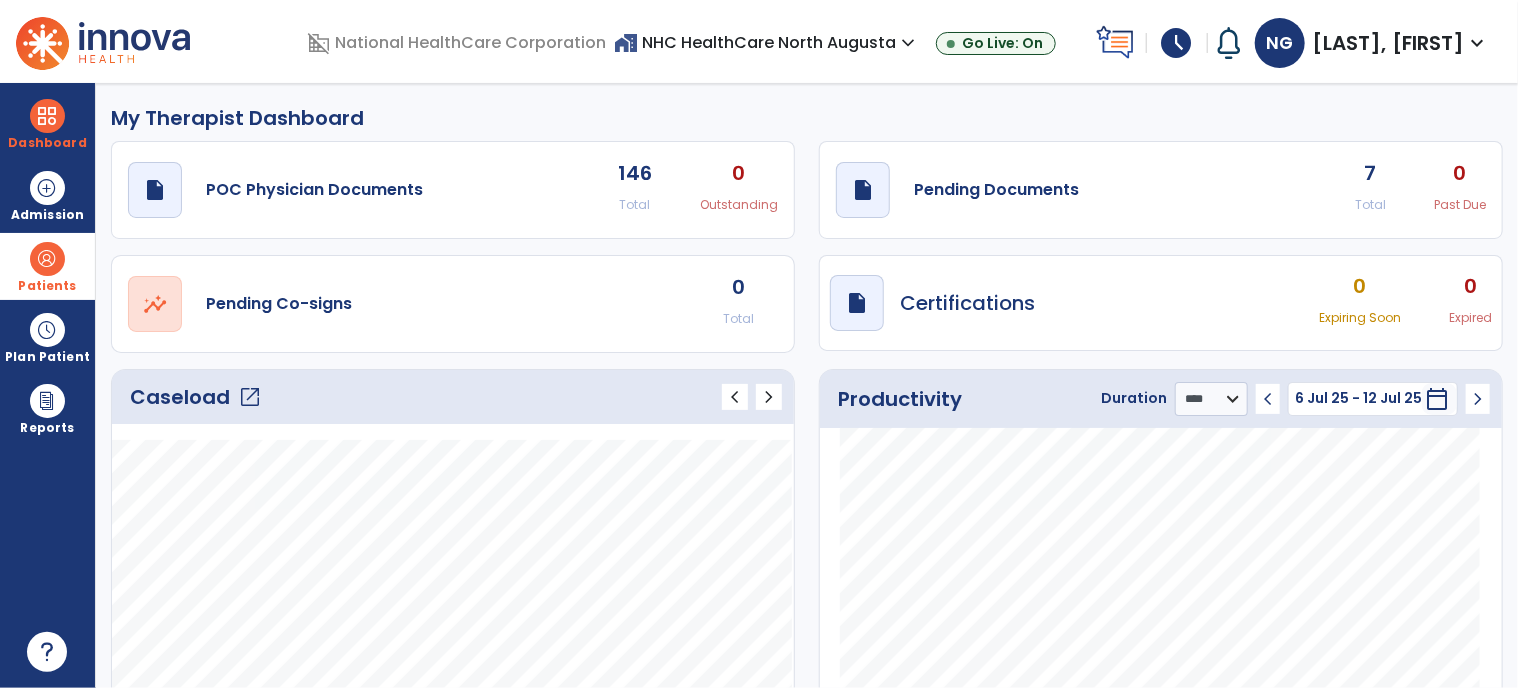 click at bounding box center [47, 259] 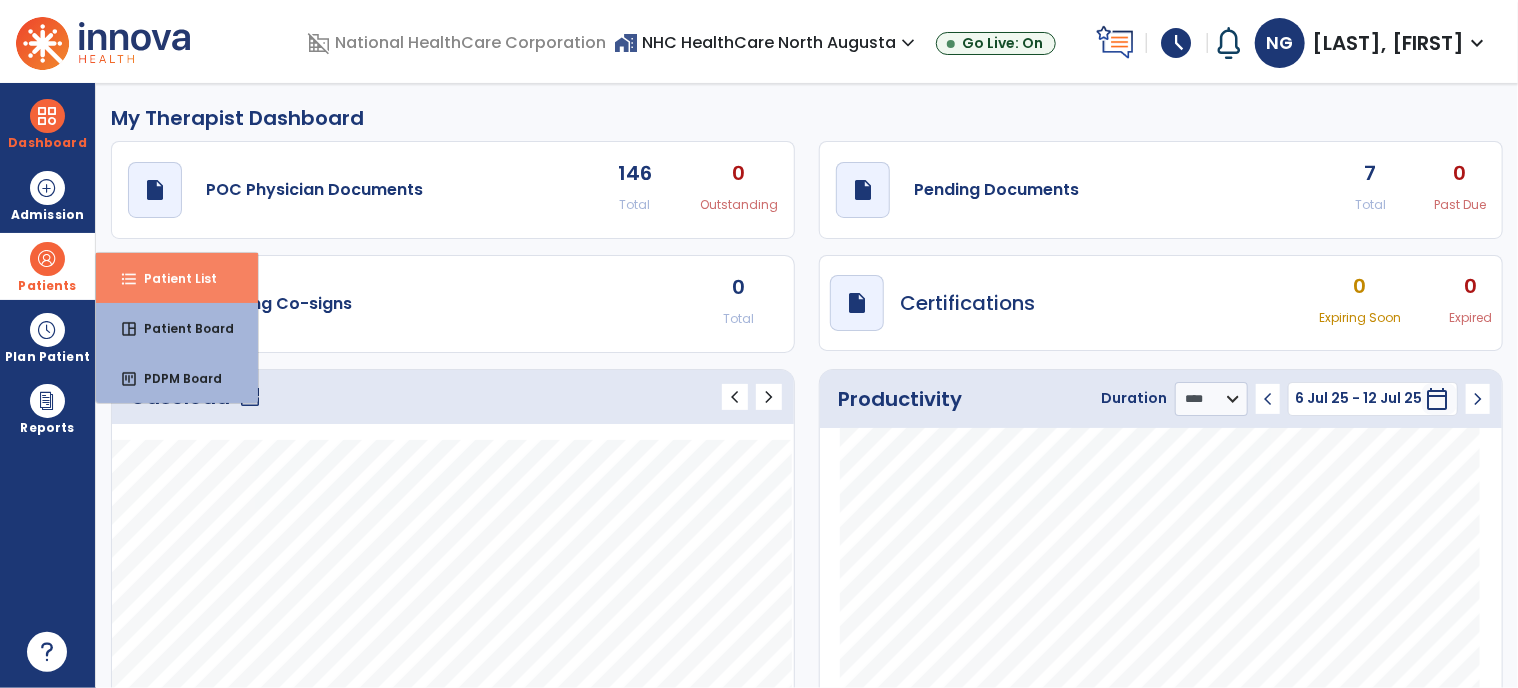 click on "format_list_bulleted  Patient List" at bounding box center [177, 278] 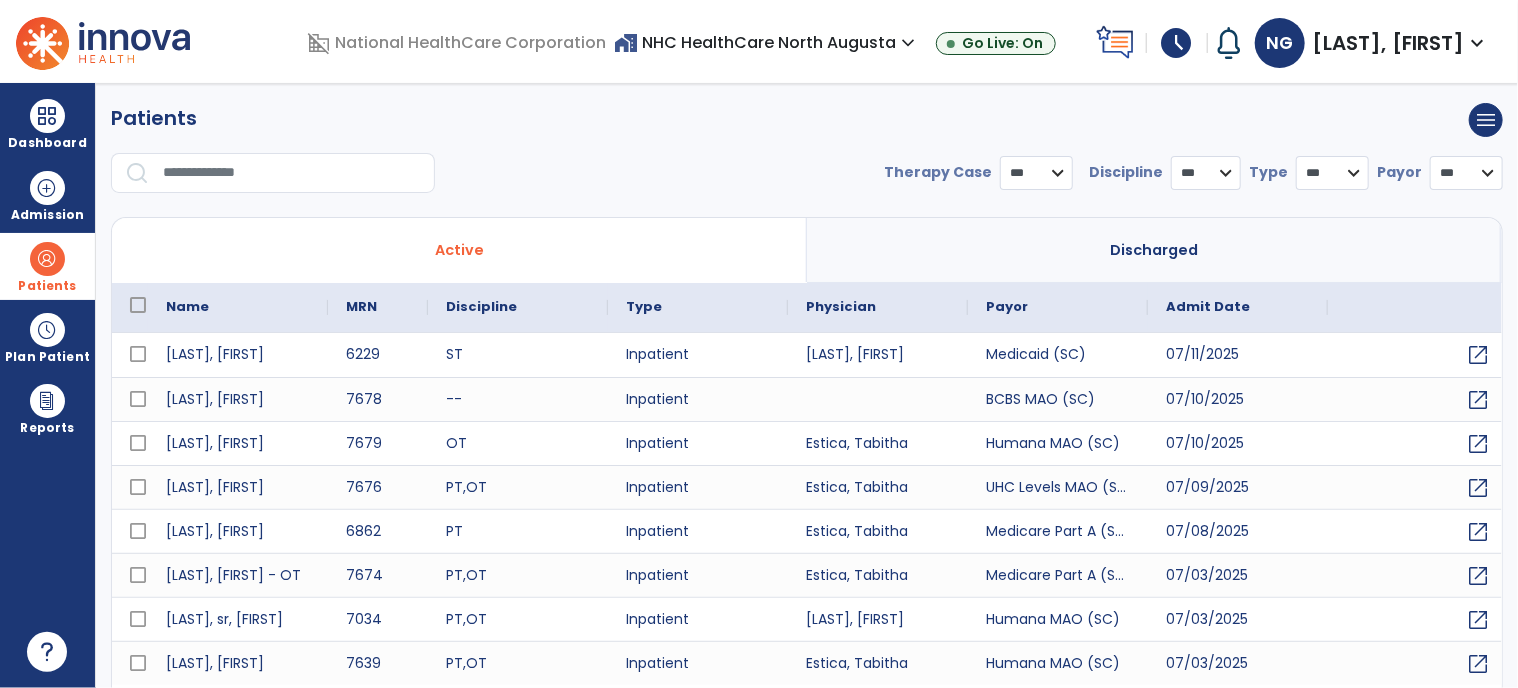 select on "***" 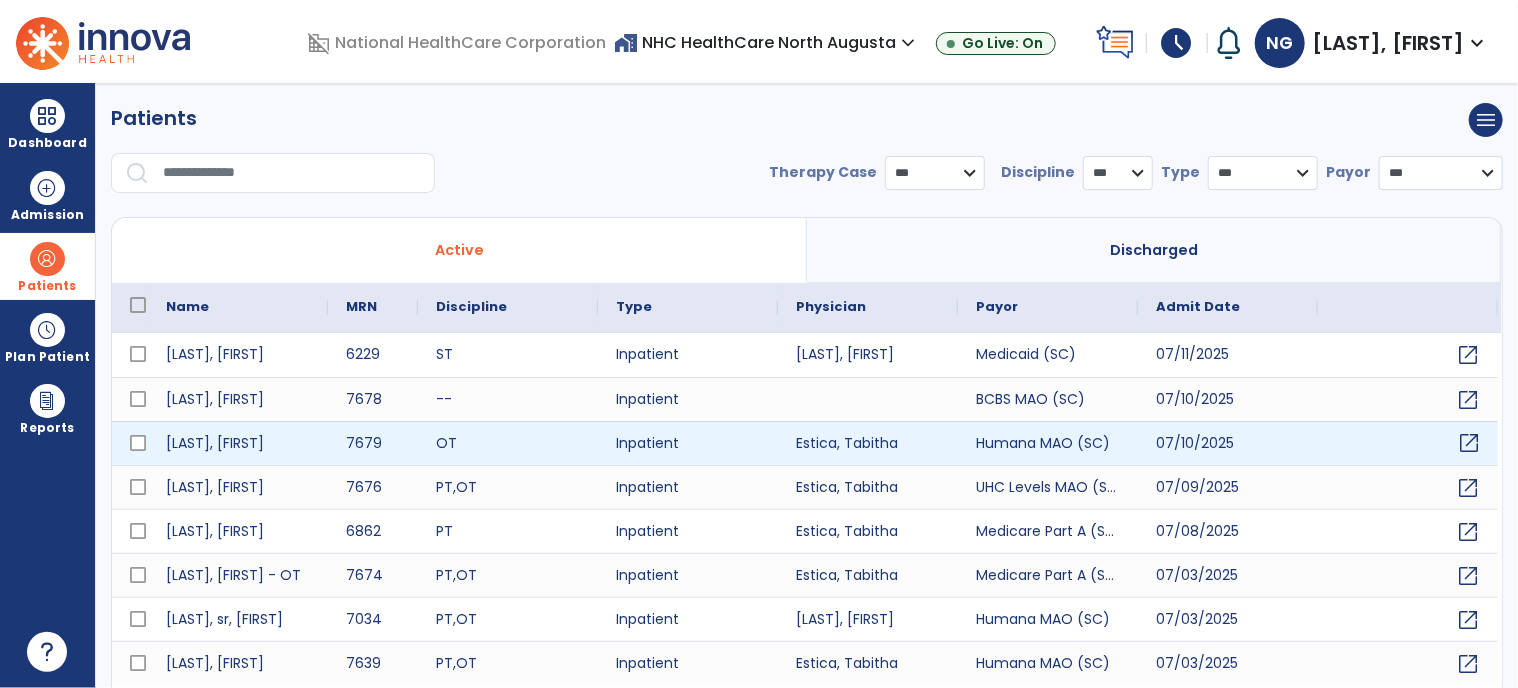 click on "open_in_new" at bounding box center (1469, 443) 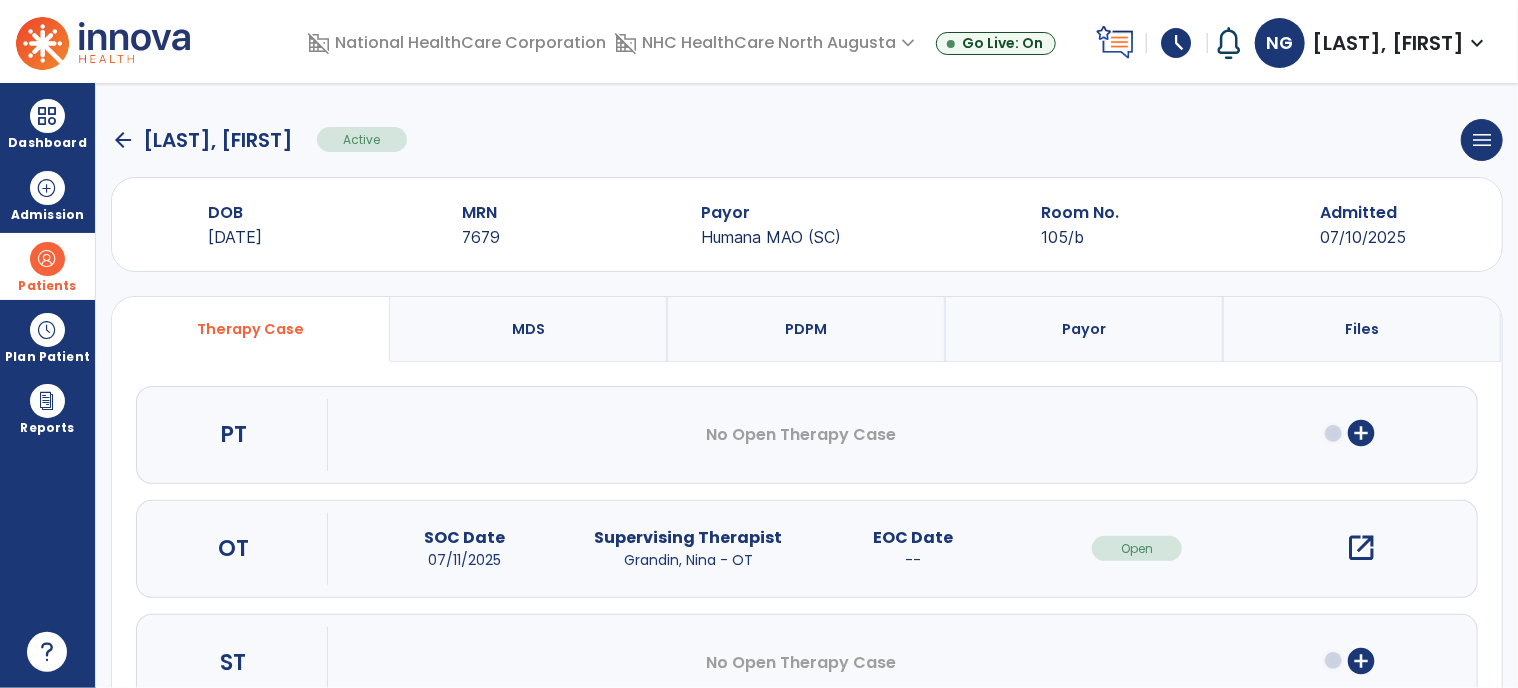 click on "open_in_new" at bounding box center (1362, 548) 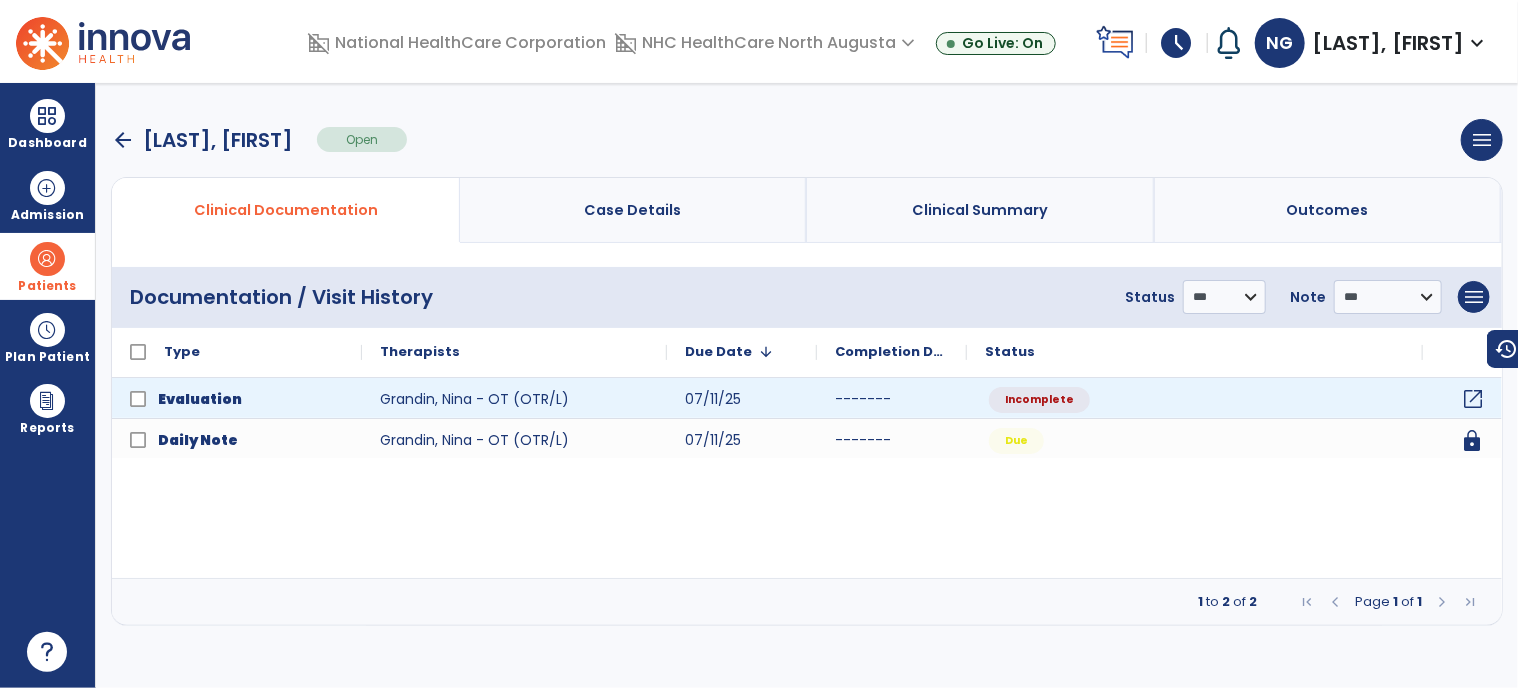 click on "open_in_new" 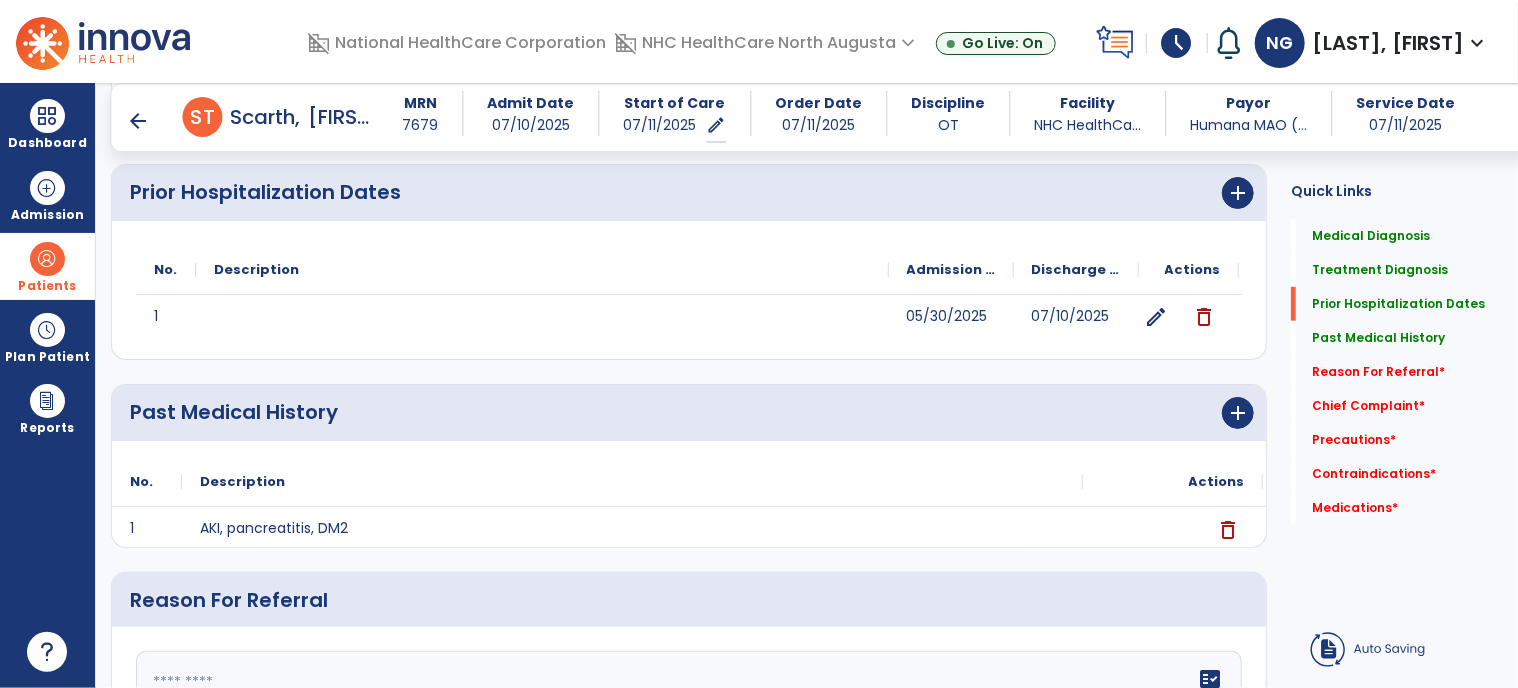 scroll, scrollTop: 700, scrollLeft: 0, axis: vertical 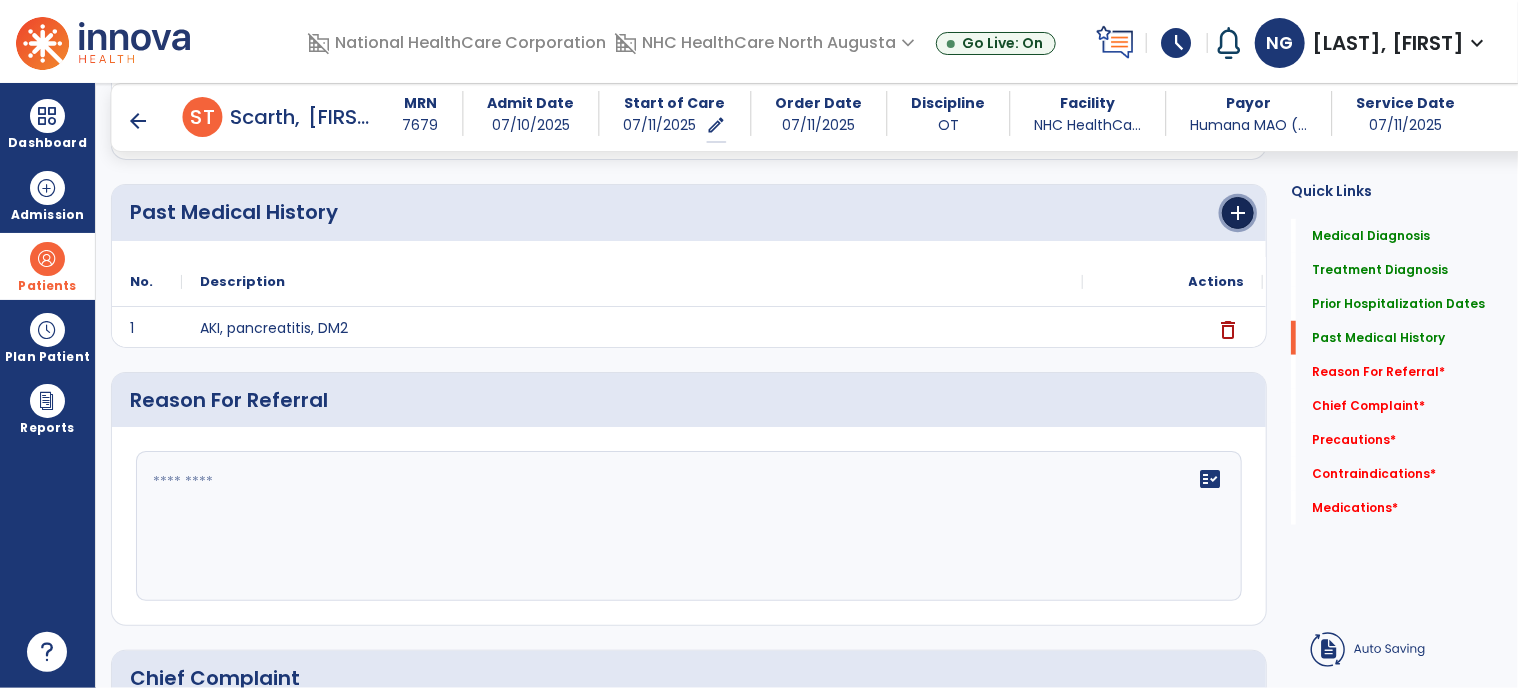 click on "add" 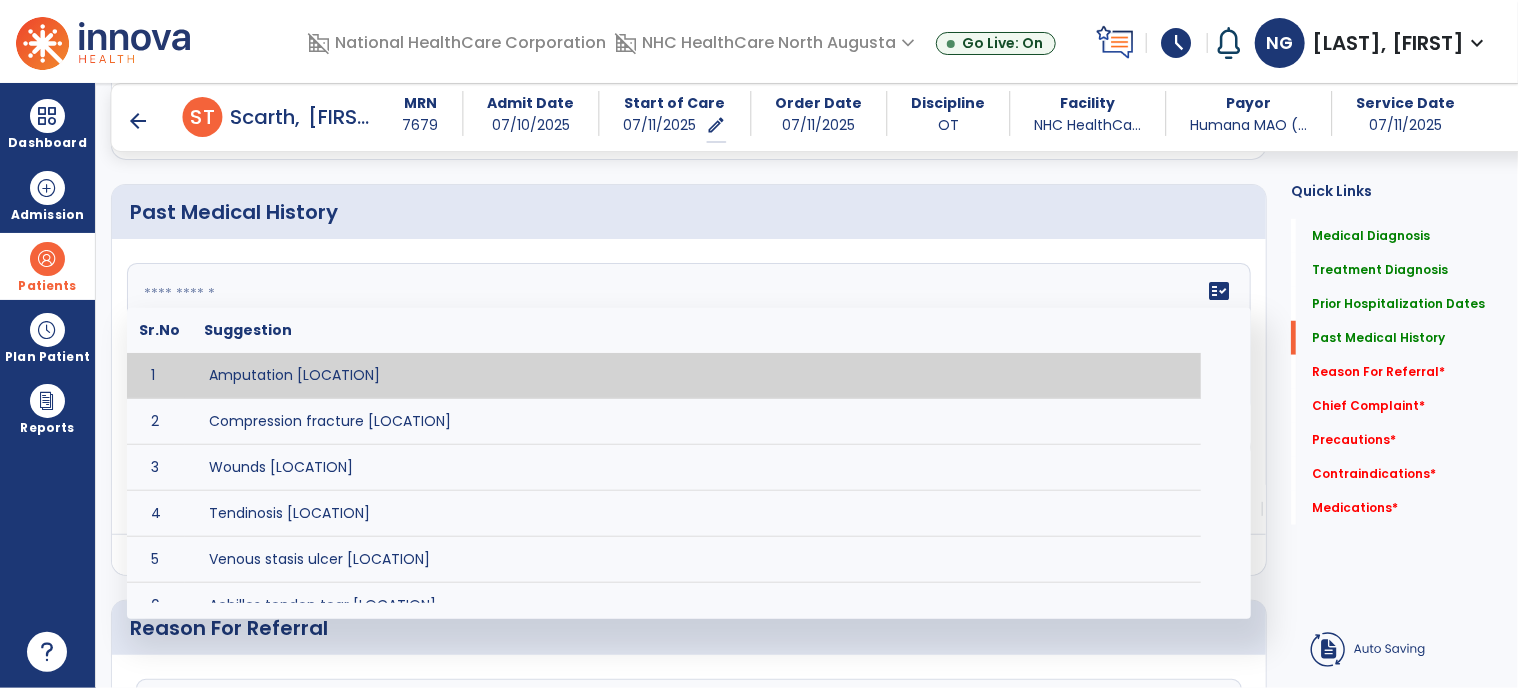 click on "fact_check  Sr.No Suggestion 1 Amputation [LOCATION] 2 Compression fracture [LOCATION] 3 Wounds [LOCATION] 4 Tendinosis [LOCATION] 5 Venous stasis ulcer [LOCATION] 6 Achilles tendon tear [LOCATION] 7 ACL tear surgically repaired [LOCATION] 8 Above knee amputation (AKA) [LOCATION] 9 Below knee amputation (BKE) [LOCATION] 10 Cancer (SITE/TYPE) 11 Surgery (TYPE) 12 AAA (Abdominal Aortic Aneurysm) 13 Achilles tendon tear [LOCATION] 14 Acute Renal Failure 15 AIDS (Acquired Immune Deficiency Syndrome) 16 Alzheimer's Disease 17 Anemia 18 Angina 19 Anxiety 20 ASHD (Arteriosclerotic Heart Disease) 21 Atrial Fibrillation 22 Bipolar Disorder 23 Bowel Obstruction 24 C-Diff 25 Coronary Artery Bypass Graft (CABG) 26 CAD (Coronary Artery Disease) 27 Carpal tunnel syndrome 28 Chronic bronchitis 29 Chronic renal failure 30 Colostomy 31 COPD (Chronic Obstructive Pulmonary Disease) 32 CRPS (Complex Regional Pain Syndrome) 33 CVA (Cerebrovascular Accident) 34 CVI (Chronic Venous Insufficiency) 35 DDD (Degenerative Disc Disease)" 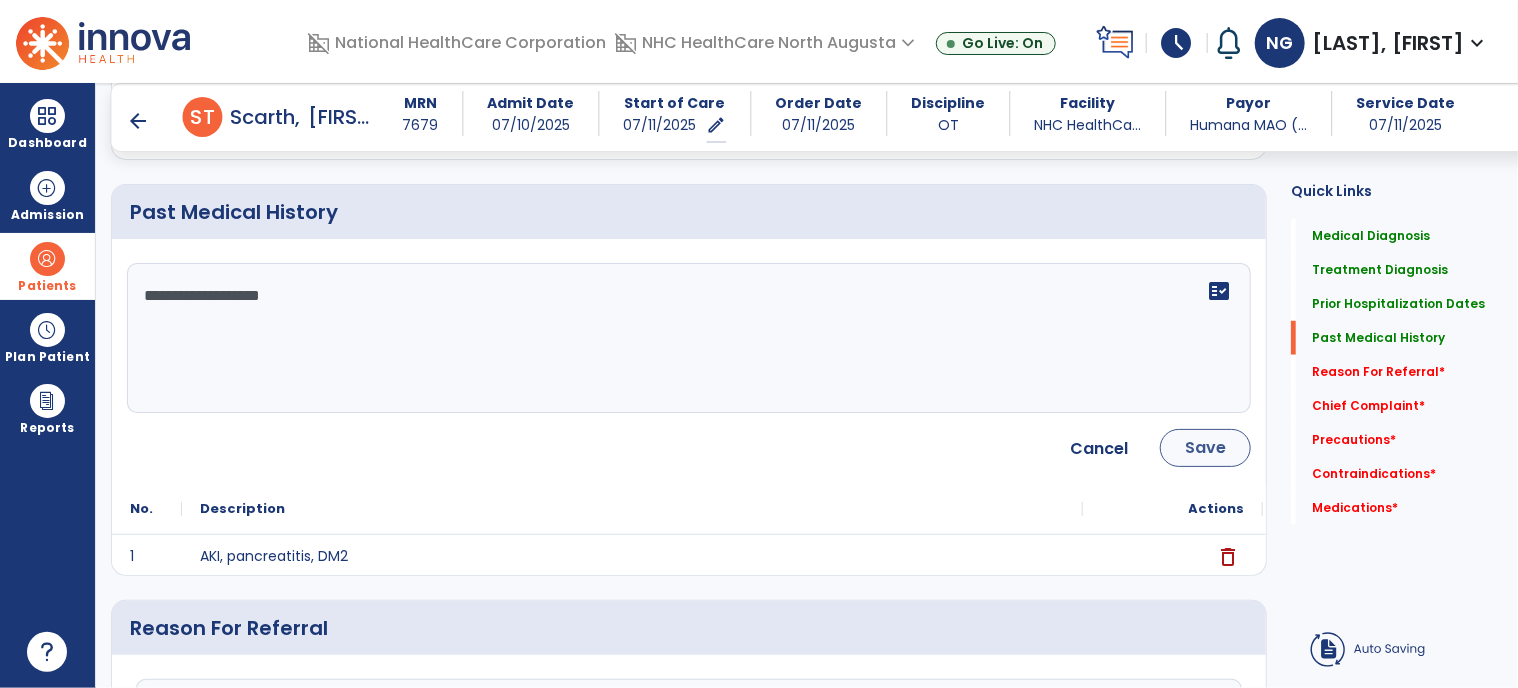 type on "**********" 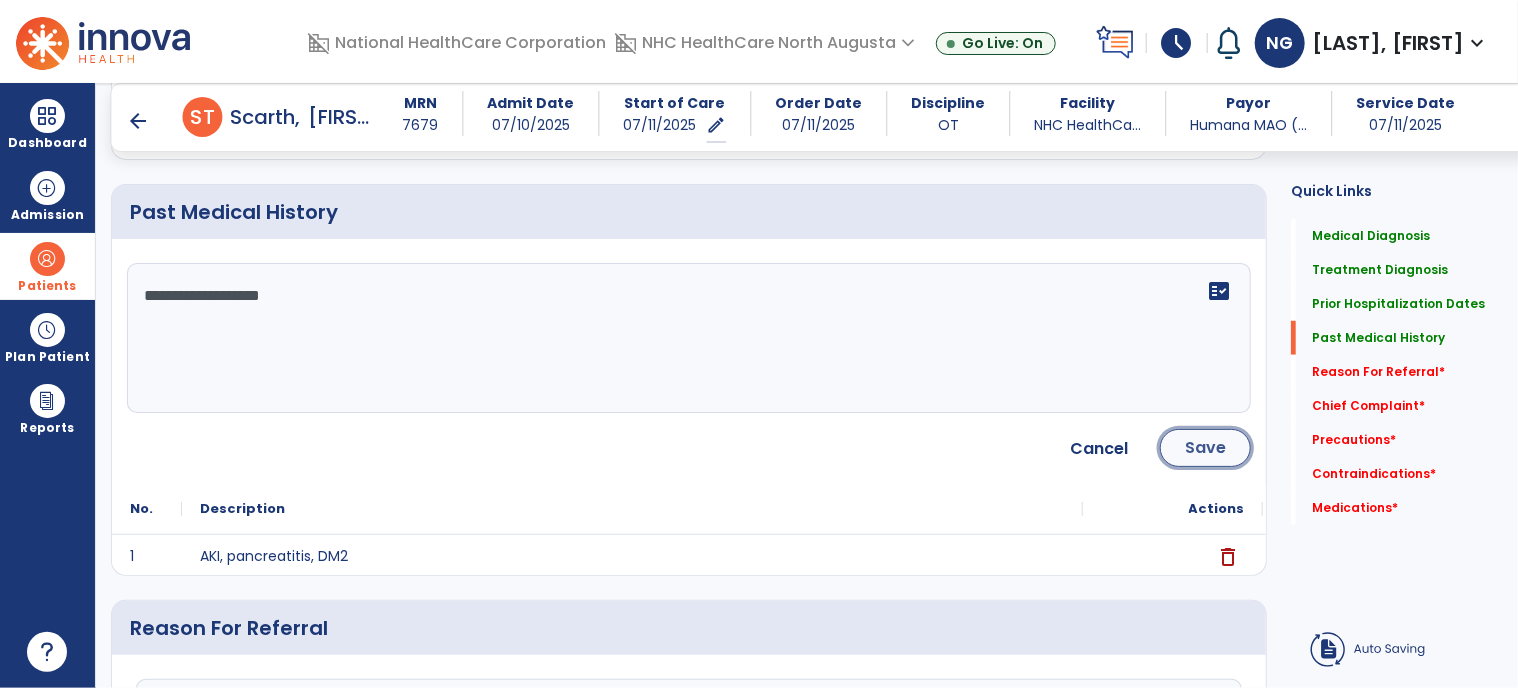 click on "Save" 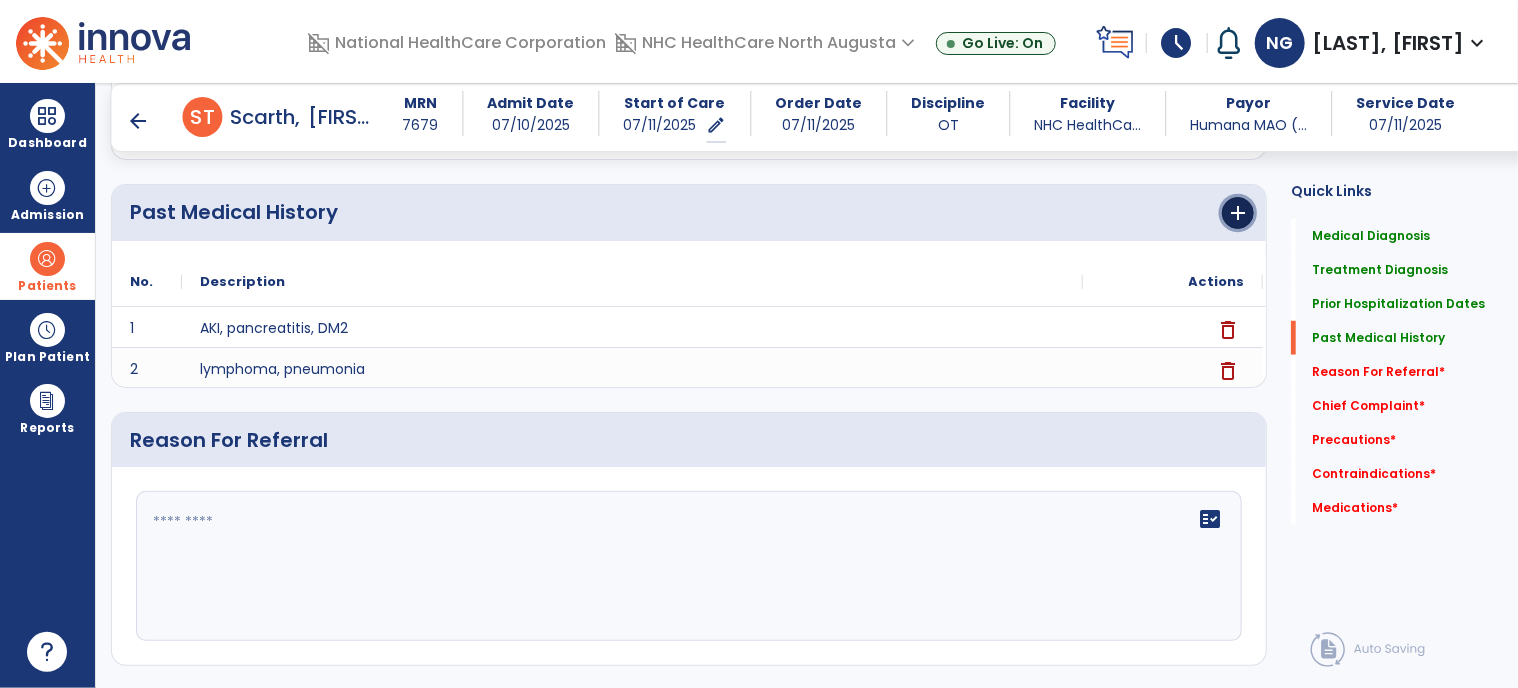click on "add" 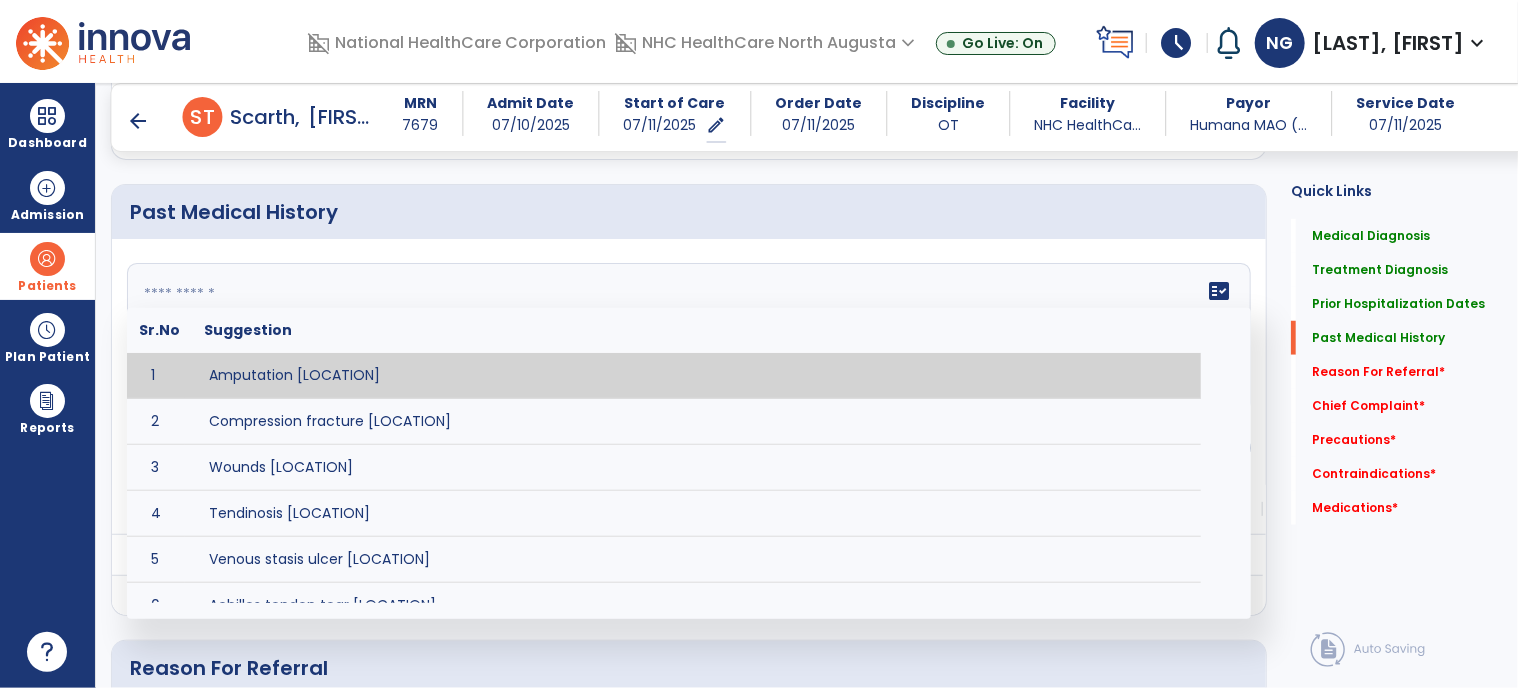 click 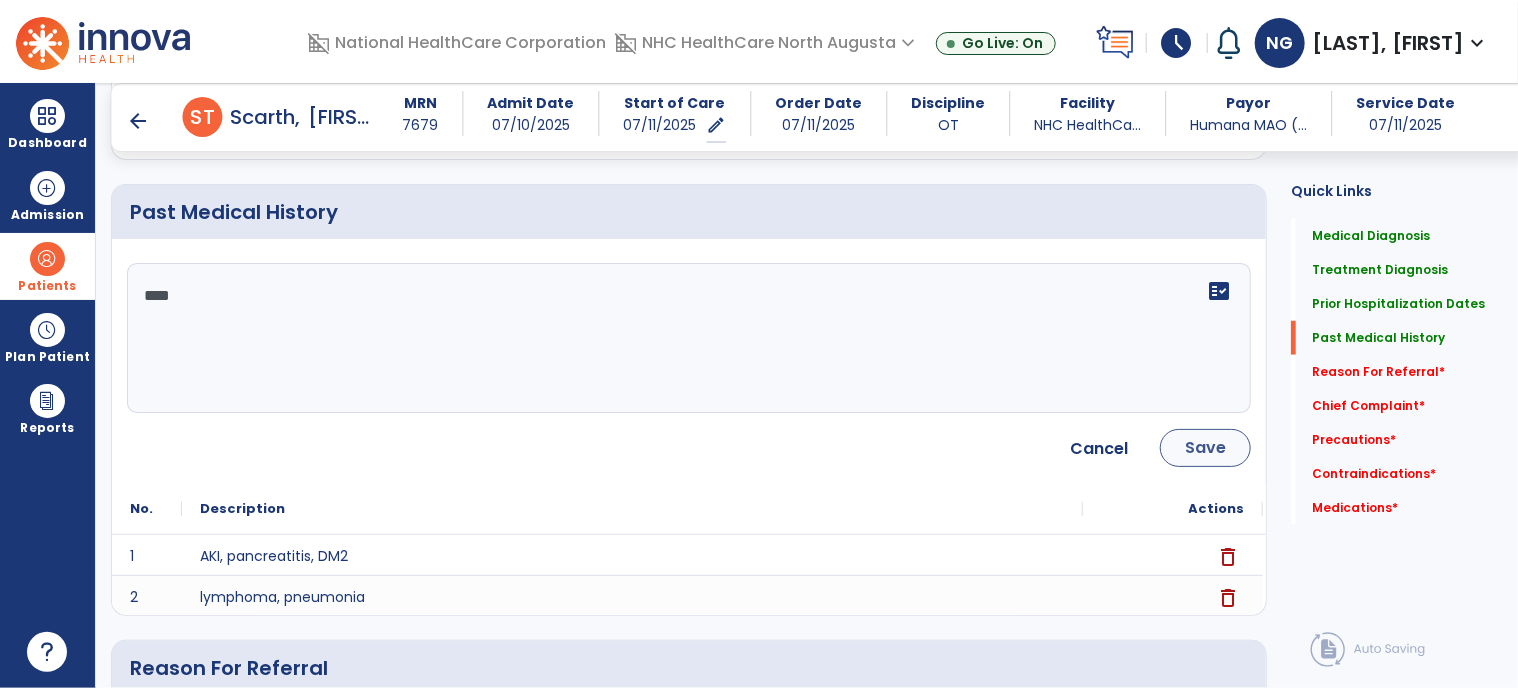 type on "****" 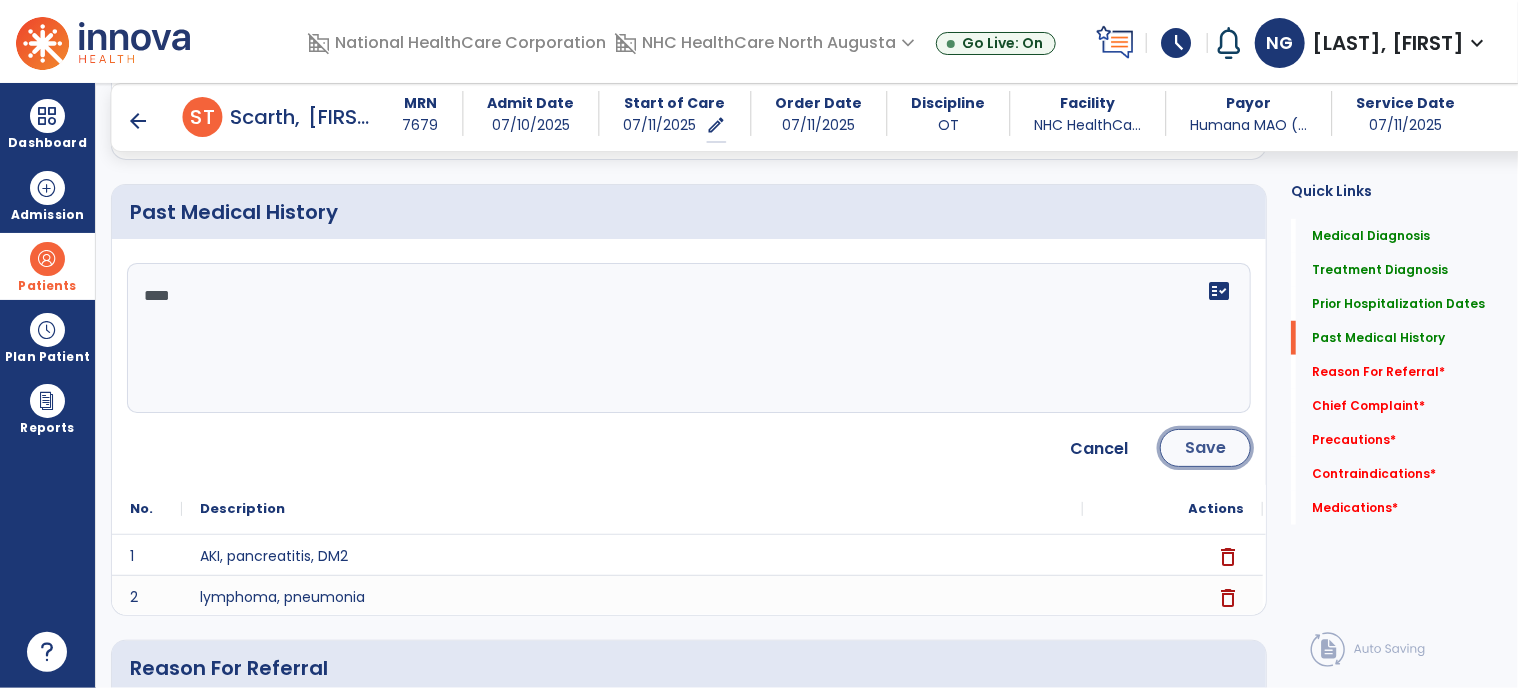 click on "Save" 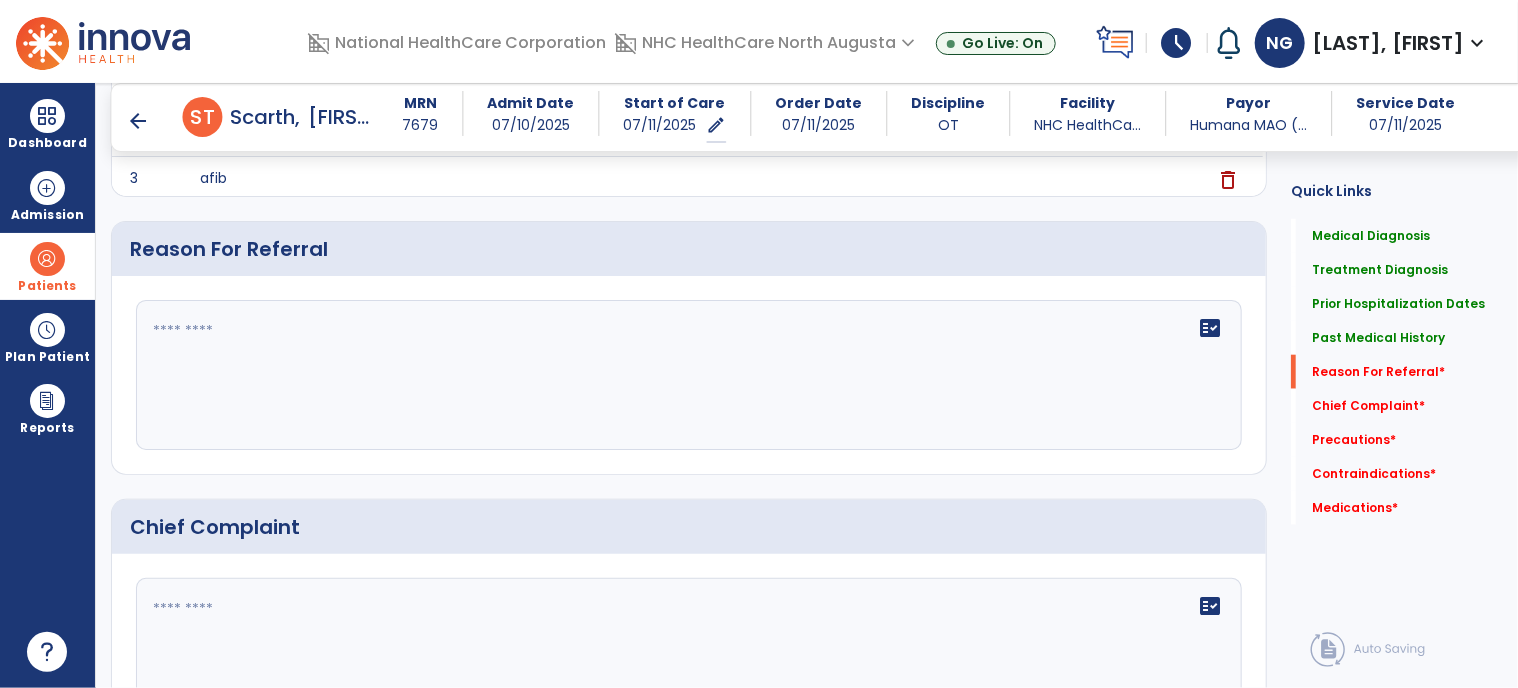 scroll, scrollTop: 1000, scrollLeft: 0, axis: vertical 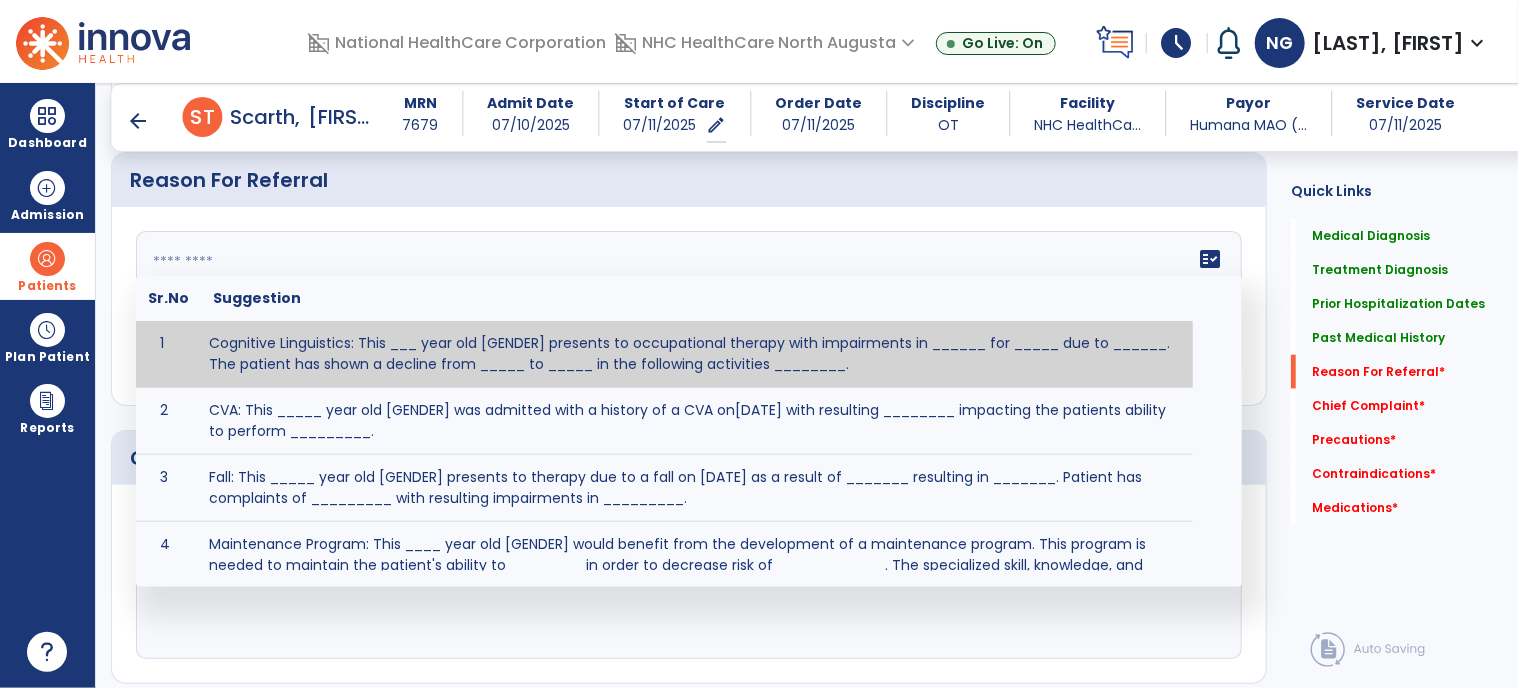click on "fact_check  Sr.No Suggestion 1 Cognitive Linguistics: This ___ year old [GENDER] presents to occupational therapy with impairments in ______ for _____ due to ______.  The patient has shown a decline from _____ to _____ in the following activities ________. 2 CVA: This _____ year old [GENDER] was admitted with a history of a CVA on[DATE] with resulting ________ impacting the patients ability to perform _________. 3 Fall: This _____ year old [GENDER] presents to therapy due to a fall on [DATE] as a result of _______ resulting in _______.  Patient has complaints of _________ with resulting impairments in _________. 4 5 Fall at Home: This _____ year old [GENDER] fell at home, resulting  in ________.  This has impacted this patient's _______.  As a result of these noted limitations in functional activities, this patient is unable to safely return to home.  This patient requires skilled therapy in order to improve safety and function. 6 7 8 9 10 11" 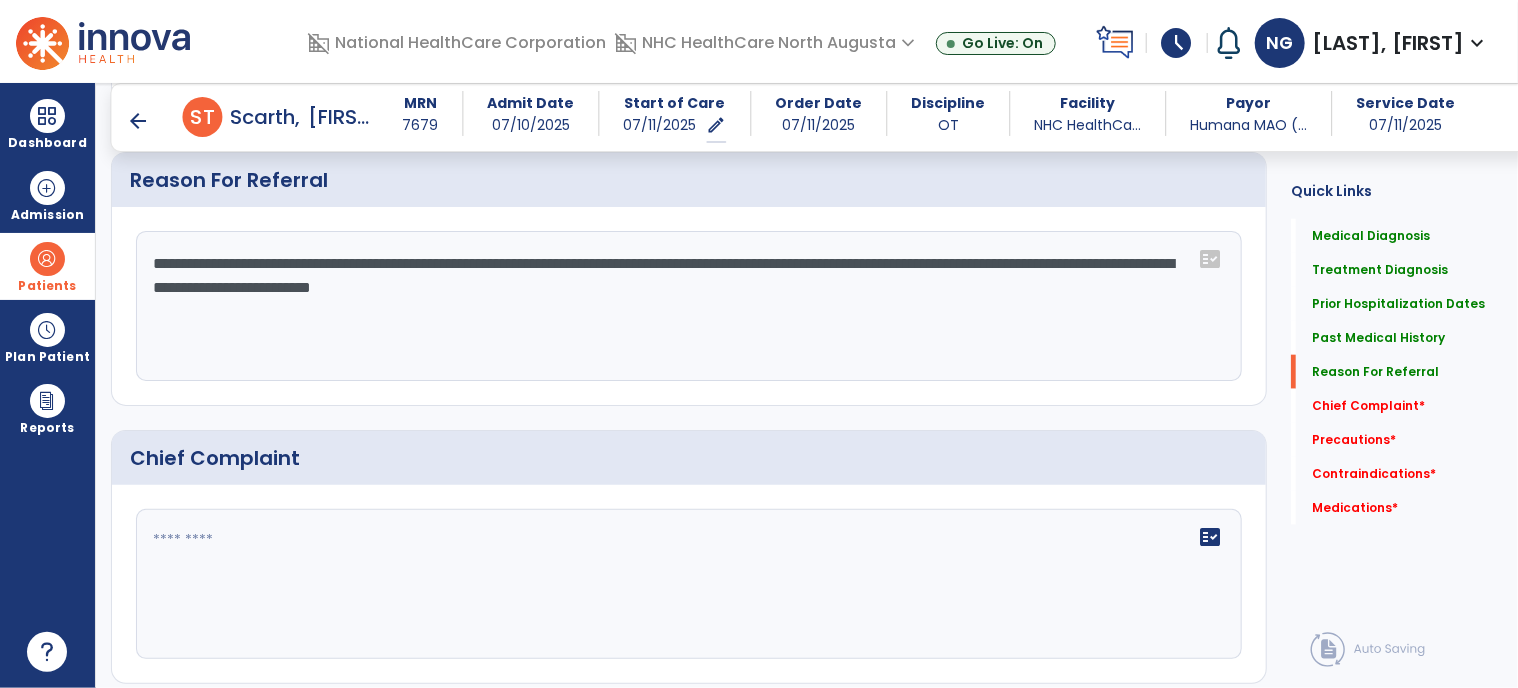 type on "**********" 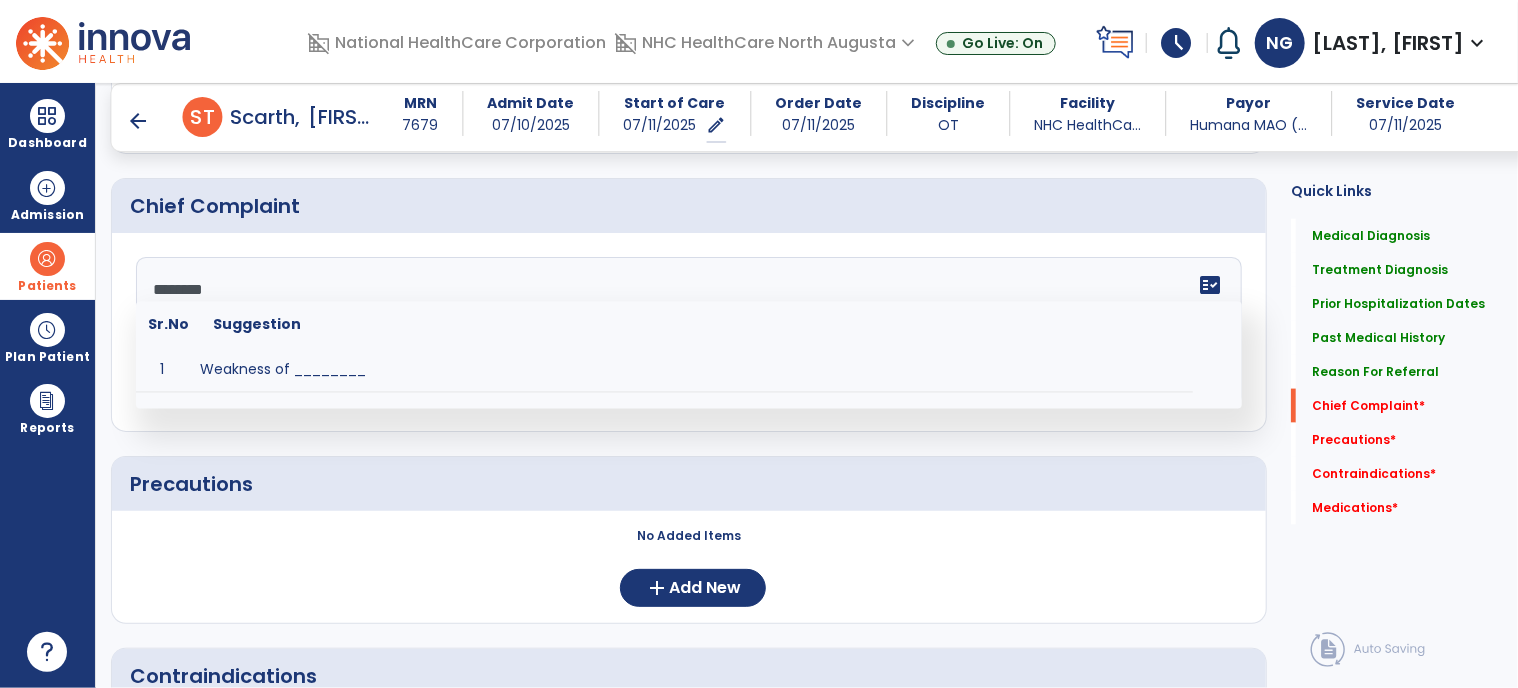 scroll, scrollTop: 1300, scrollLeft: 0, axis: vertical 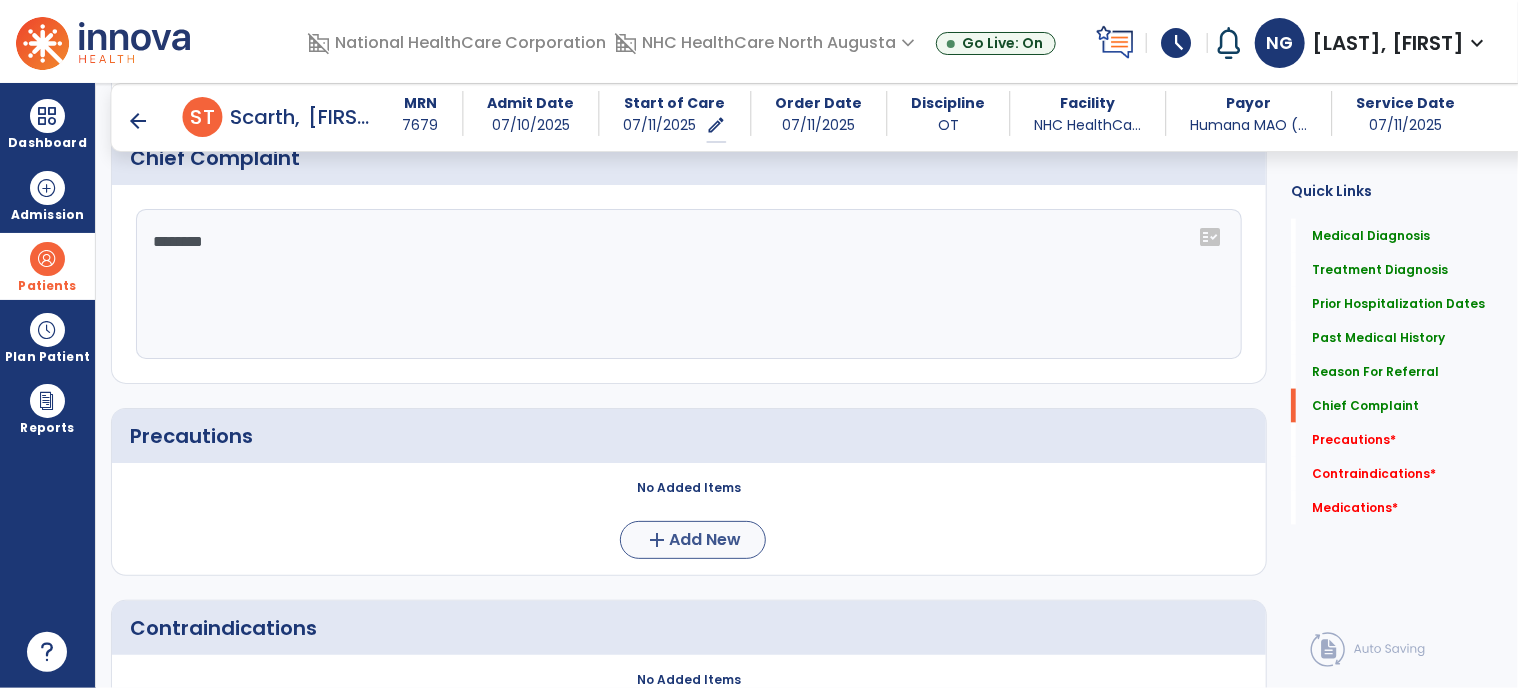 type on "********" 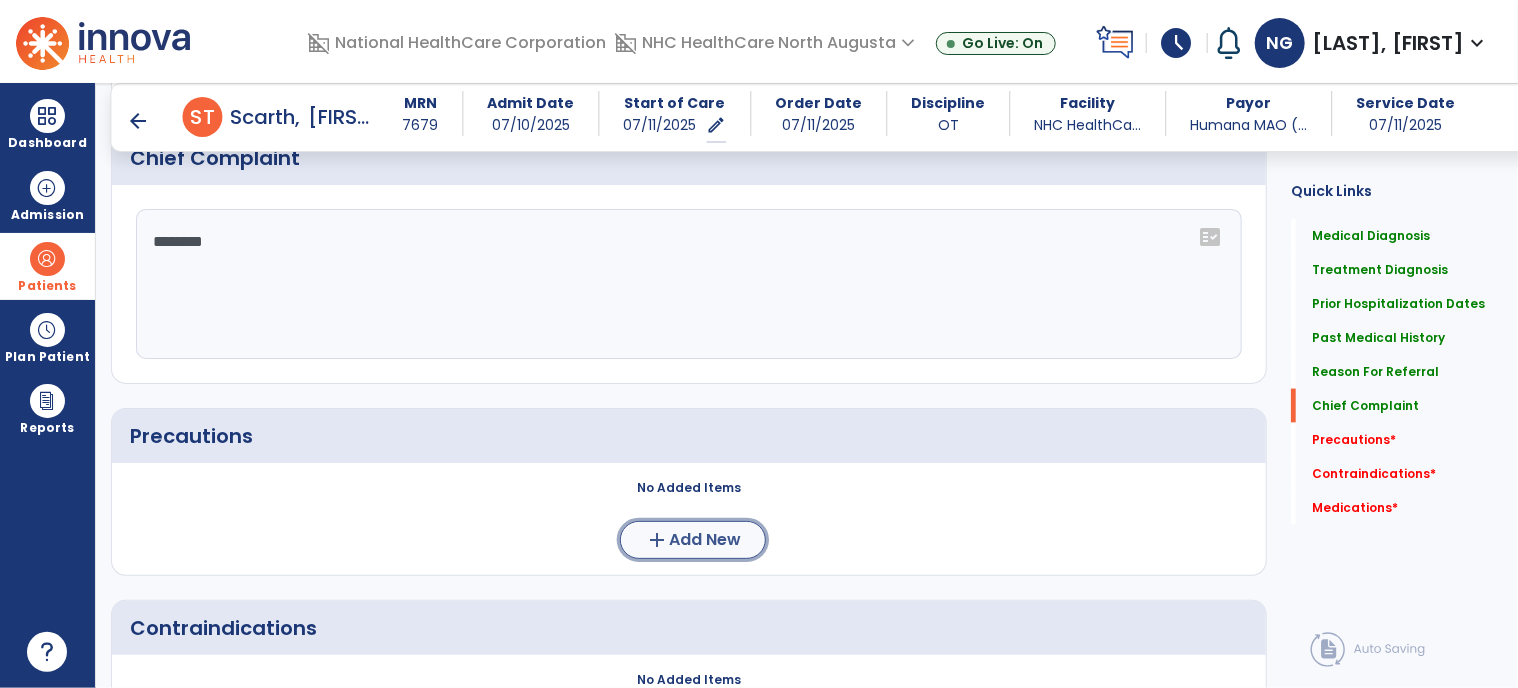 click on "add  Add New" 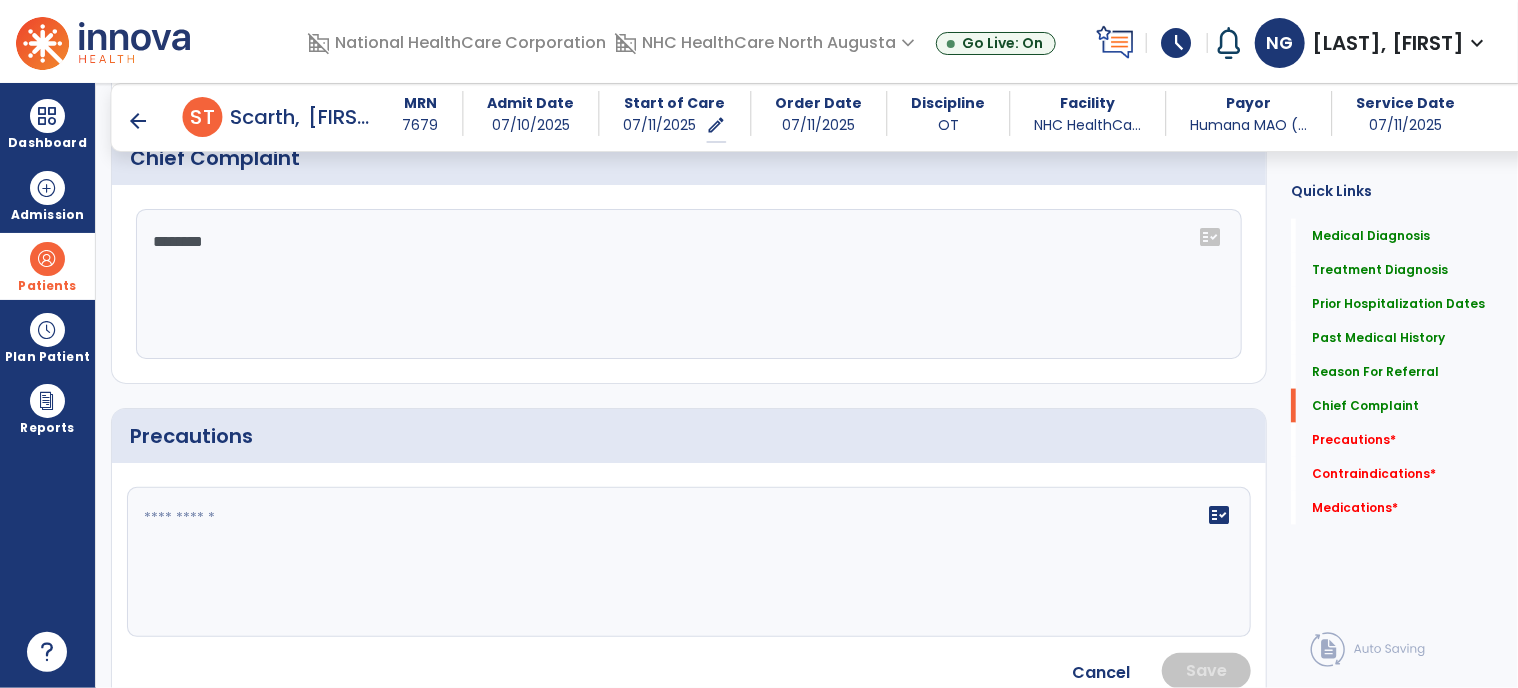 click on "fact_check" 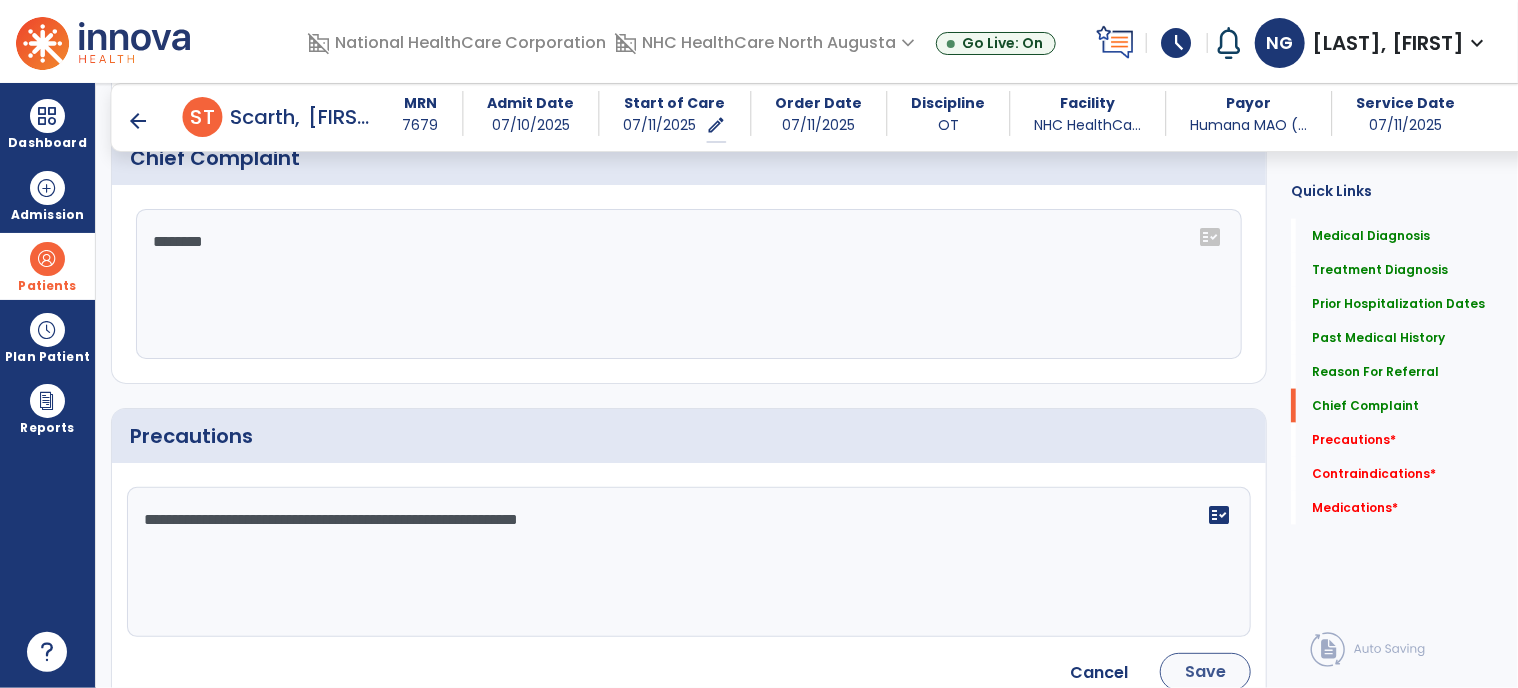 type on "**********" 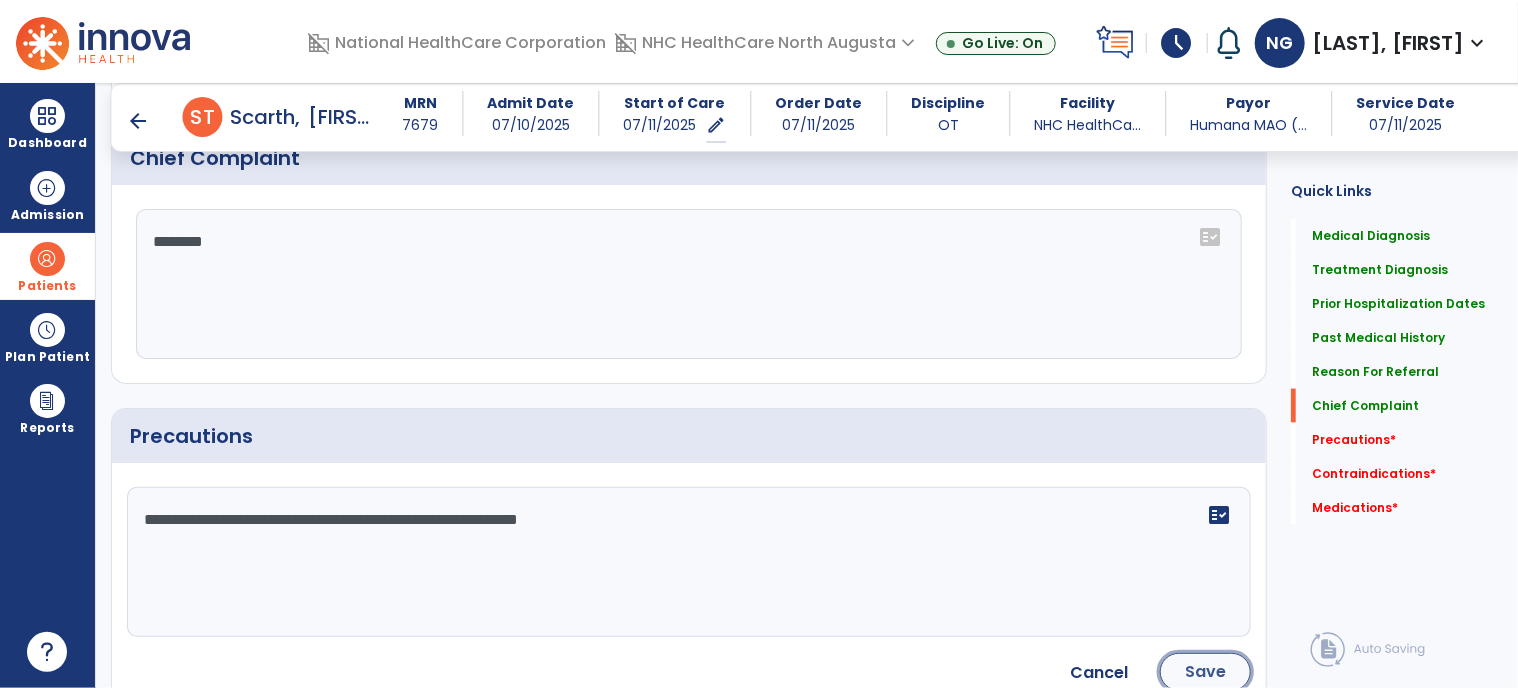 click on "Save" 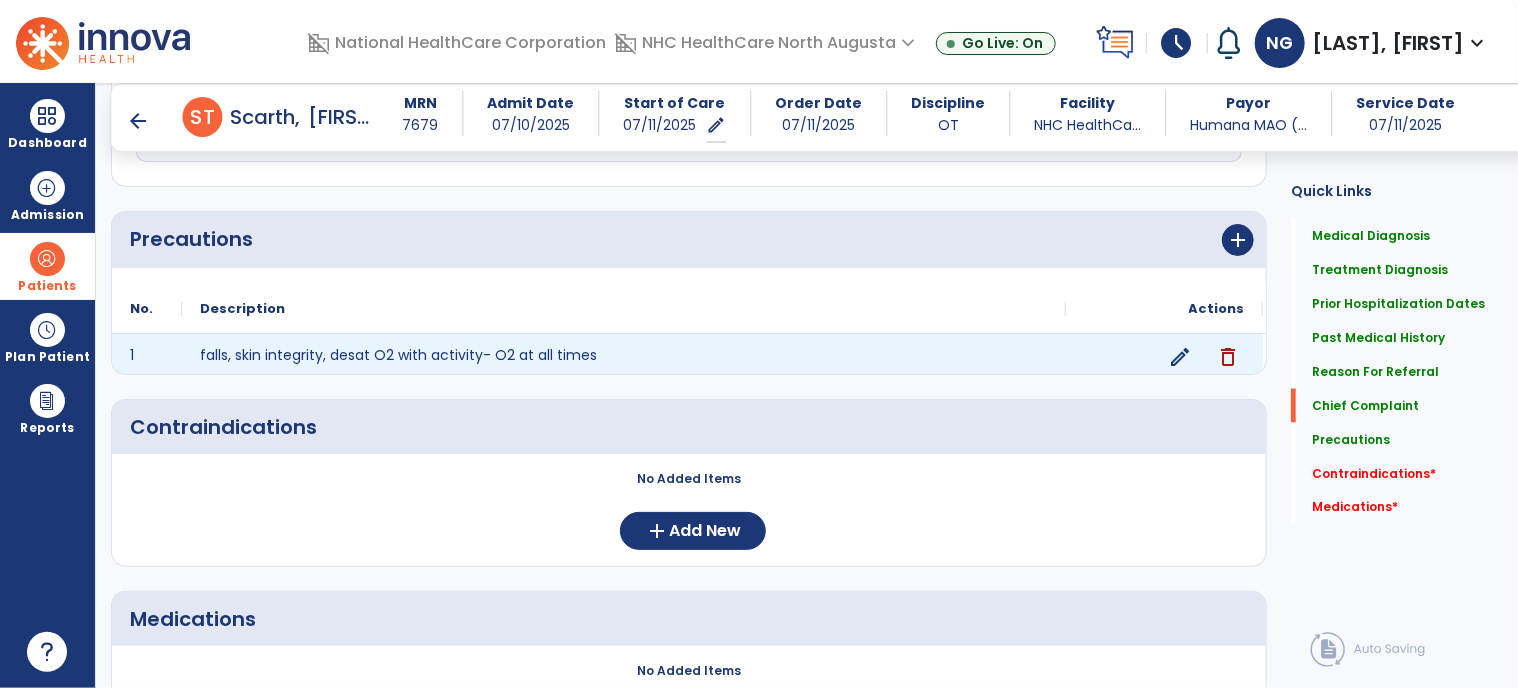 scroll, scrollTop: 1600, scrollLeft: 0, axis: vertical 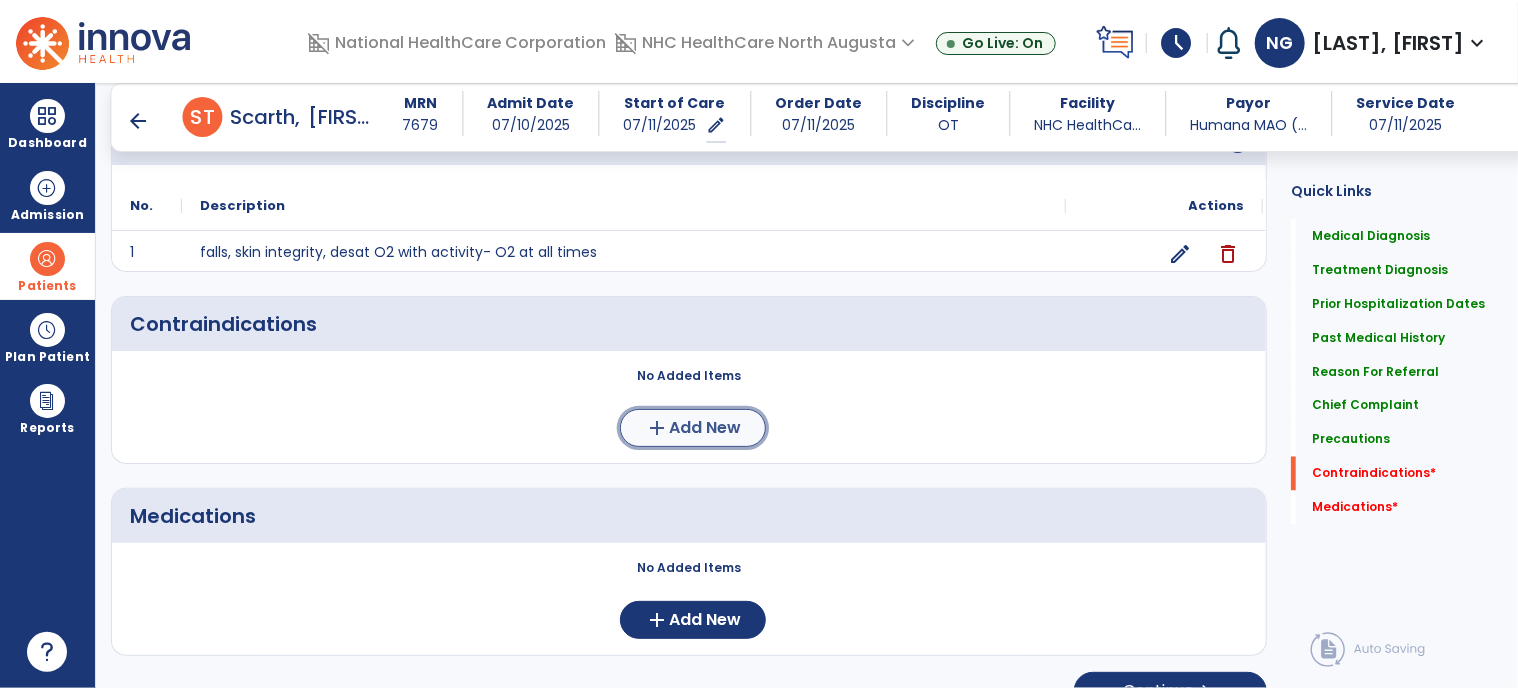 click on "Add New" 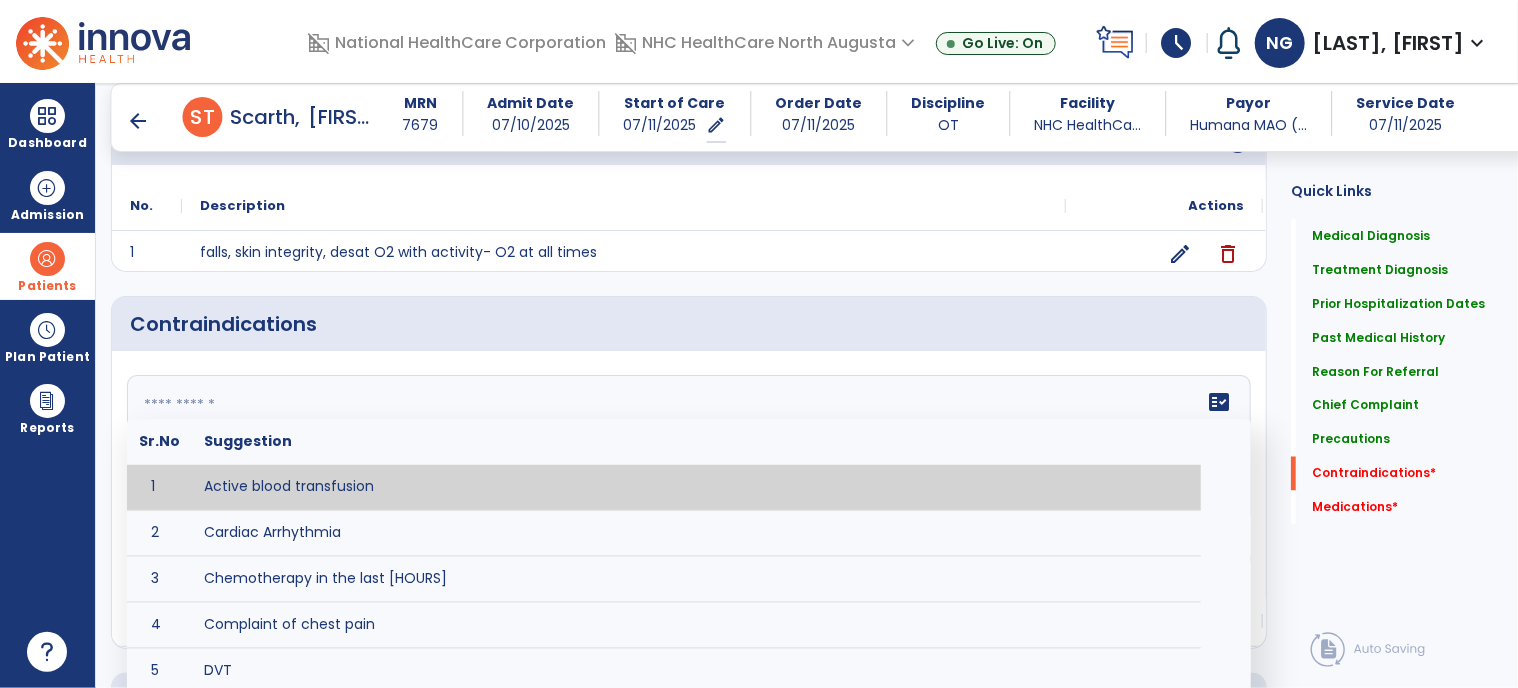 click on "fact_check  Sr.No Suggestion 1 Active blood transfusion 2 Cardiac Arrhythmia 3 Chemotherapy in the last [HOURS] 4 Complaint of chest pain 5 DVT 6 Hypertension [VALUES] 7 Inflammation or infection in the heart. 8 Oxygen saturation lower than [VALUE] 9 Pacemaker 10 Pulmonary infarction 11 Recent changes in EKG 12 Severe aortic stenosis 13 Severe dehydration 14 Severe diaphoresis 15 Severe orthostatic hypotension 16 Severe shortness of breath/dyspnea 17 Significantly elevated potassium levels 18 Significantly low potassium levels 19 Suspected or known dissecting aneurysm 20 Systemic infection 21 Uncontrolled diabetes with blood sugar levels greater than [VALUE] or less than [Value]  22 Unstable angina 23 Untreated blood clots" 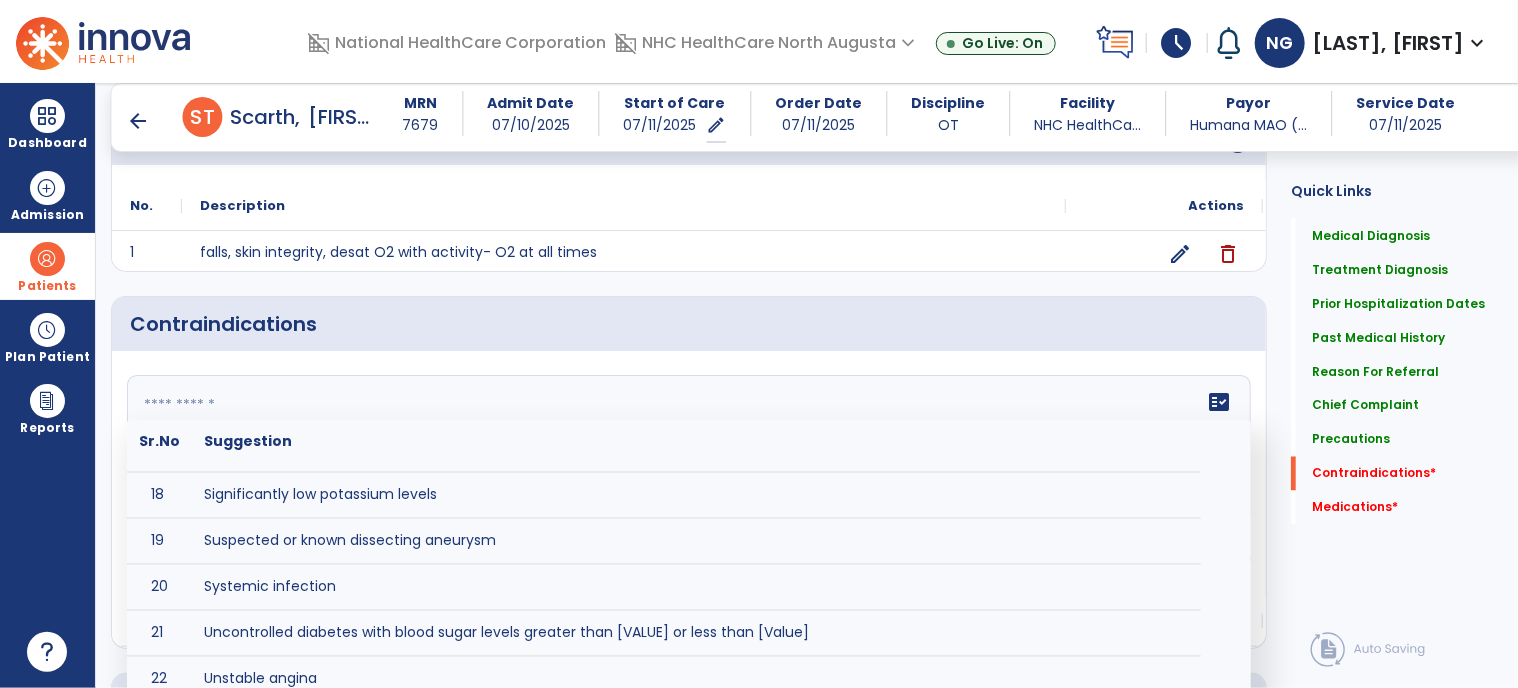 scroll, scrollTop: 803, scrollLeft: 0, axis: vertical 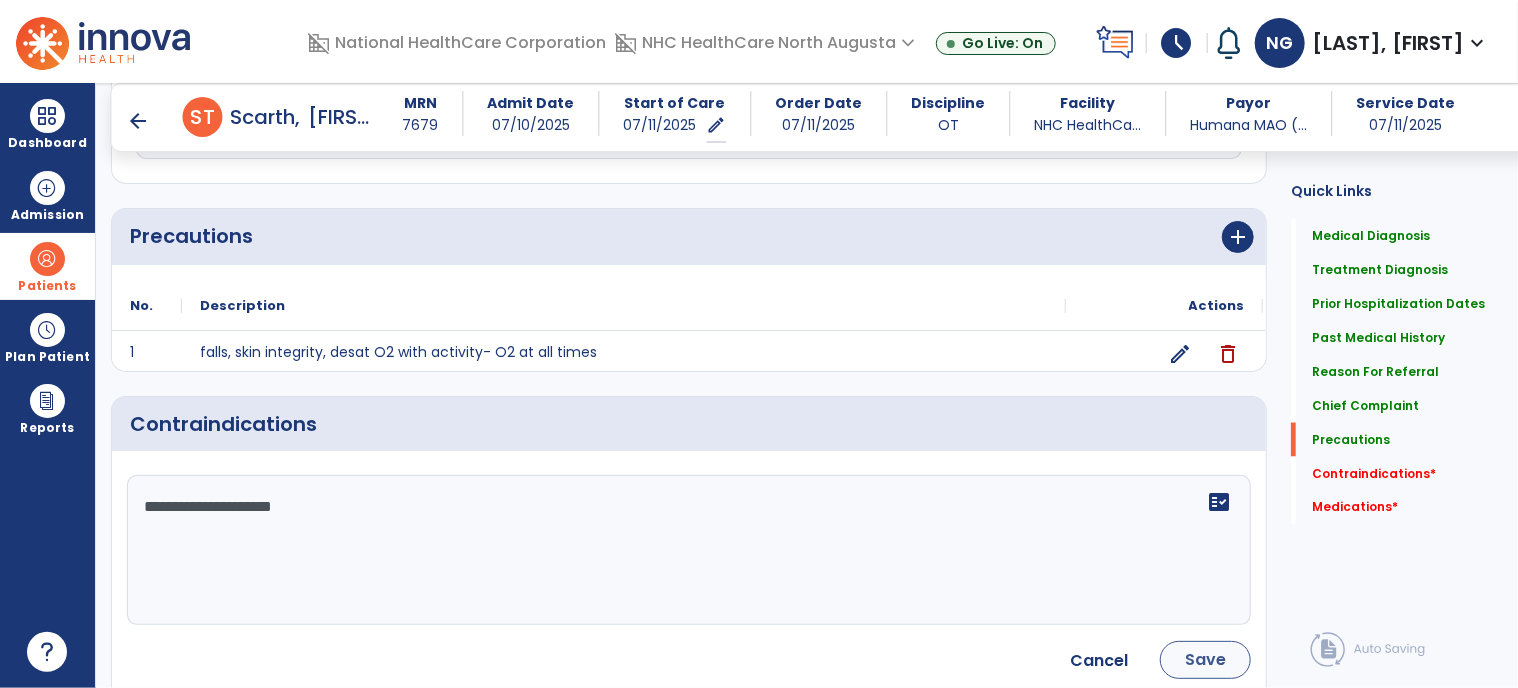 type on "**********" 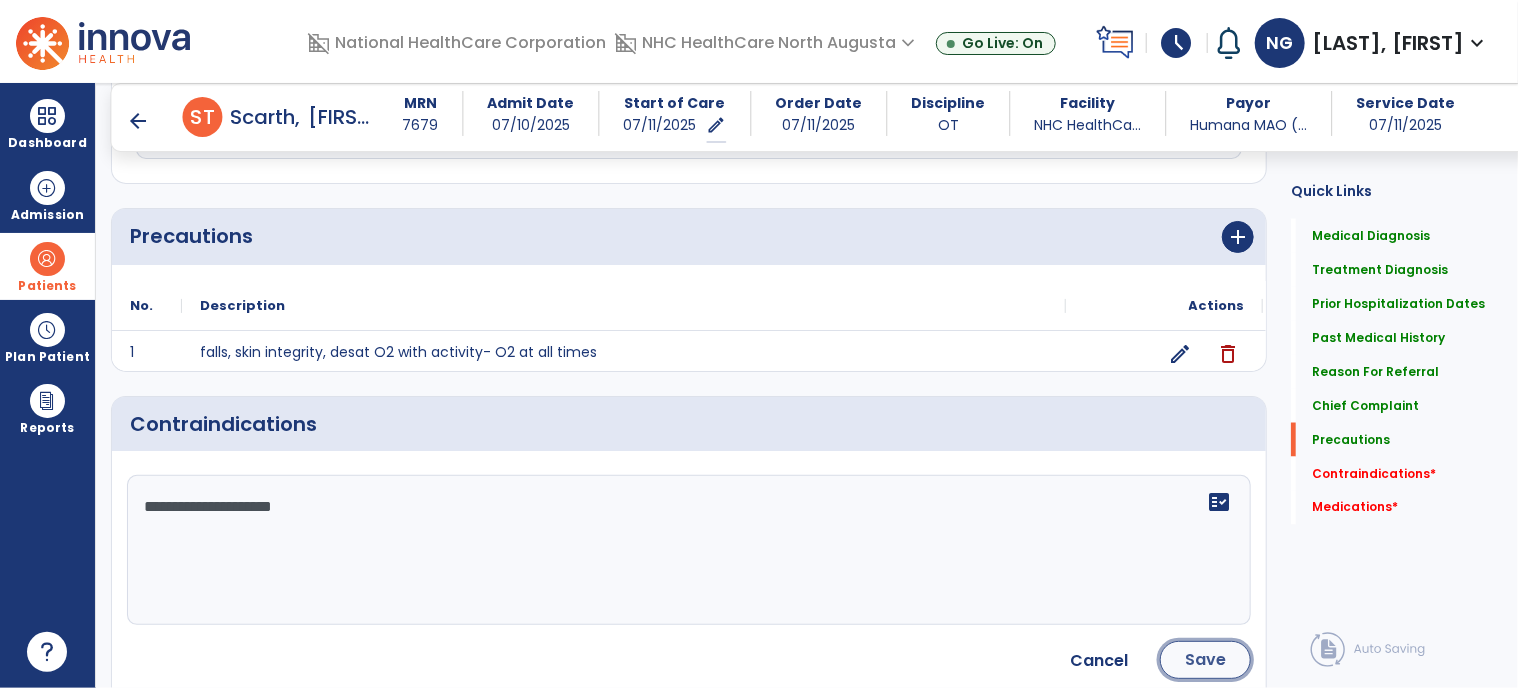 click on "Save" 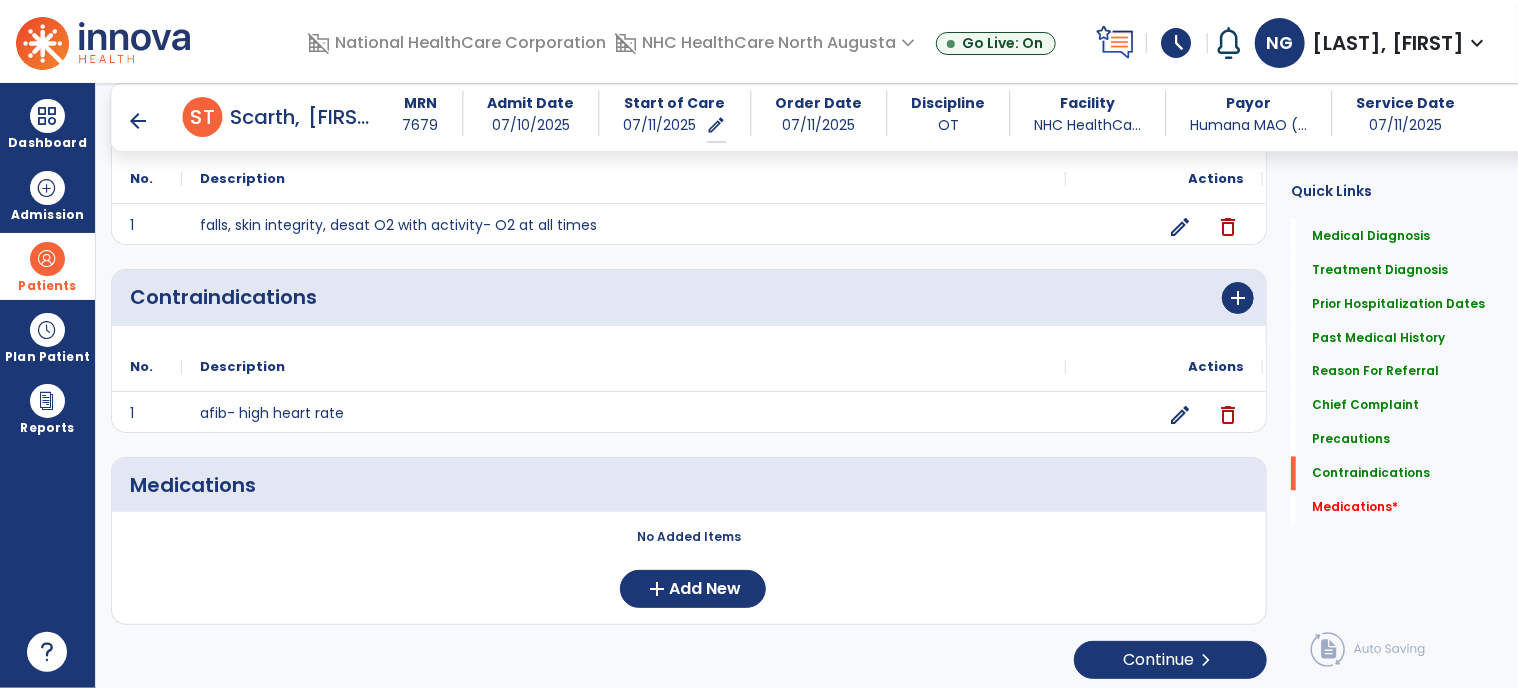 scroll, scrollTop: 1628, scrollLeft: 0, axis: vertical 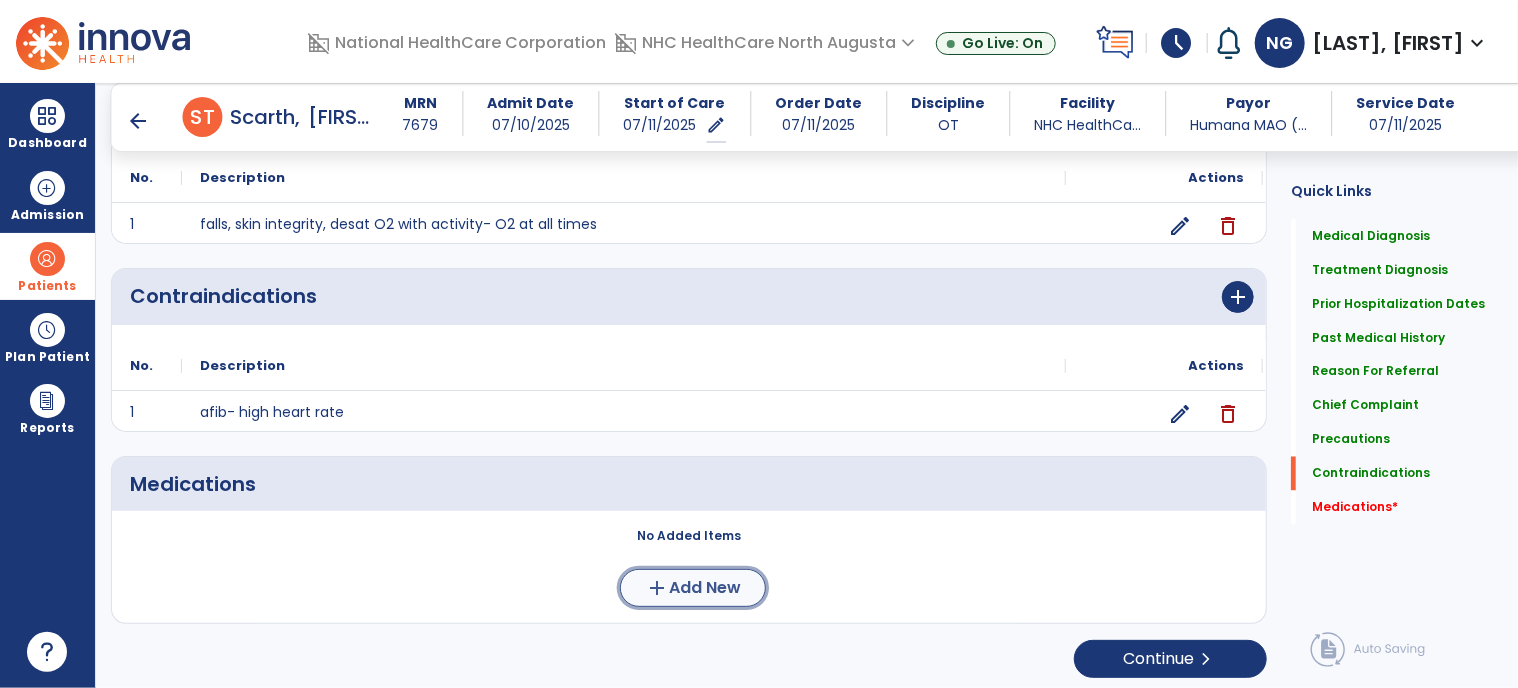 click on "Add New" 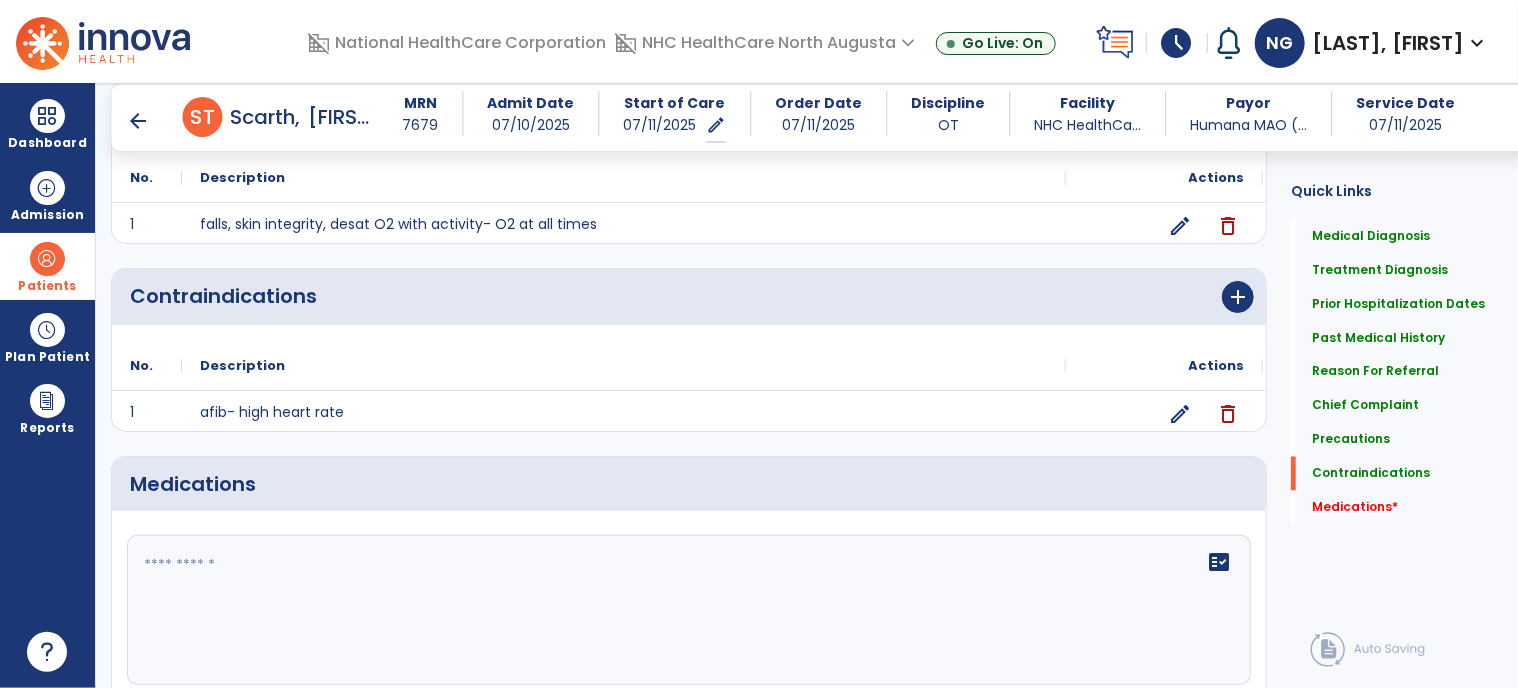 click on "fact_check" 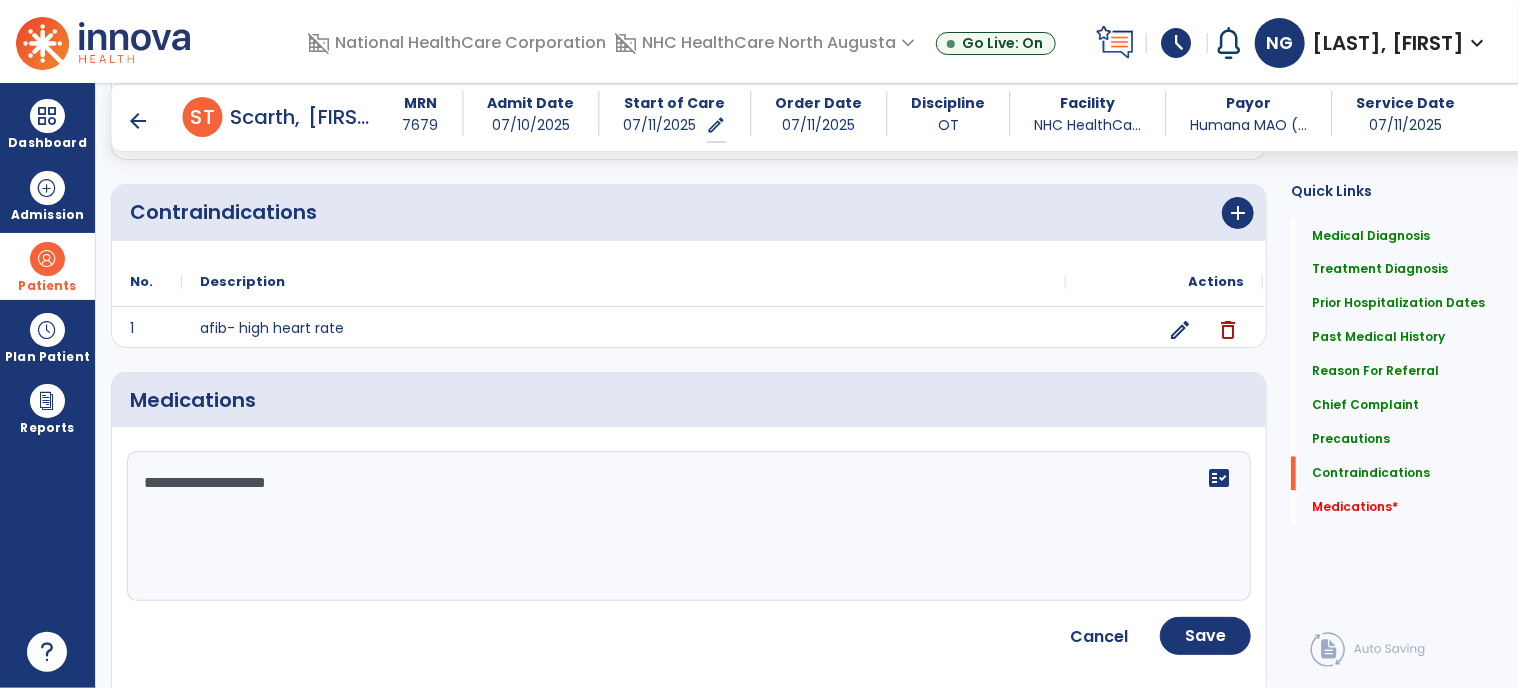 scroll, scrollTop: 1812, scrollLeft: 0, axis: vertical 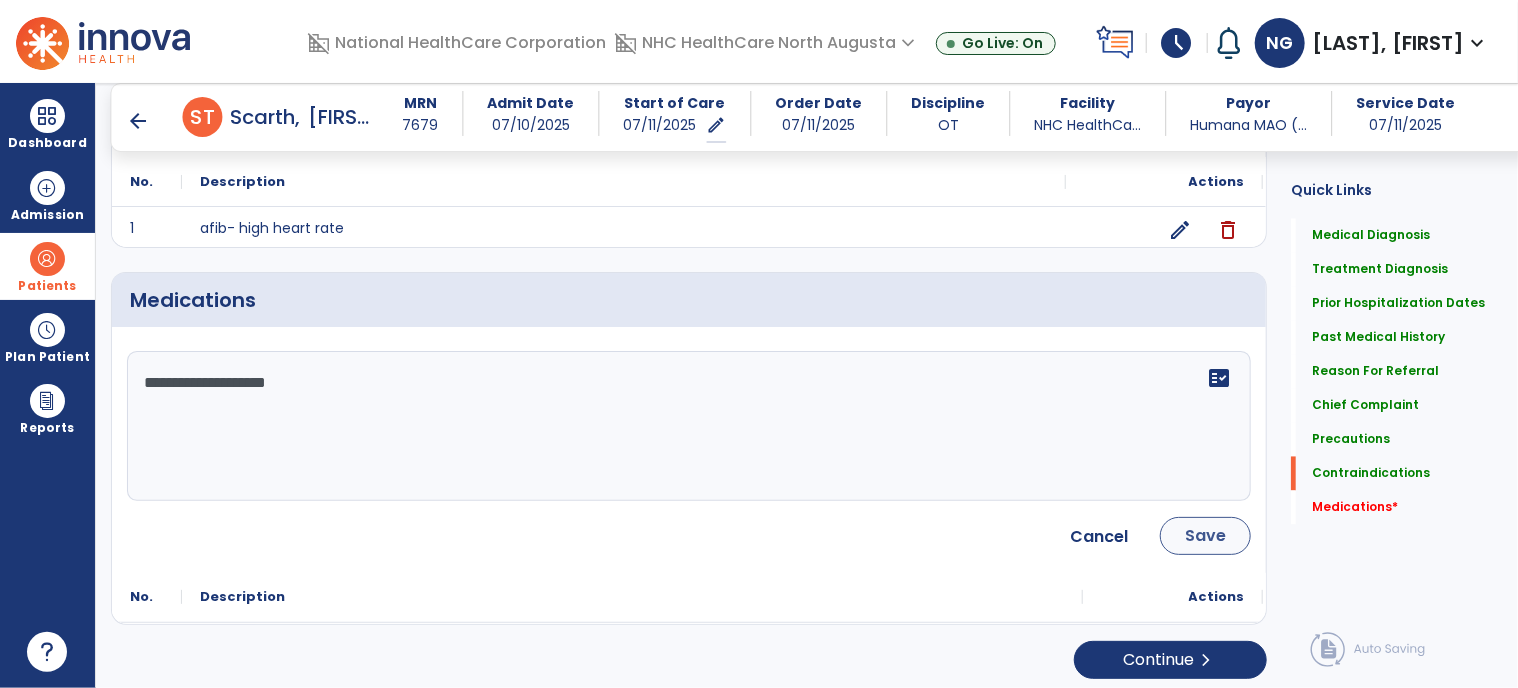 type on "**********" 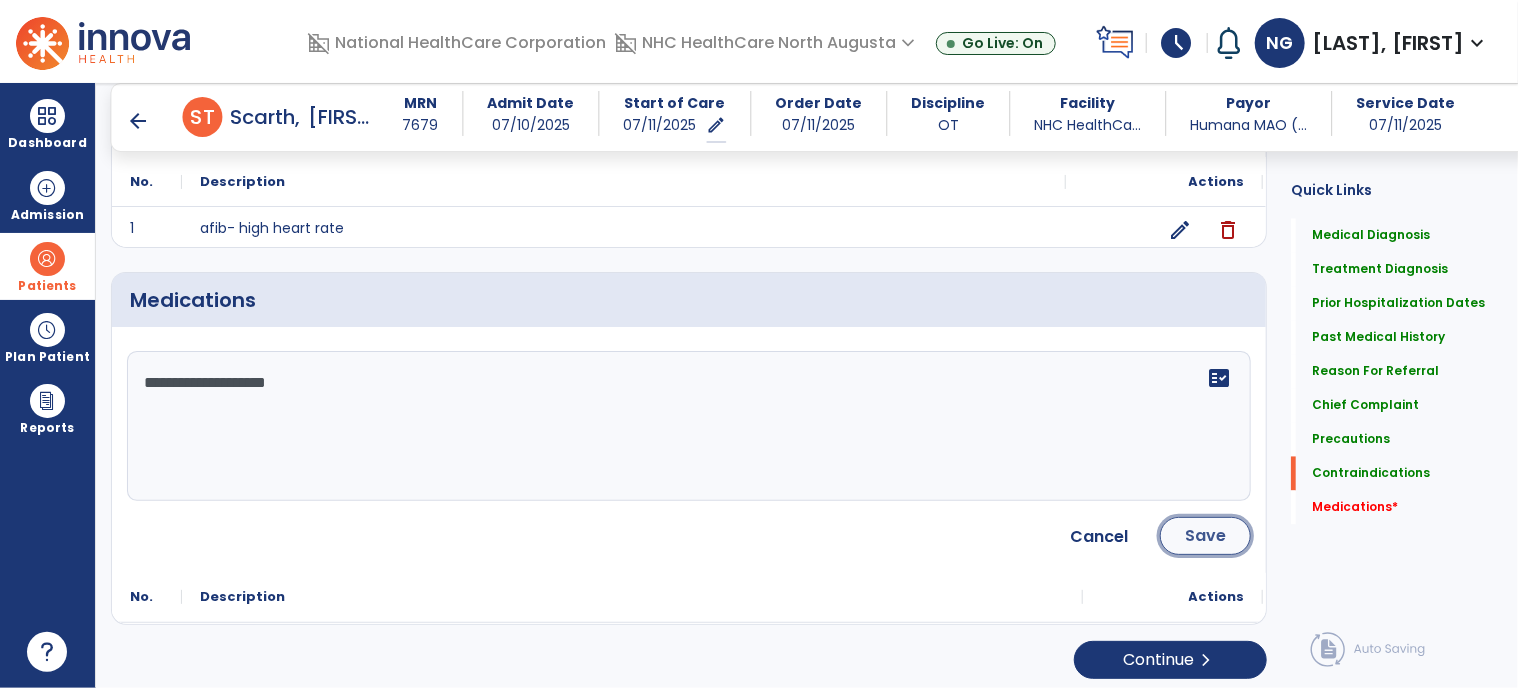 click on "Save" 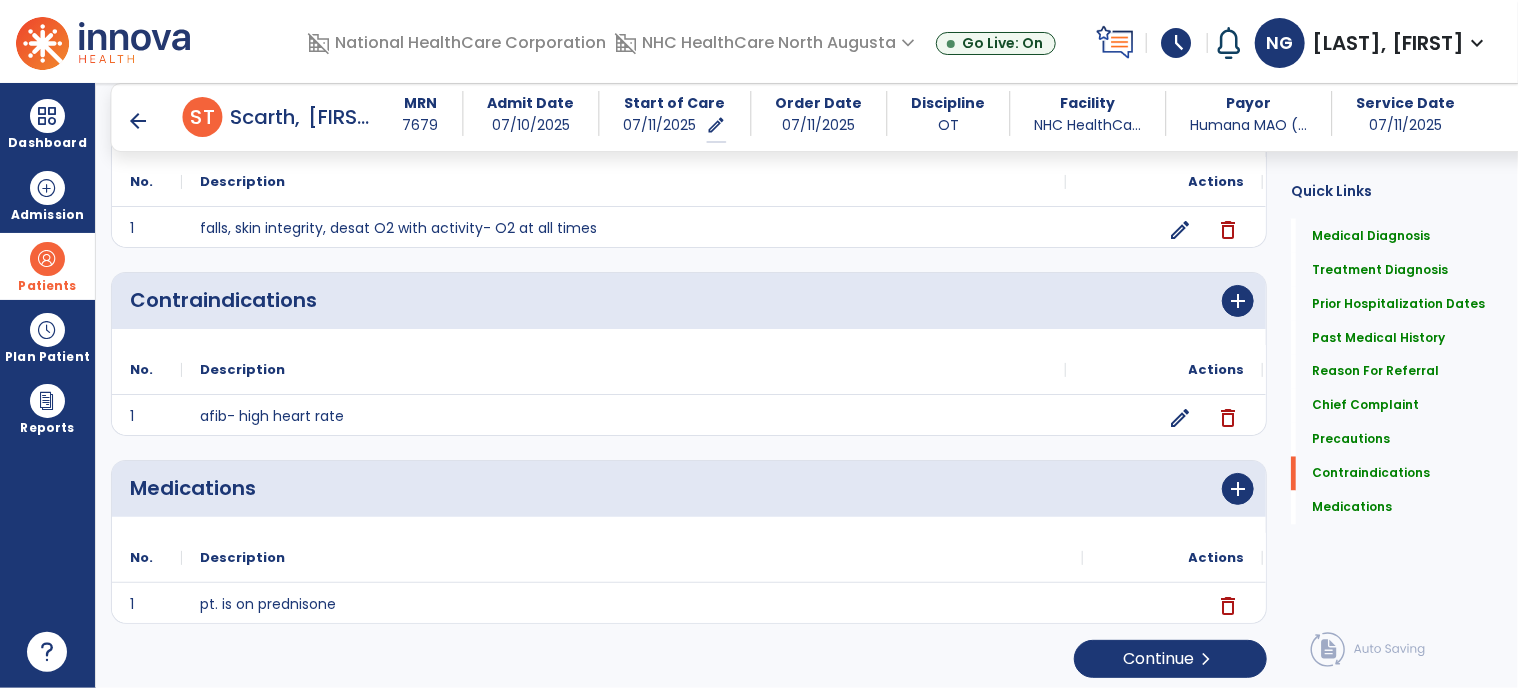scroll, scrollTop: 1625, scrollLeft: 0, axis: vertical 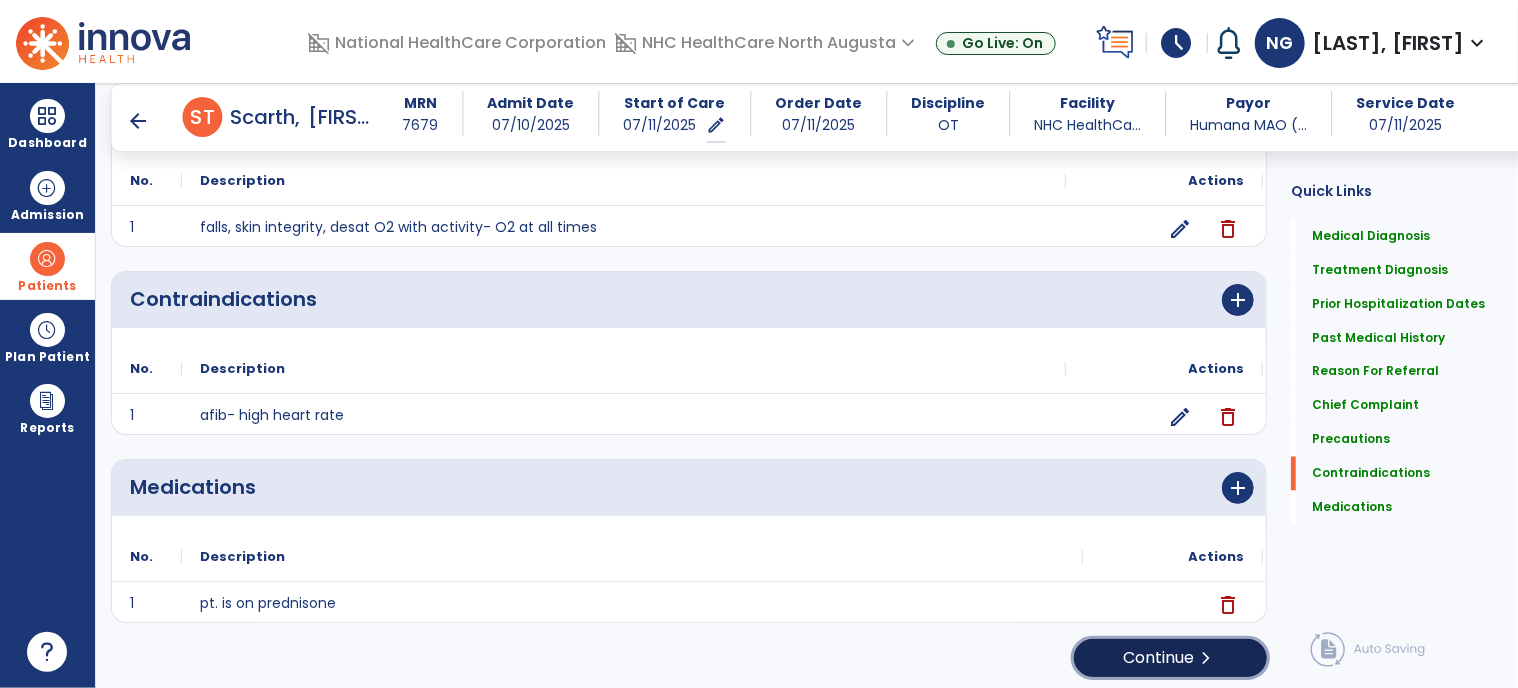 click on "Continue  chevron_right" 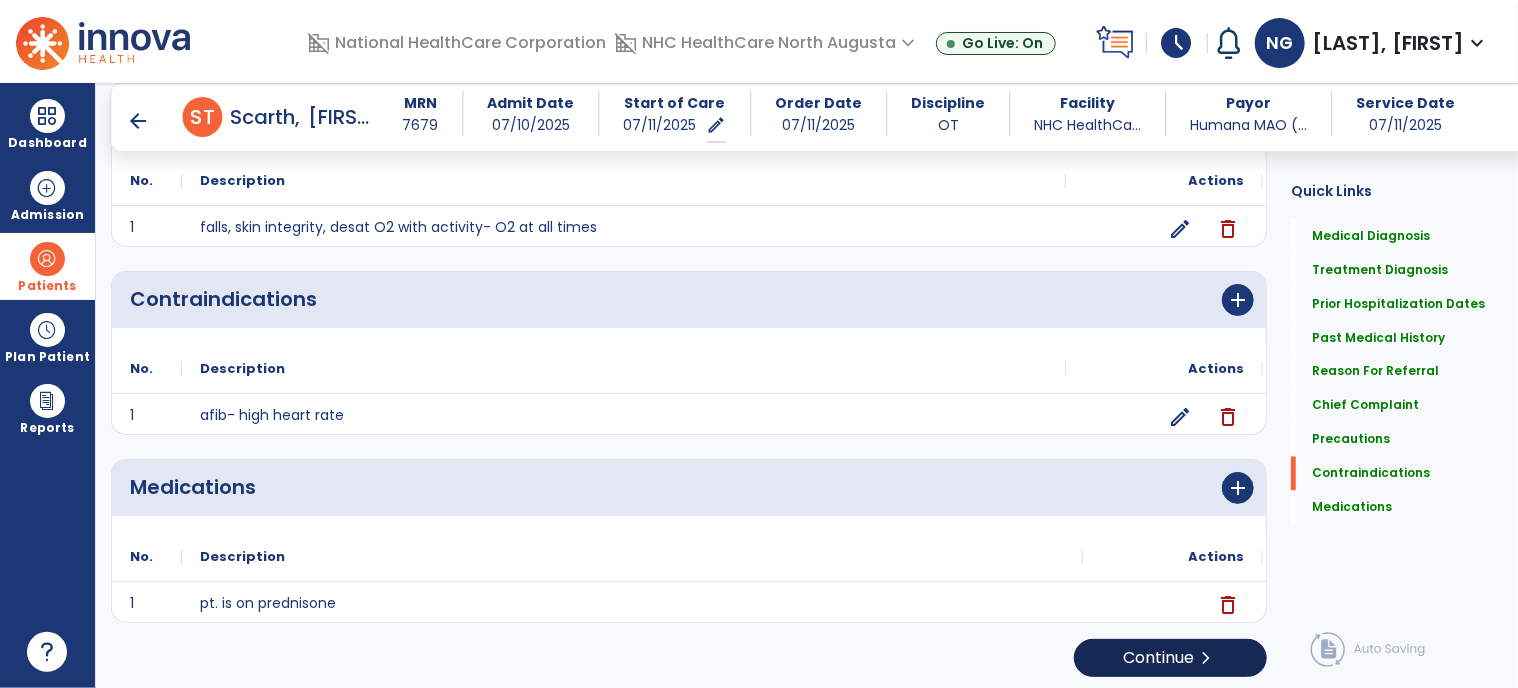 scroll, scrollTop: 0, scrollLeft: 0, axis: both 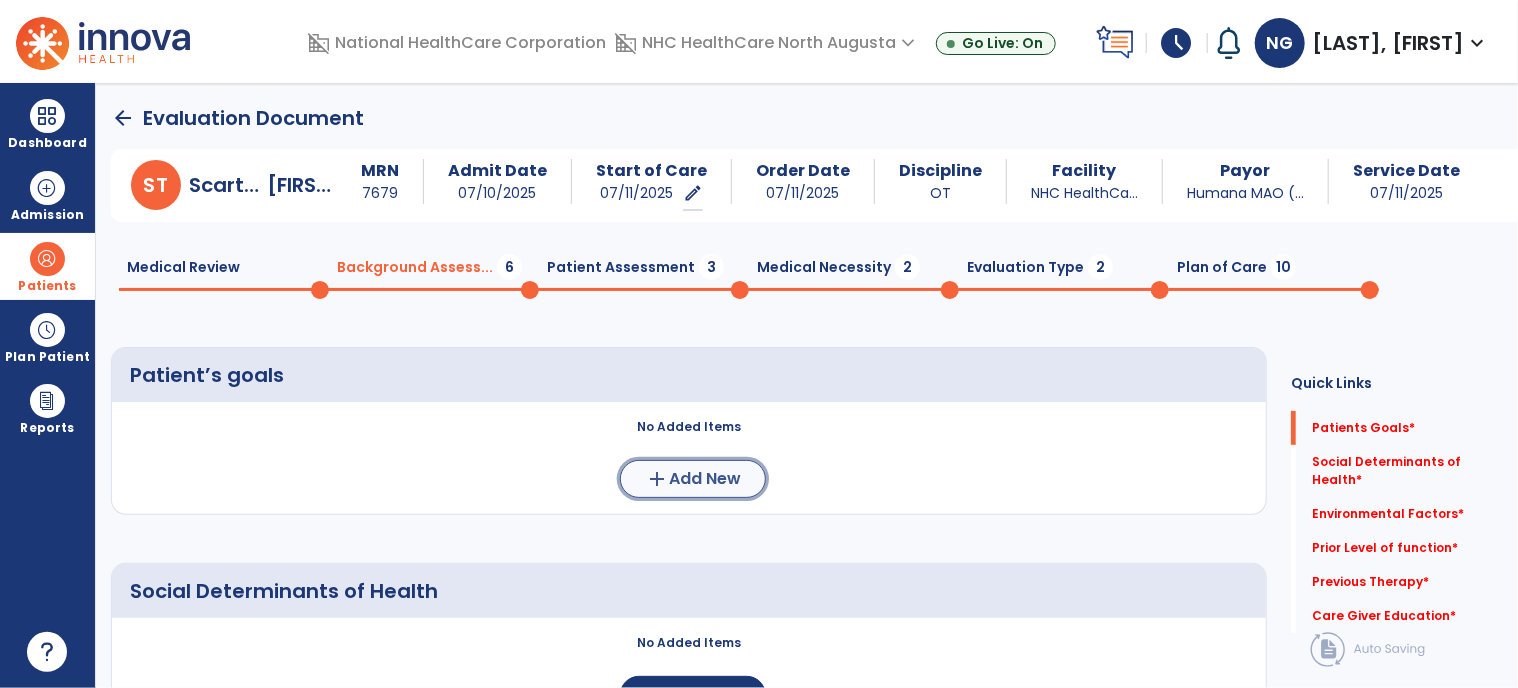 click on "Add New" 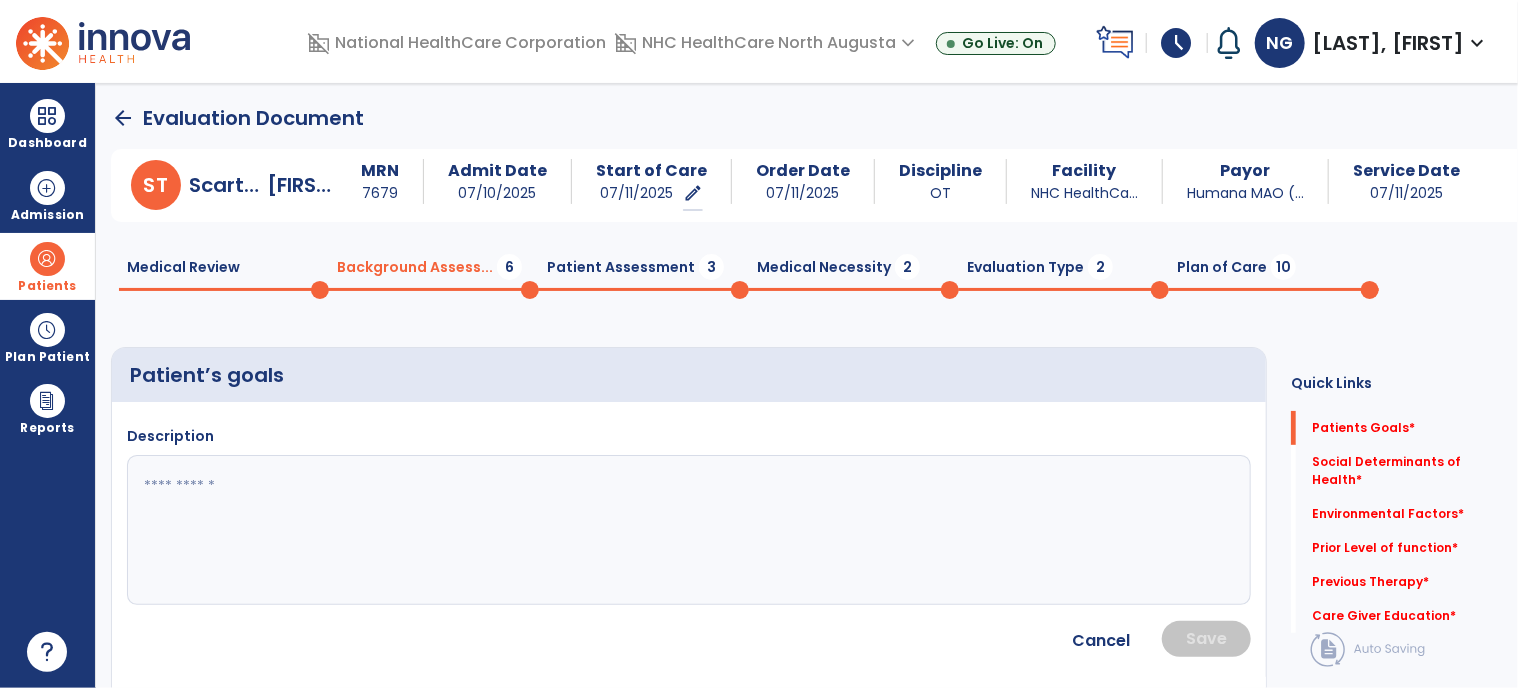 click 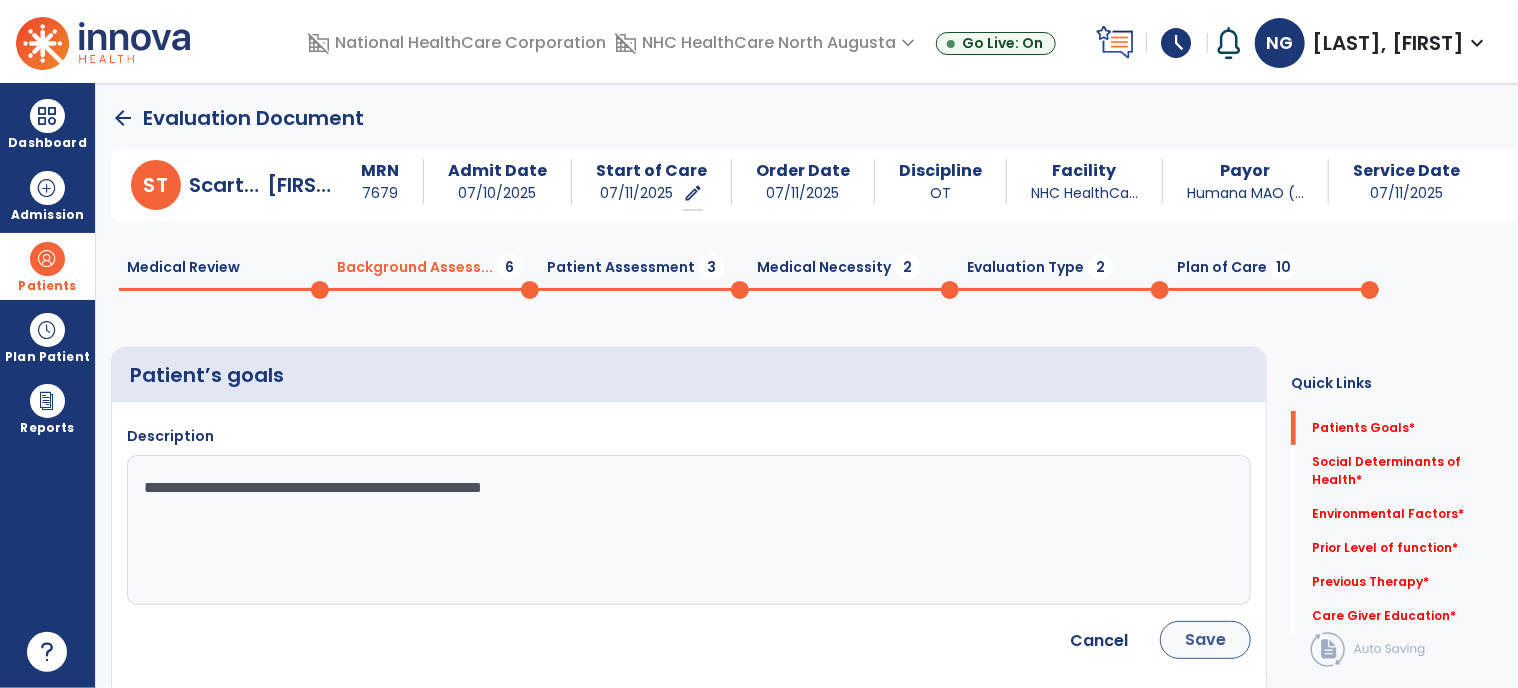 type on "**********" 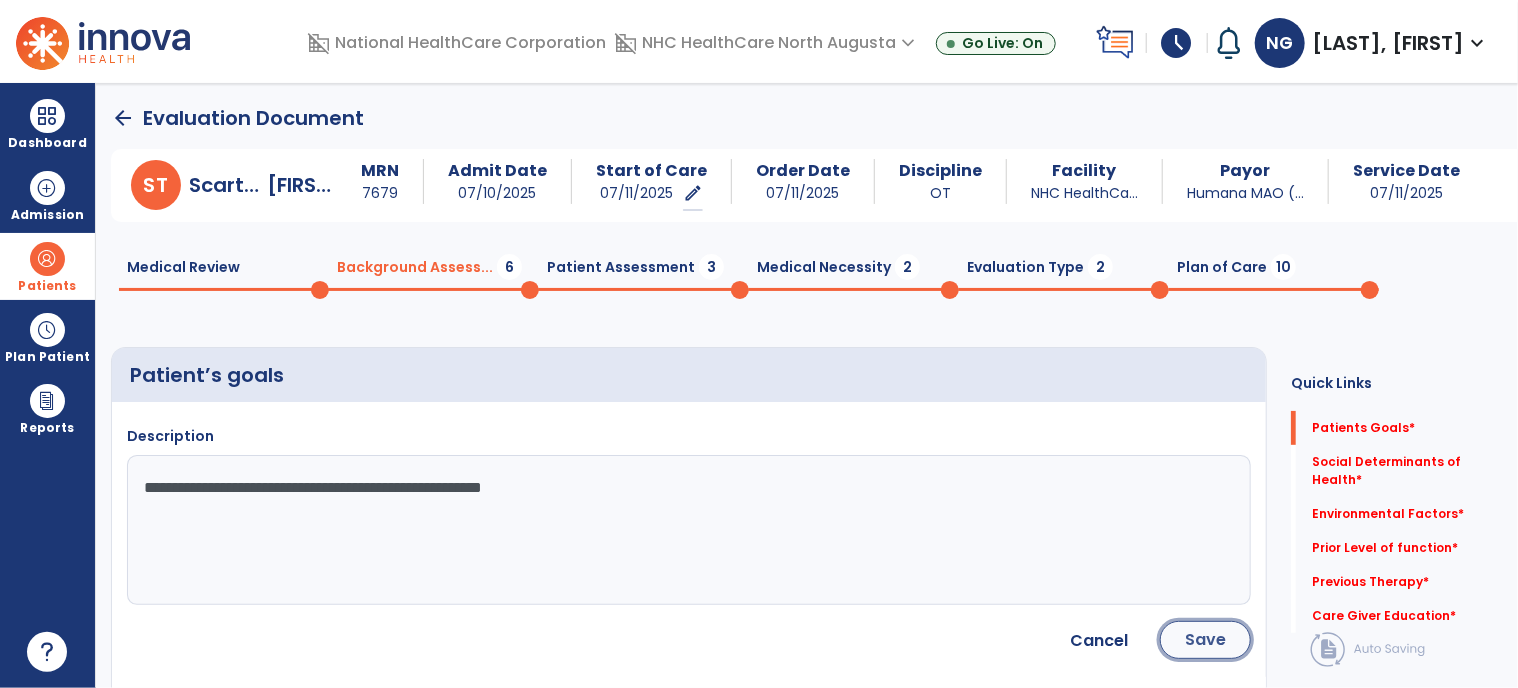 click on "Save" 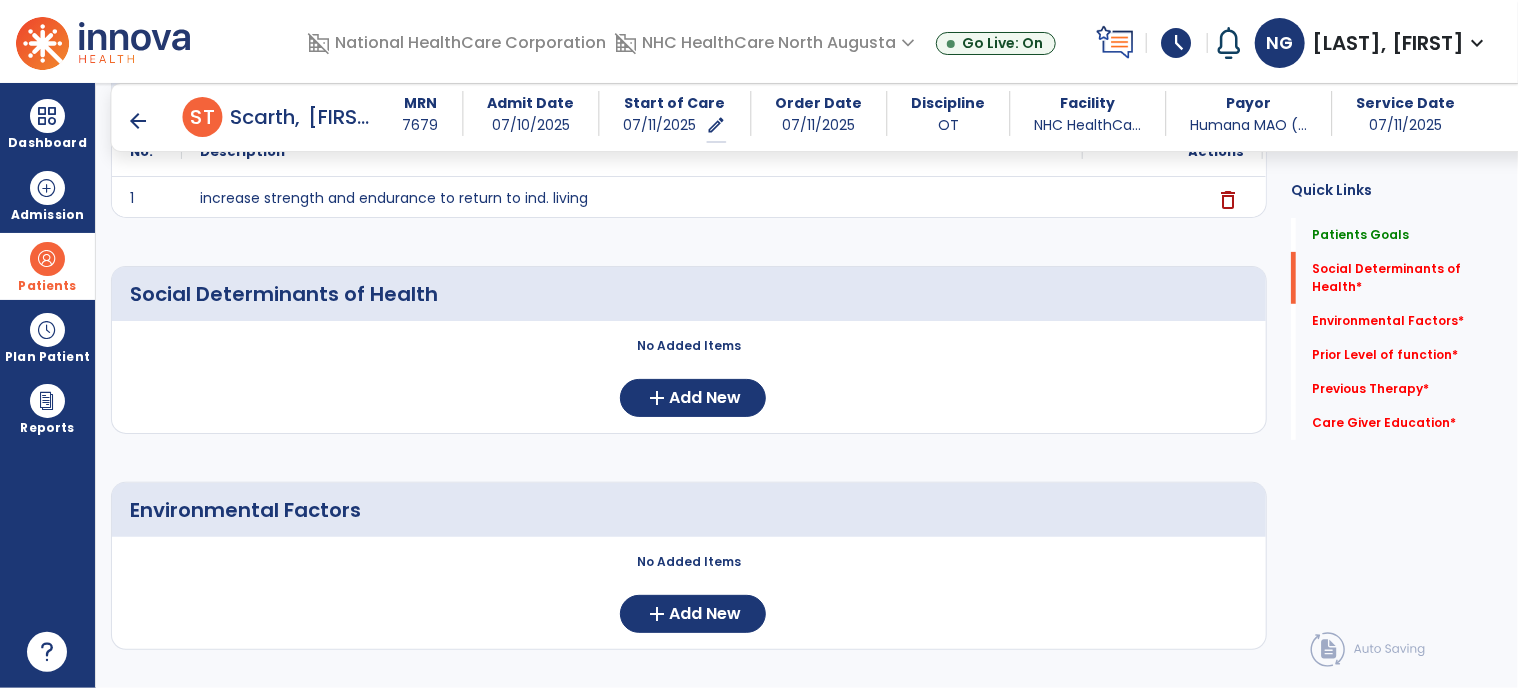 scroll, scrollTop: 300, scrollLeft: 0, axis: vertical 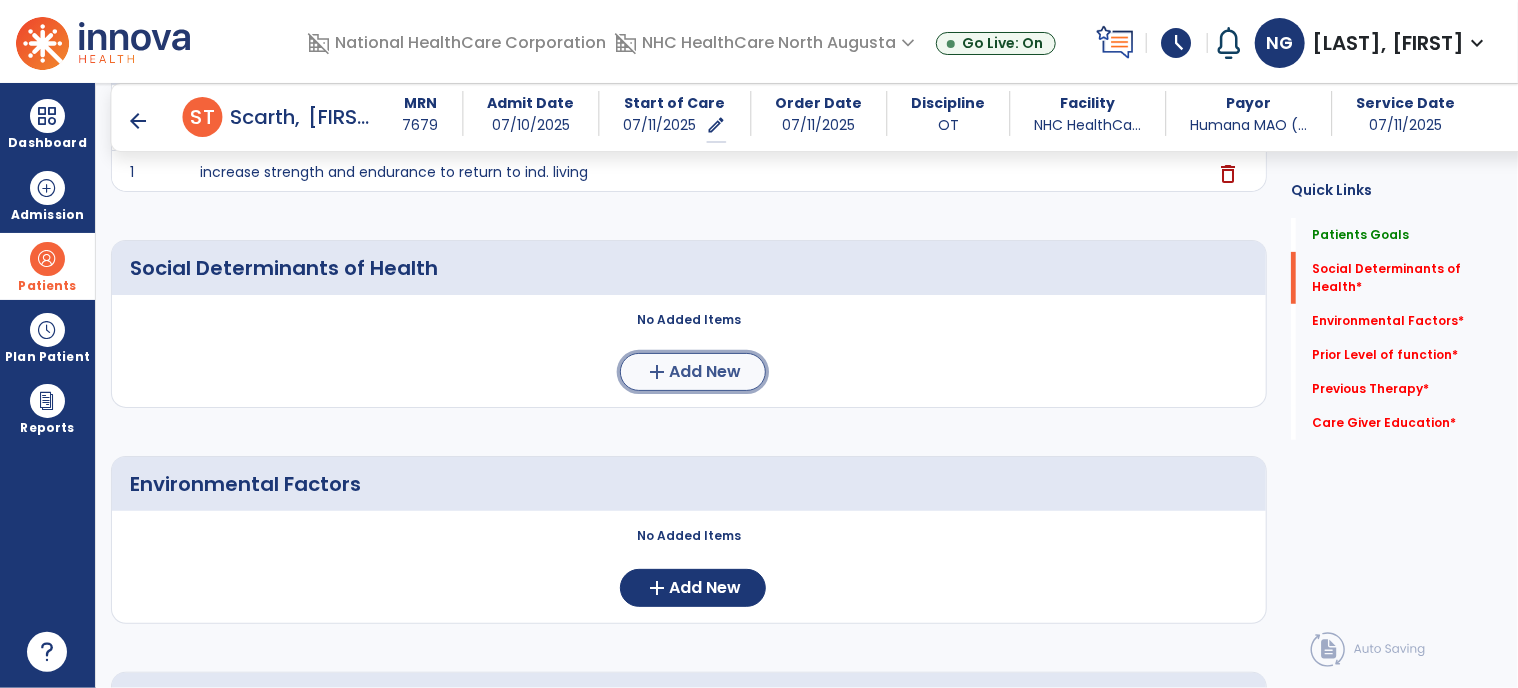 click on "add  Add New" 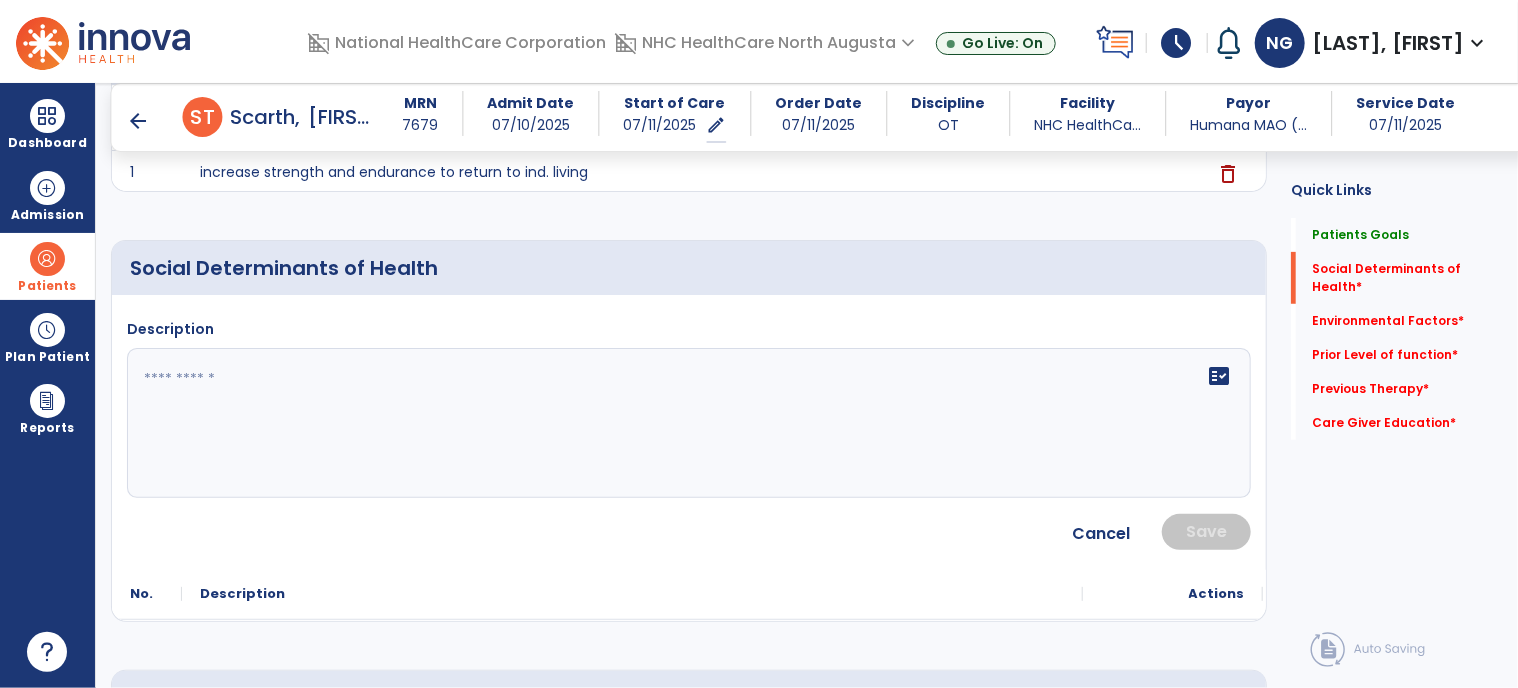 click on "fact_check" 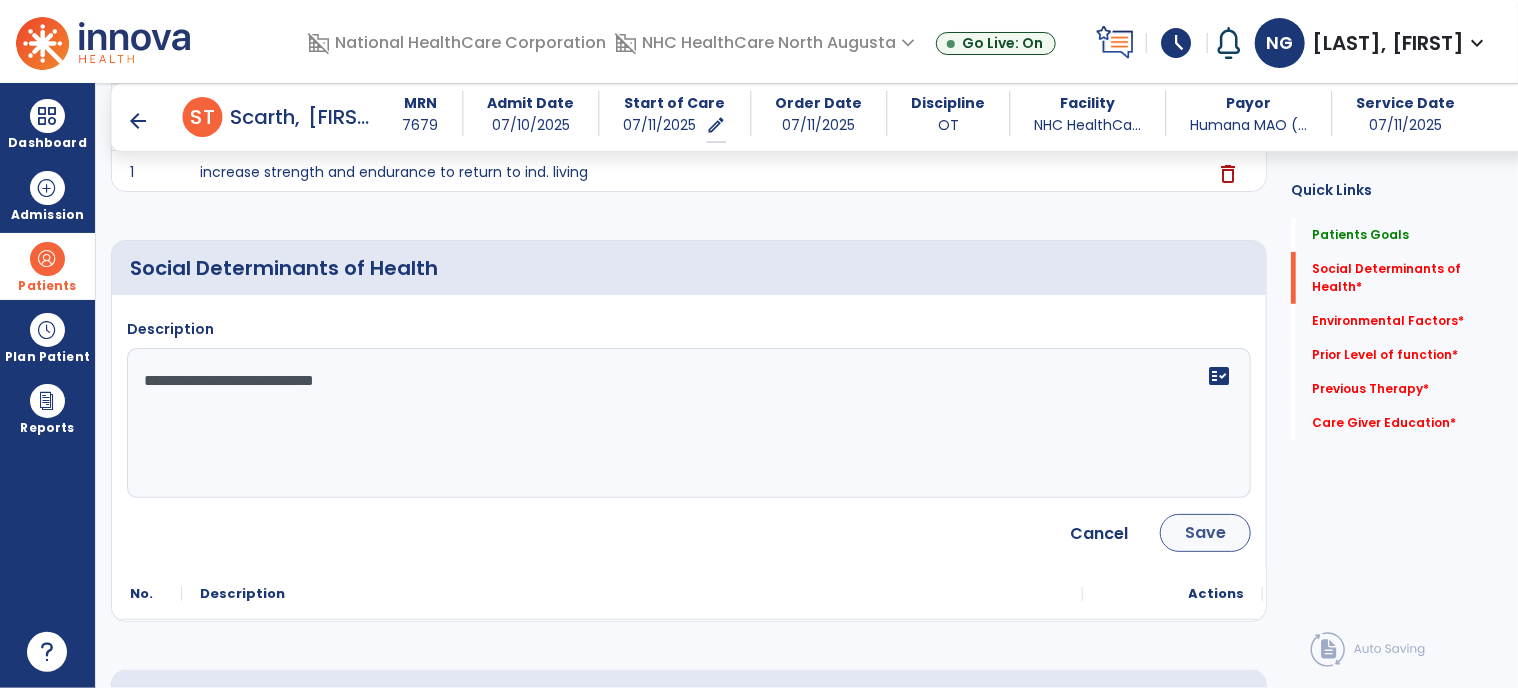 type on "**********" 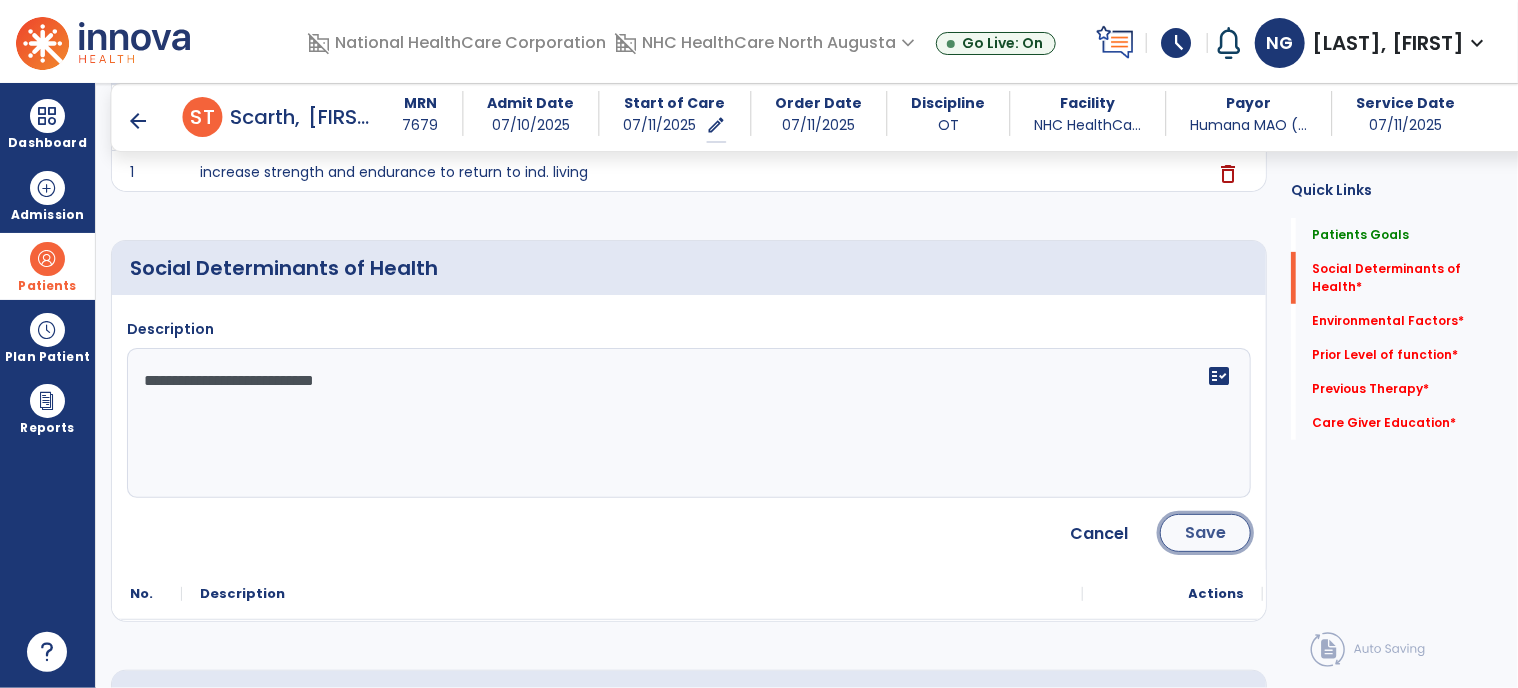 click on "Save" 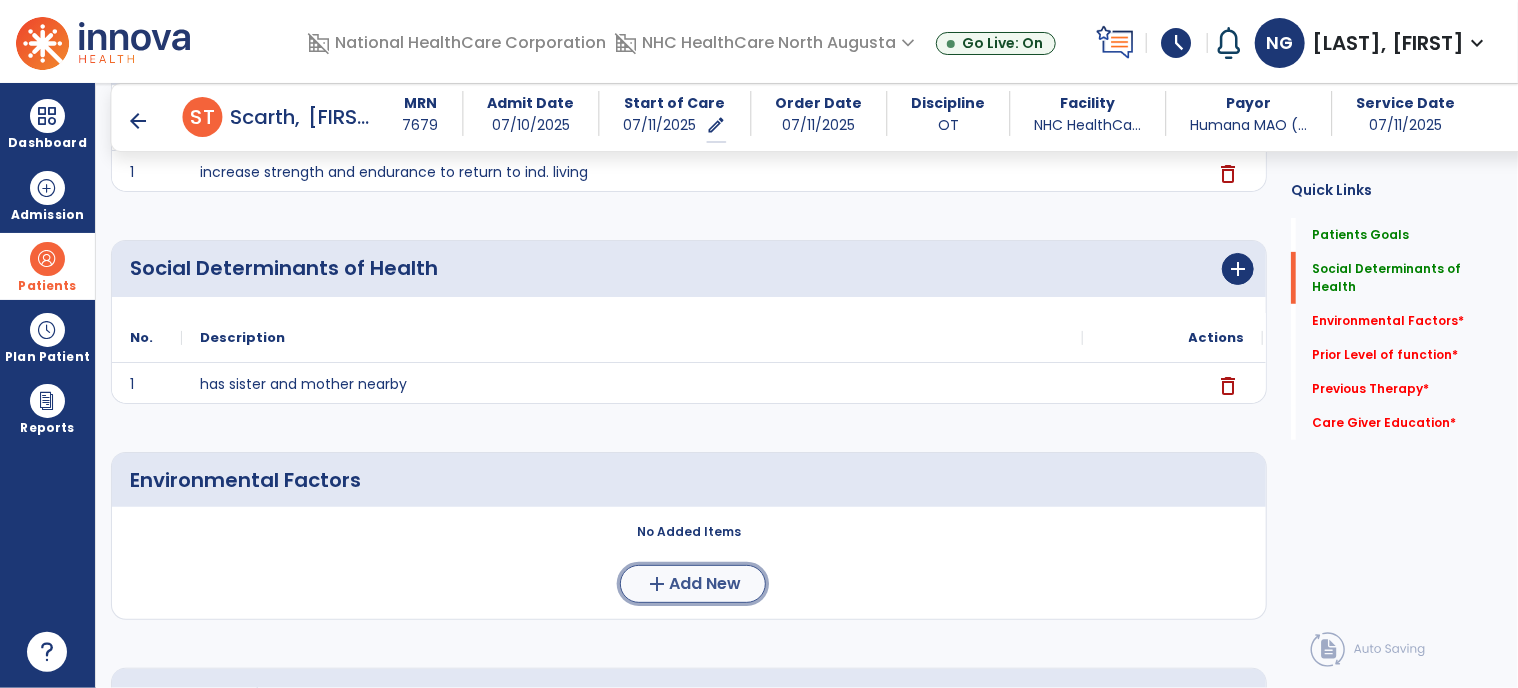 click on "Add New" 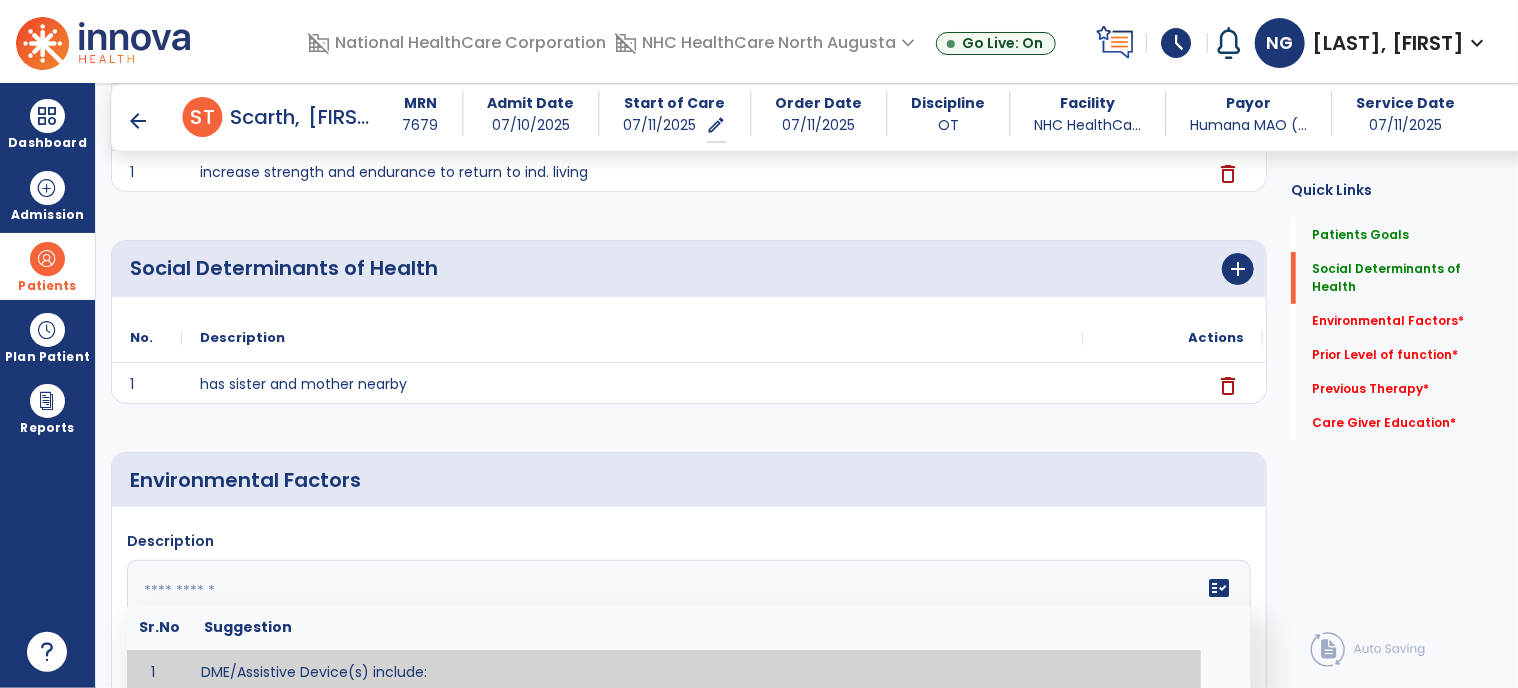 click 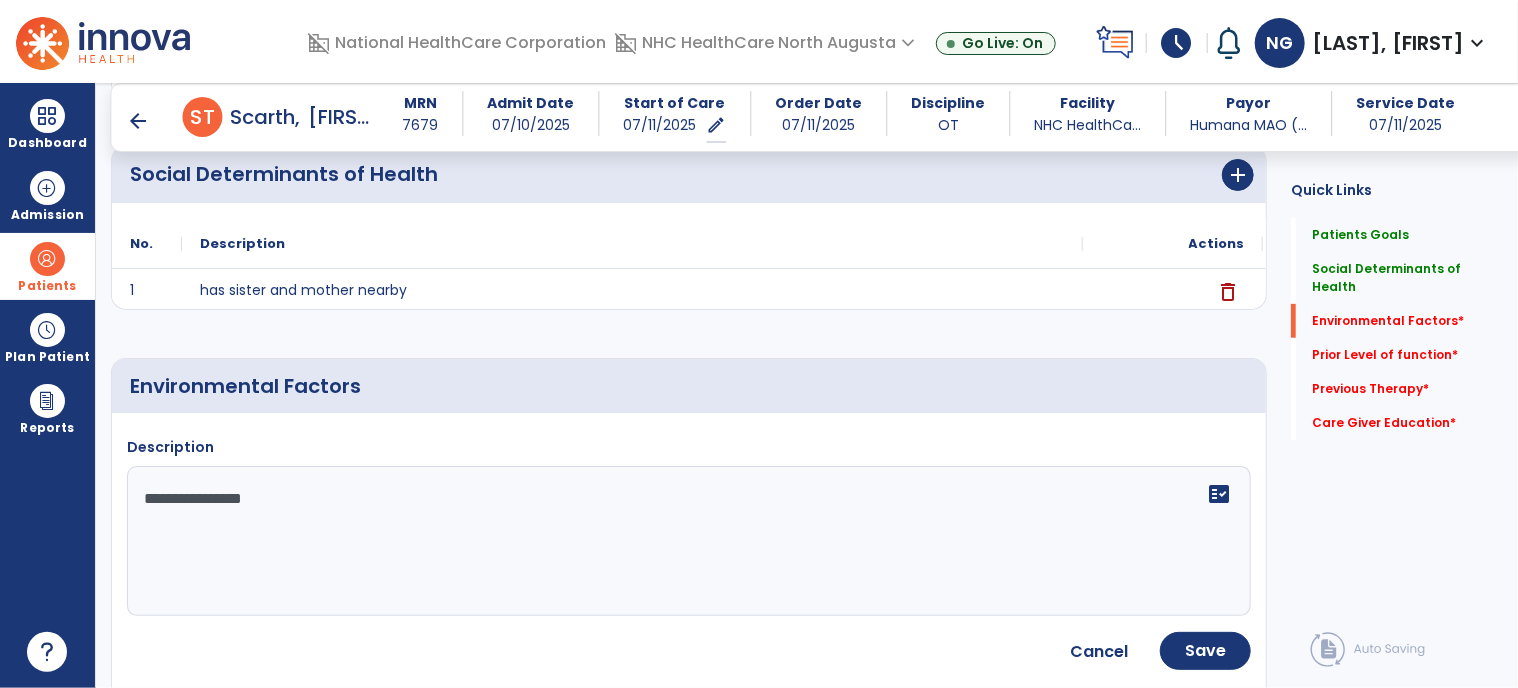 scroll, scrollTop: 600, scrollLeft: 0, axis: vertical 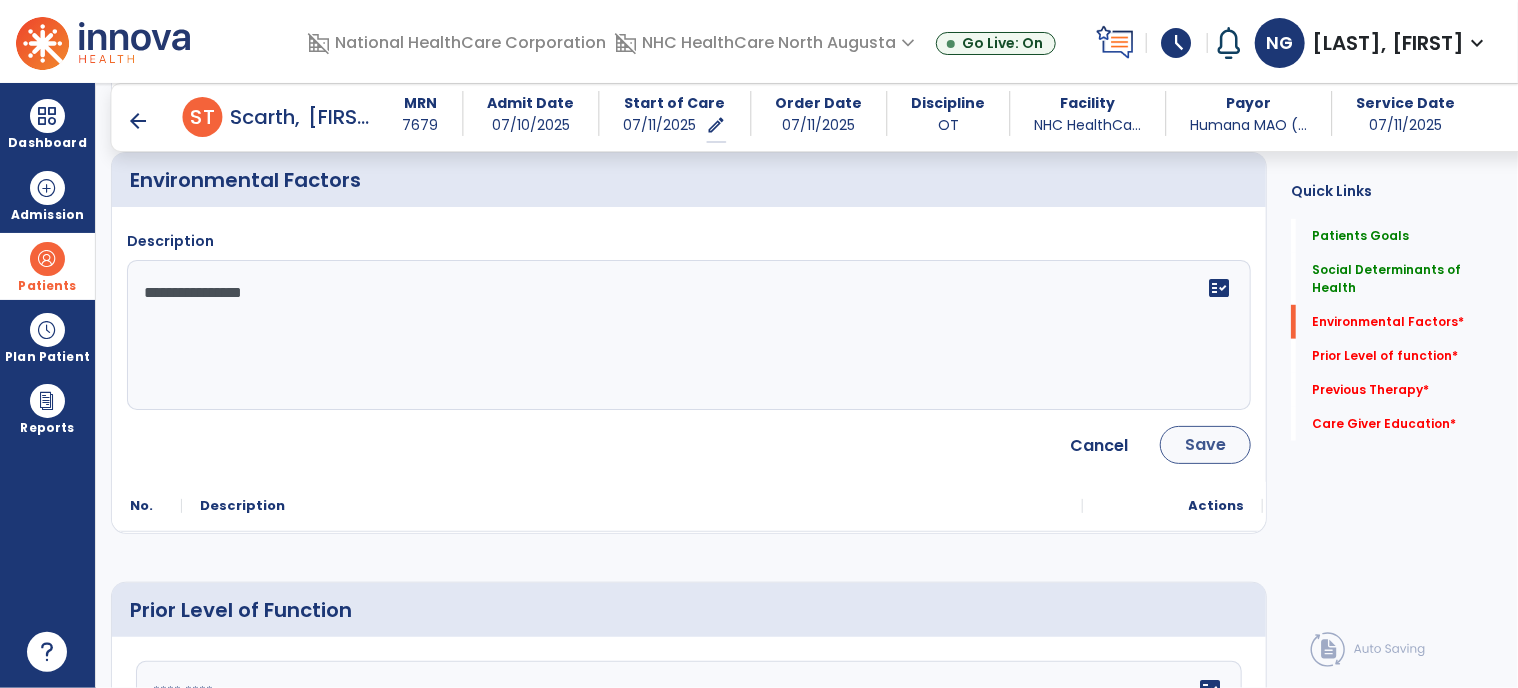 type on "**********" 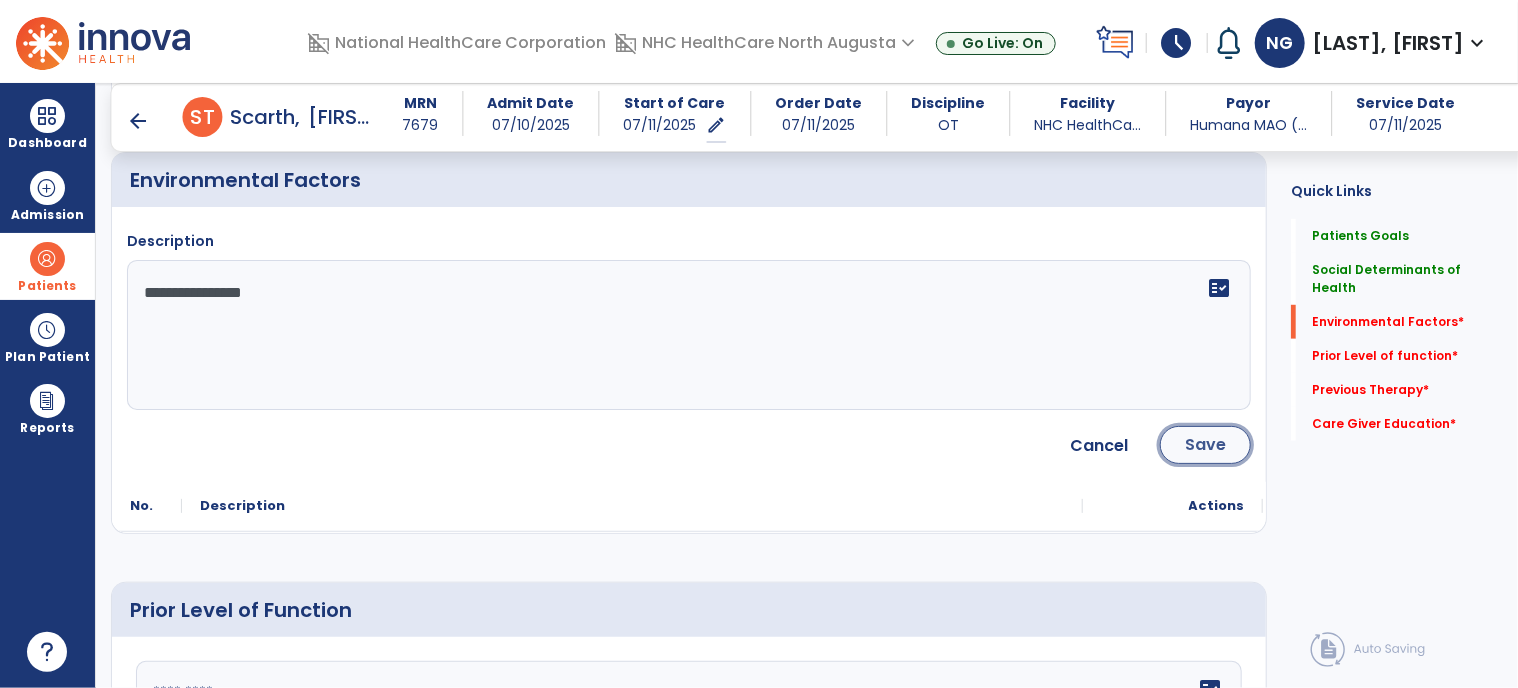 click on "Save" 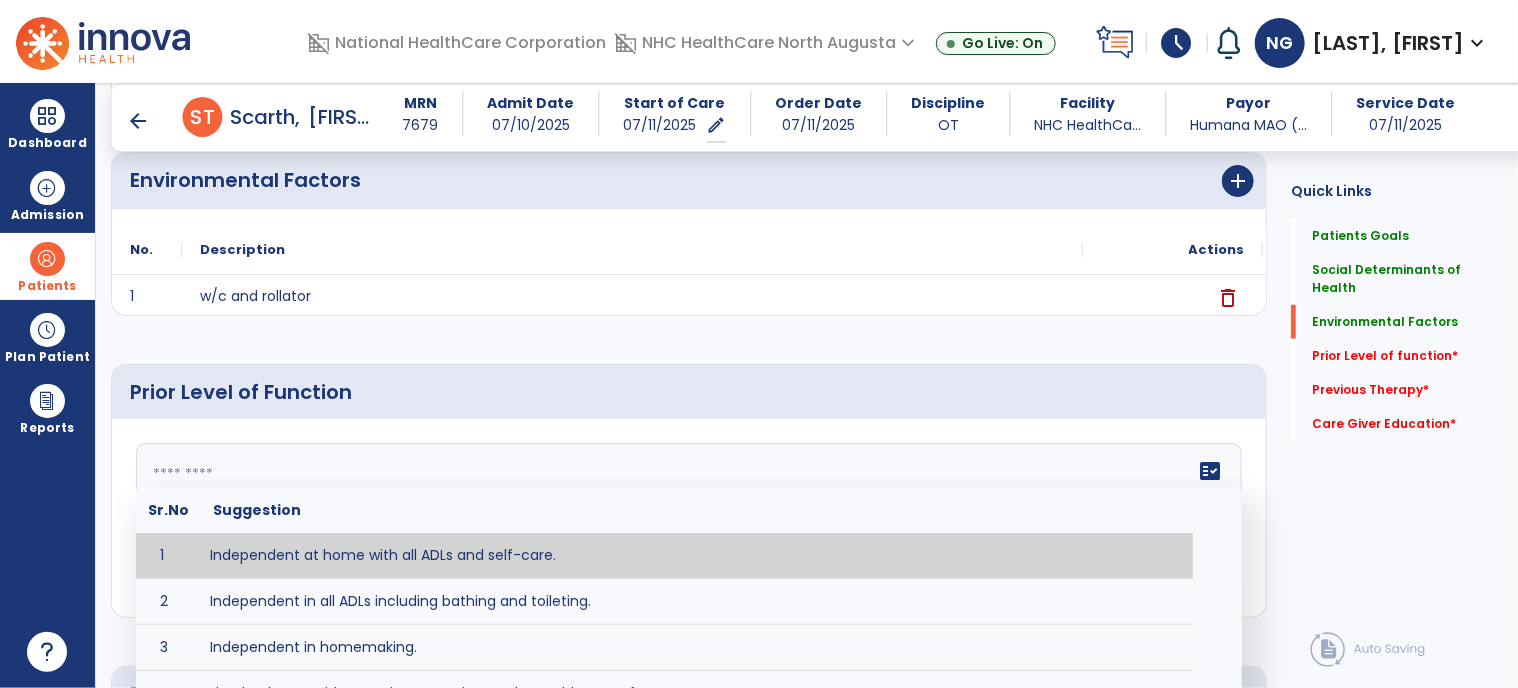 click on "fact_check  Sr.No Suggestion 1 Independent at home with all ADLs and self-care. 2 Independent in all ADLs including bathing and toileting. 3 Independent in homemaking. 4 Lived at home with part-time caregiver and was able to perform _________. 5 Lived at home with full-time caregiver and was able to perform _________. 6 Lived at home with home health assistant for ________. 7 Lived at SNF and able to _______. 8 Lived at SNF and required ______ assist for ________. 9 Lived in assisted living facility and able to _______. 10 Lived in home with ______ stairs and able to navigate with_________ assistance and _______ device. 11 Lived in single story home and did not have to navigate stairs or steps. 12 Lived in SNF and began to develop increase in risk for ______. 13 Lived in SNF and skin was intact without pressure sores or wounds 14 Lived in SNF and was independent with the following ADL's ________. 15 Lived independently at home with _________ and able to __________. 16 17 Worked as a __________." 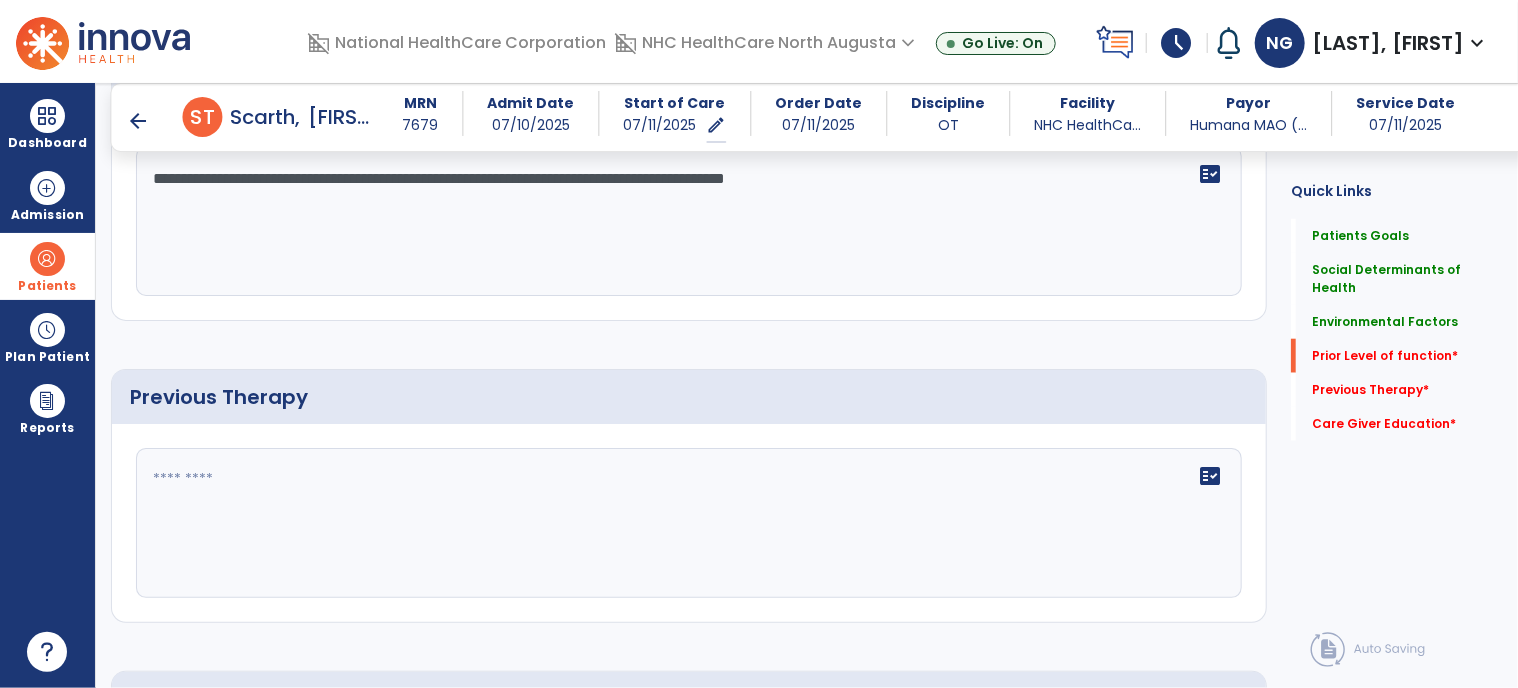 scroll, scrollTop: 900, scrollLeft: 0, axis: vertical 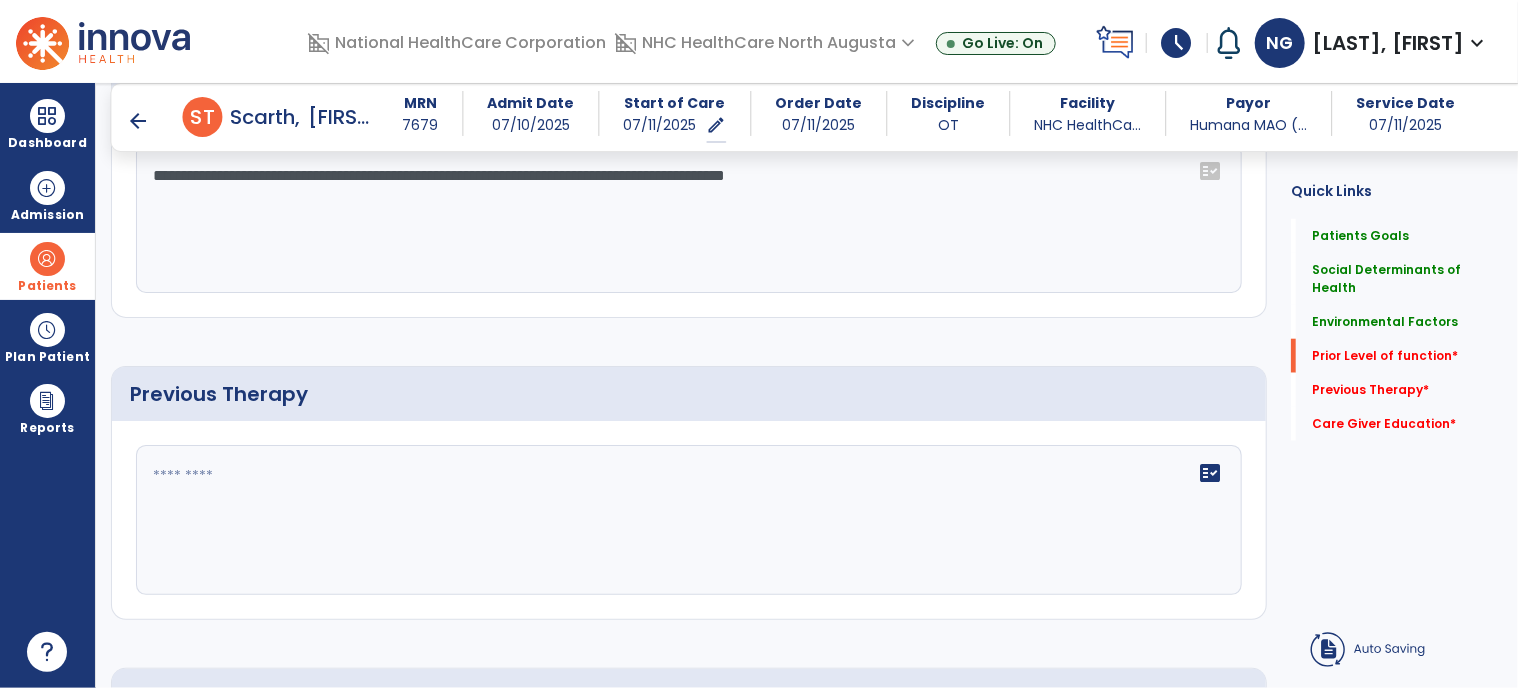 type on "**********" 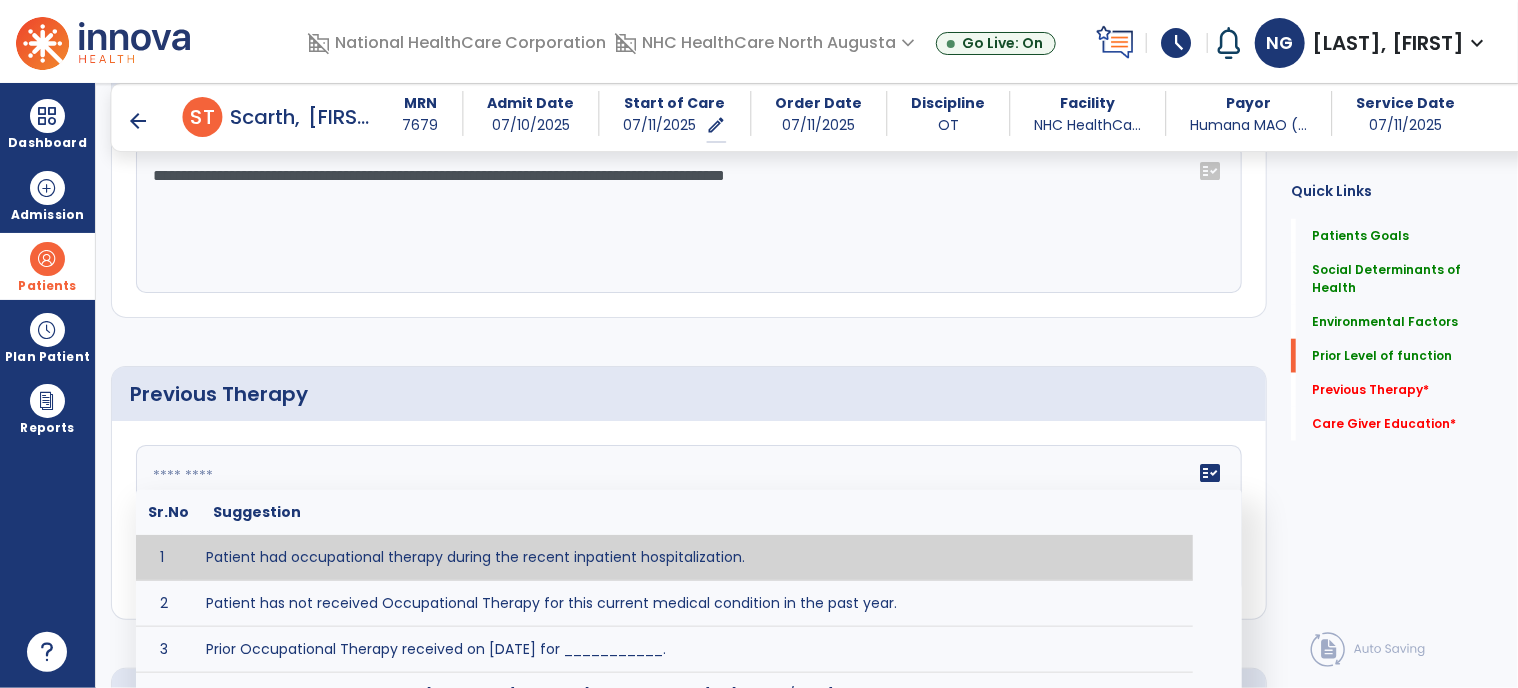 type on "**********" 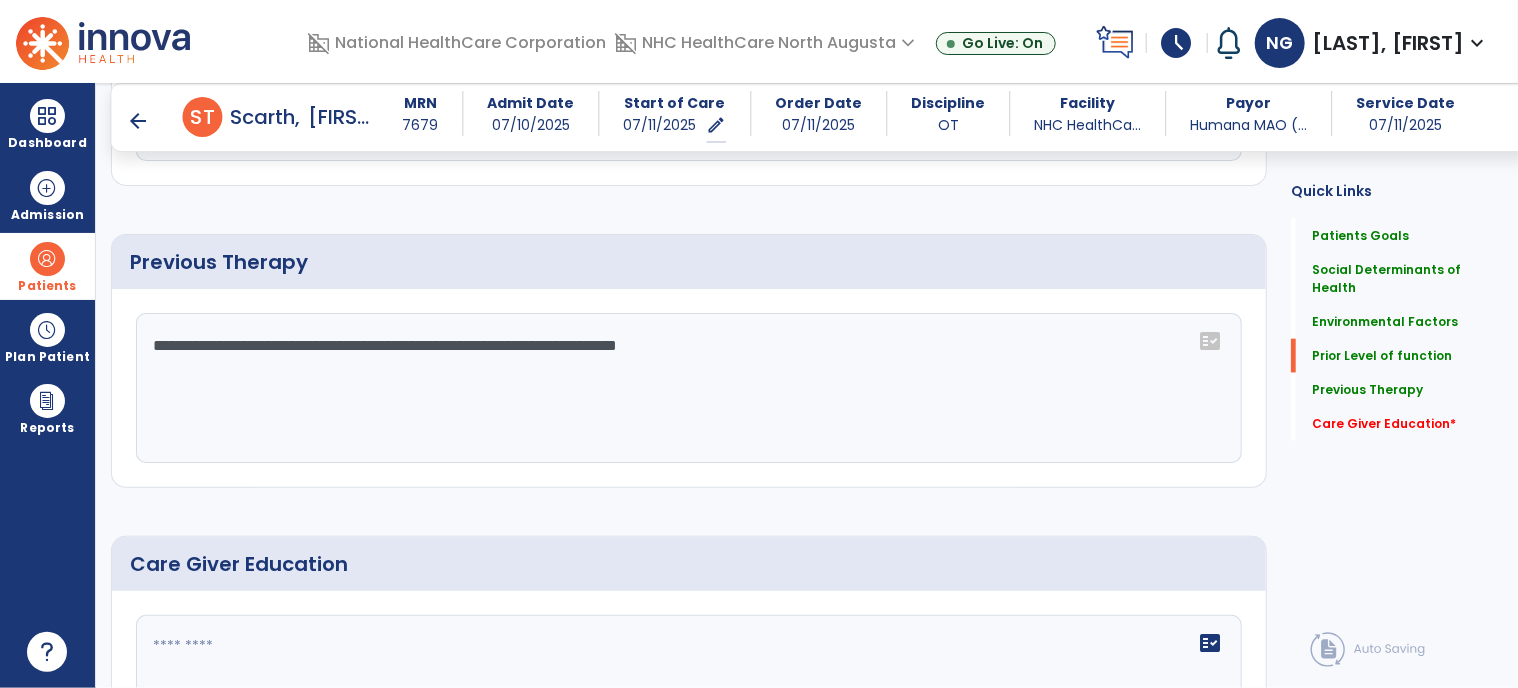 scroll, scrollTop: 1200, scrollLeft: 0, axis: vertical 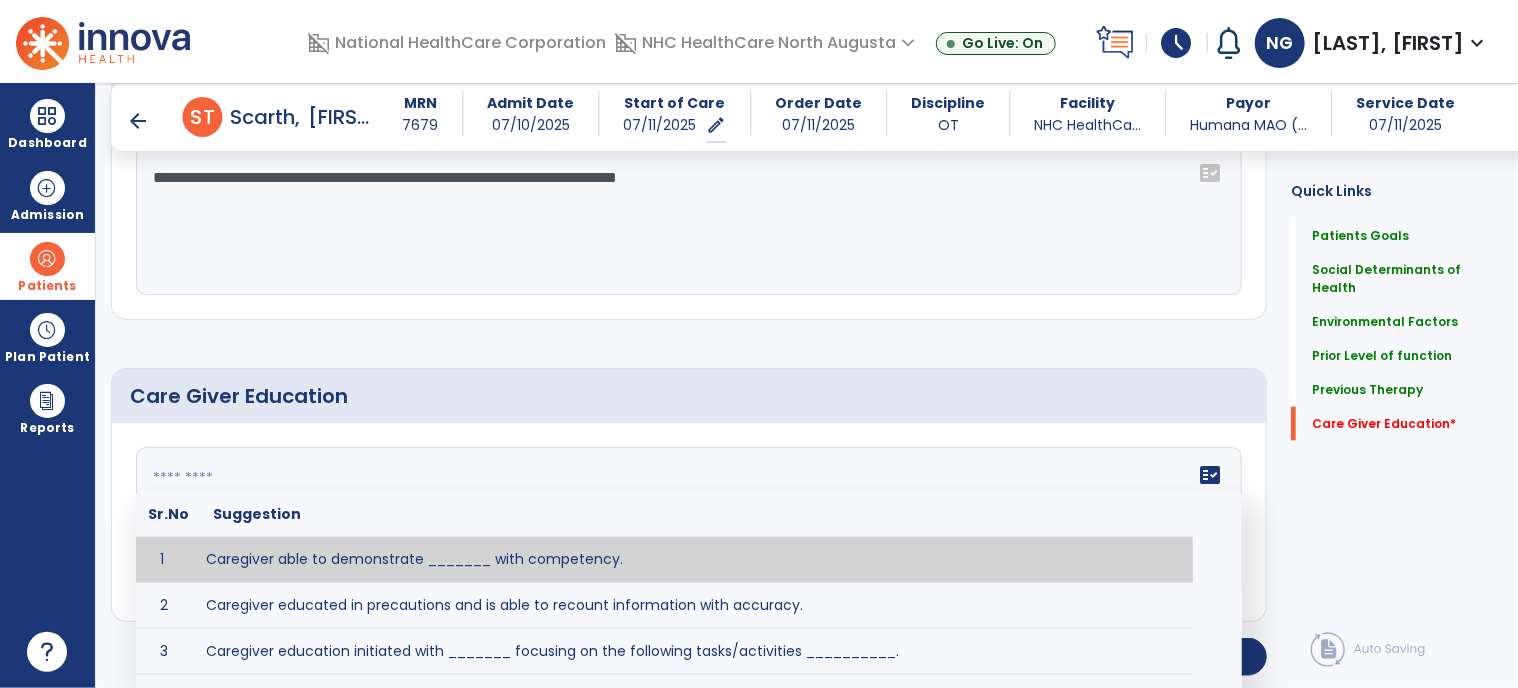 click on "fact_check  Sr.No Suggestion 1 Caregiver able to demonstrate _______ with competency. 2 Caregiver educated in precautions and is able to recount information with accuracy. 3 Caregiver education initiated with _______ focusing on the following tasks/activities __________. 4 Home exercise program initiated with caregiver focusing on __________. 5 Patient educated in precautions and is able to recount information with [VALUE]% accuracy." 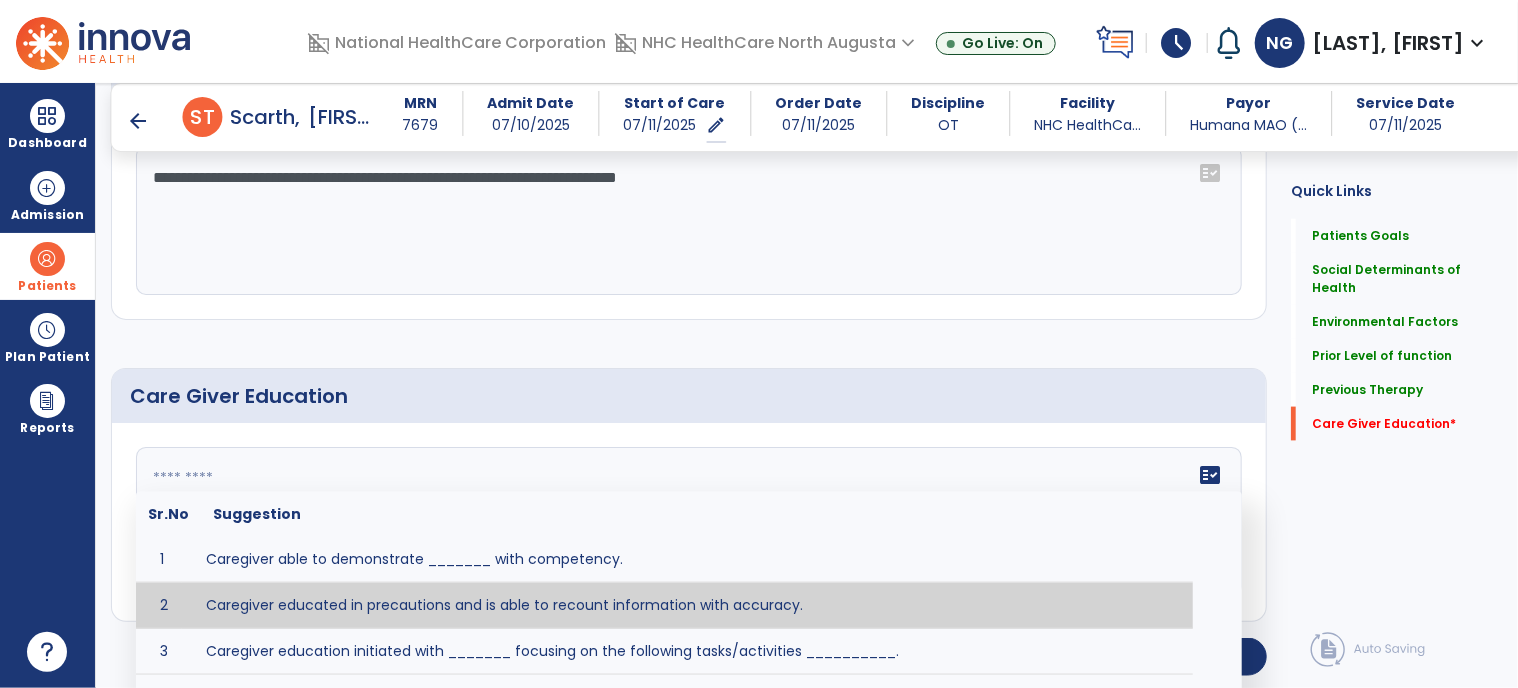 type on "**********" 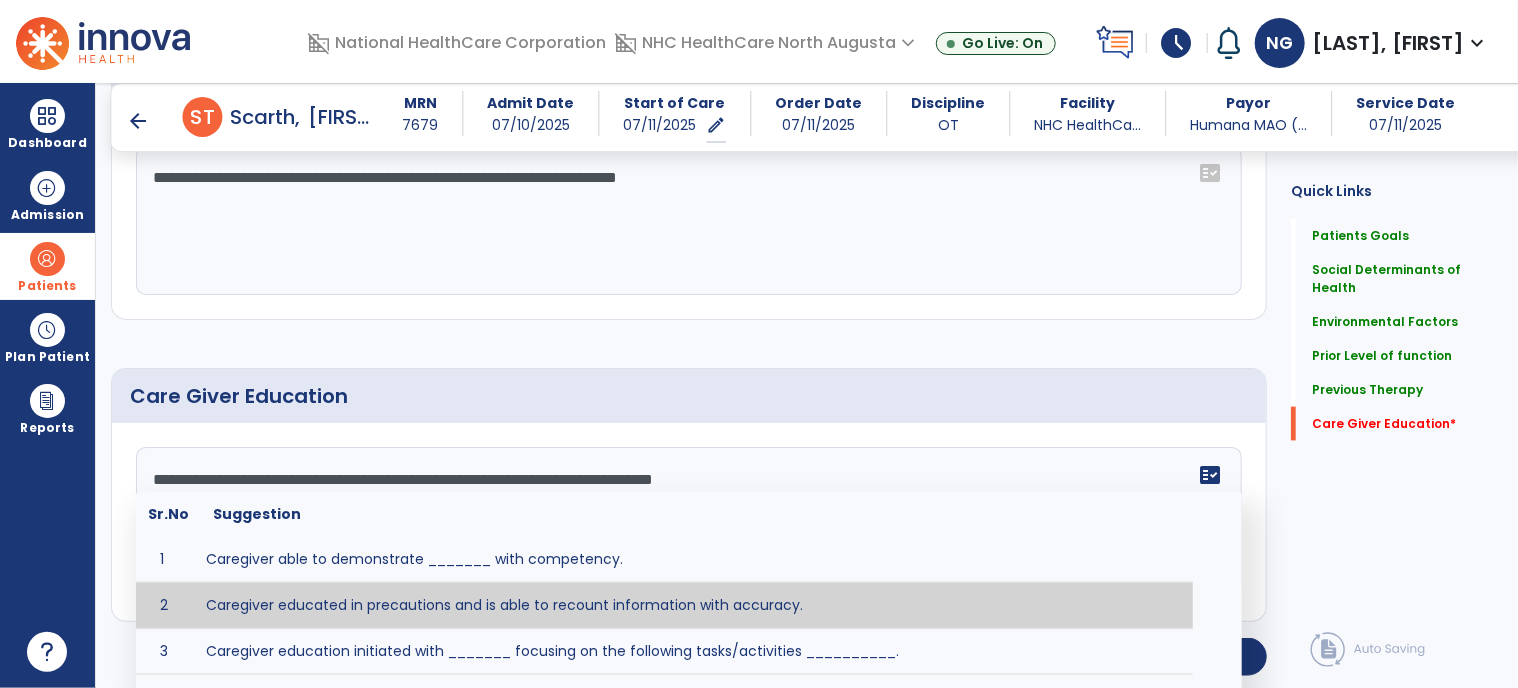 scroll, scrollTop: 1198, scrollLeft: 0, axis: vertical 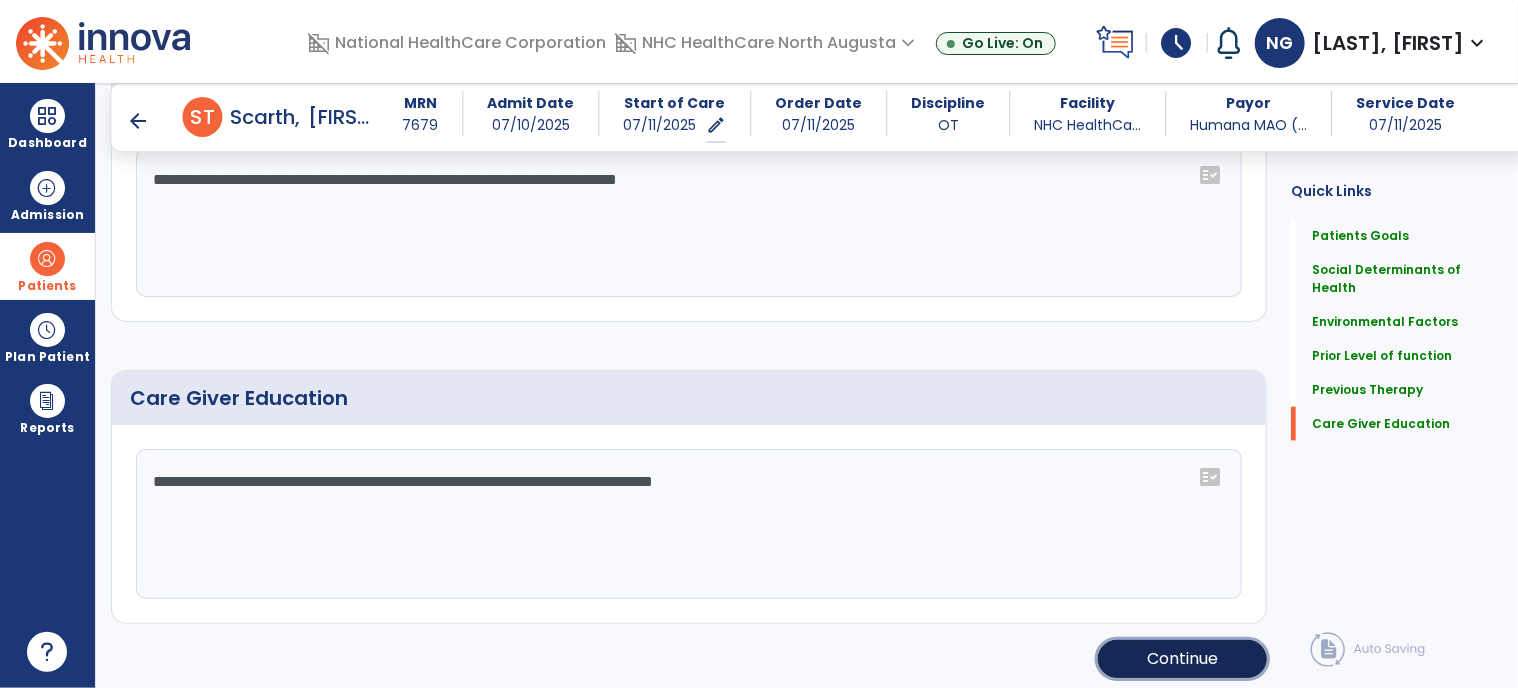 click on "Continue" 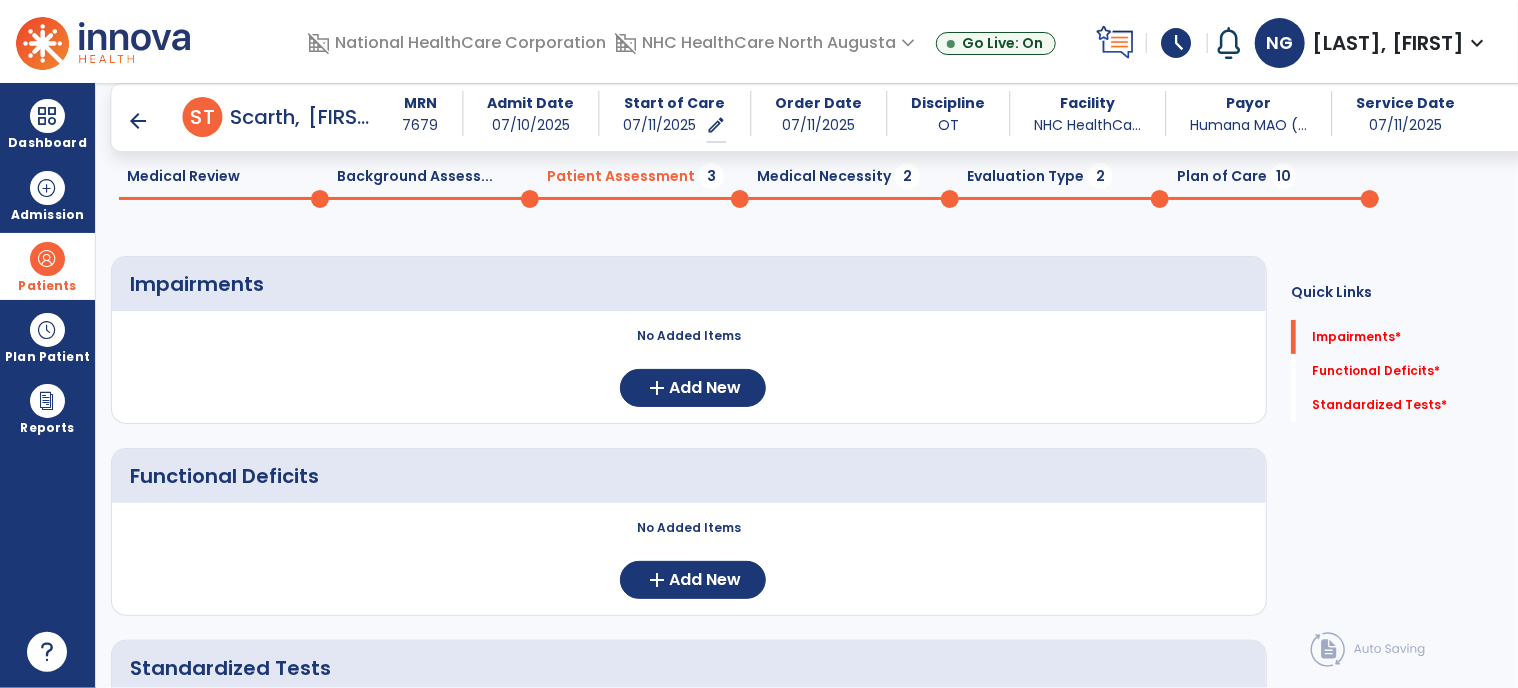 scroll, scrollTop: 59, scrollLeft: 0, axis: vertical 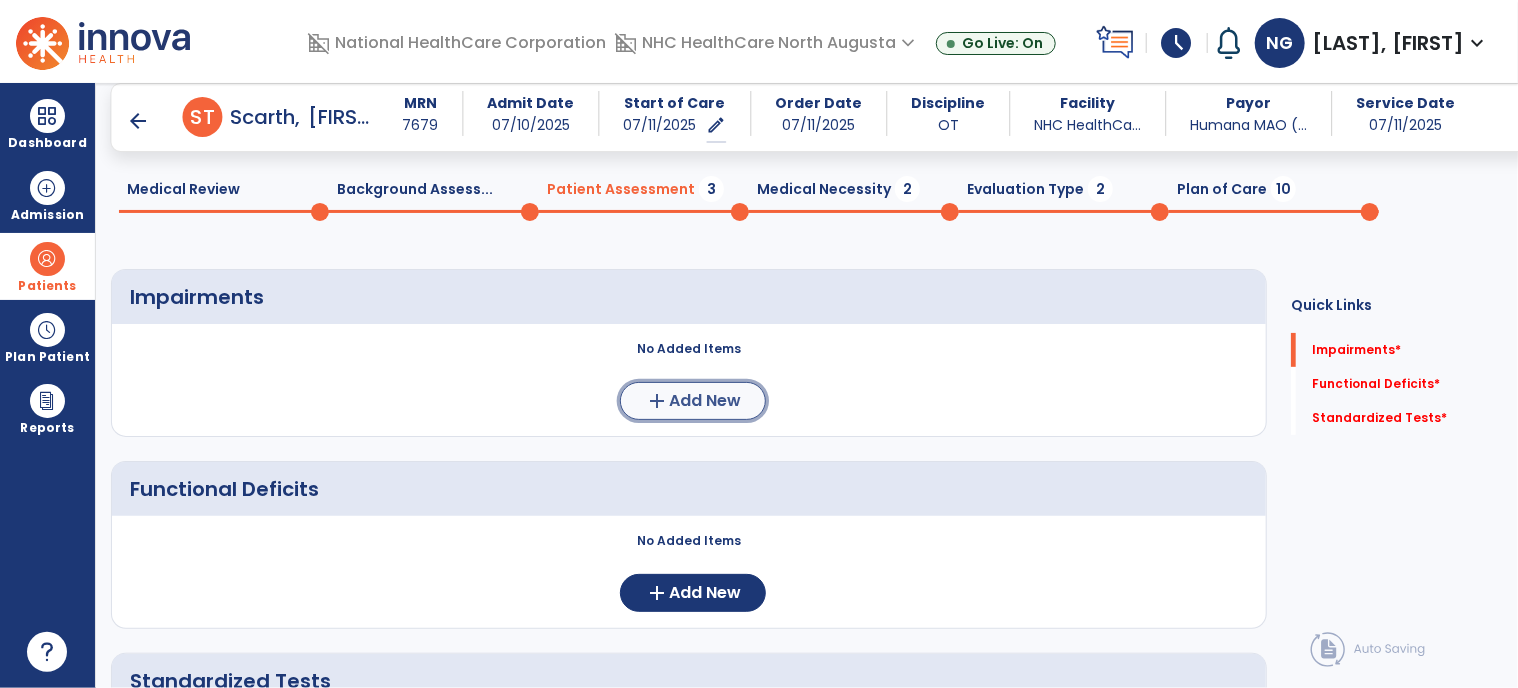 click on "add" 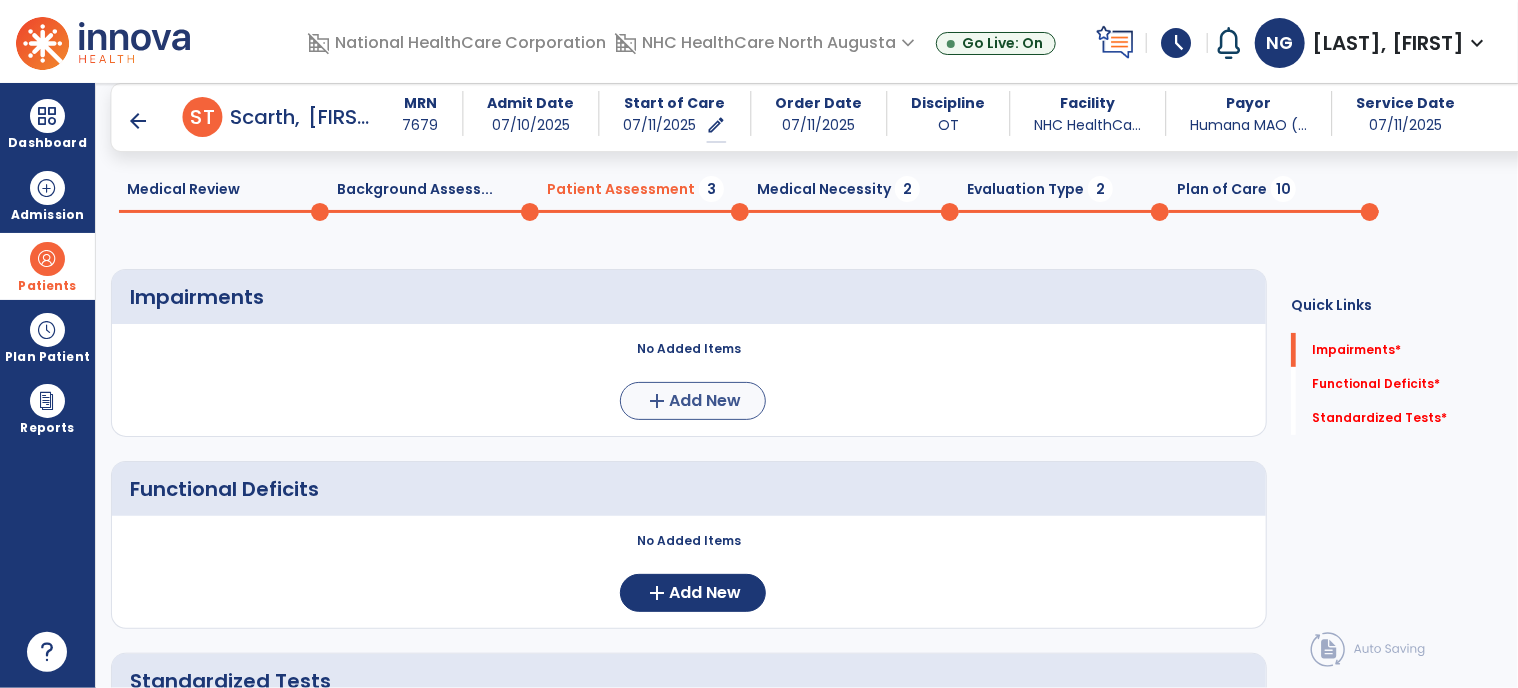 scroll, scrollTop: 0, scrollLeft: 0, axis: both 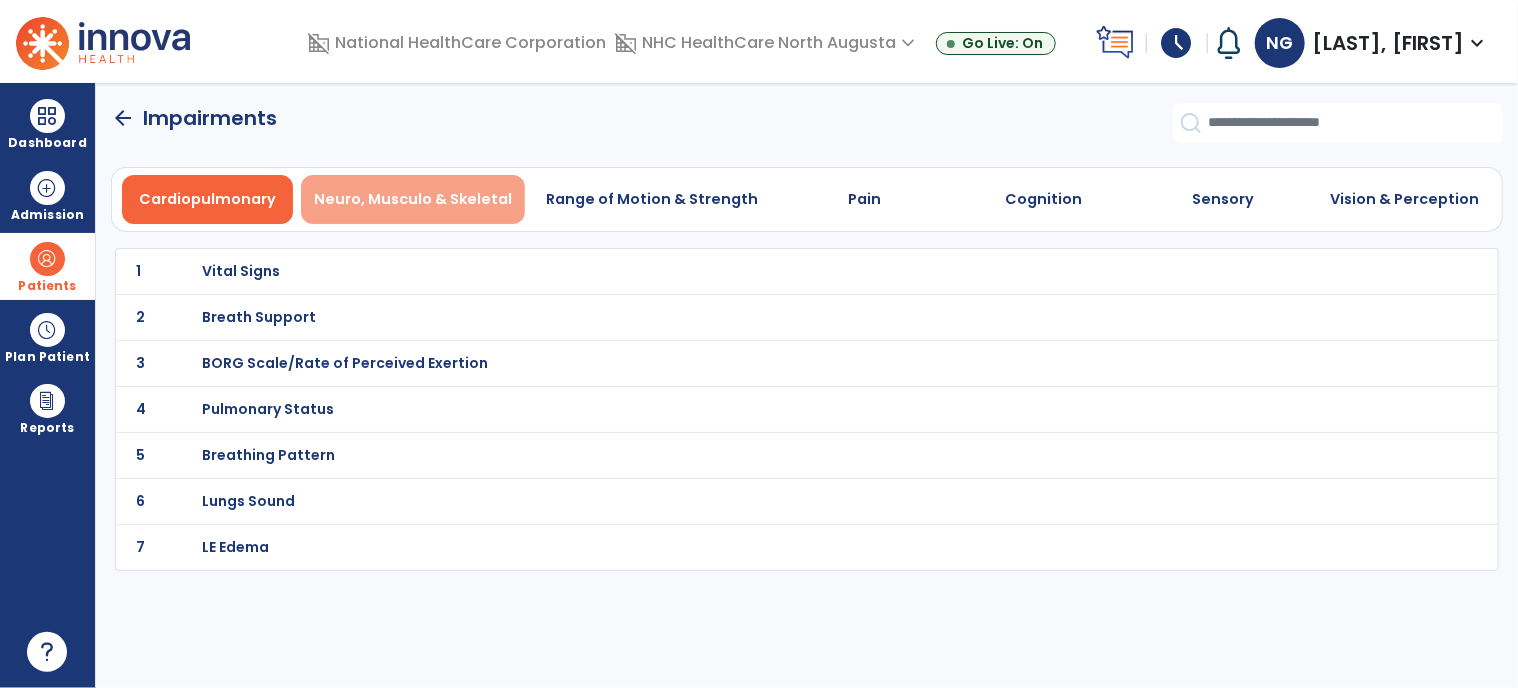click on "Neuro, Musculo & Skeletal" at bounding box center (413, 199) 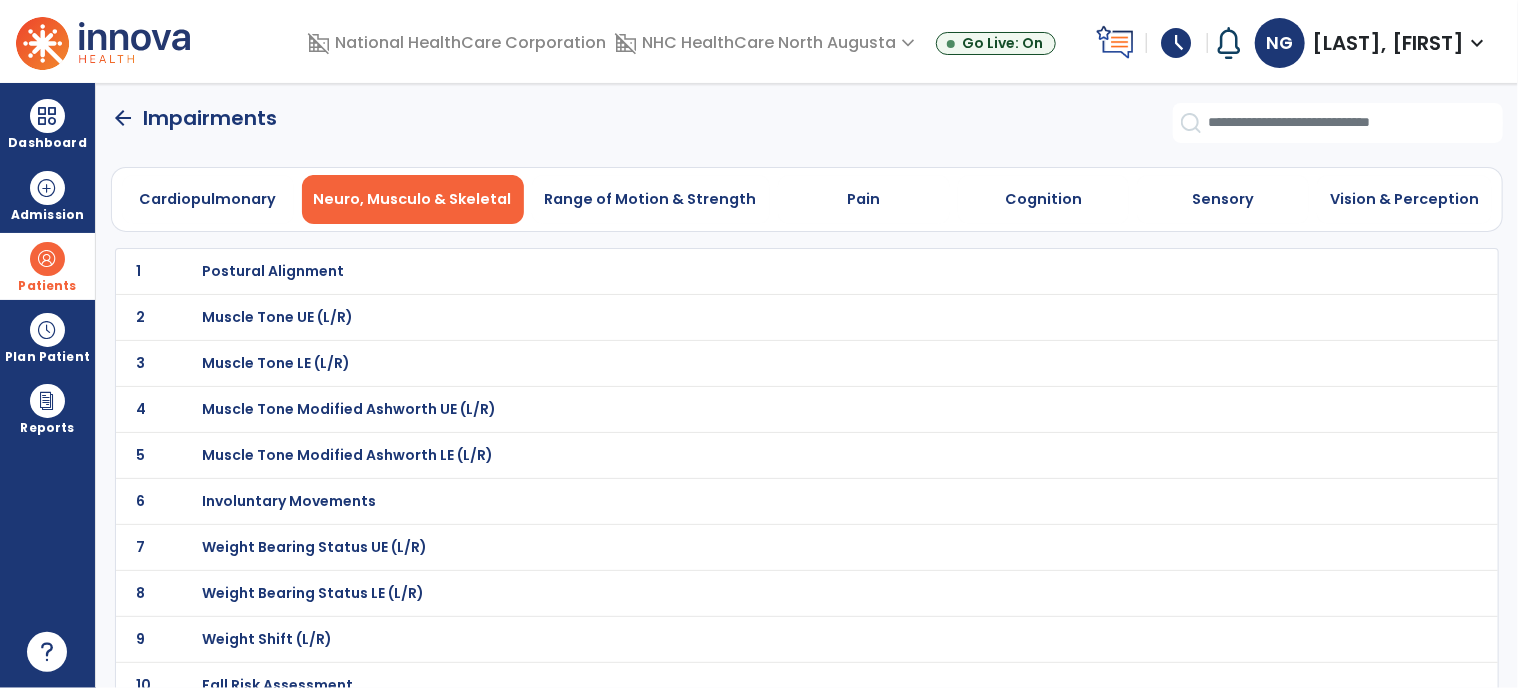 click on "Muscle Tone UE (L/R)" at bounding box center (274, 271) 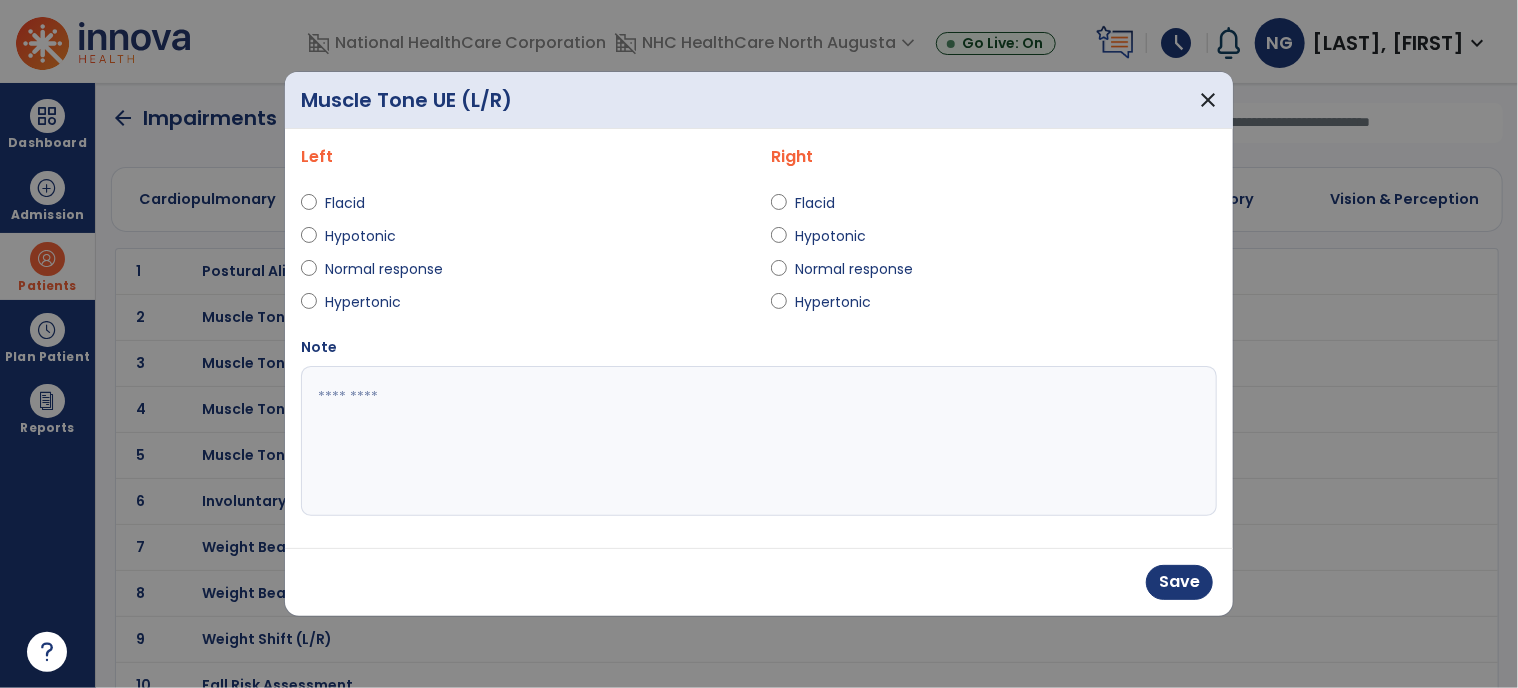 click at bounding box center (759, 441) 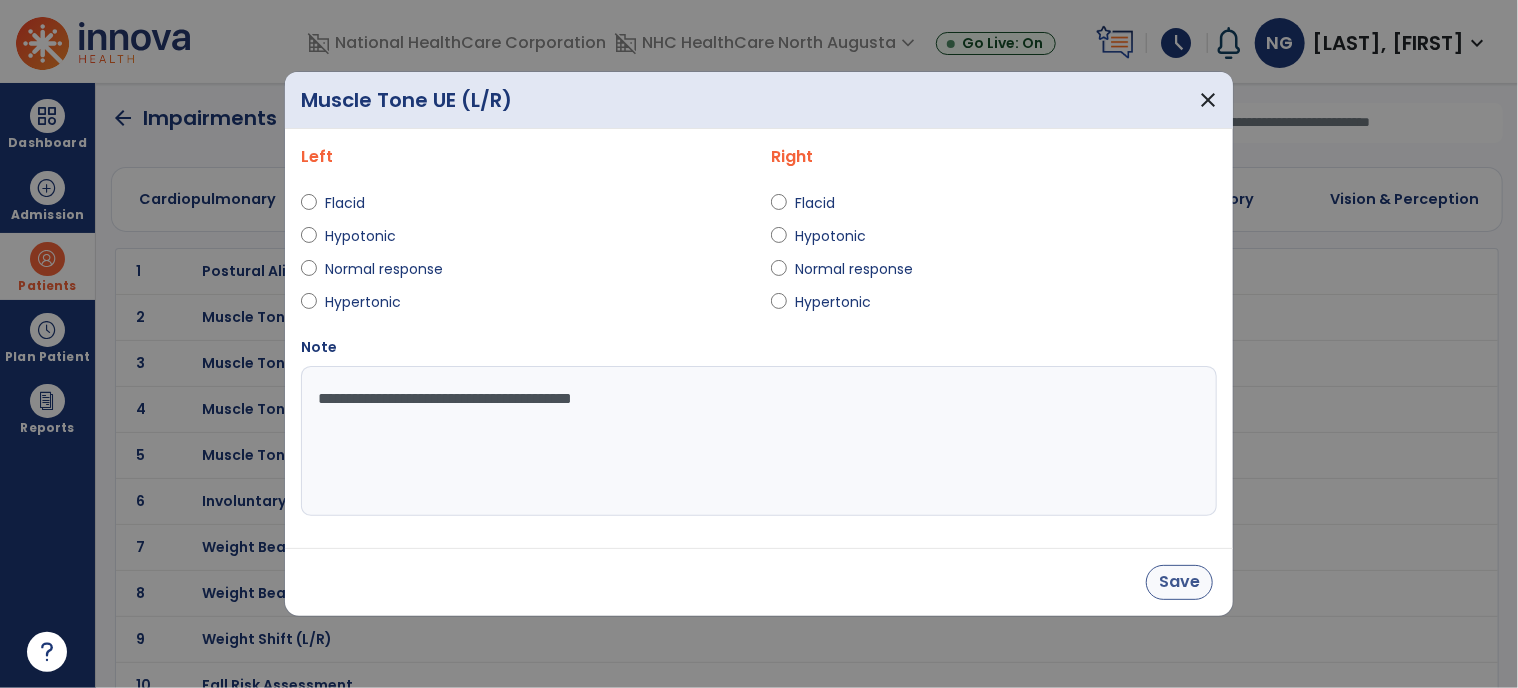 type on "**********" 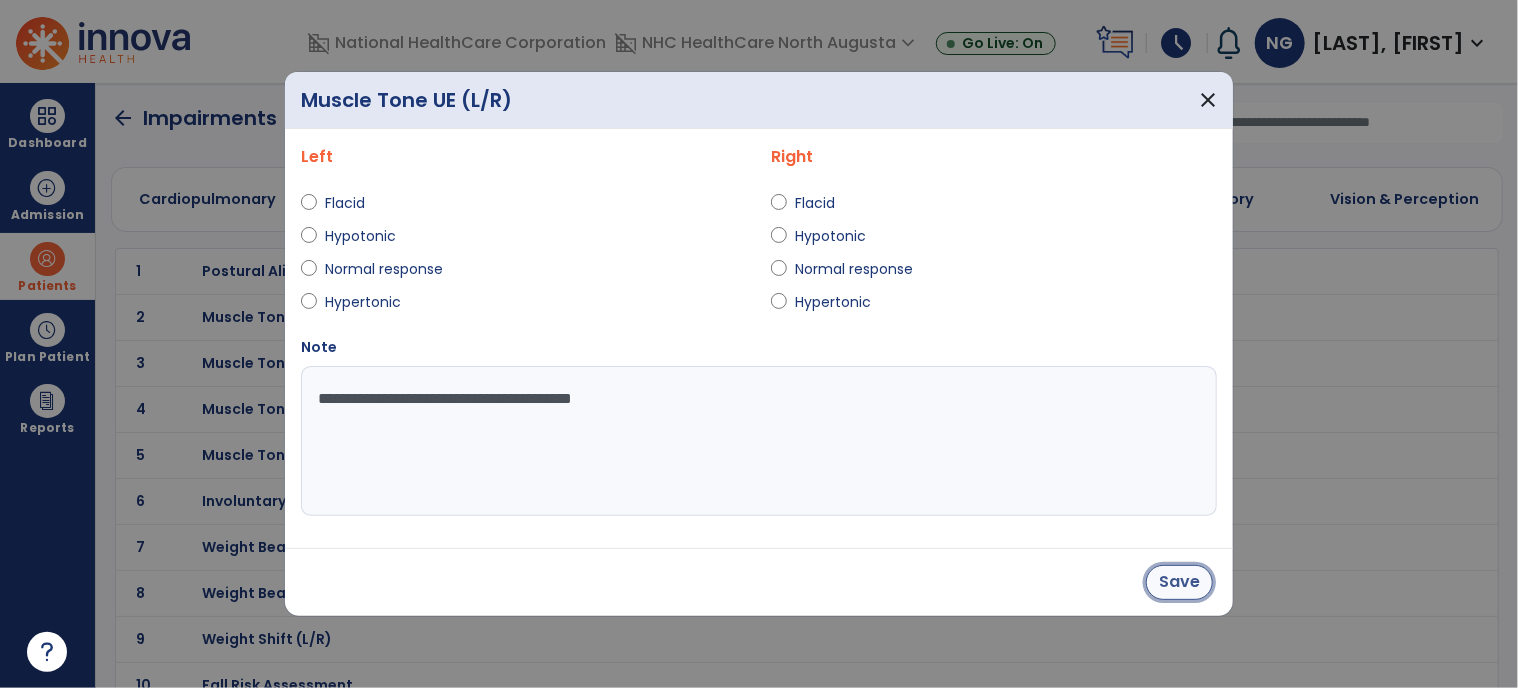 click on "Save" at bounding box center [1179, 582] 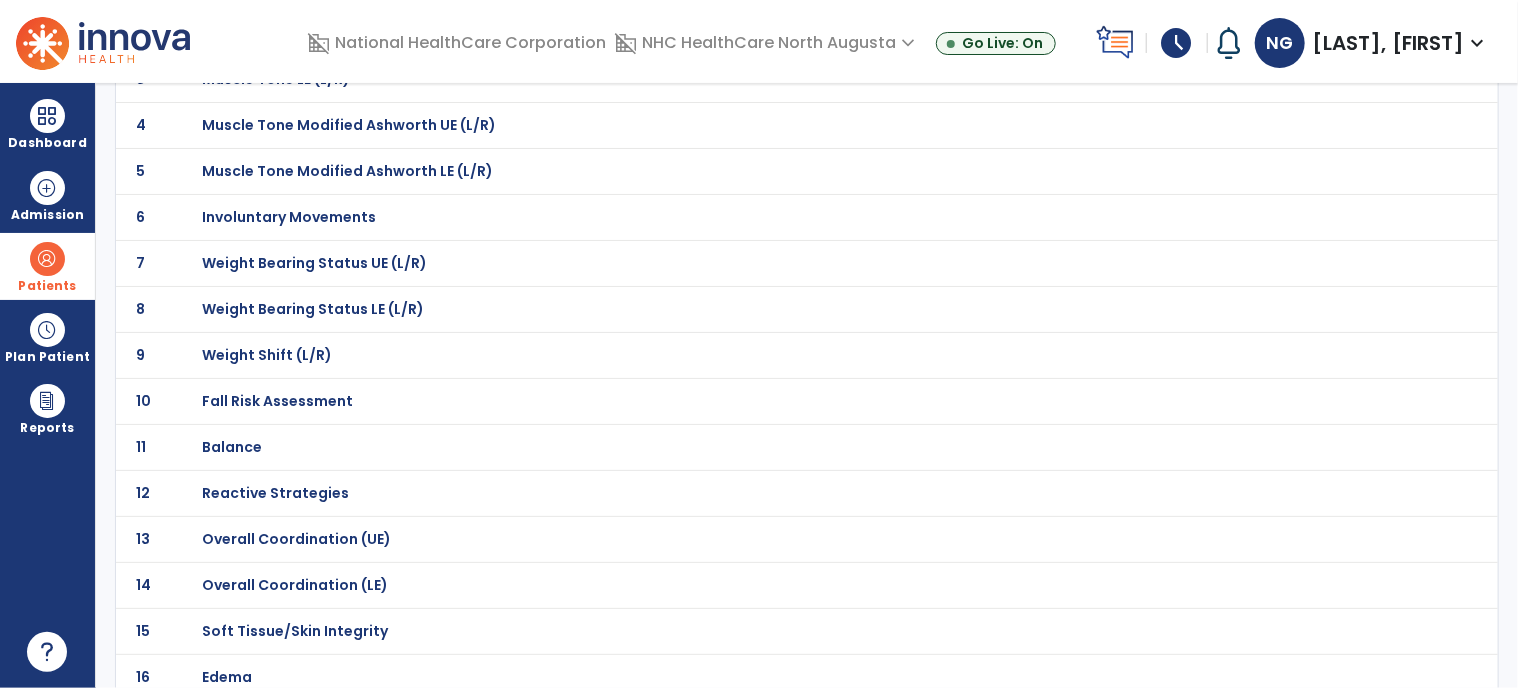 scroll, scrollTop: 300, scrollLeft: 0, axis: vertical 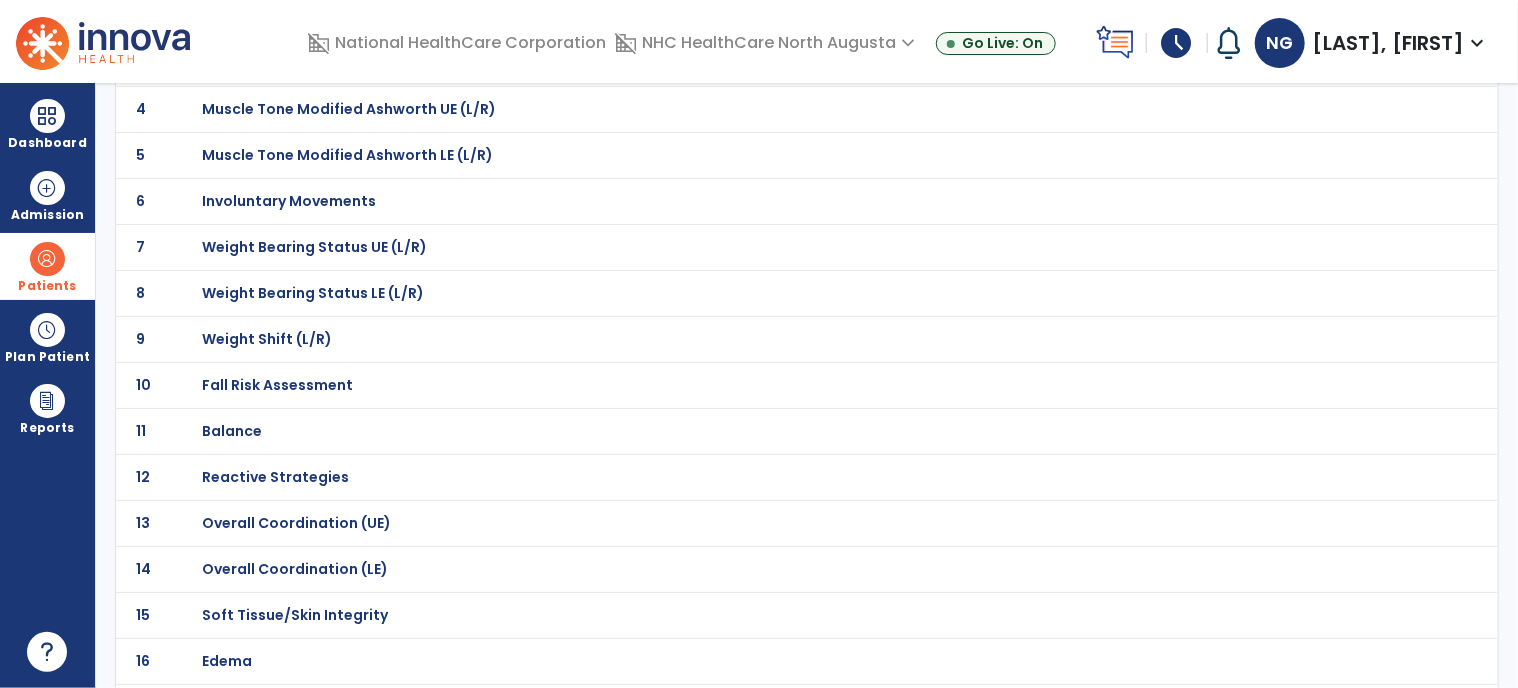 click on "Balance" at bounding box center [274, -29] 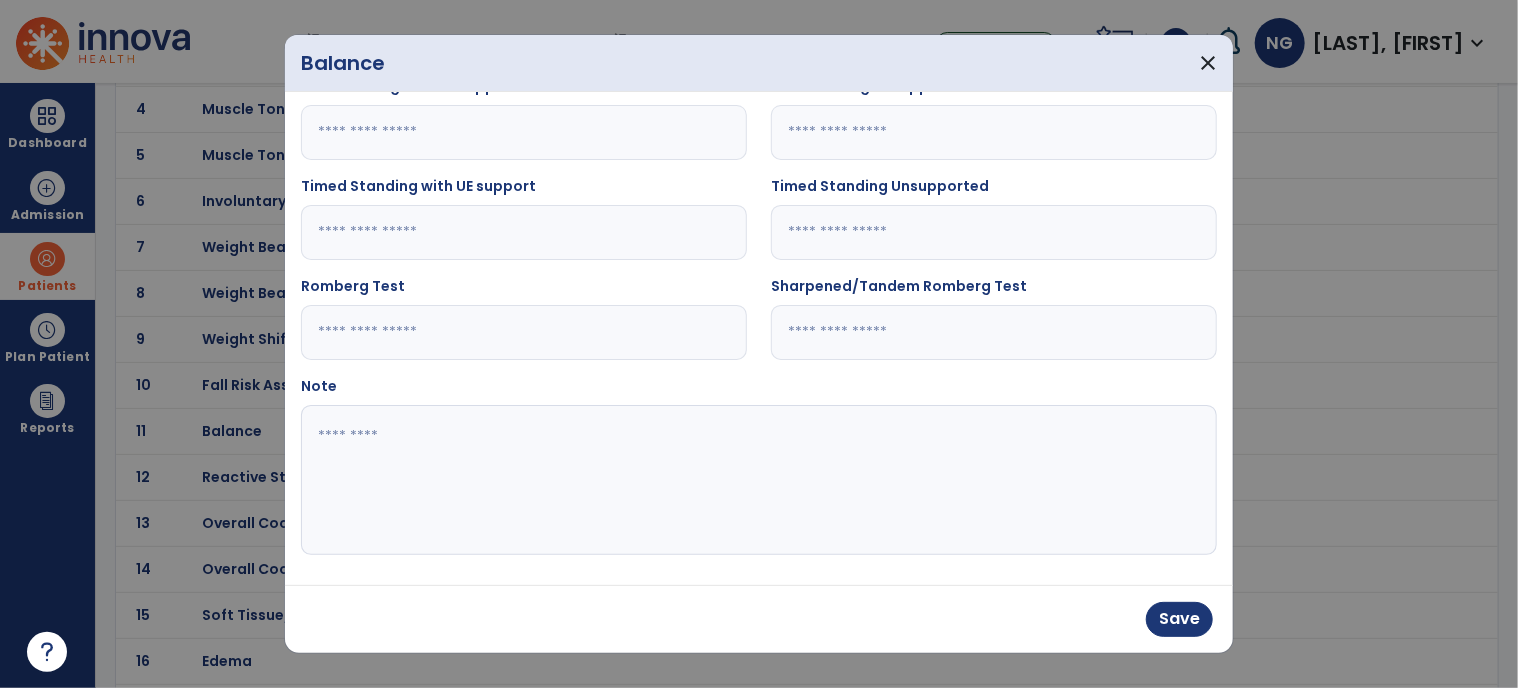 scroll, scrollTop: 319, scrollLeft: 0, axis: vertical 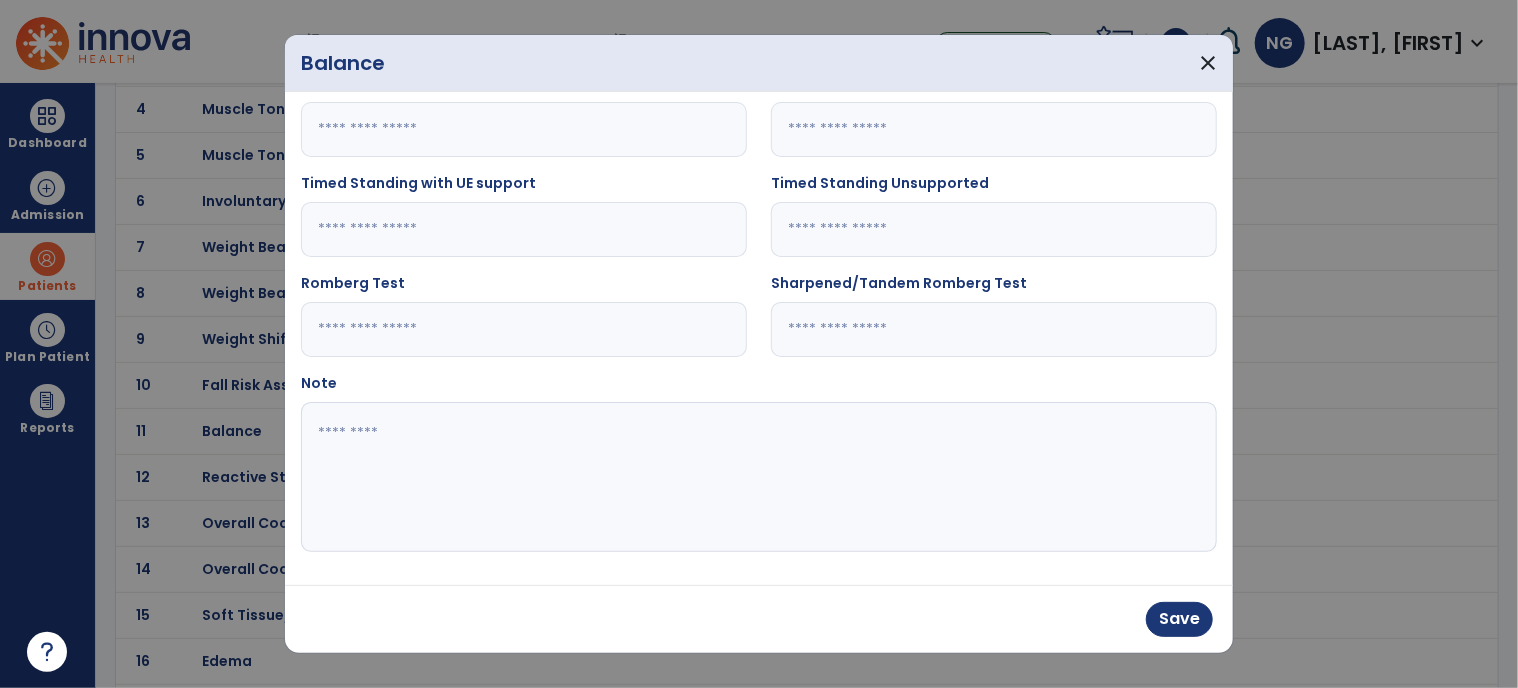click at bounding box center [757, 477] 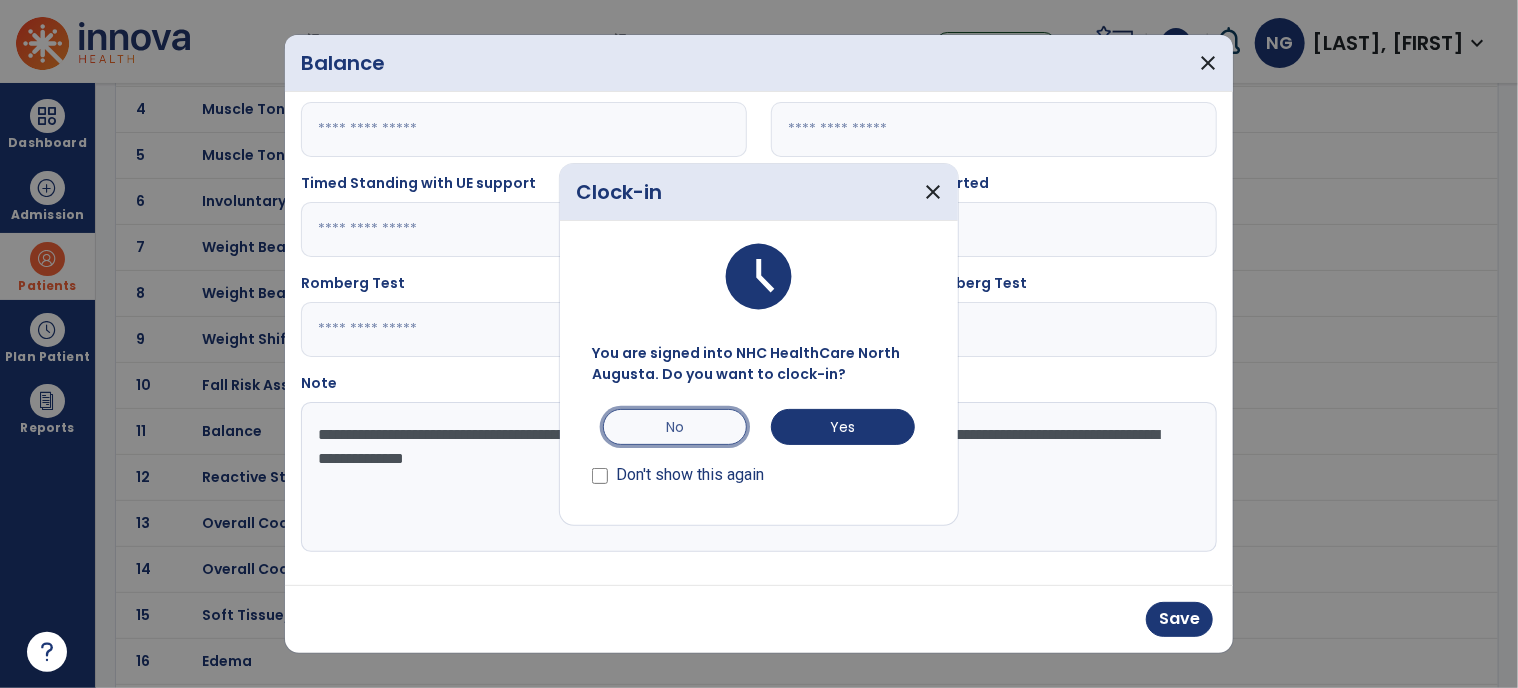 click on "No" at bounding box center (675, 427) 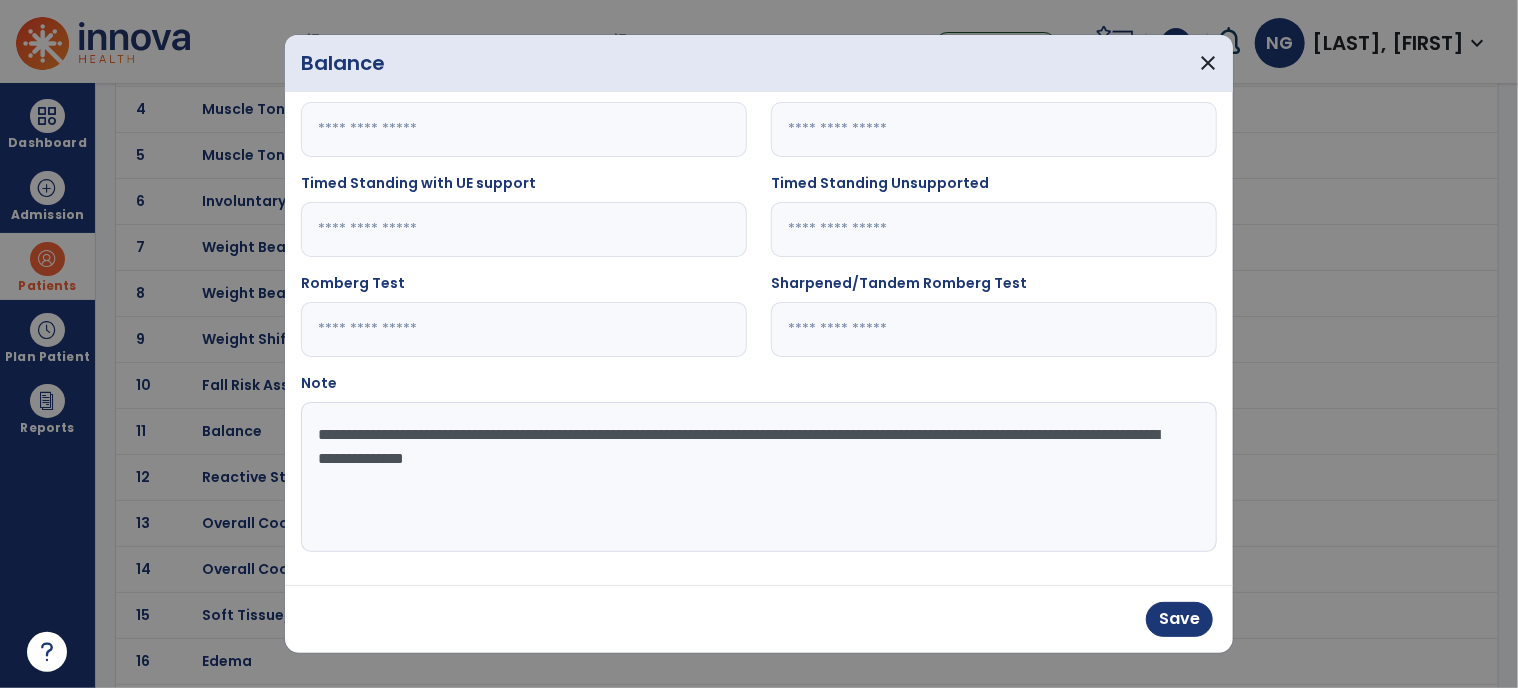 click on "**********" at bounding box center (757, 477) 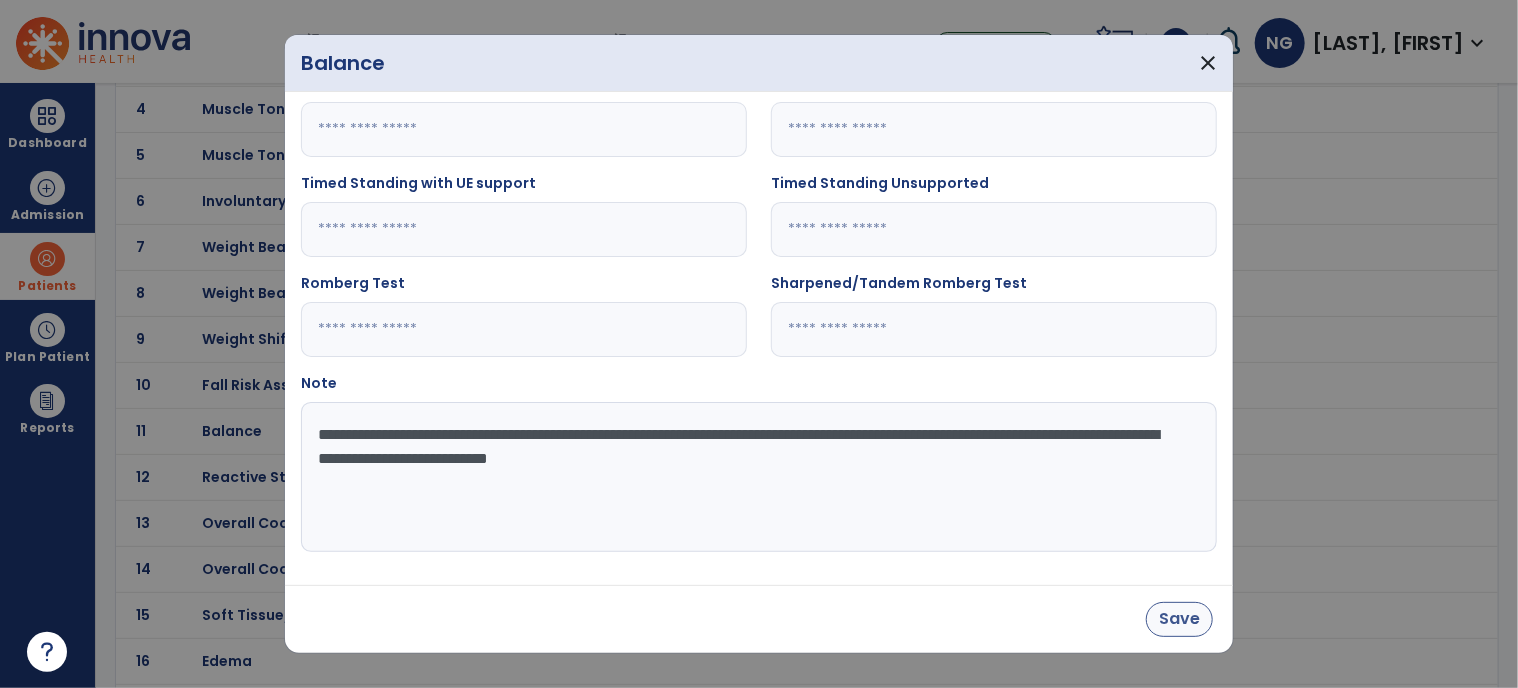 type on "**********" 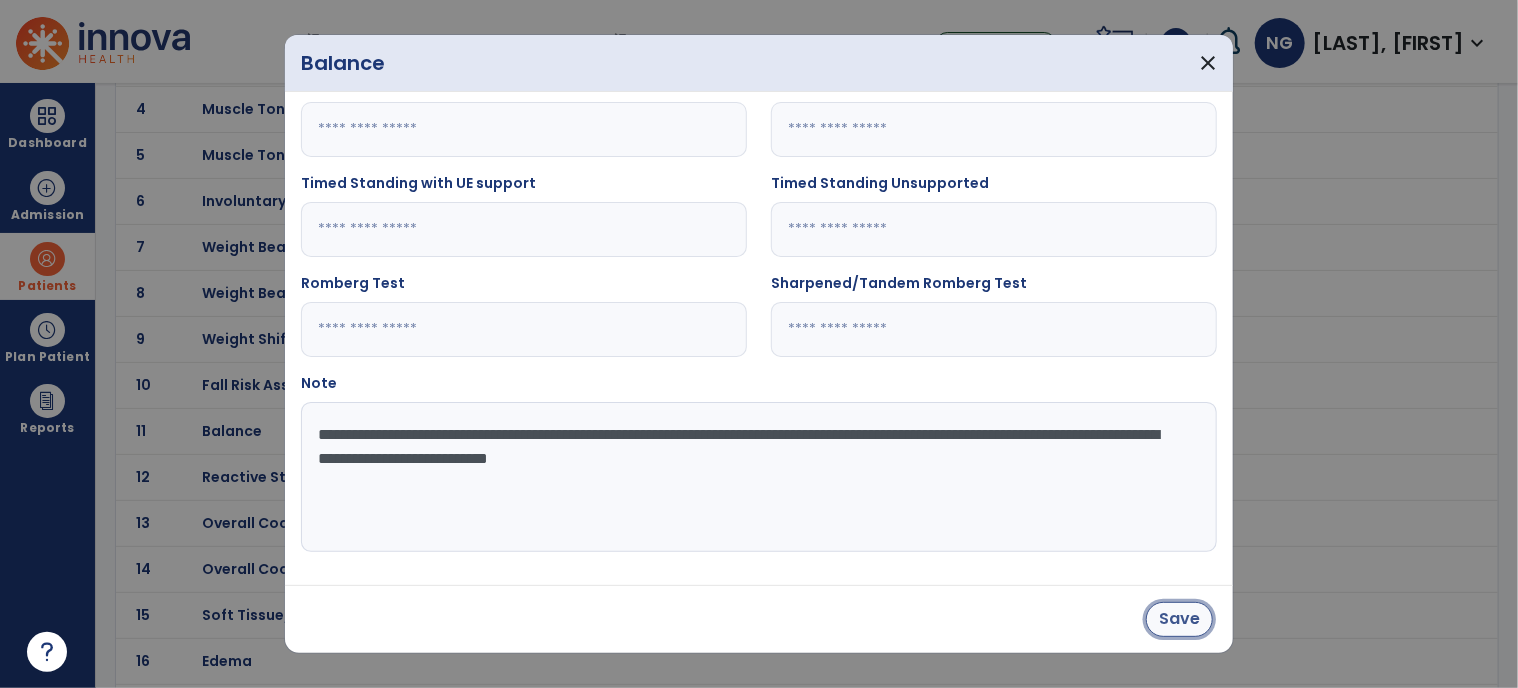 click on "Save" at bounding box center (1179, 619) 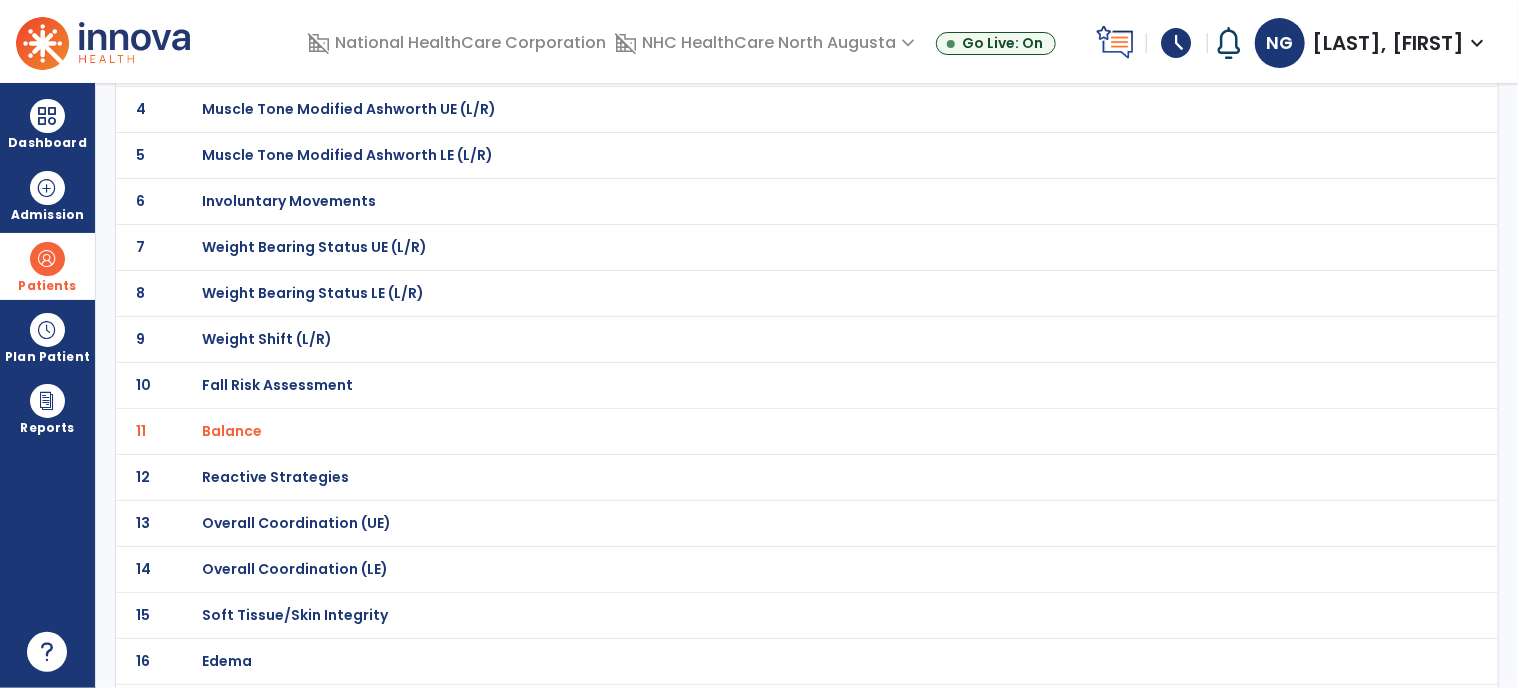 click on "schedule" at bounding box center (1177, 43) 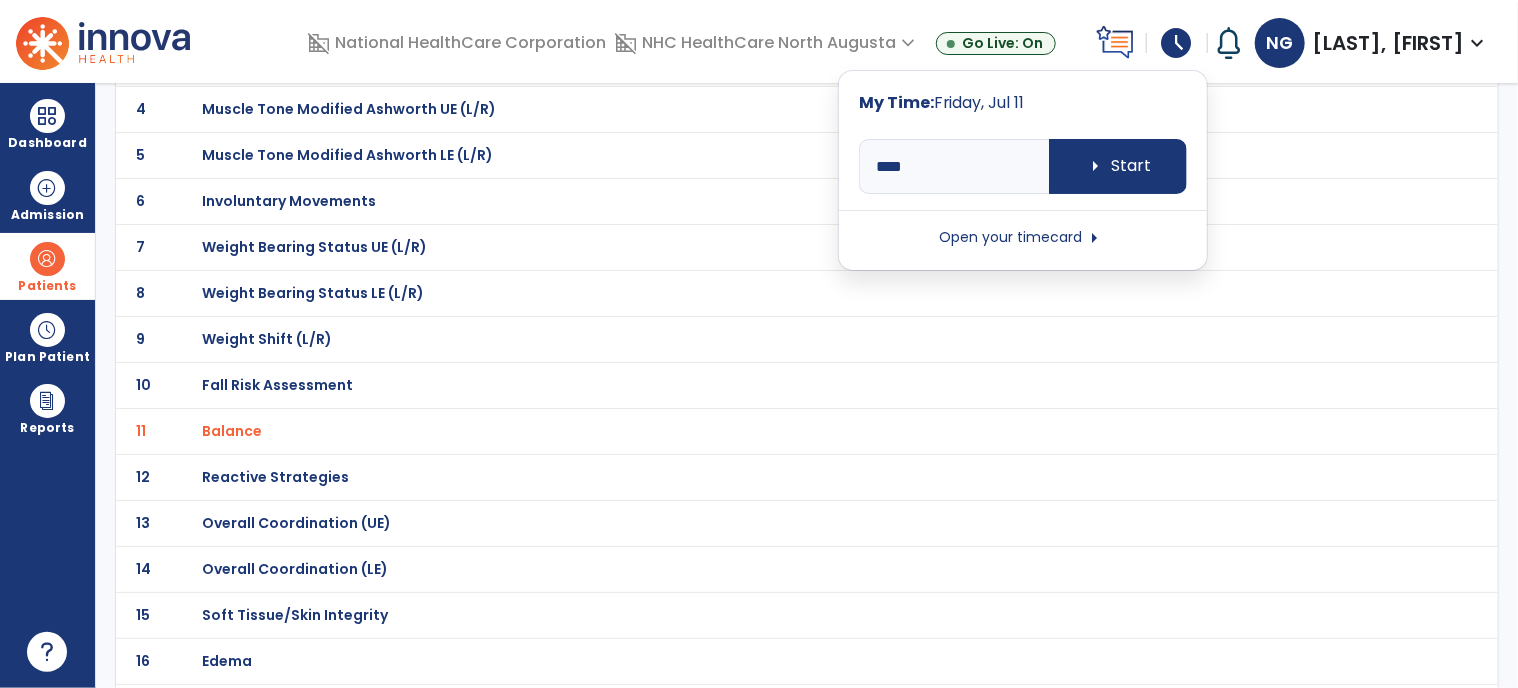 click on "Open your timecard  arrow_right" at bounding box center (1023, 238) 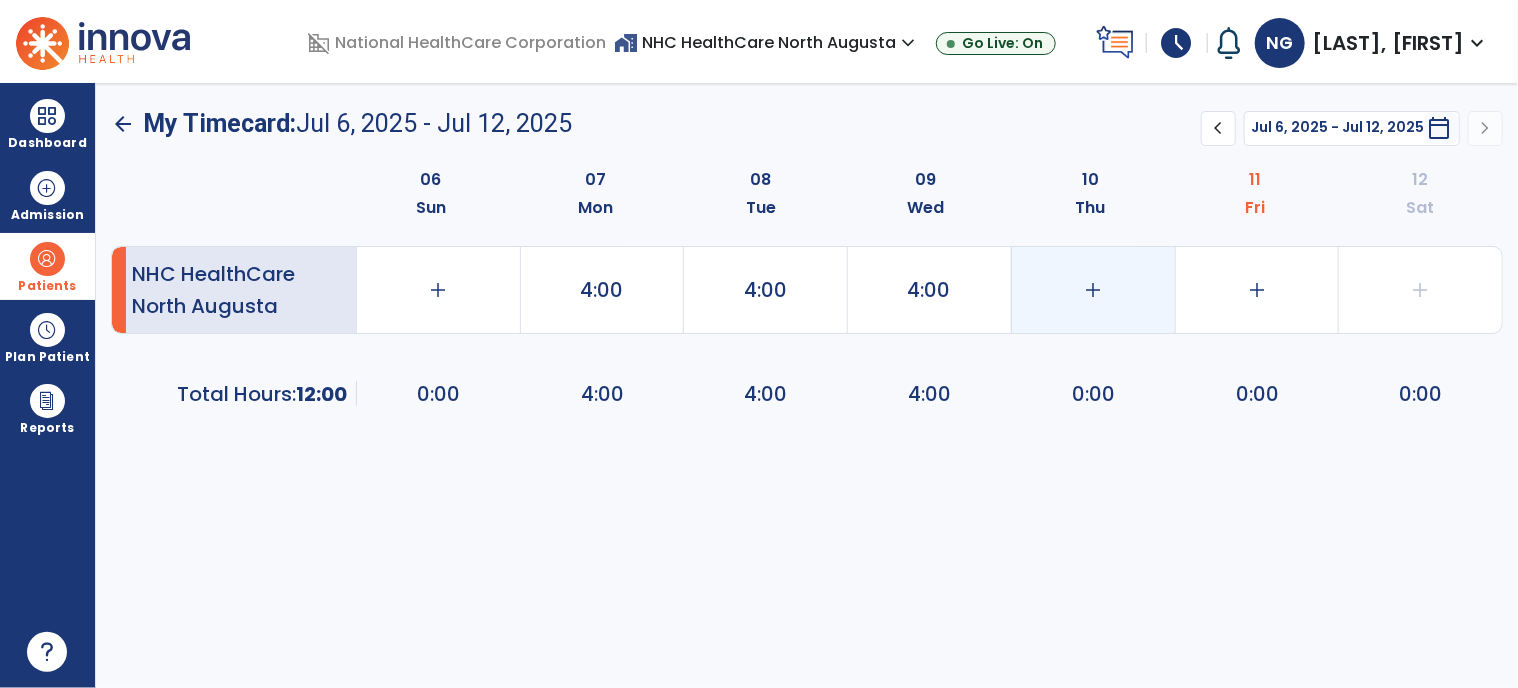 click on "add" 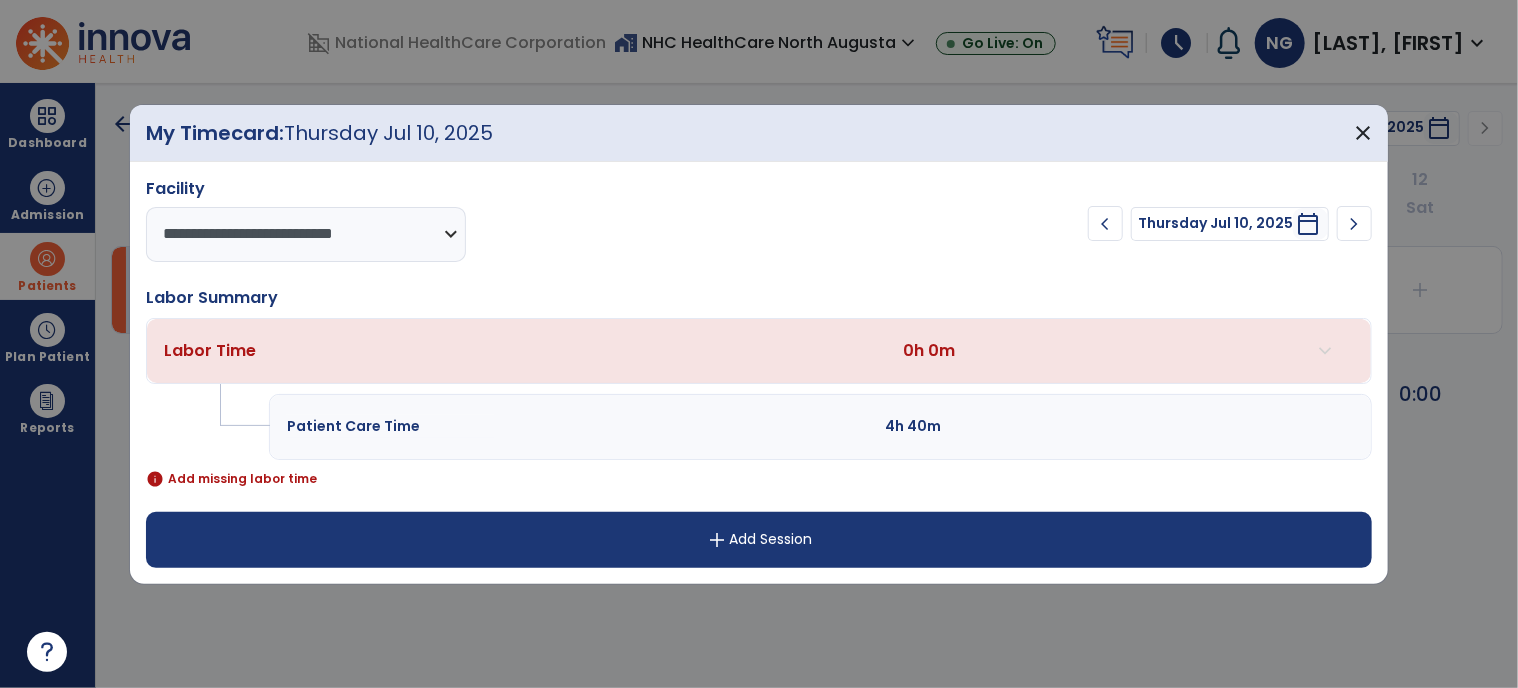click on "add  Add Session" at bounding box center [759, 540] 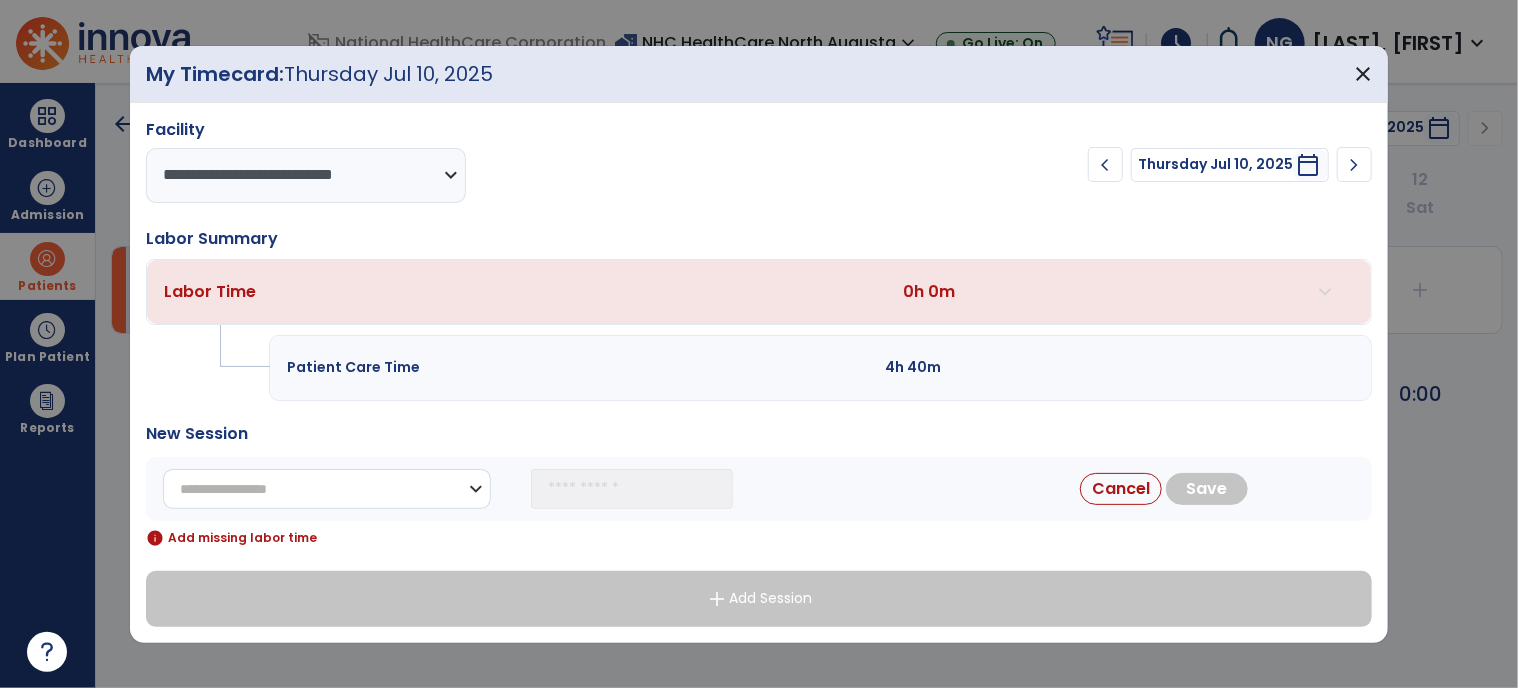 click on "**********" at bounding box center (327, 489) 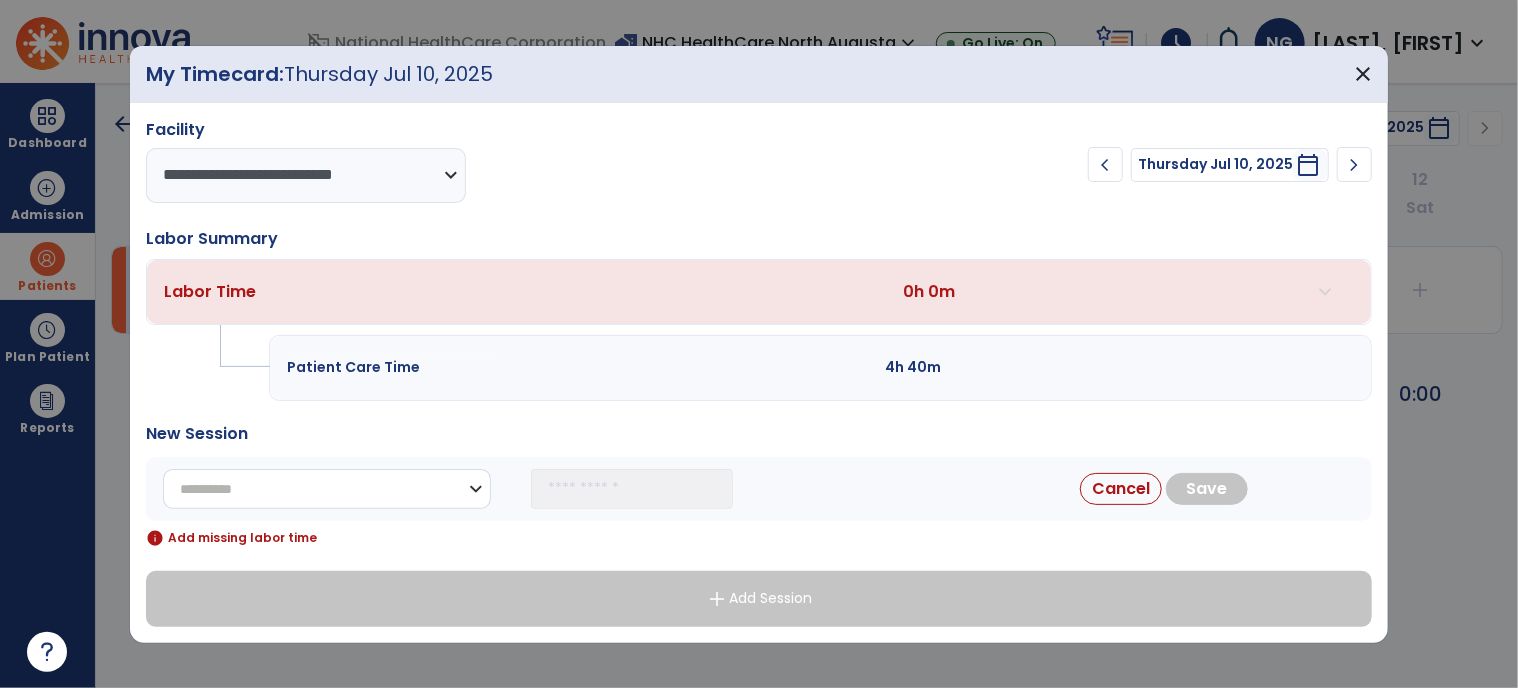 click on "**********" at bounding box center [327, 489] 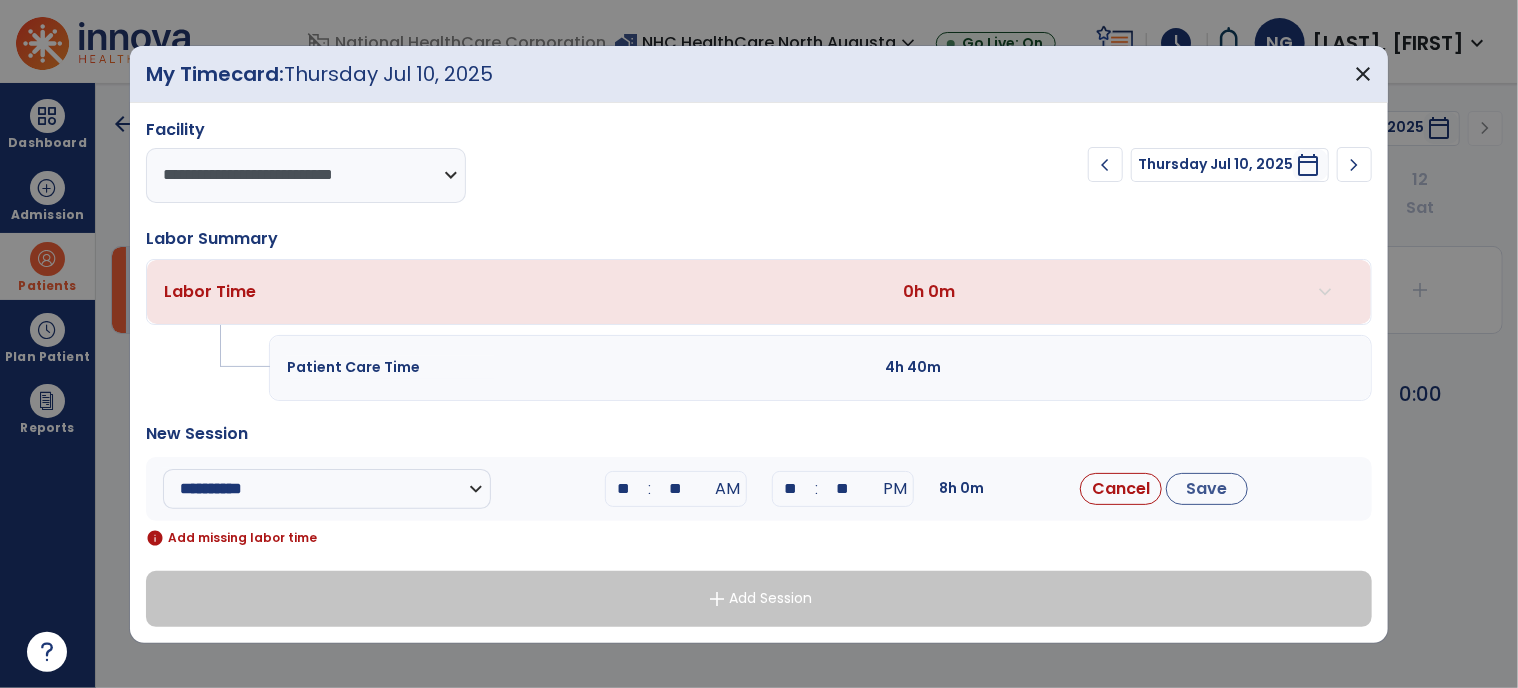 click on "**" at bounding box center (791, 489) 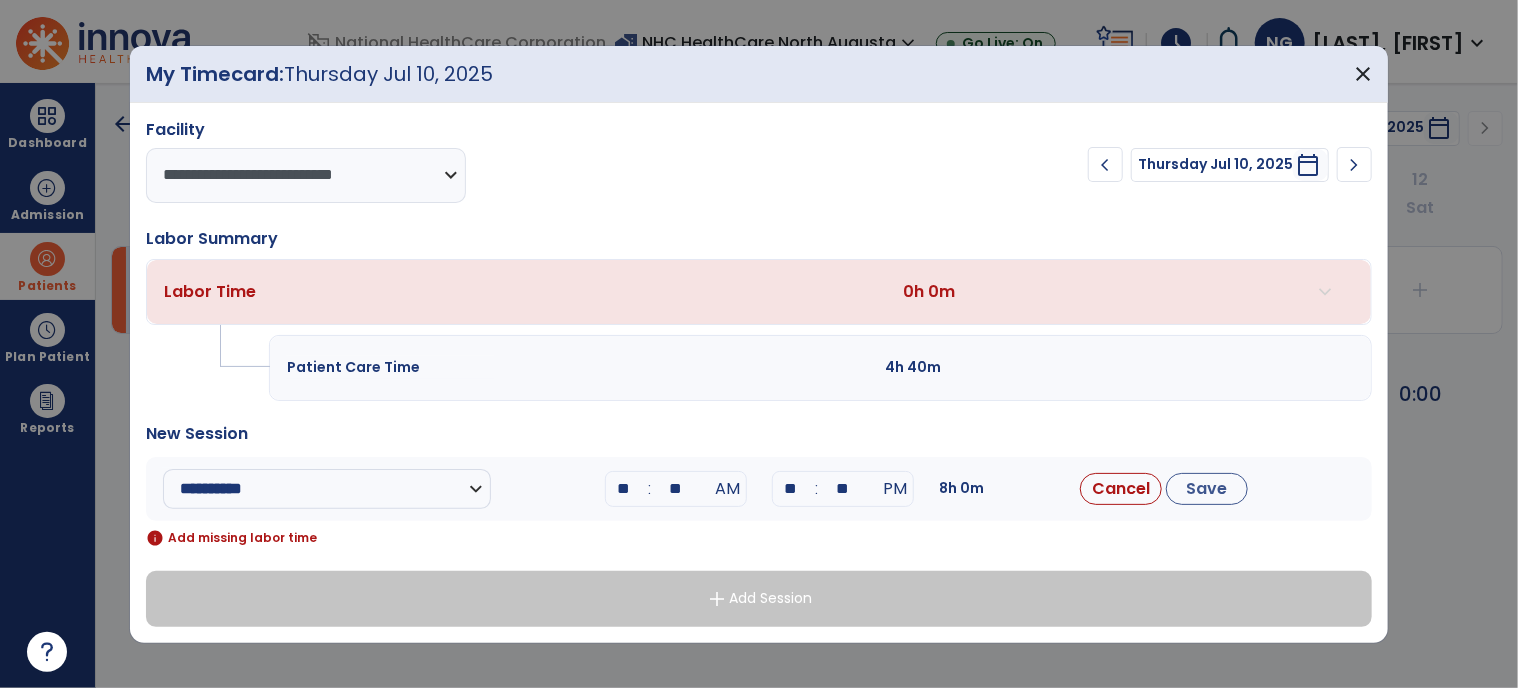 type on "**" 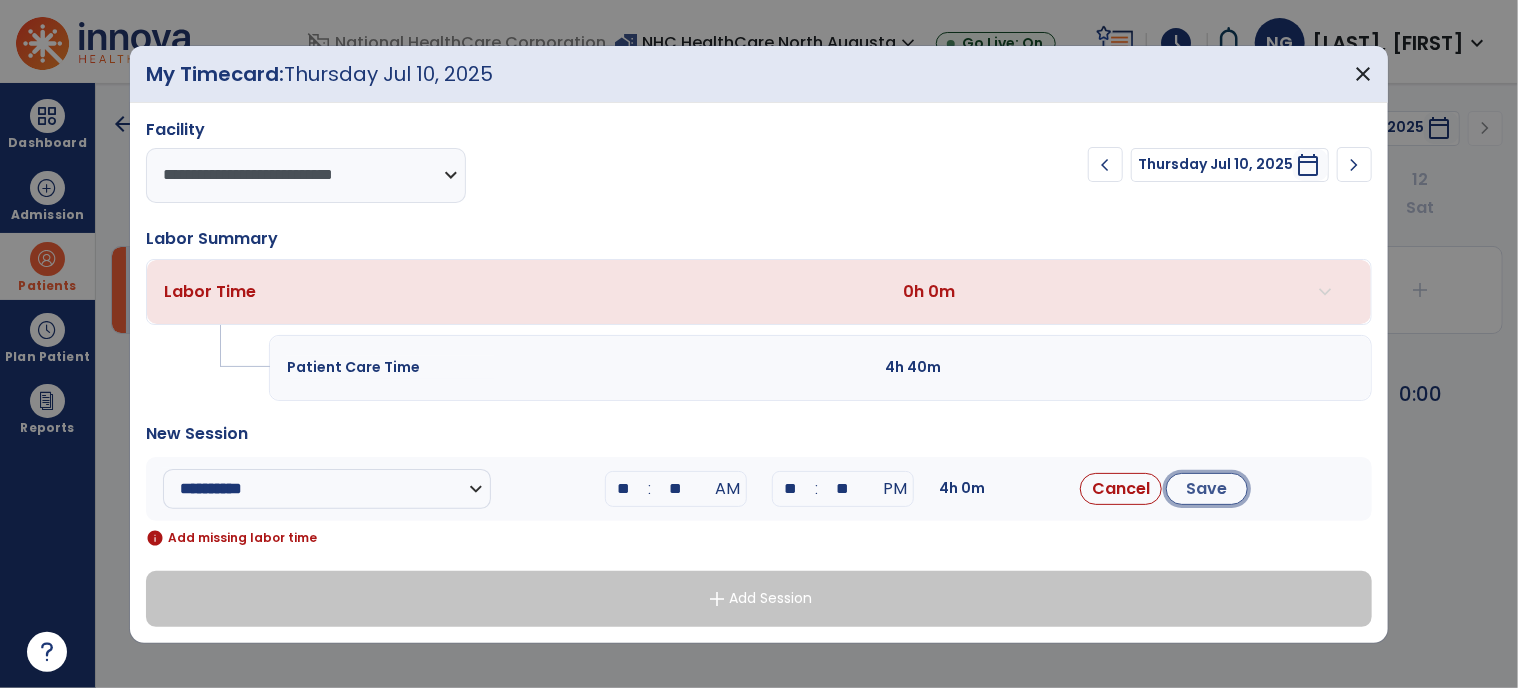 click on "Save" at bounding box center [1207, 489] 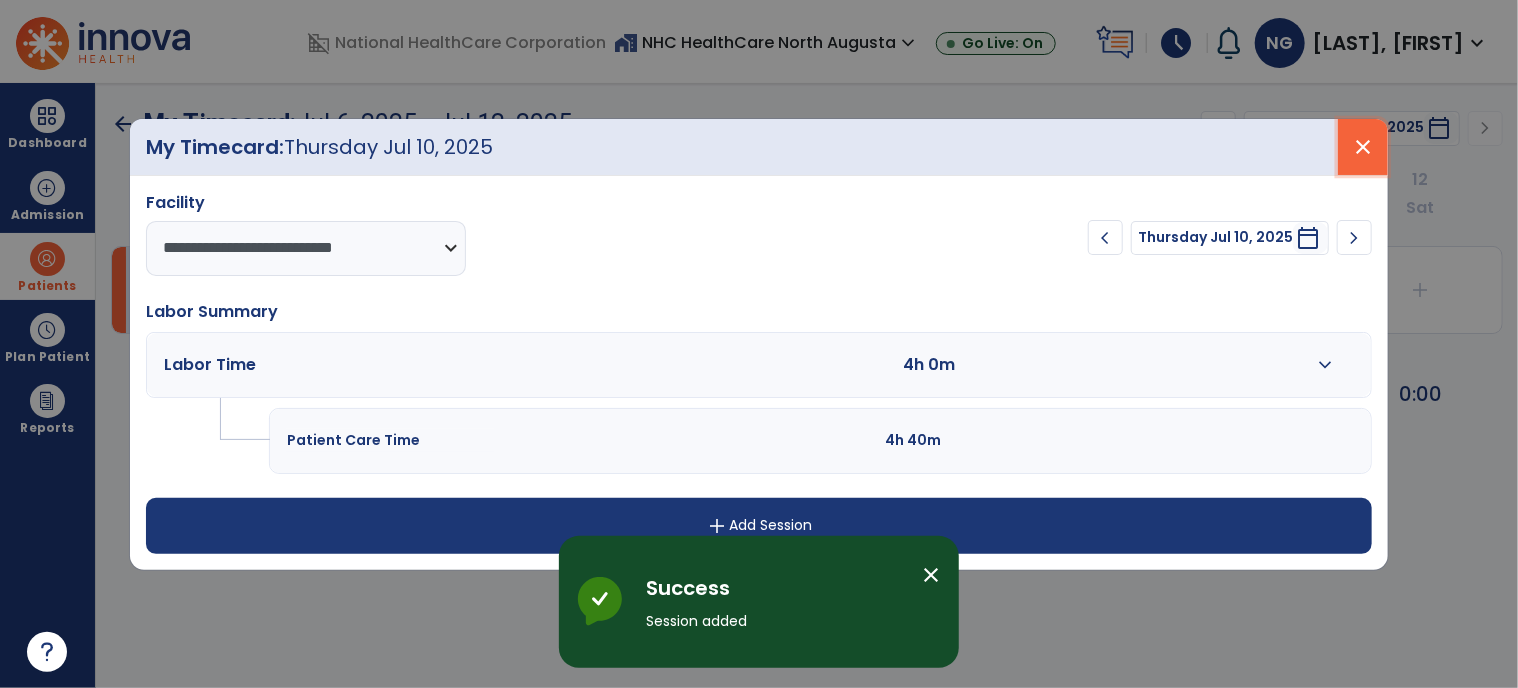 click on "close" at bounding box center (1363, 147) 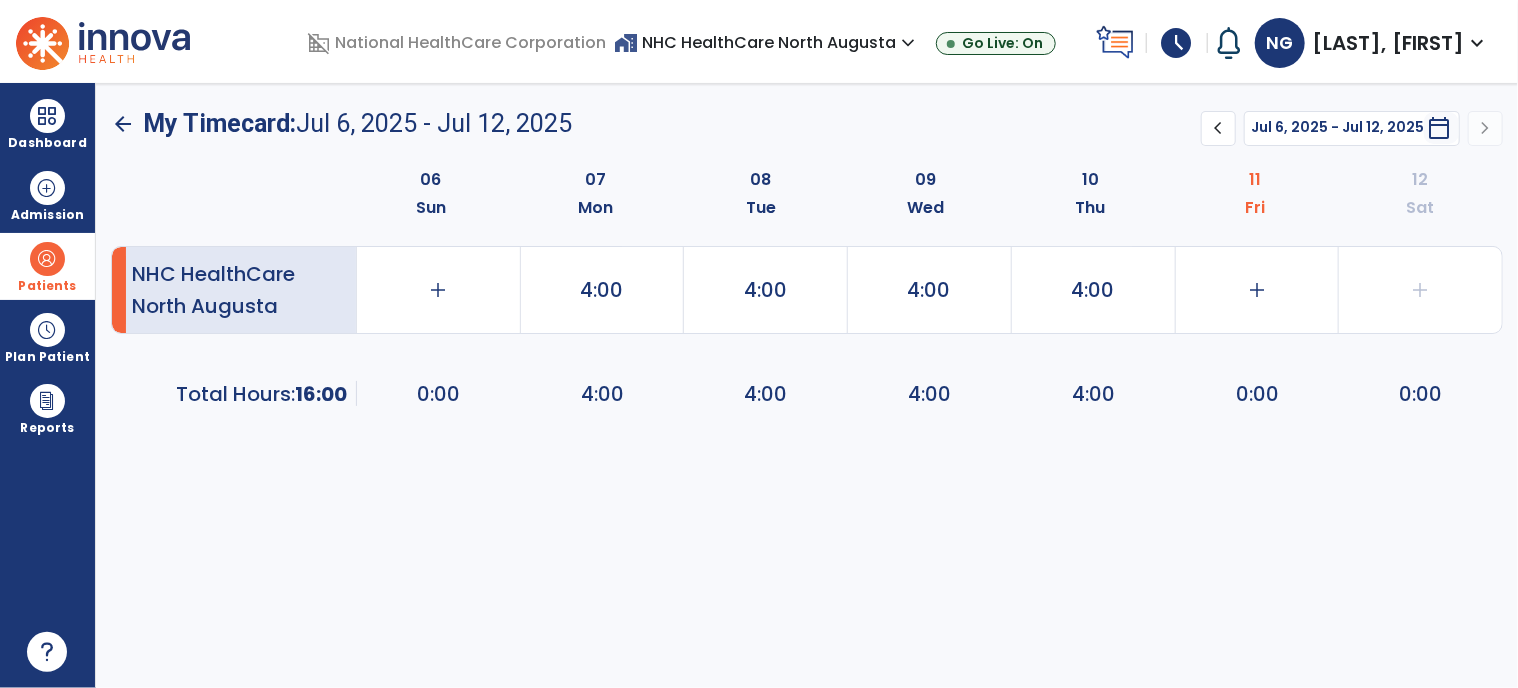 click on "arrow_back" 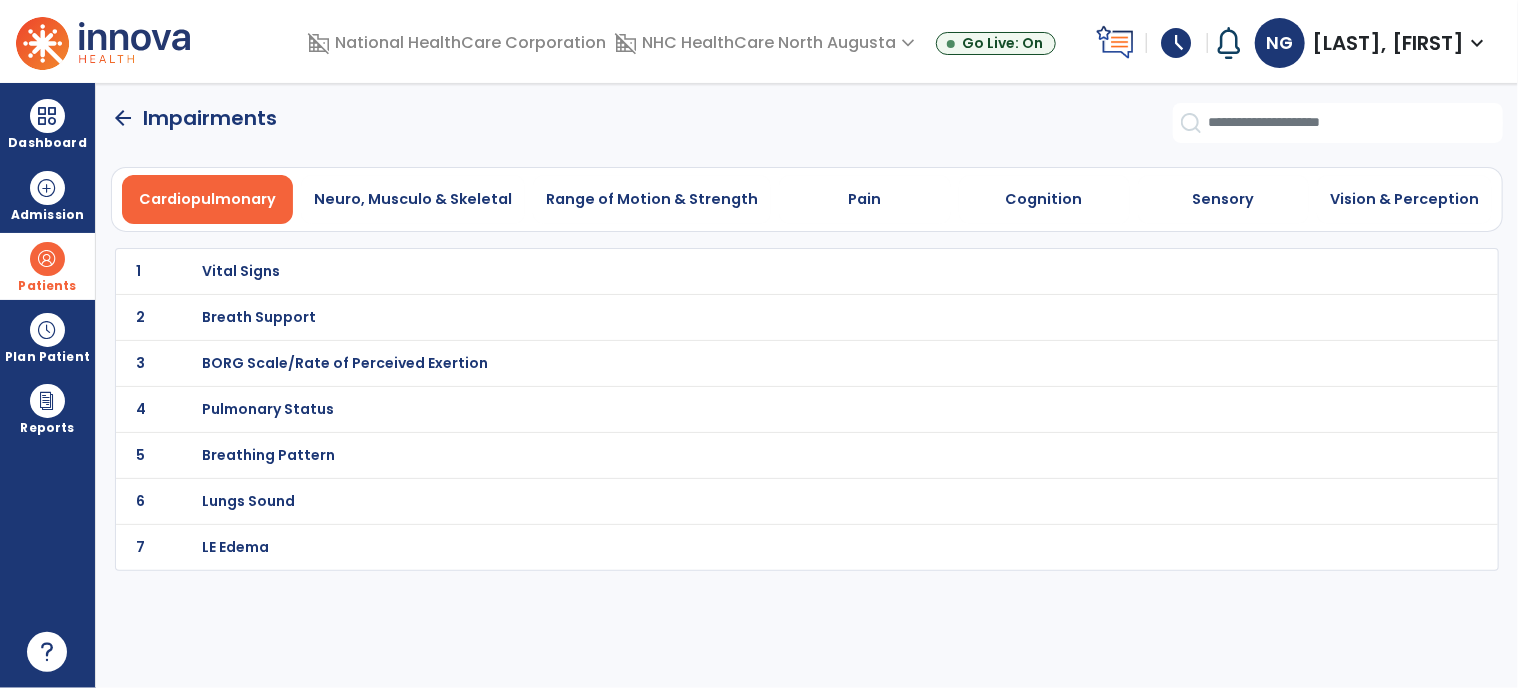 click on "arrow_back" 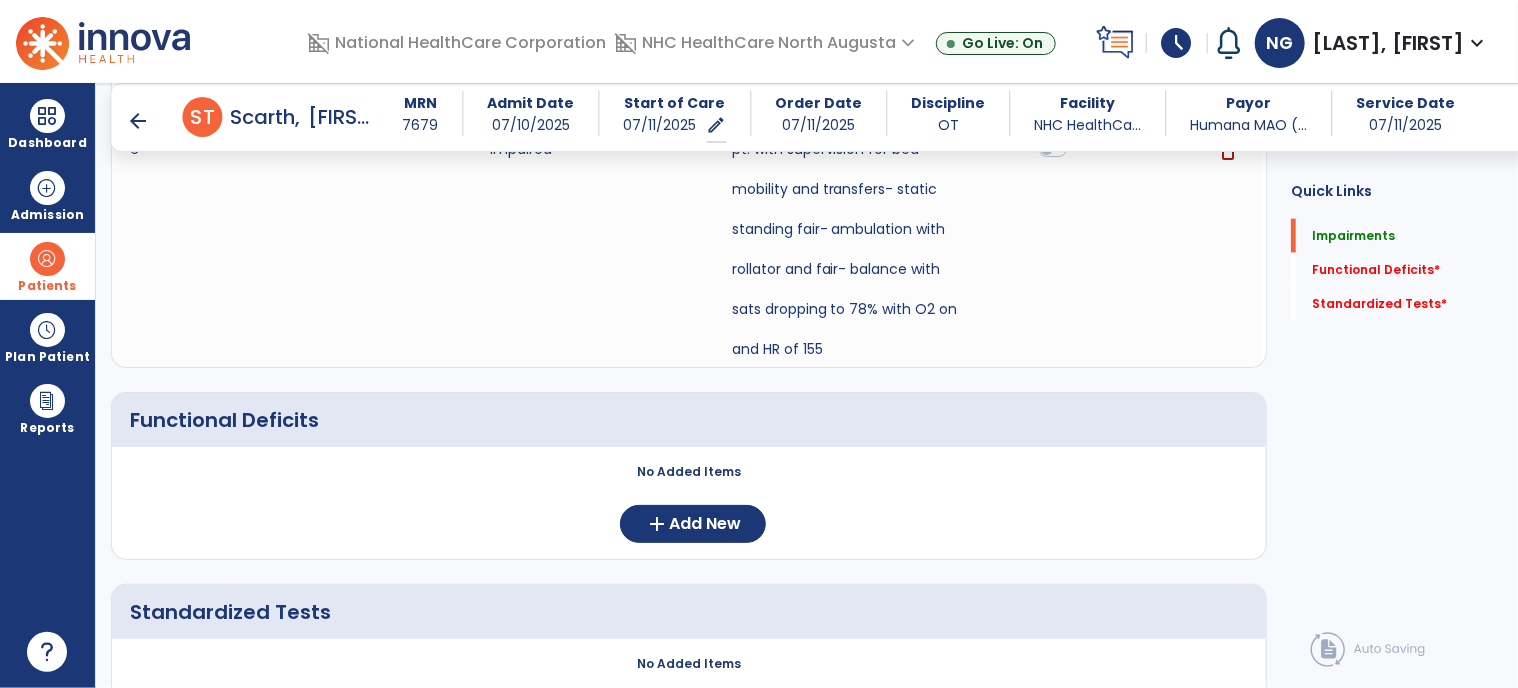 scroll, scrollTop: 1200, scrollLeft: 0, axis: vertical 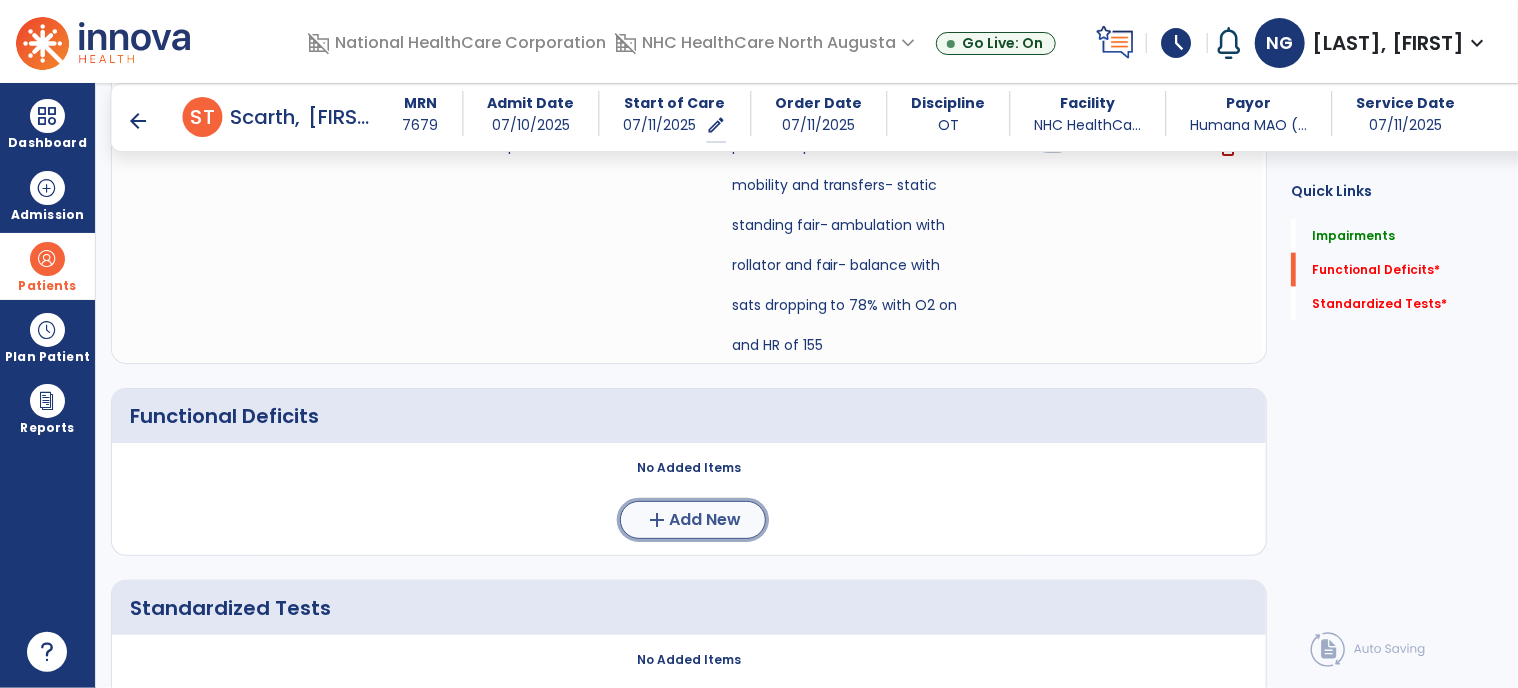 click on "Add New" 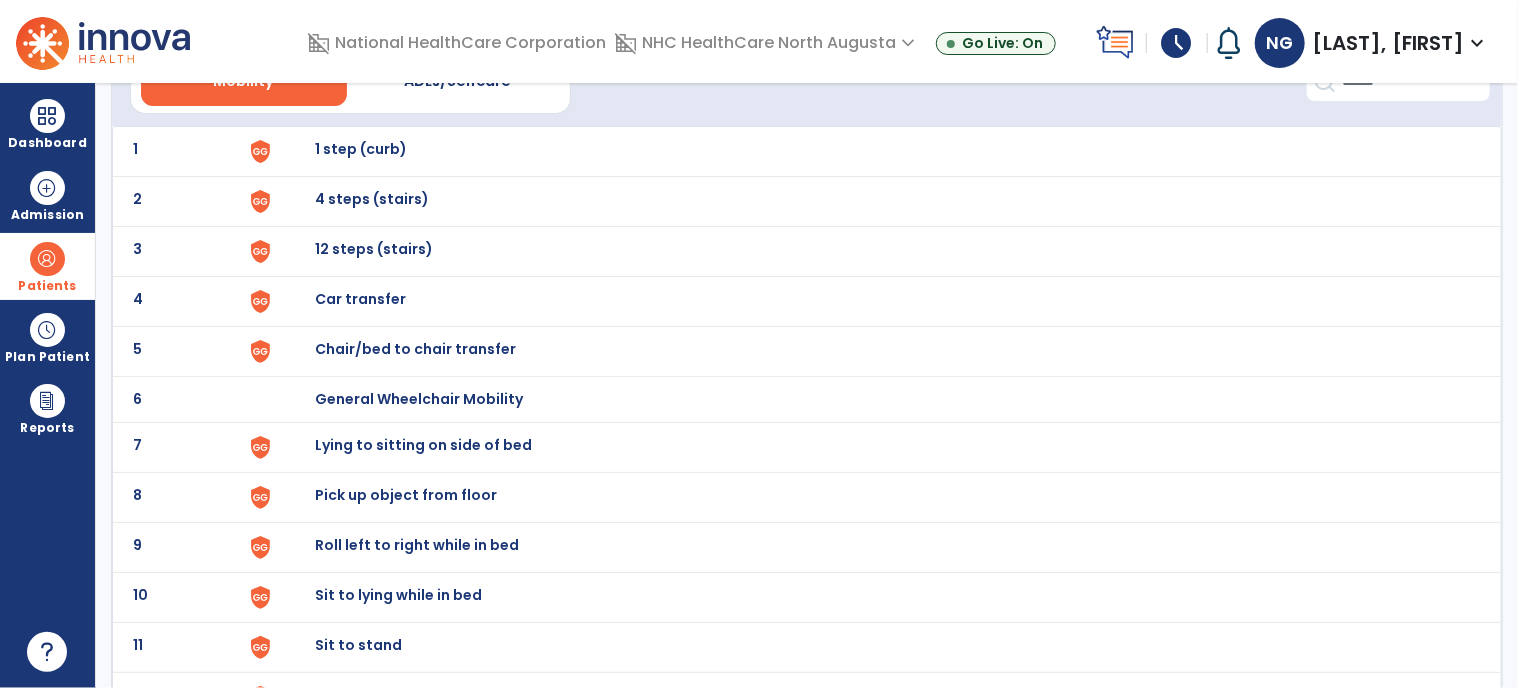 scroll, scrollTop: 0, scrollLeft: 0, axis: both 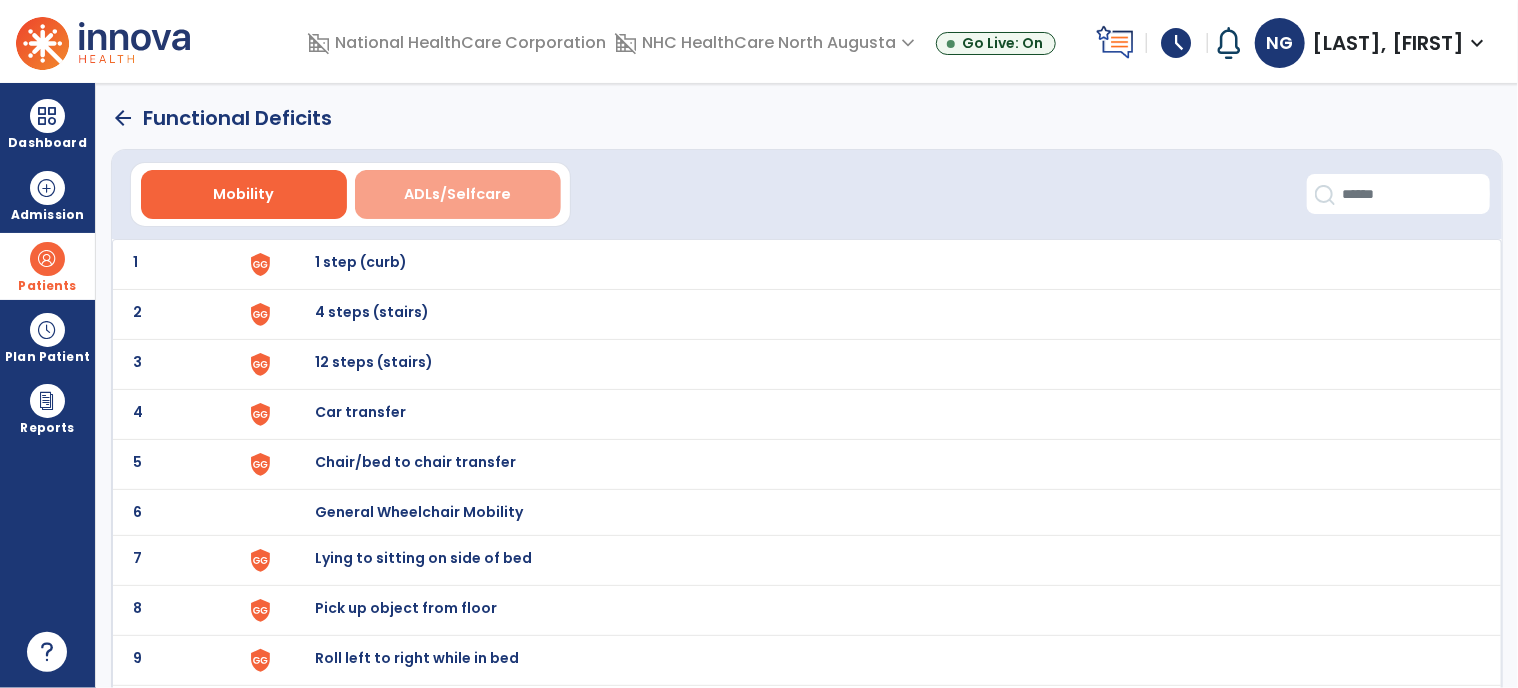 click on "ADLs/Selfcare" at bounding box center (458, 194) 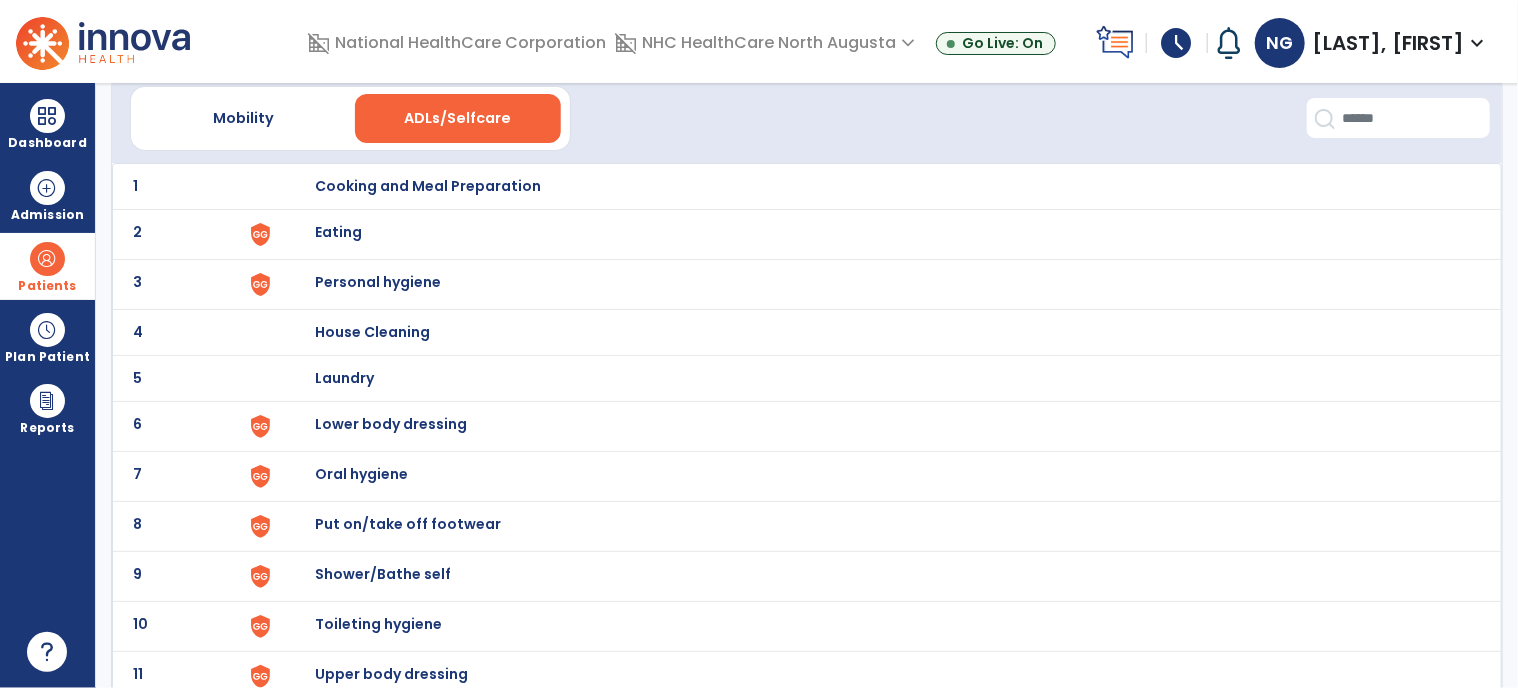 scroll, scrollTop: 179, scrollLeft: 0, axis: vertical 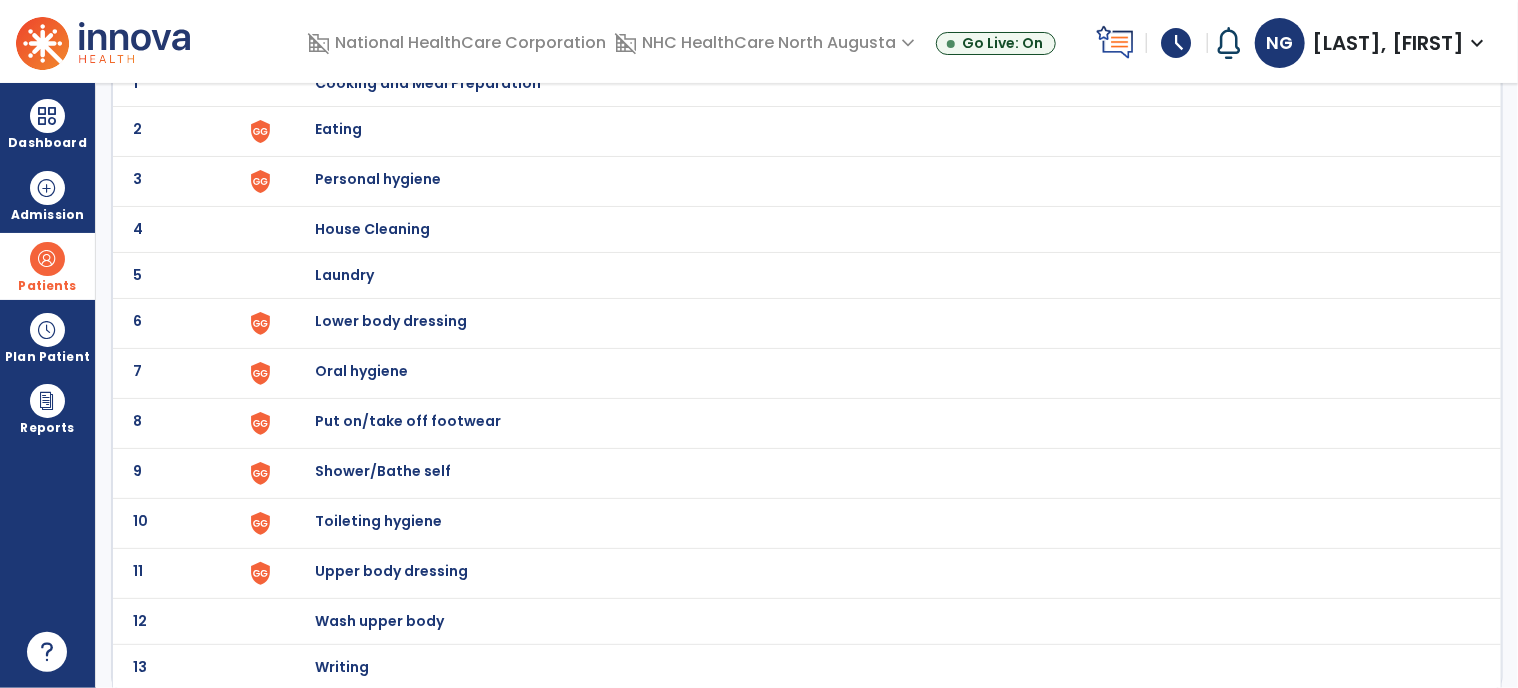 click on "9 Shower/Bathe self" 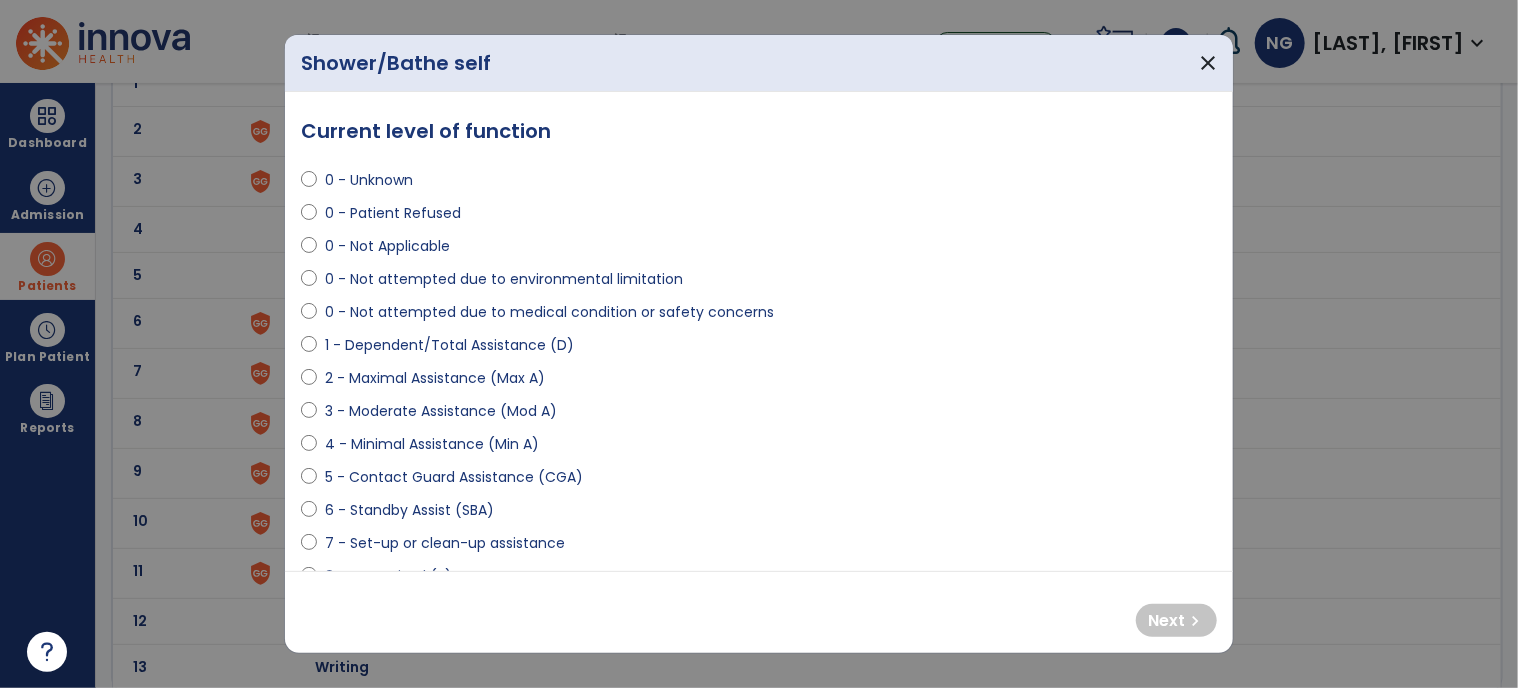 select on "**********" 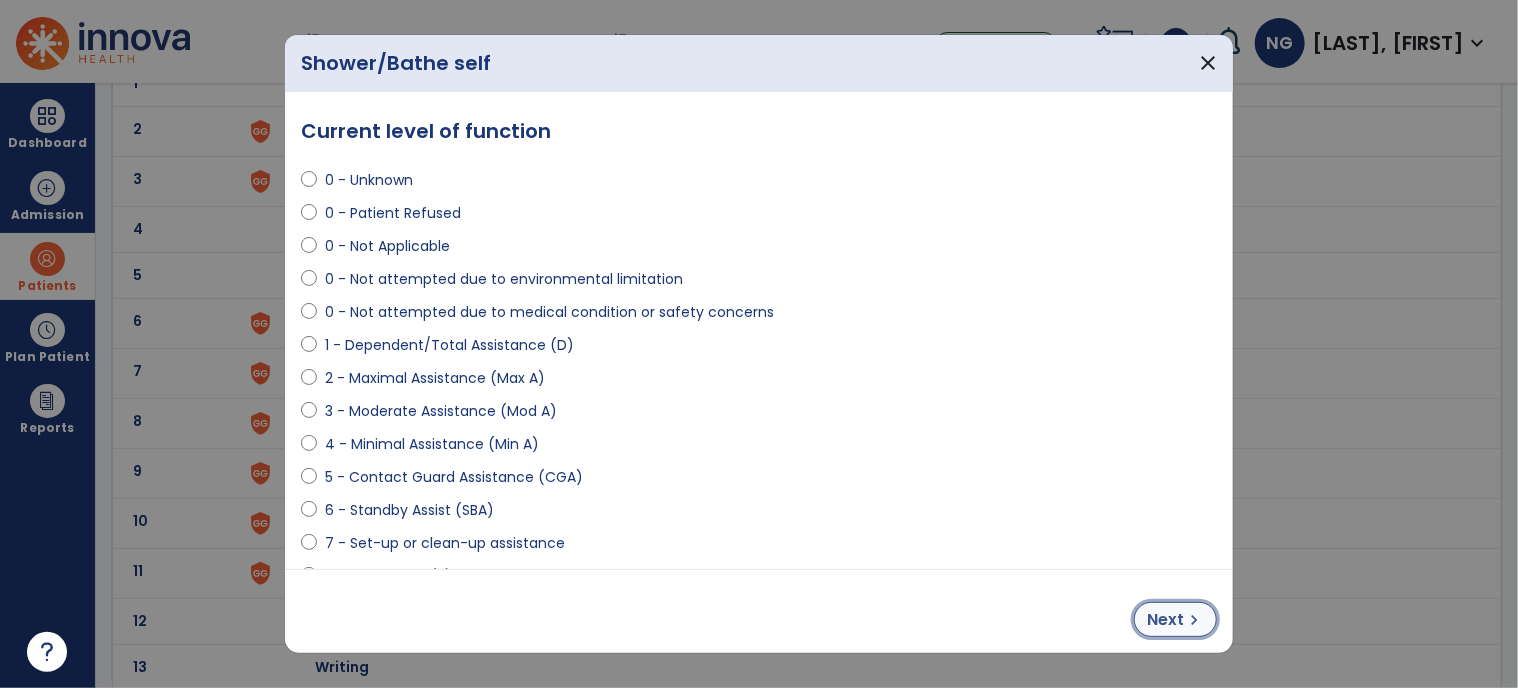 click on "Next  chevron_right" at bounding box center (1175, 619) 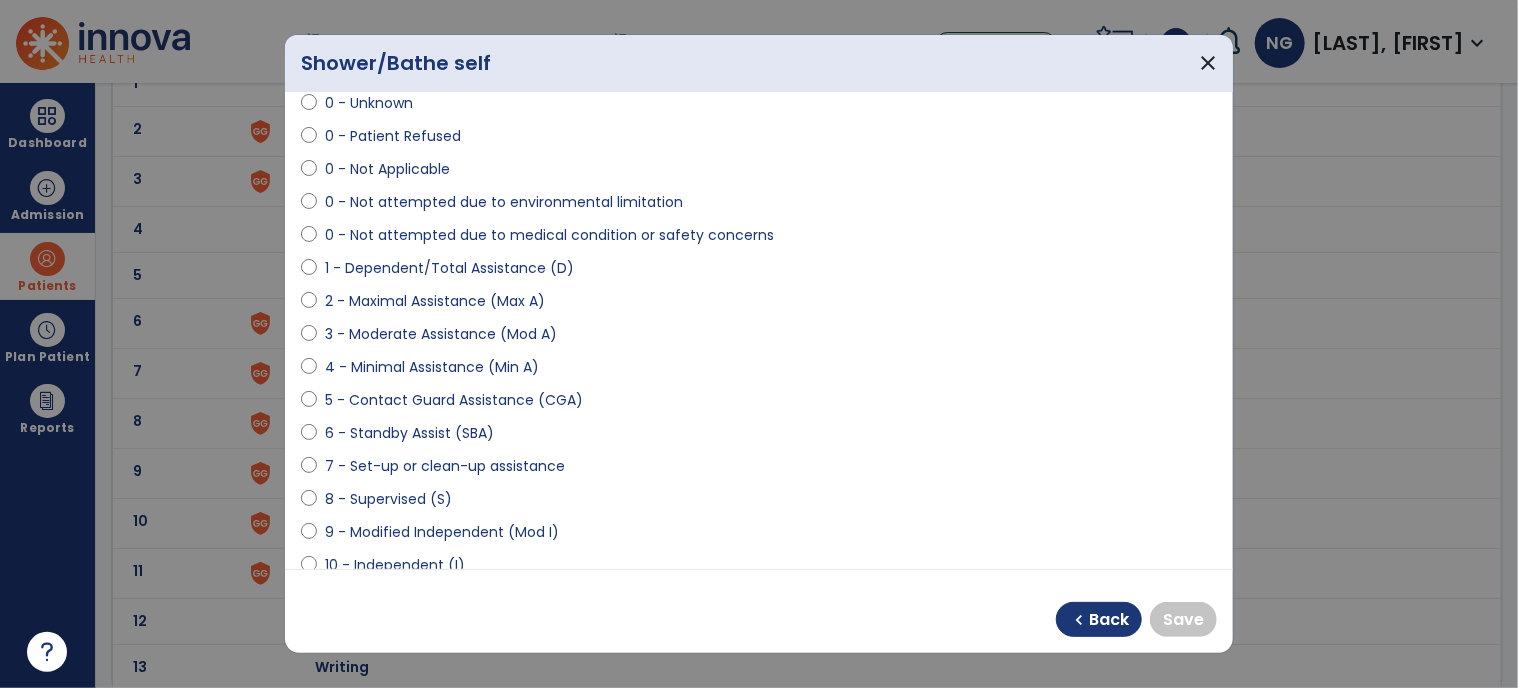 scroll, scrollTop: 200, scrollLeft: 0, axis: vertical 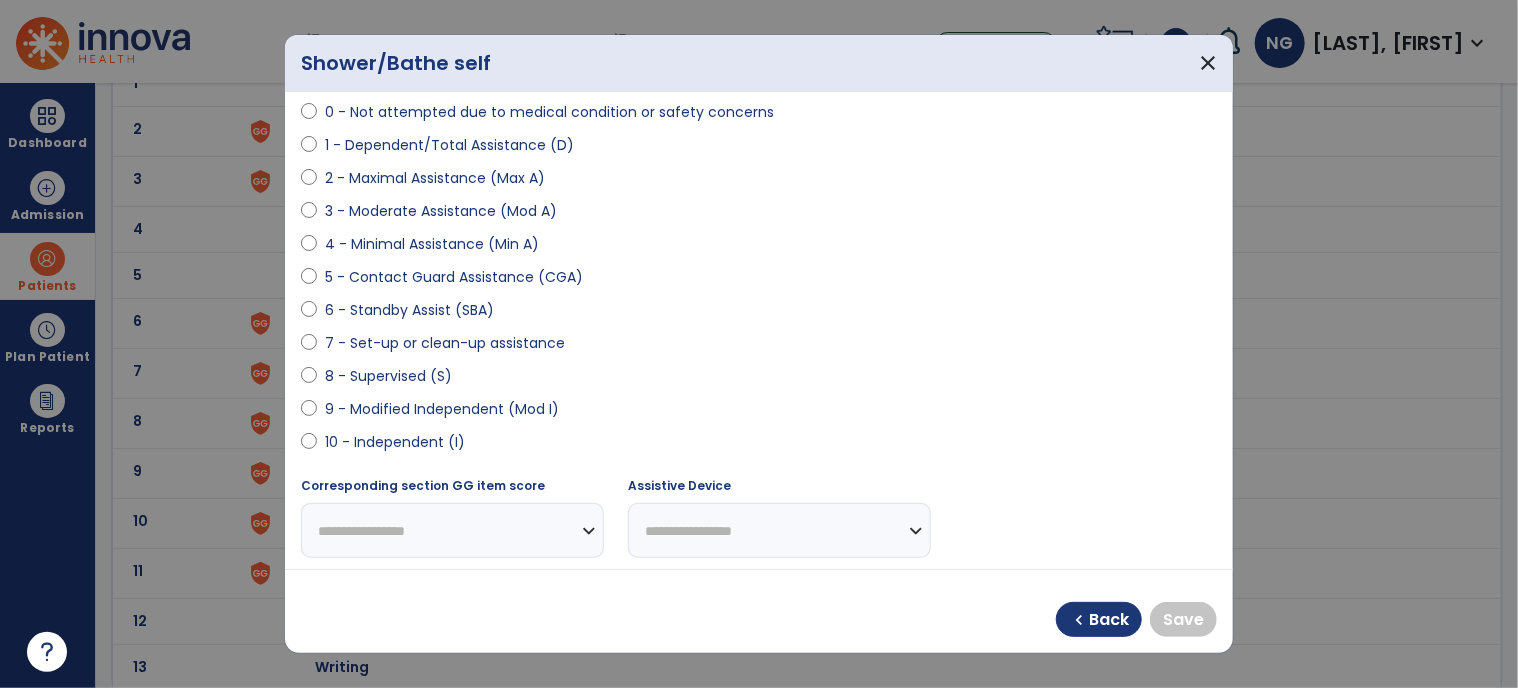 select on "**********" 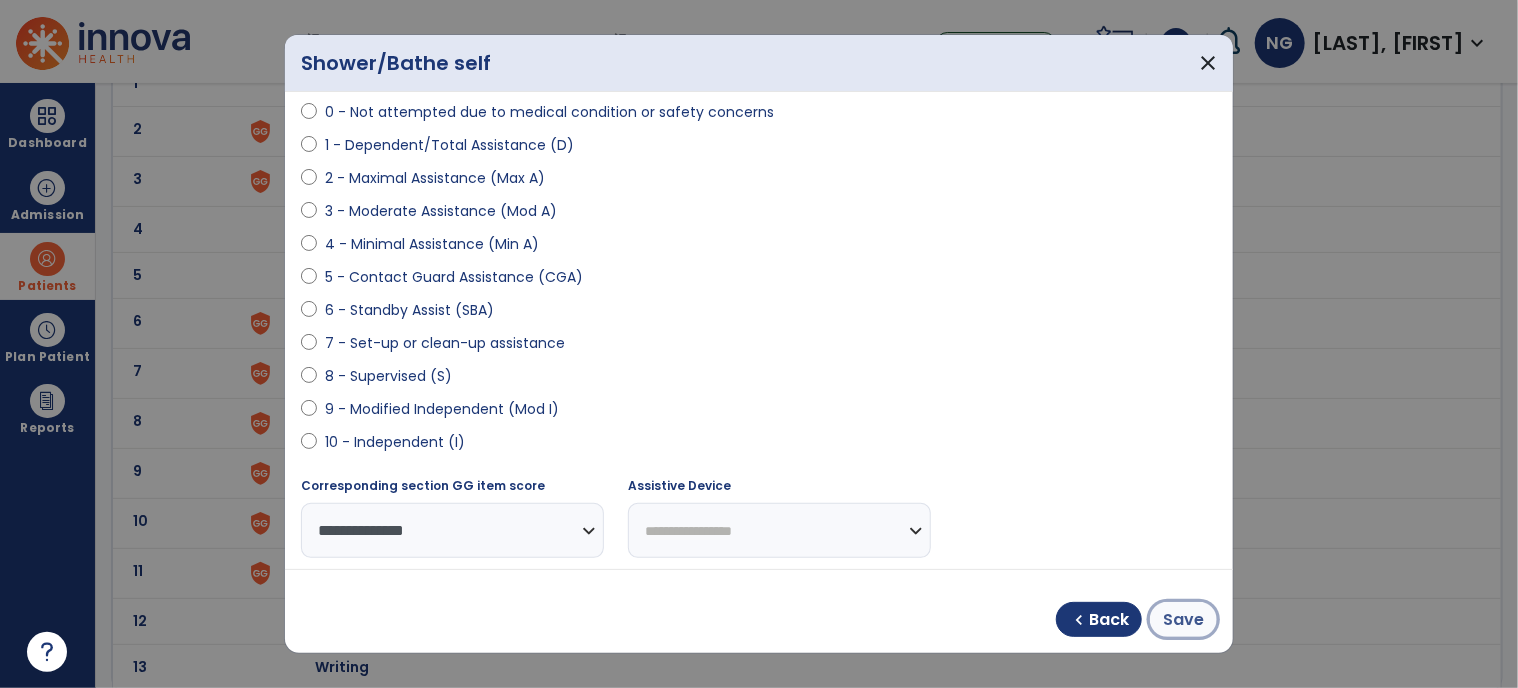 click on "Save" at bounding box center [1183, 620] 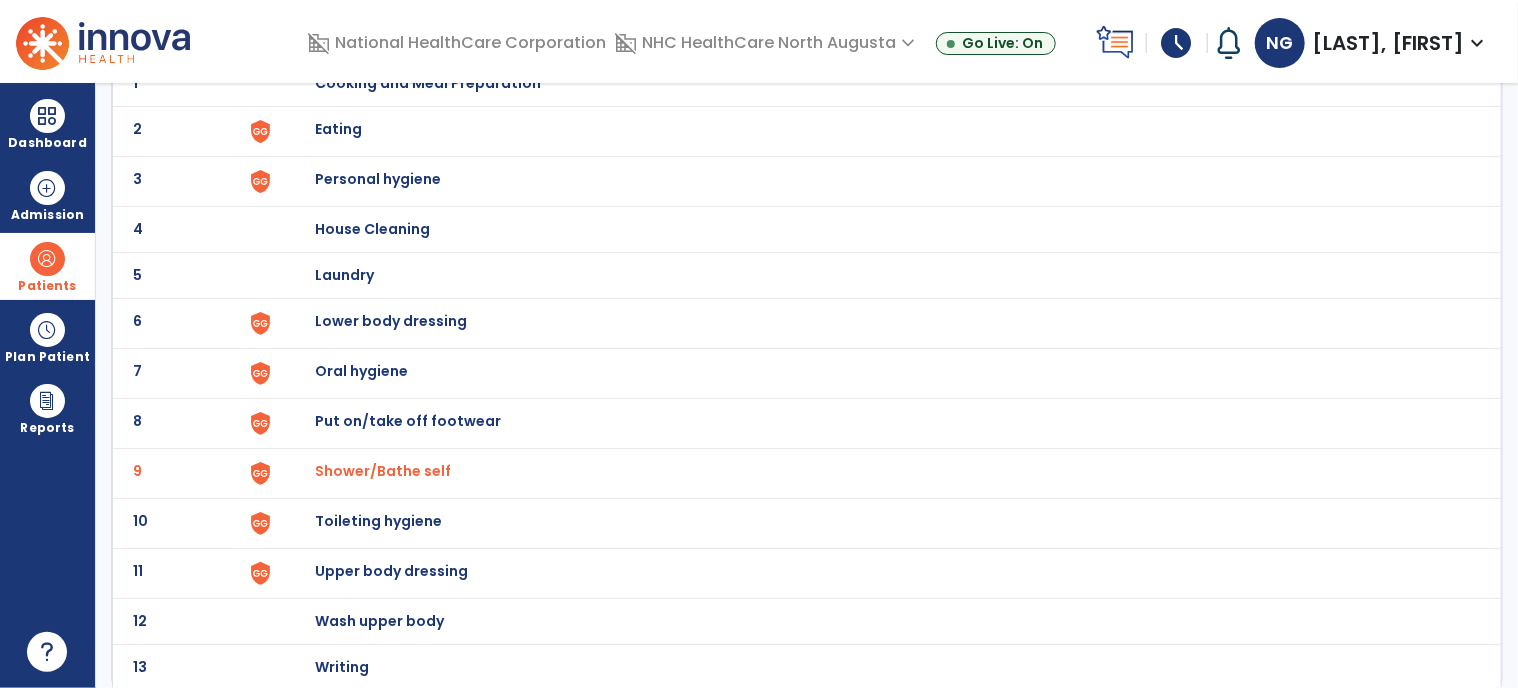 scroll, scrollTop: 80, scrollLeft: 0, axis: vertical 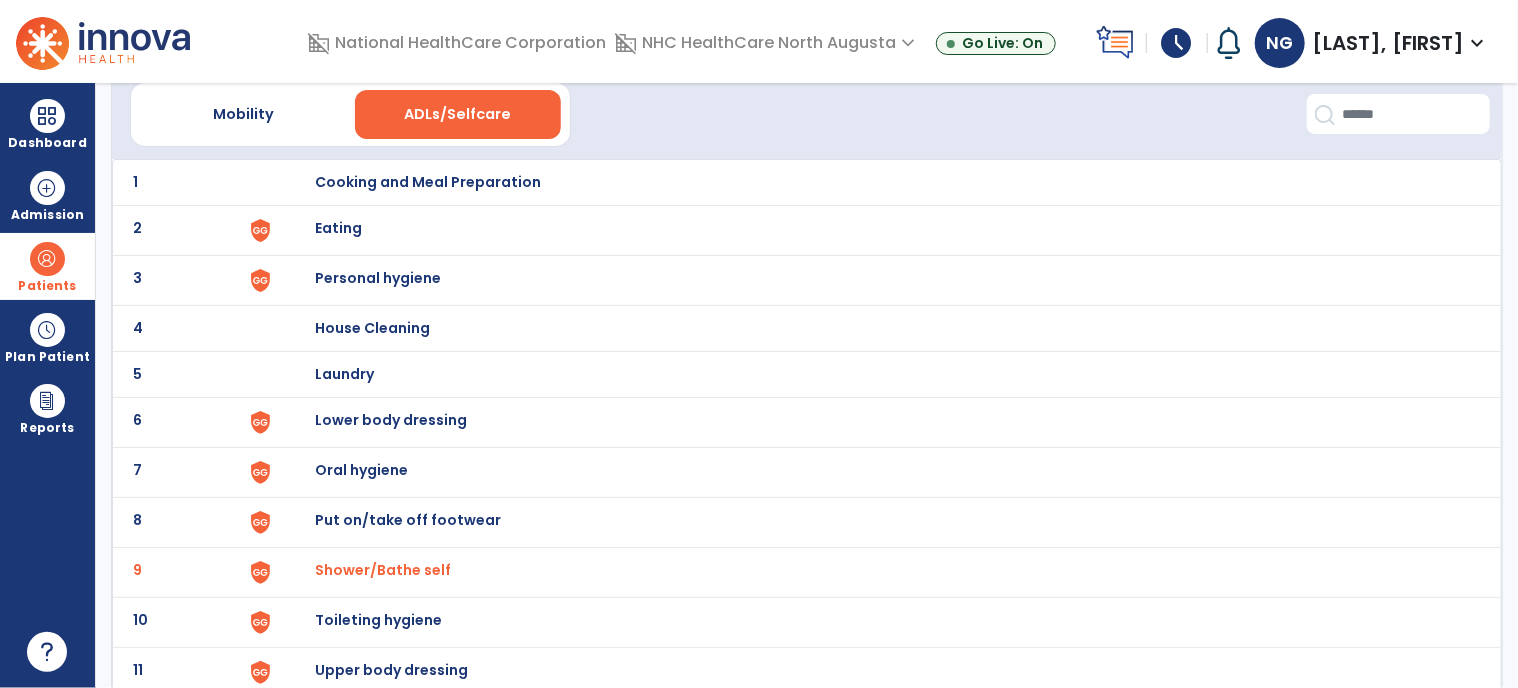 click on "Toileting hygiene" at bounding box center (428, 182) 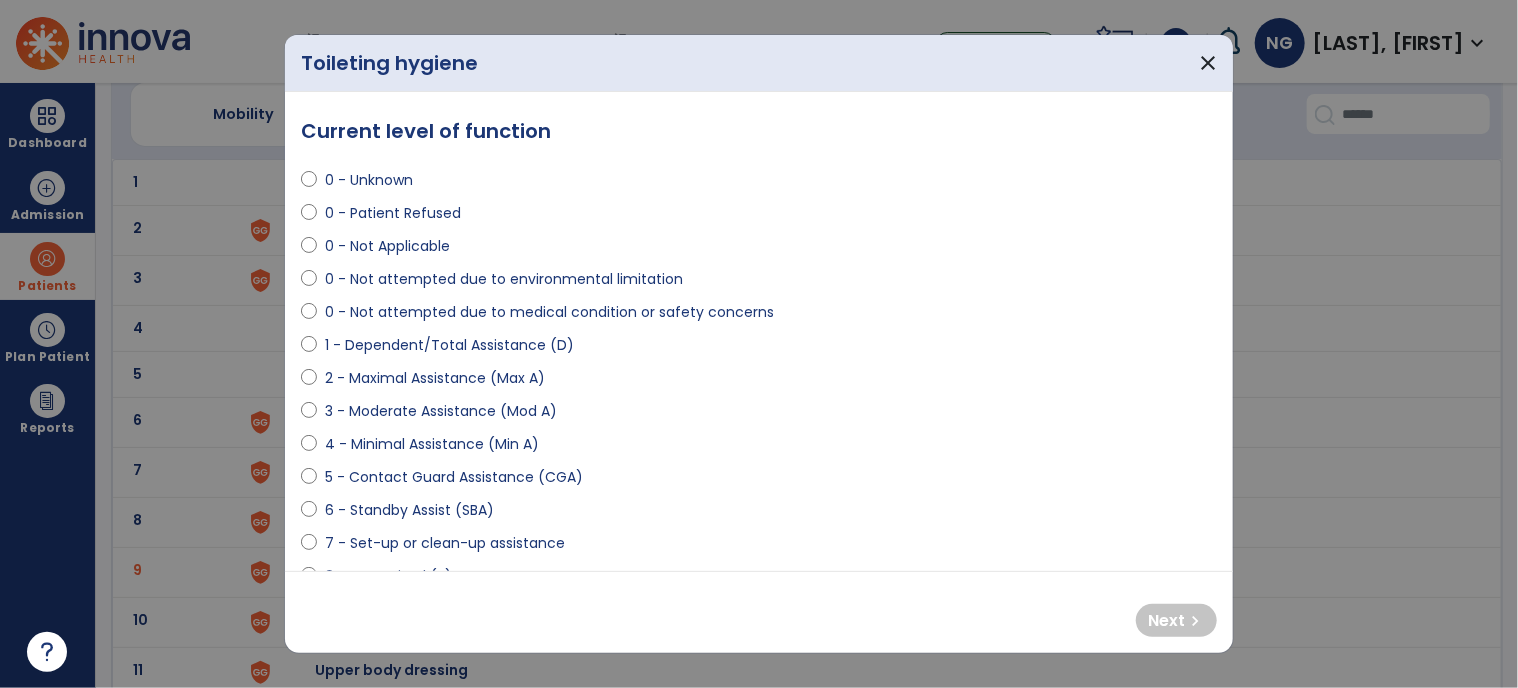 select on "**********" 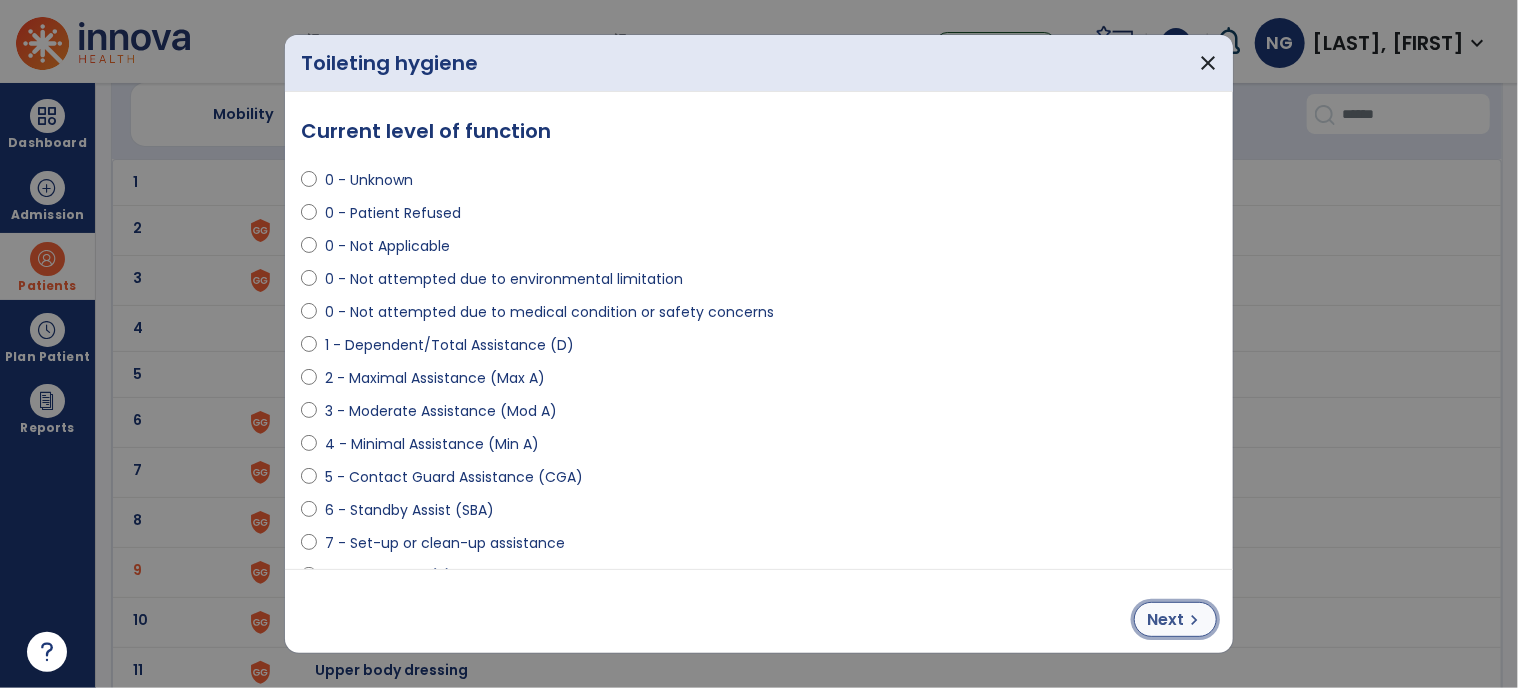 click on "Next" at bounding box center (1165, 620) 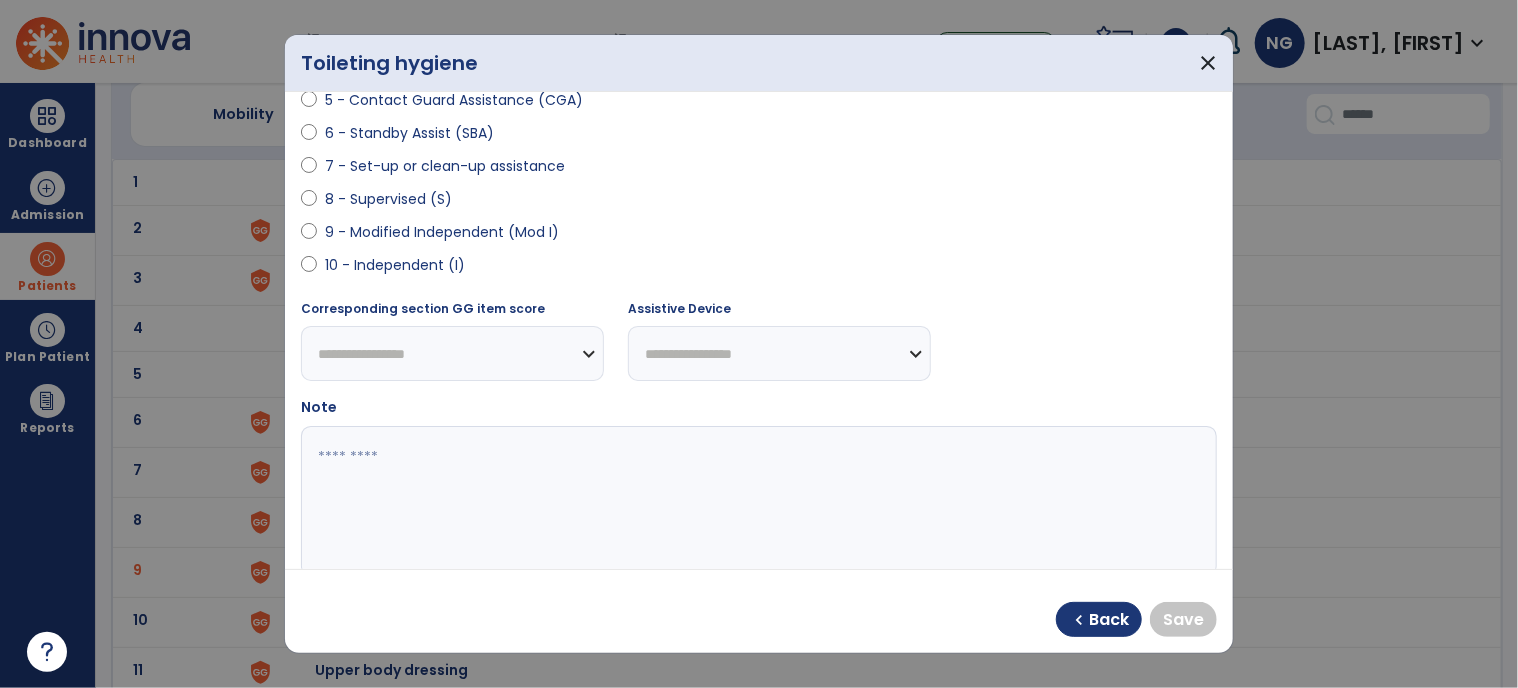 scroll, scrollTop: 400, scrollLeft: 0, axis: vertical 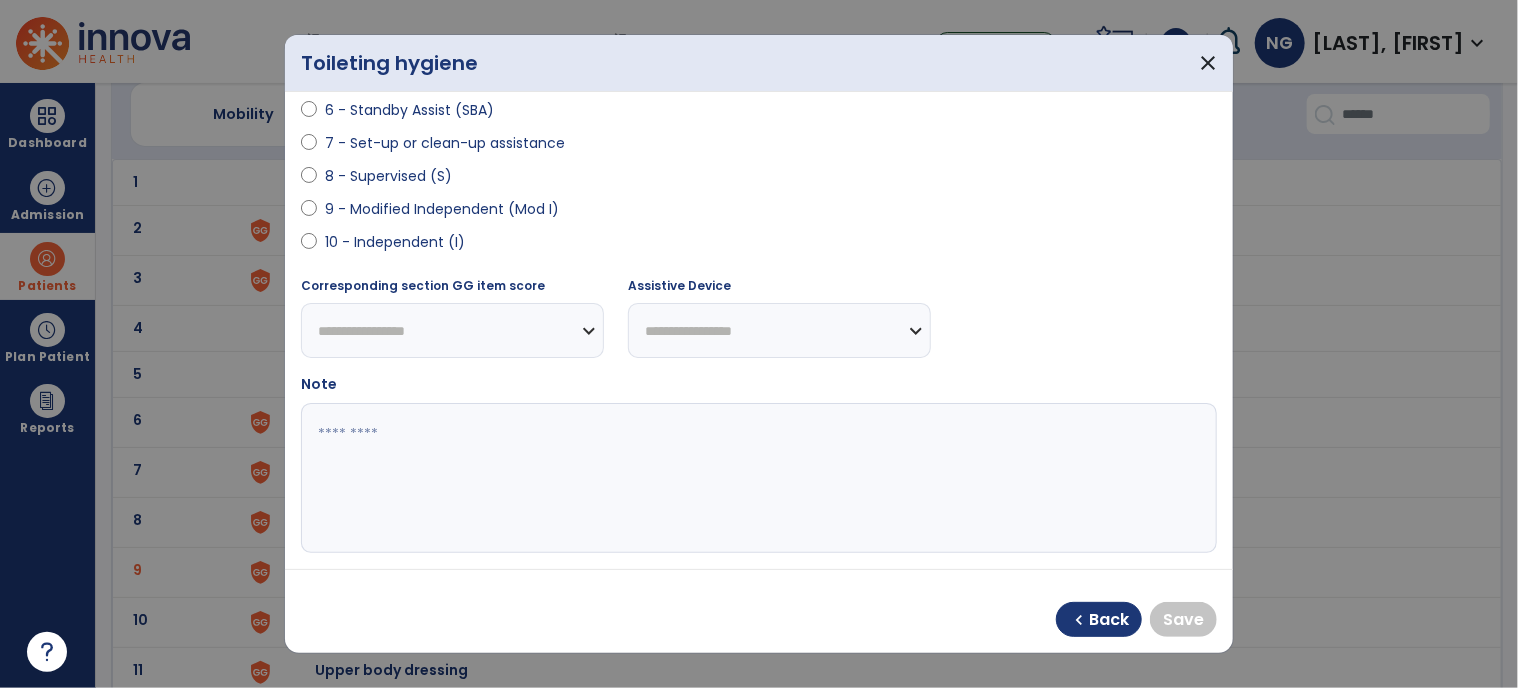 select on "**********" 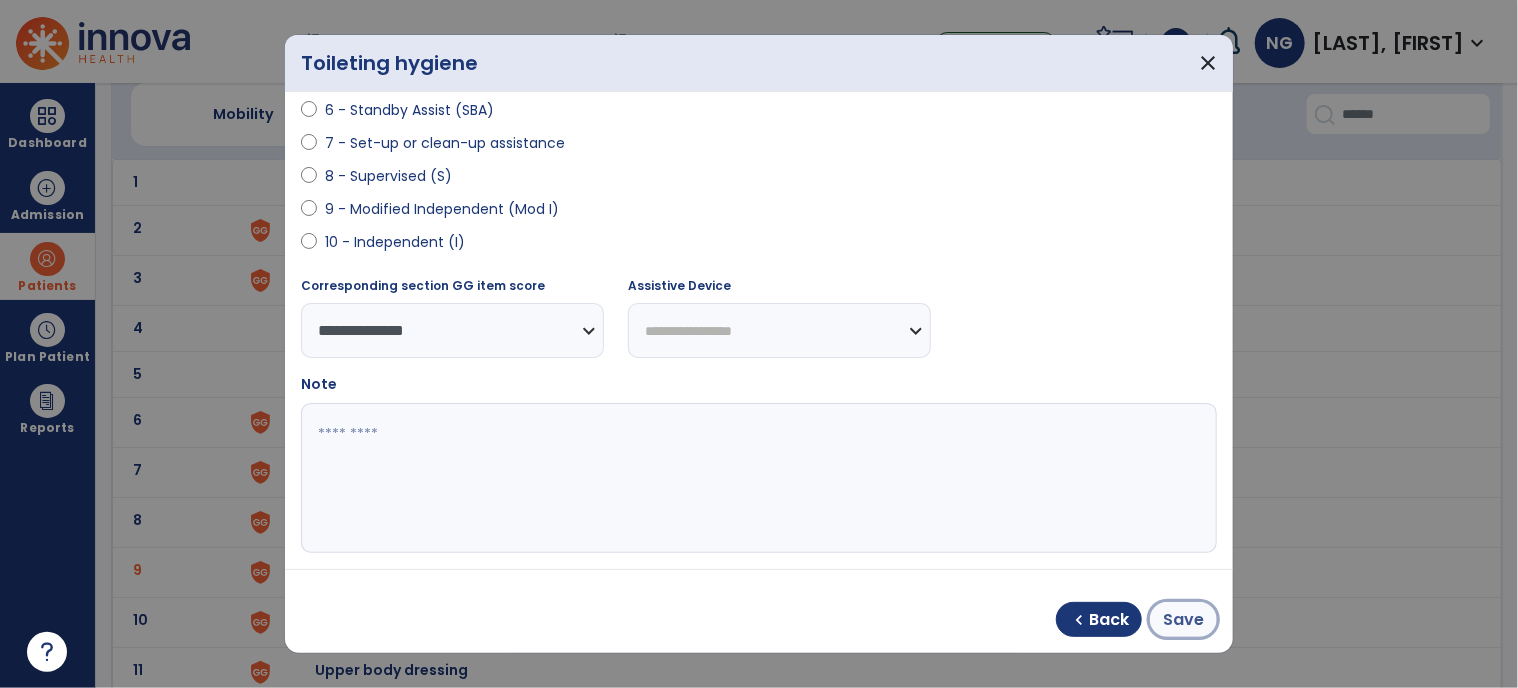 click on "Save" at bounding box center (1183, 620) 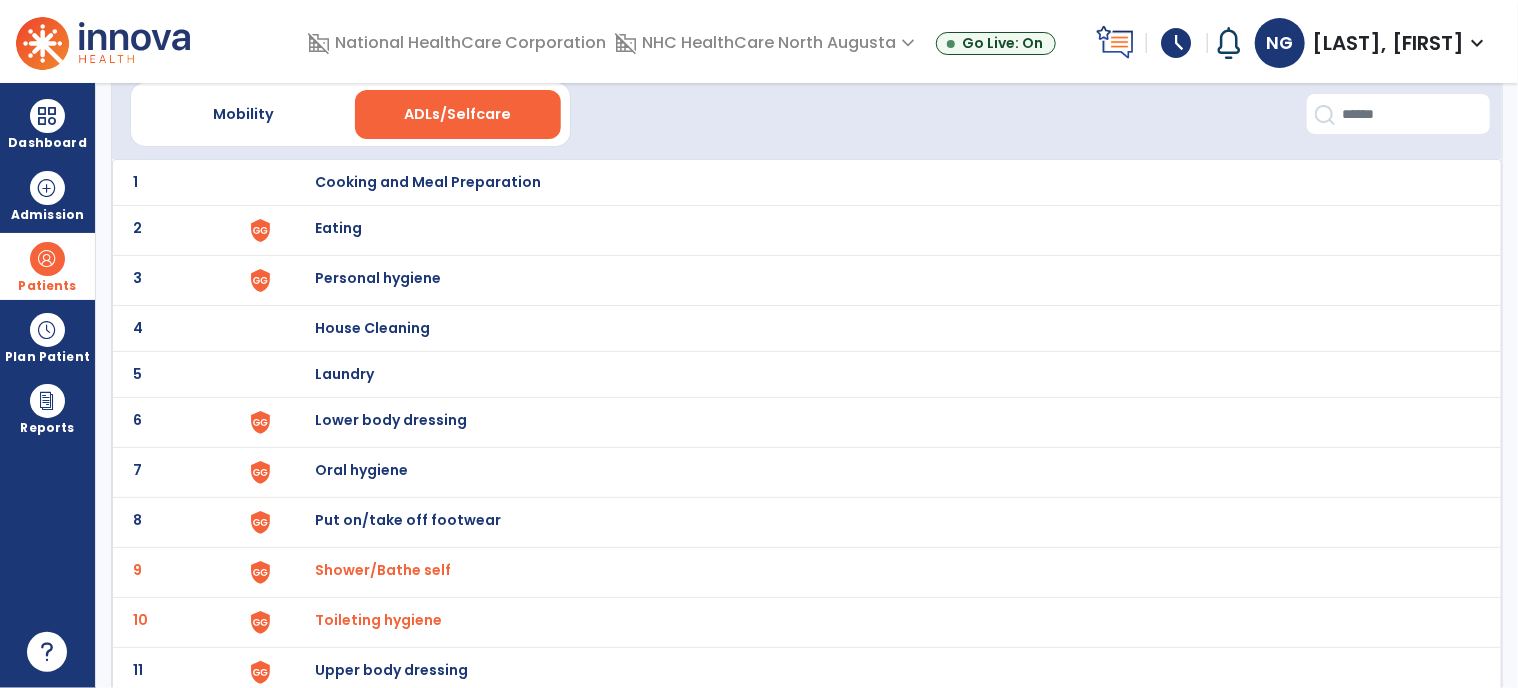 click on "House Cleaning" at bounding box center (428, 182) 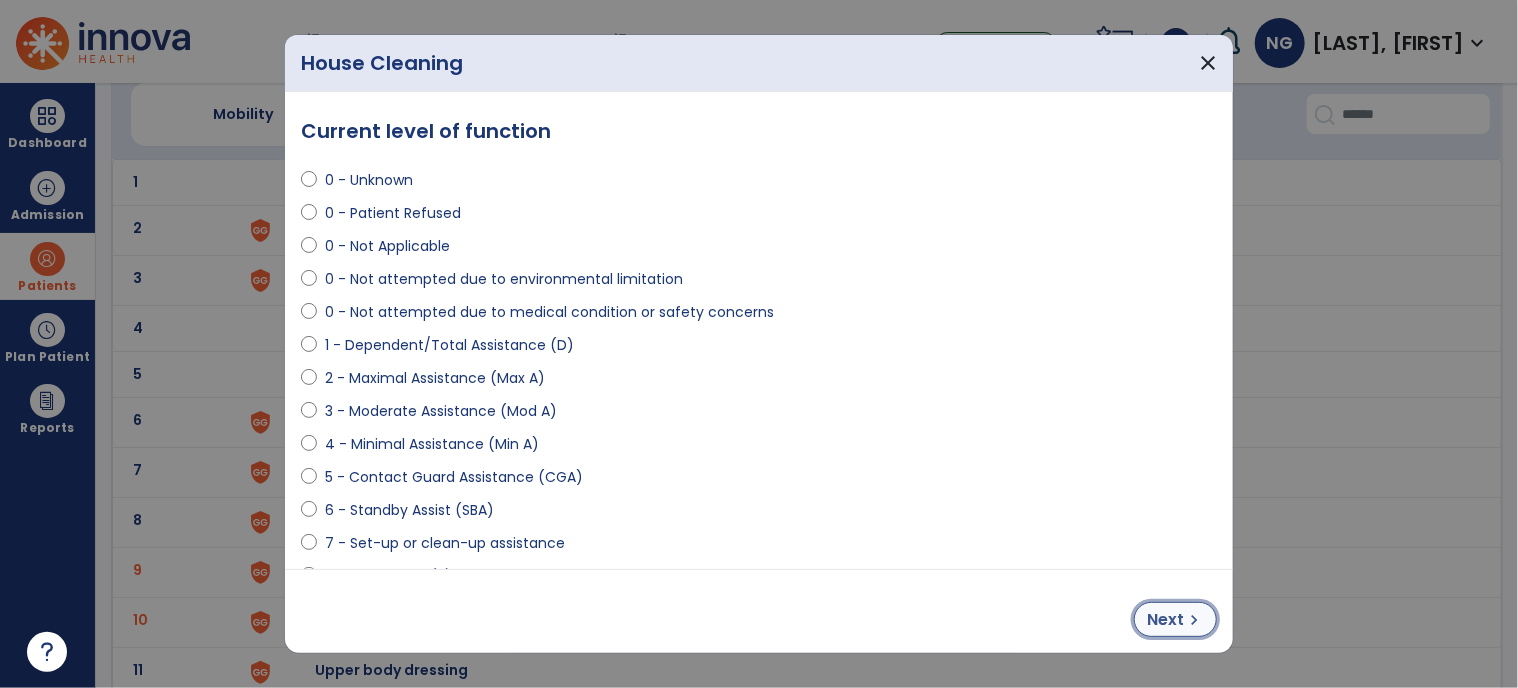 click on "Next  chevron_right" at bounding box center [1175, 619] 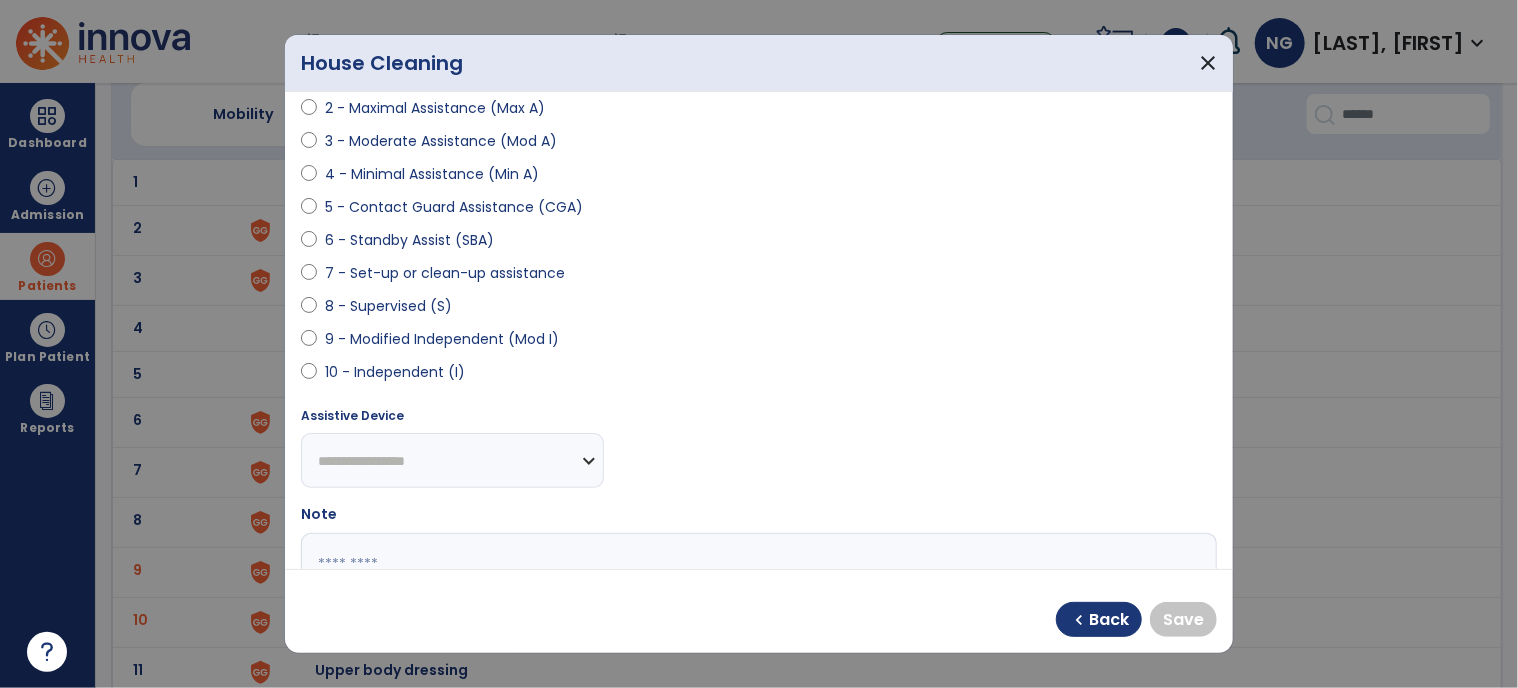 scroll, scrollTop: 300, scrollLeft: 0, axis: vertical 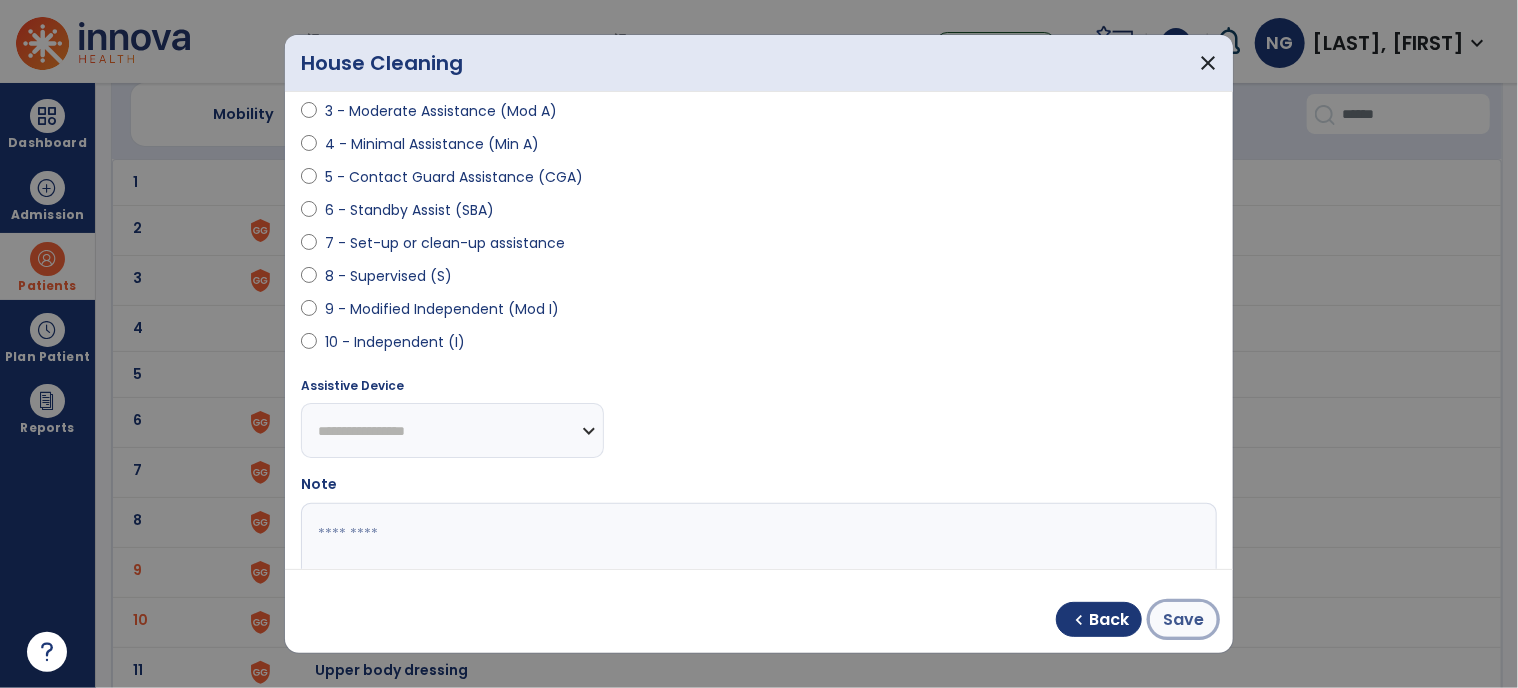 click on "Save" at bounding box center [1183, 619] 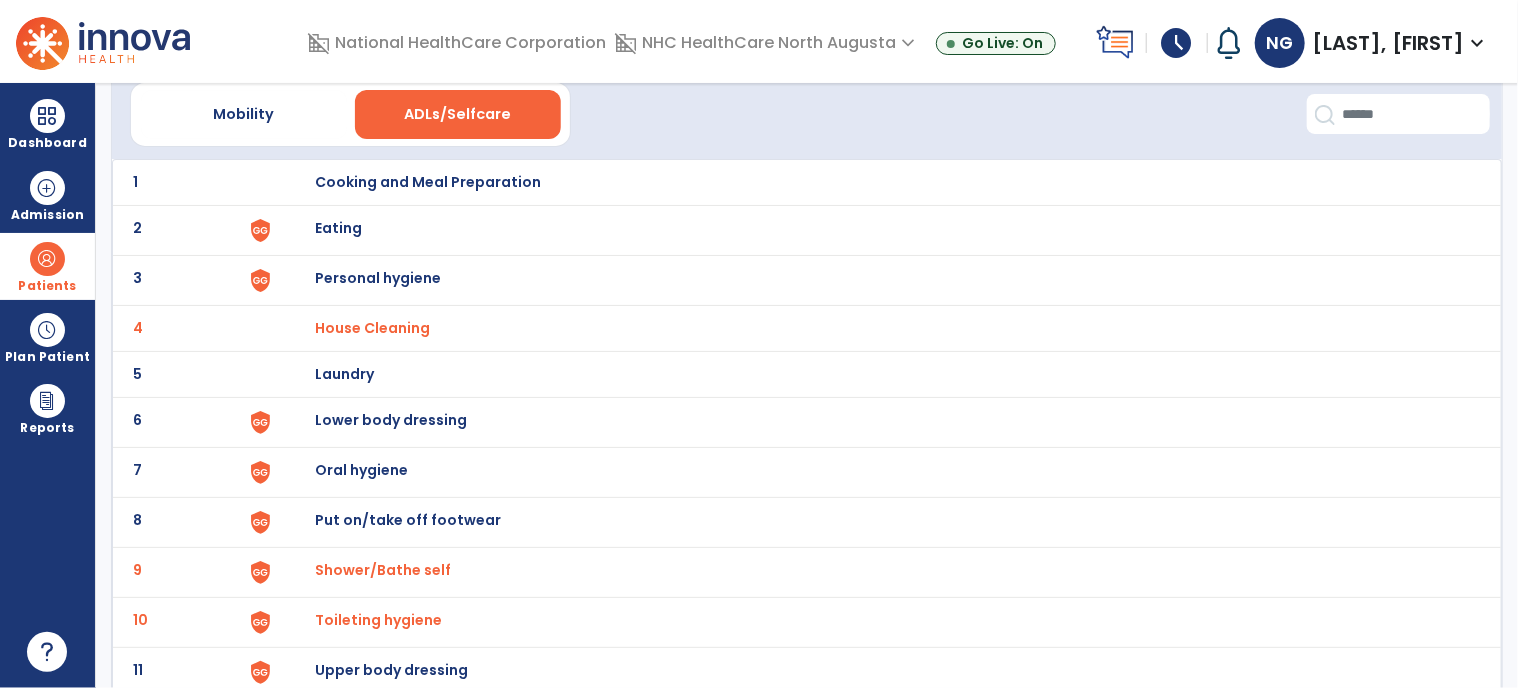 scroll, scrollTop: 0, scrollLeft: 0, axis: both 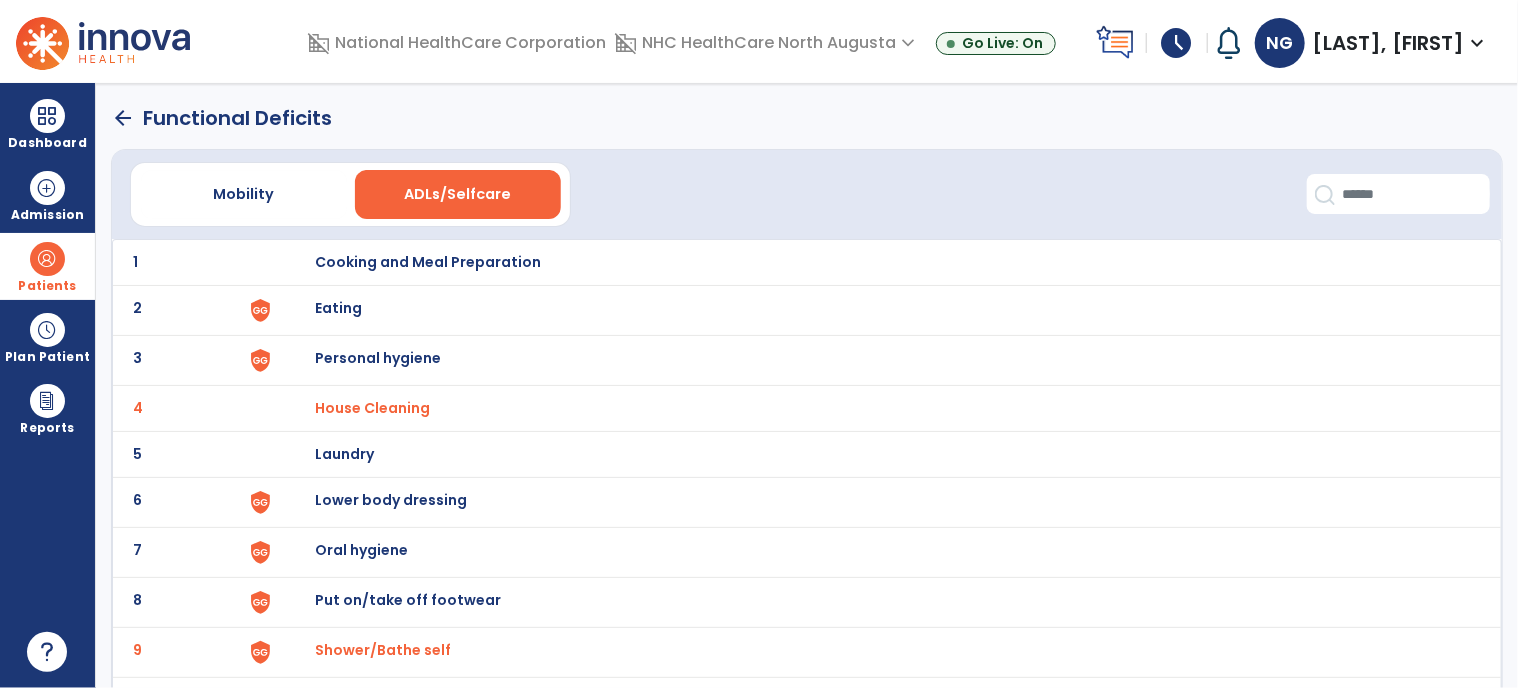 click on "arrow_back" 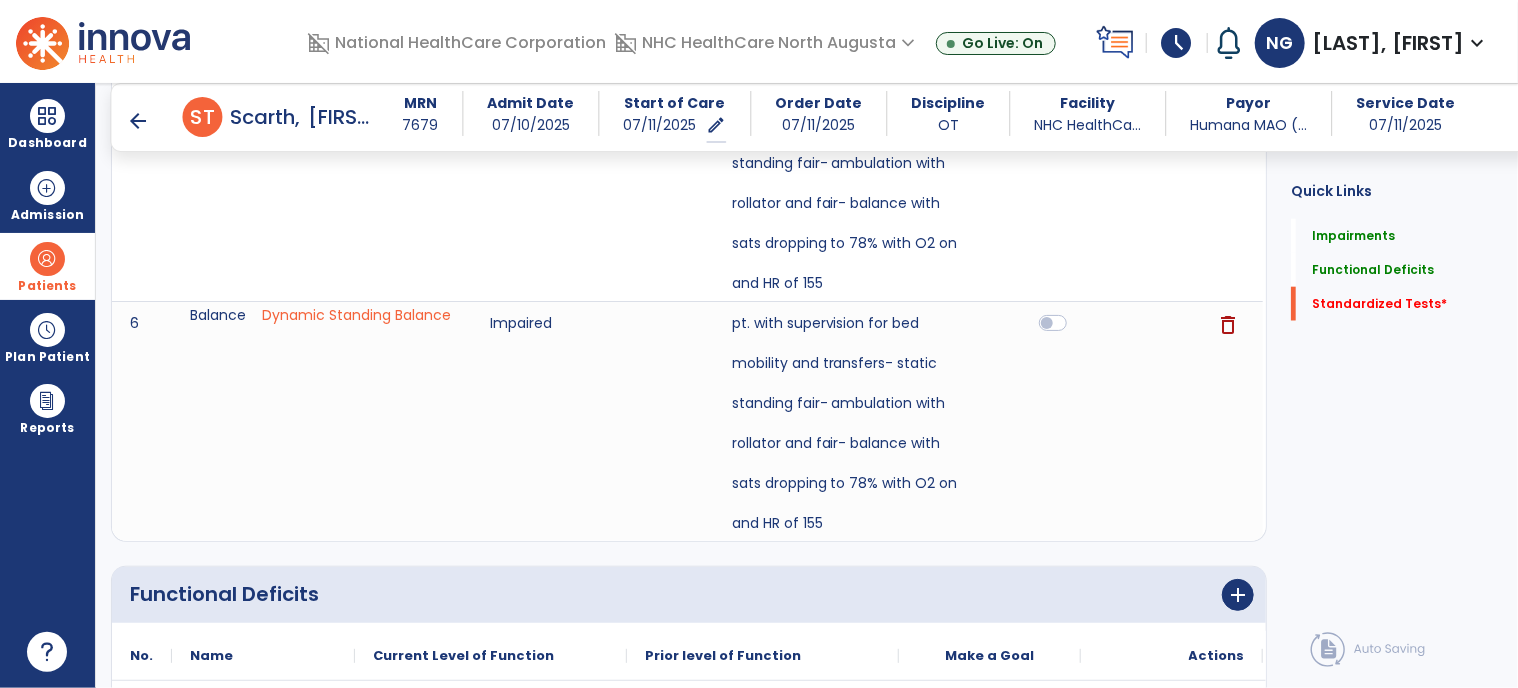 scroll, scrollTop: 1396, scrollLeft: 0, axis: vertical 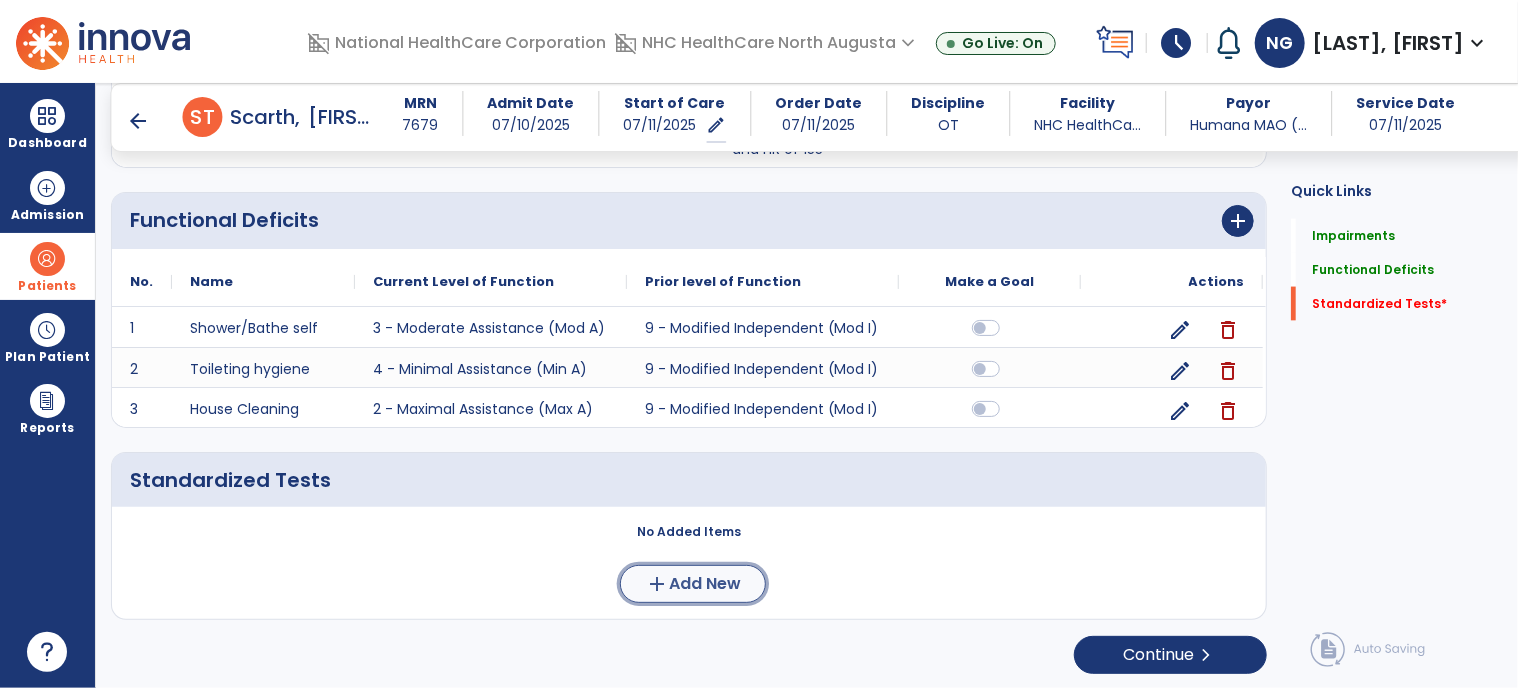 click on "add  Add New" 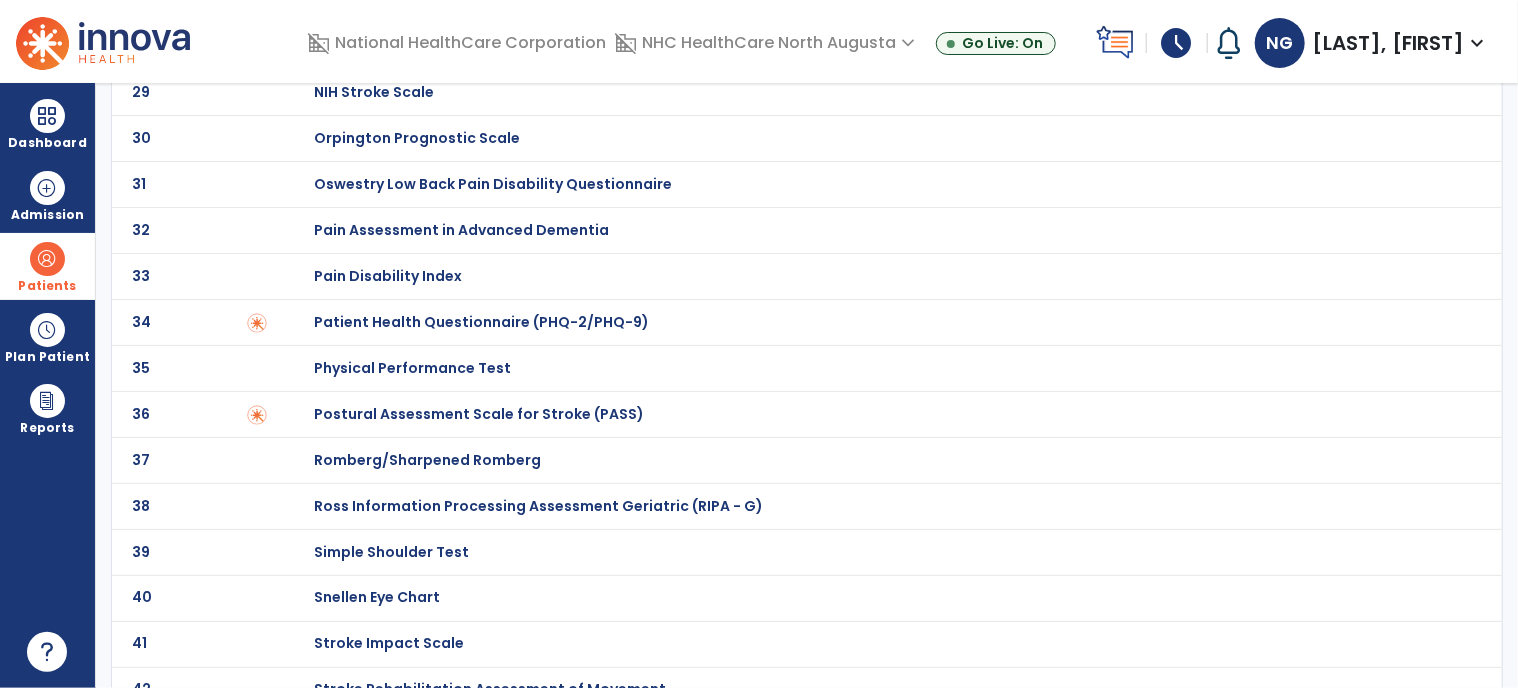 scroll, scrollTop: 0, scrollLeft: 0, axis: both 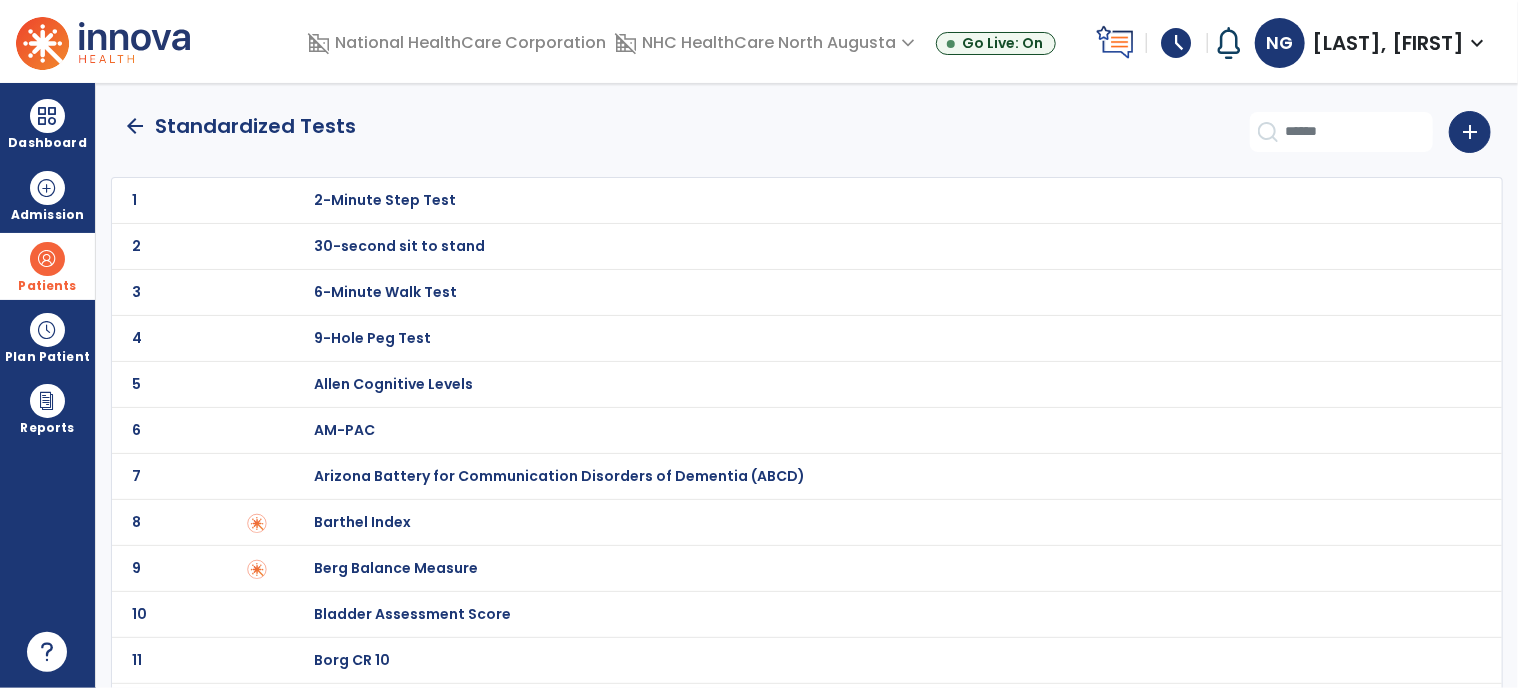 click on "Barthel Index" at bounding box center (878, 200) 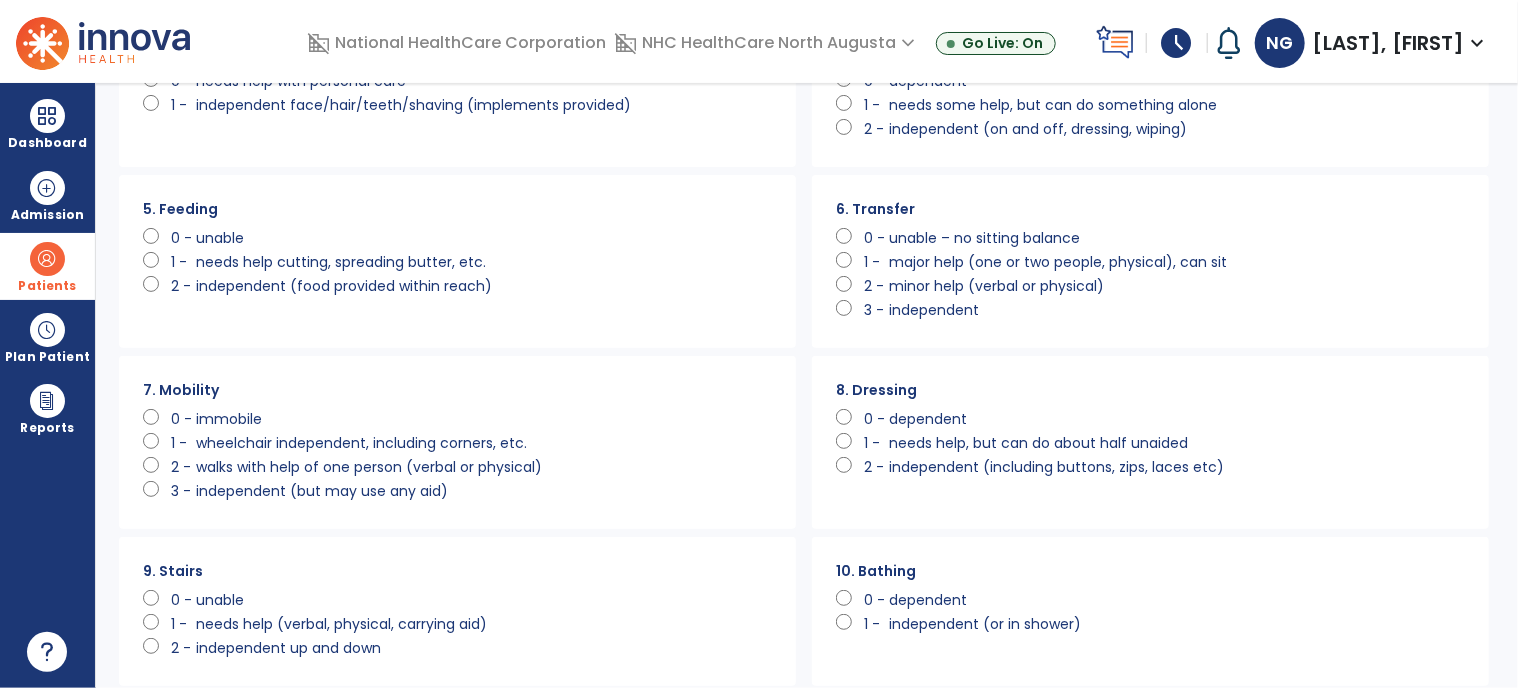 scroll, scrollTop: 300, scrollLeft: 0, axis: vertical 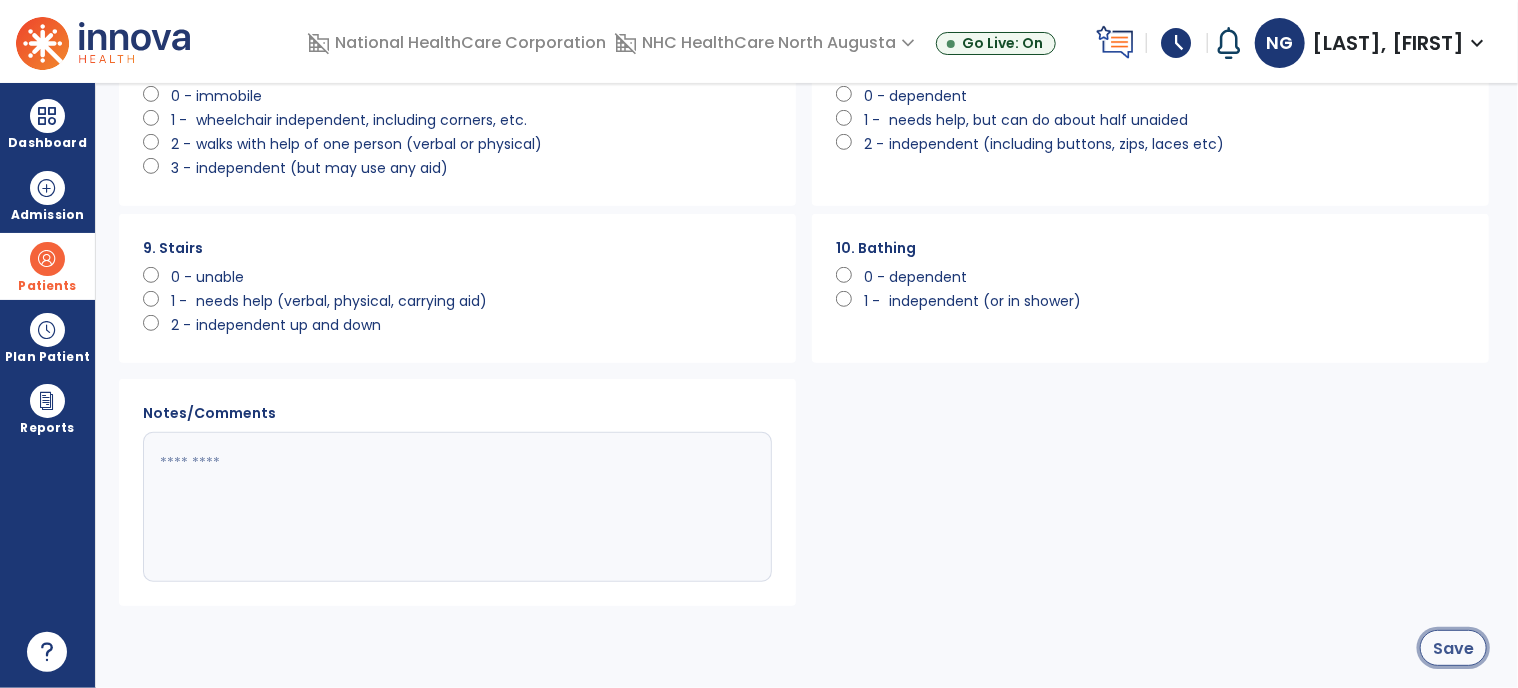 click on "Save" 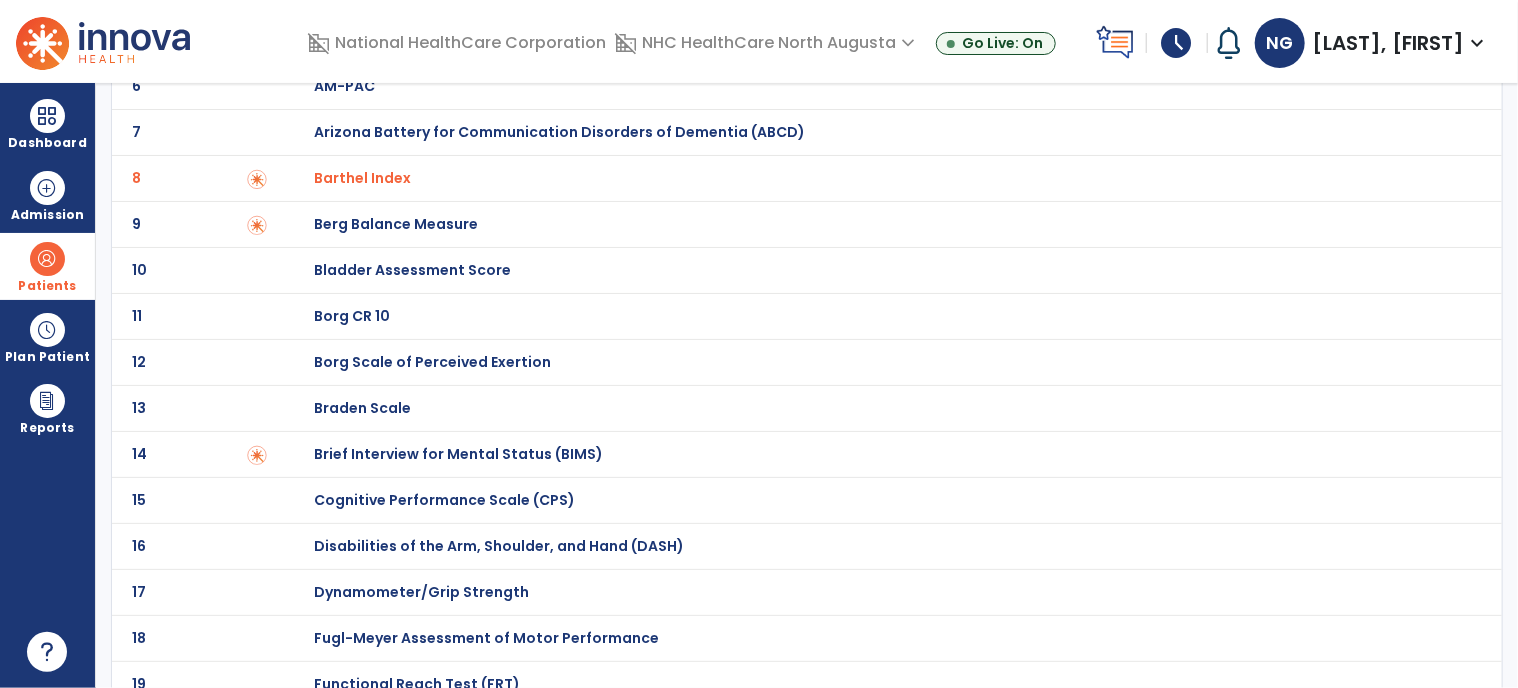 scroll, scrollTop: 0, scrollLeft: 0, axis: both 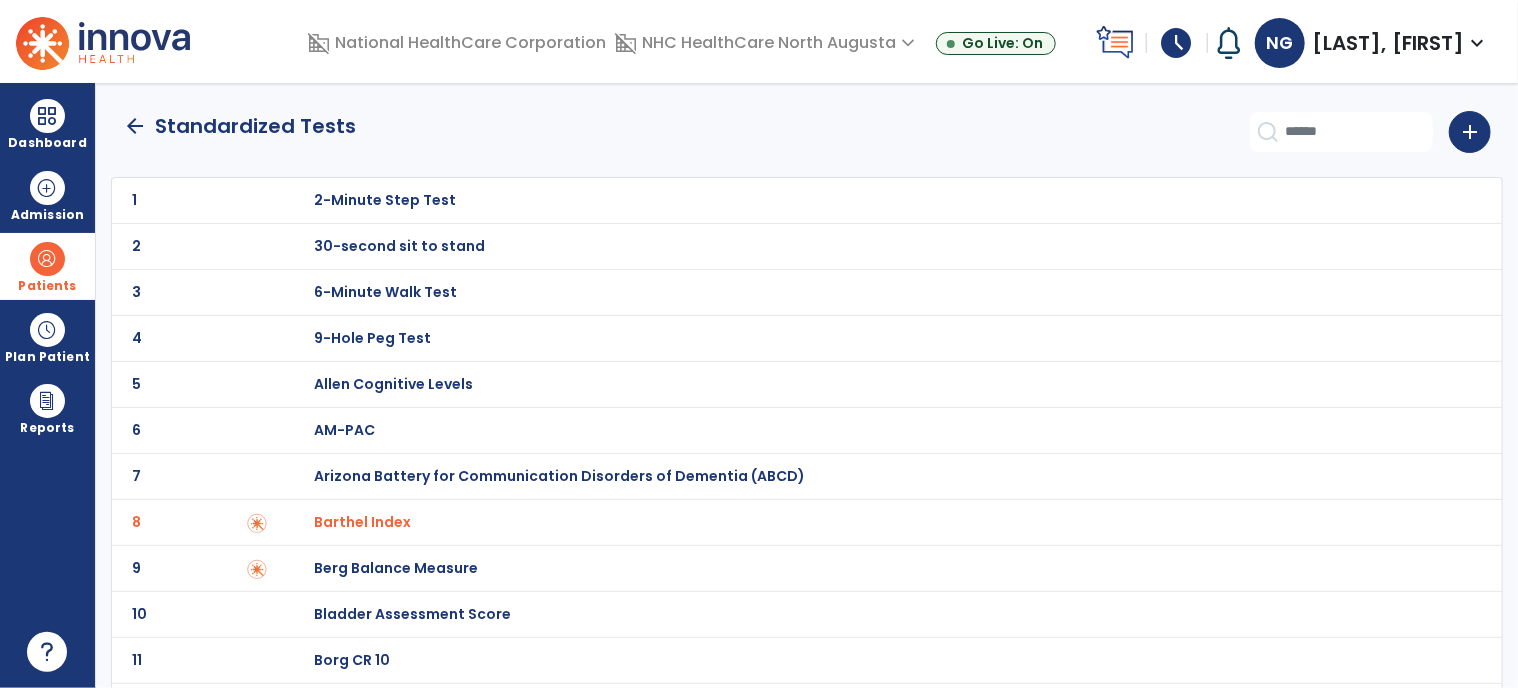click on "arrow_back" 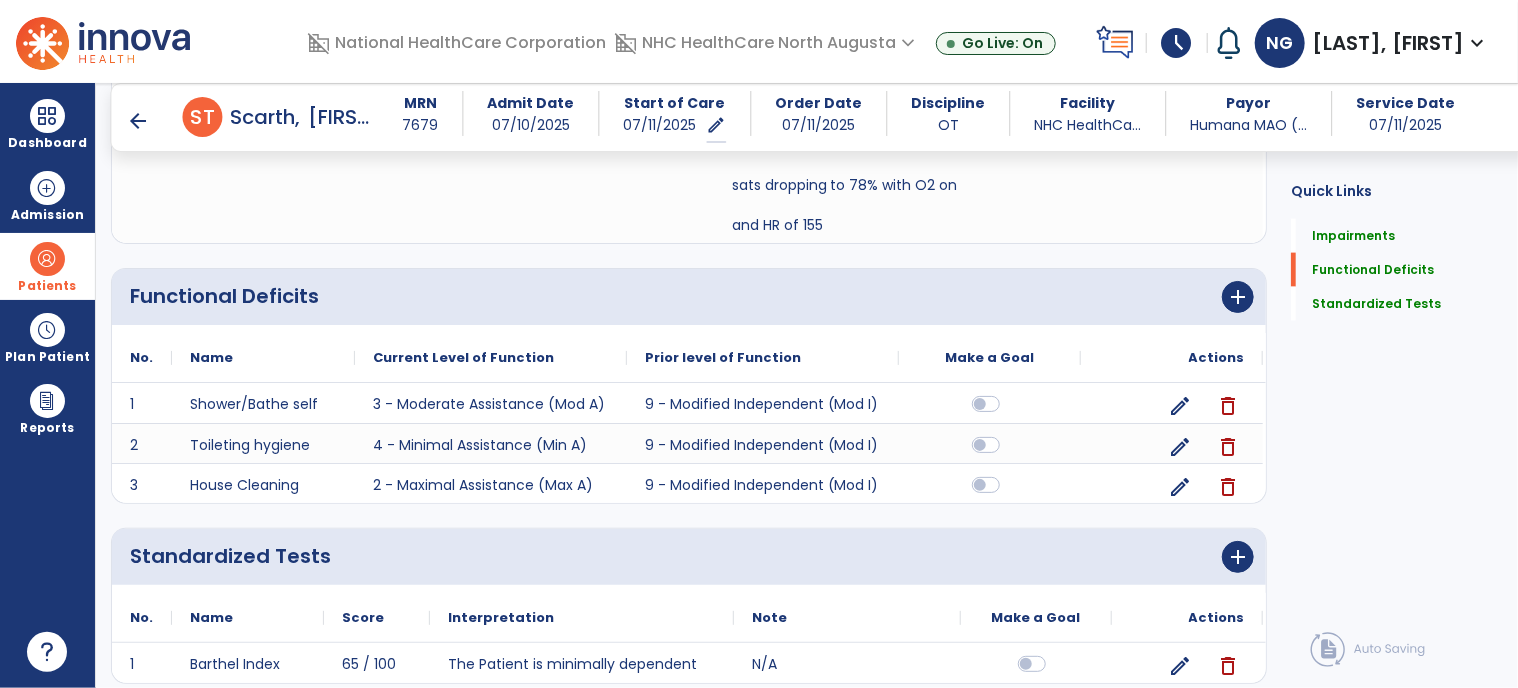 scroll, scrollTop: 1384, scrollLeft: 0, axis: vertical 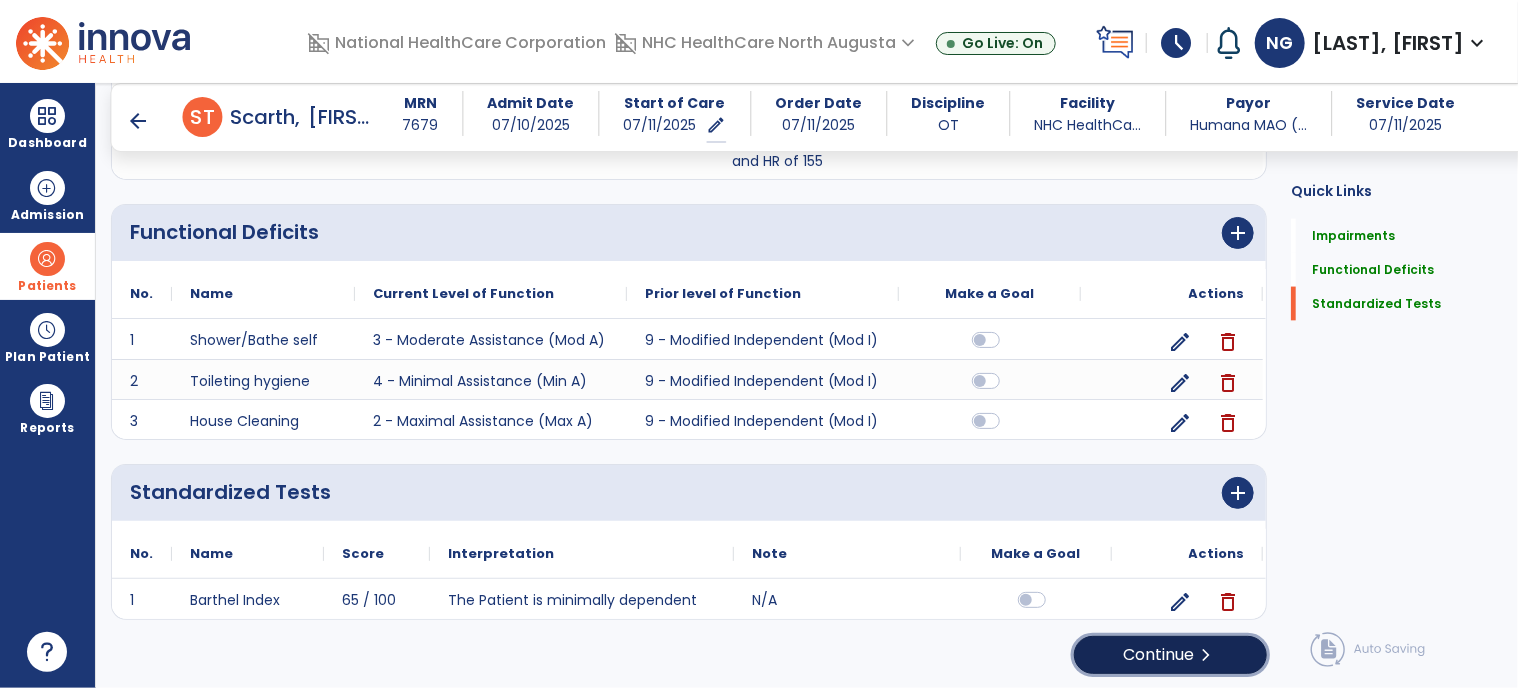 click on "Continue  chevron_right" 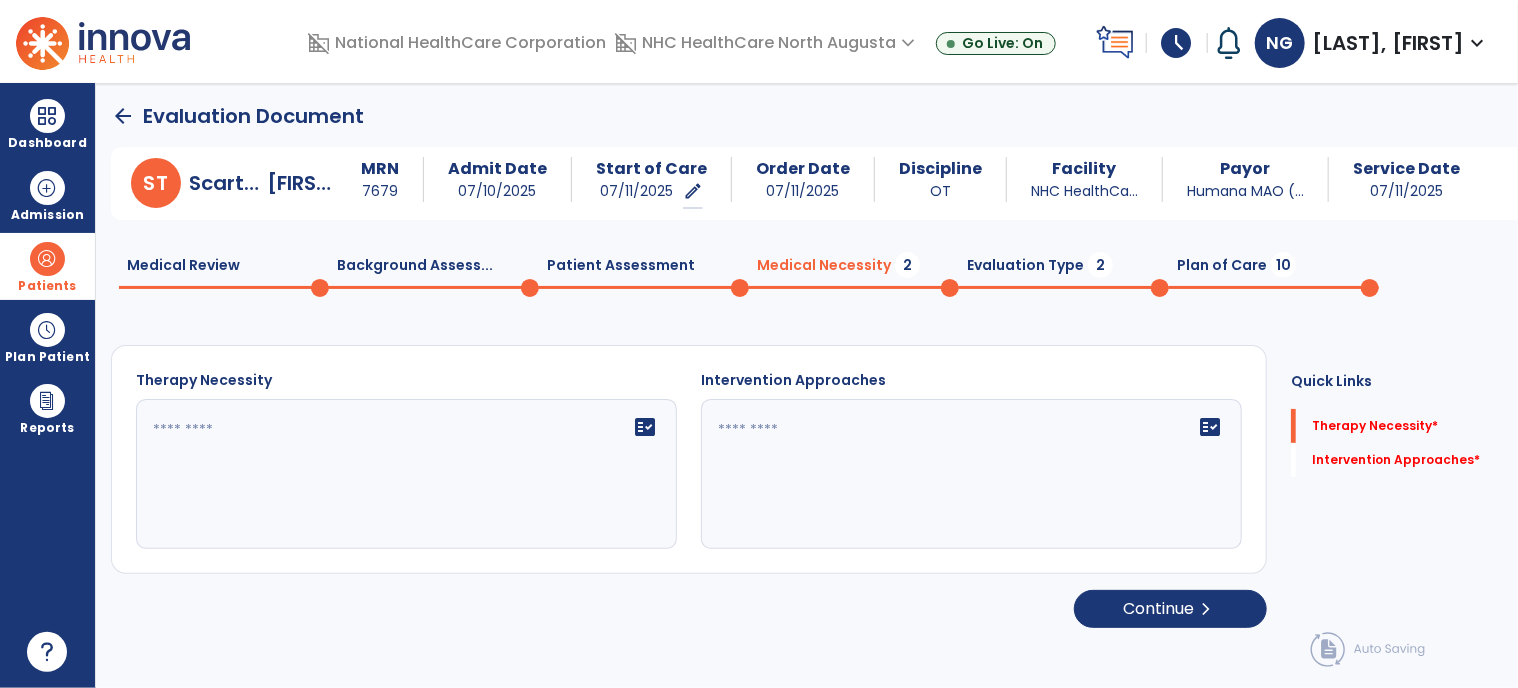 scroll, scrollTop: 0, scrollLeft: 0, axis: both 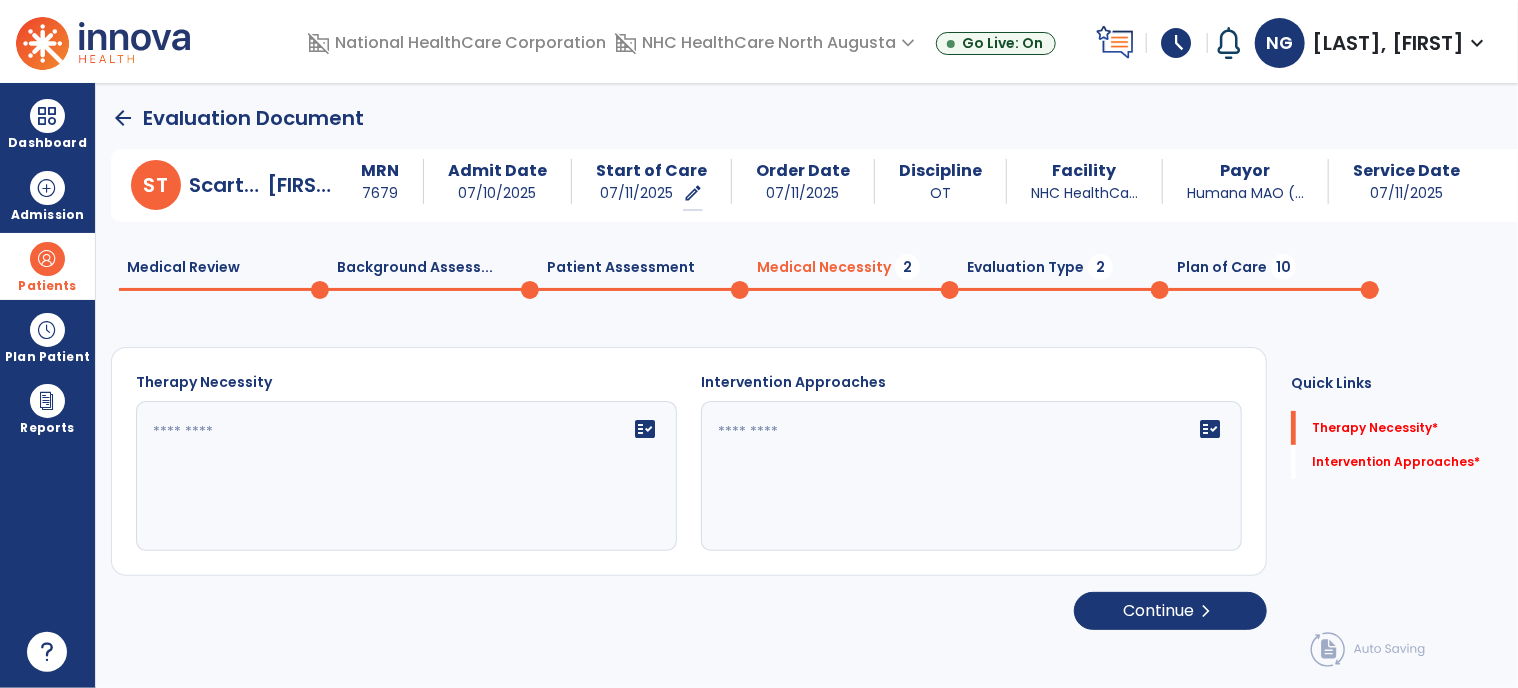 click on "Therapy Necessity   fact_check  Intervention Approaches   fact_check" 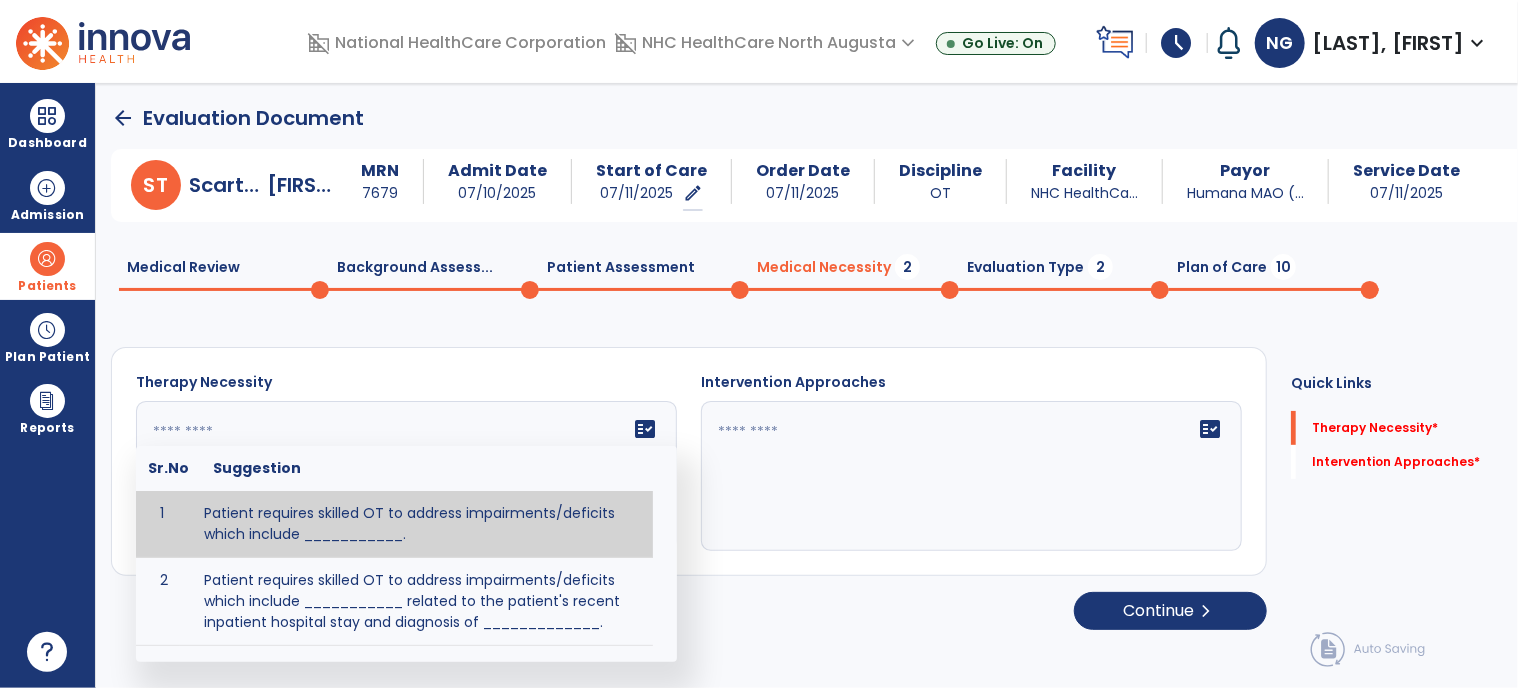 click on "fact_check  Sr.No Suggestion 1 Patient requires skilled OT to address impairments/deficits which include ___________. 2 Patient requires skilled OT to address impairments/deficits which include ___________ related to the patient's recent inpatient hospital stay and diagnosis of _____________." 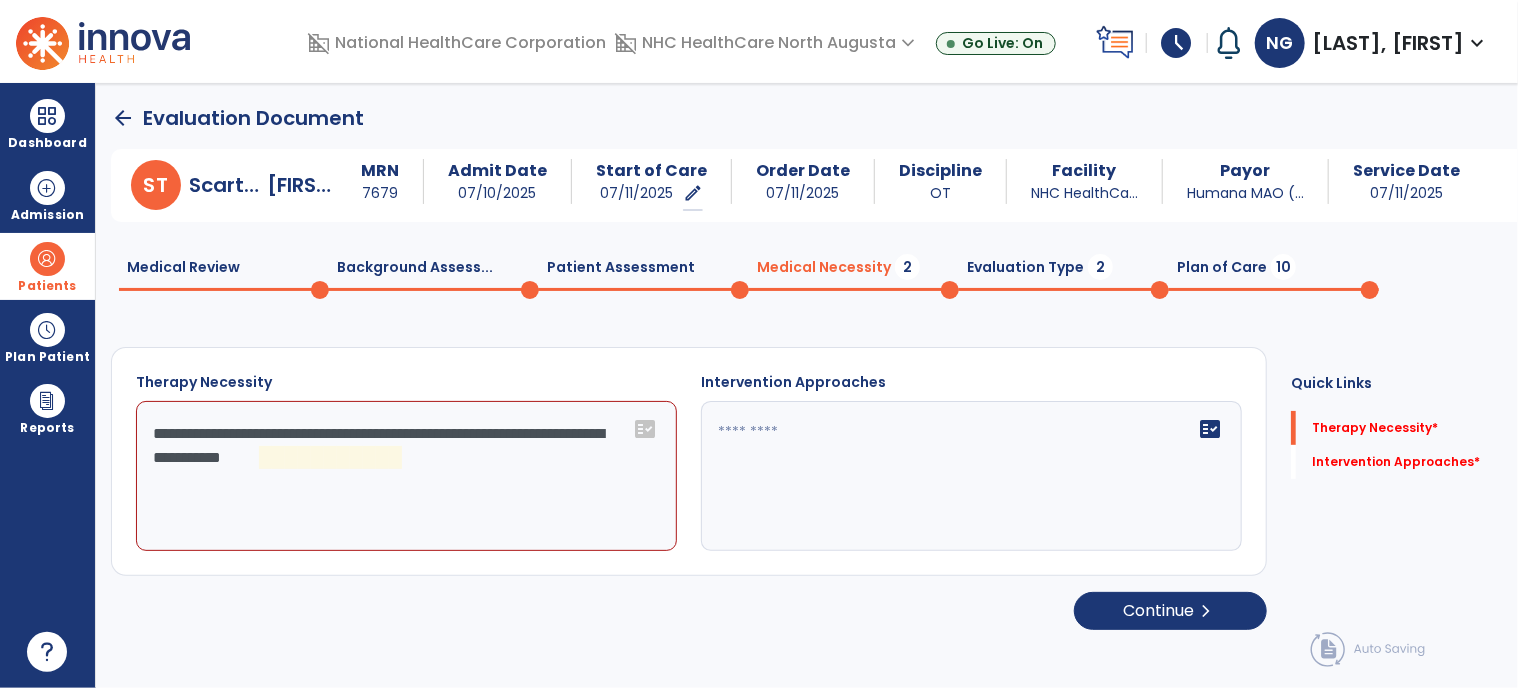 click on "**********" 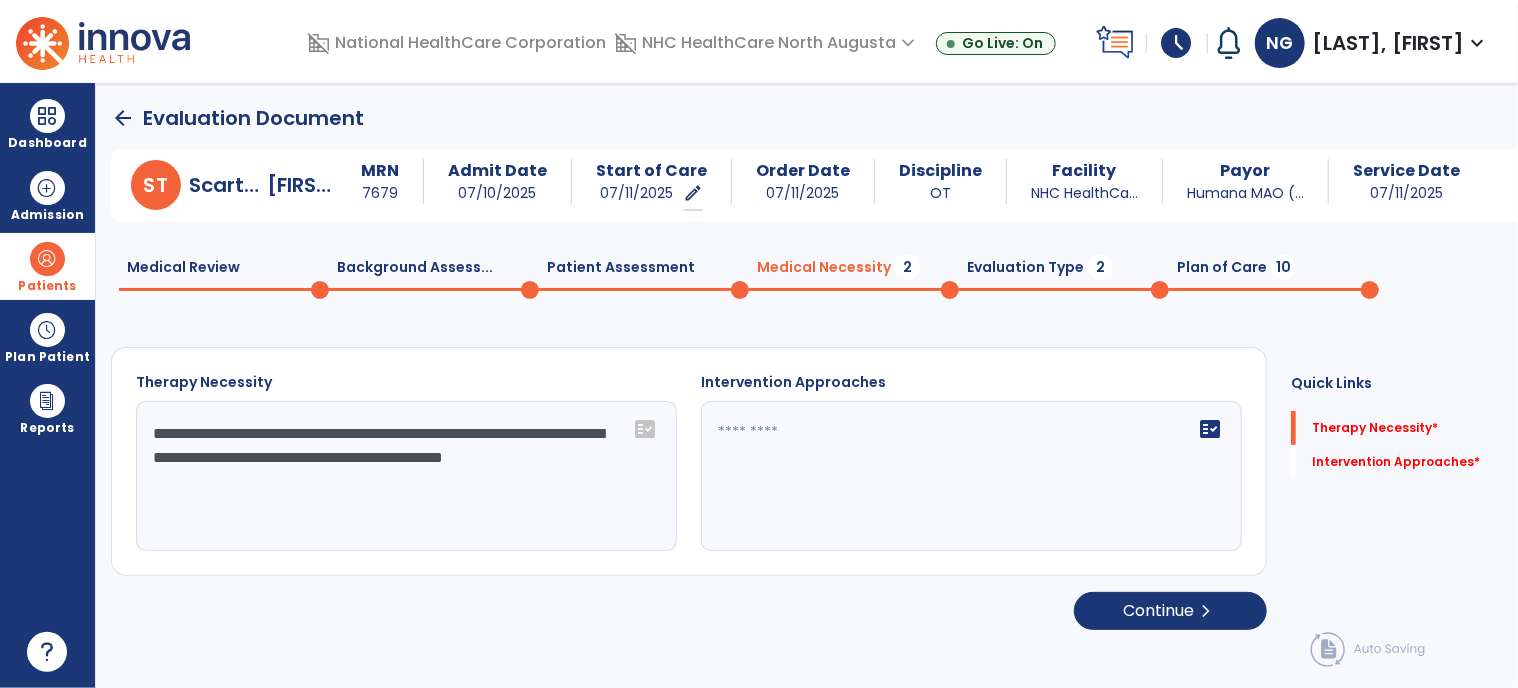 type on "**********" 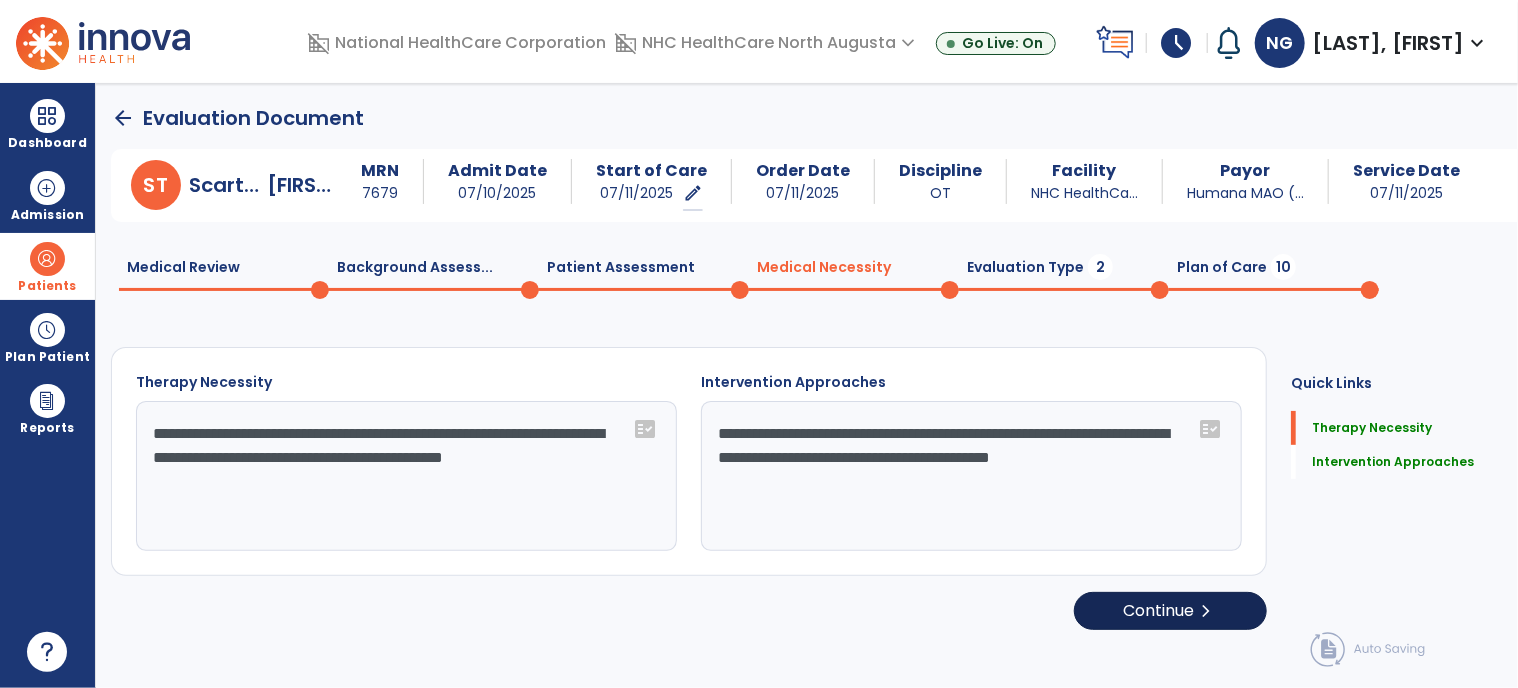 type on "**********" 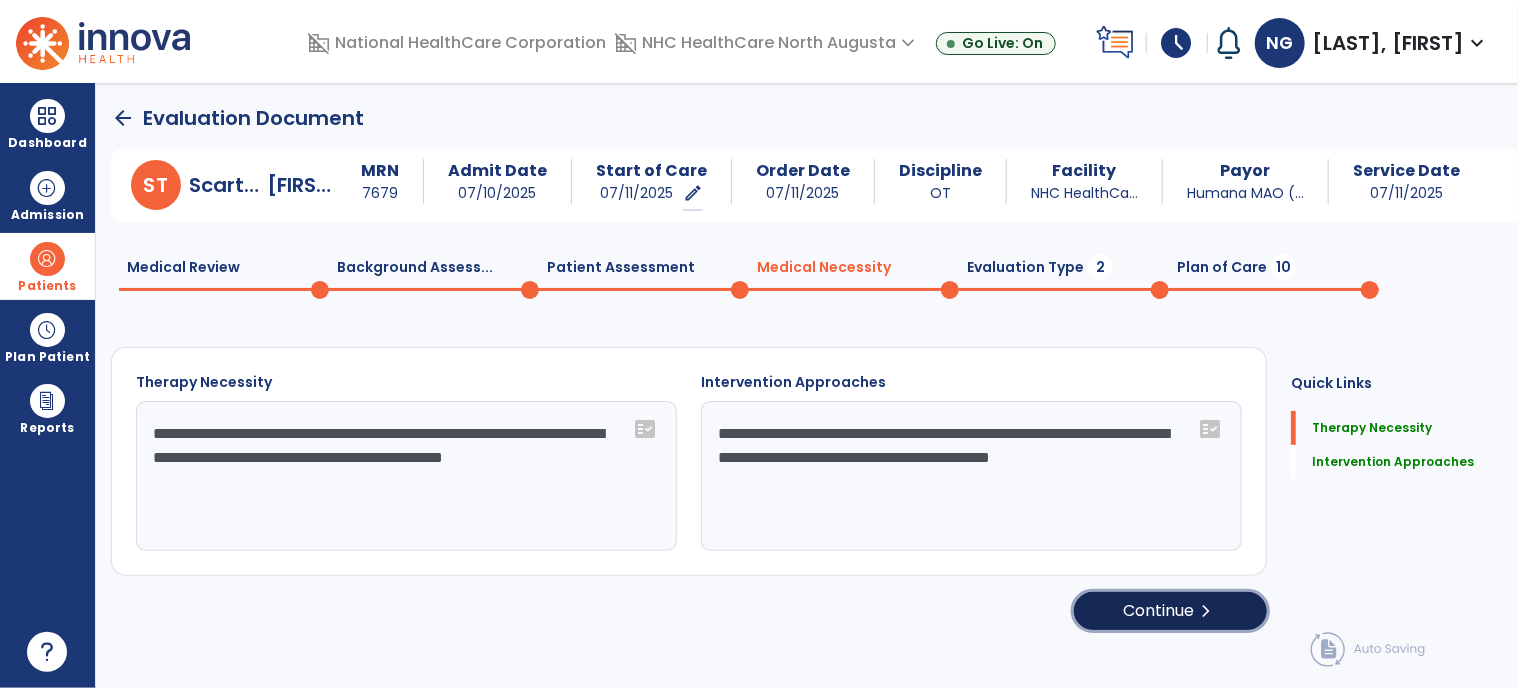 click on "Continue  chevron_right" 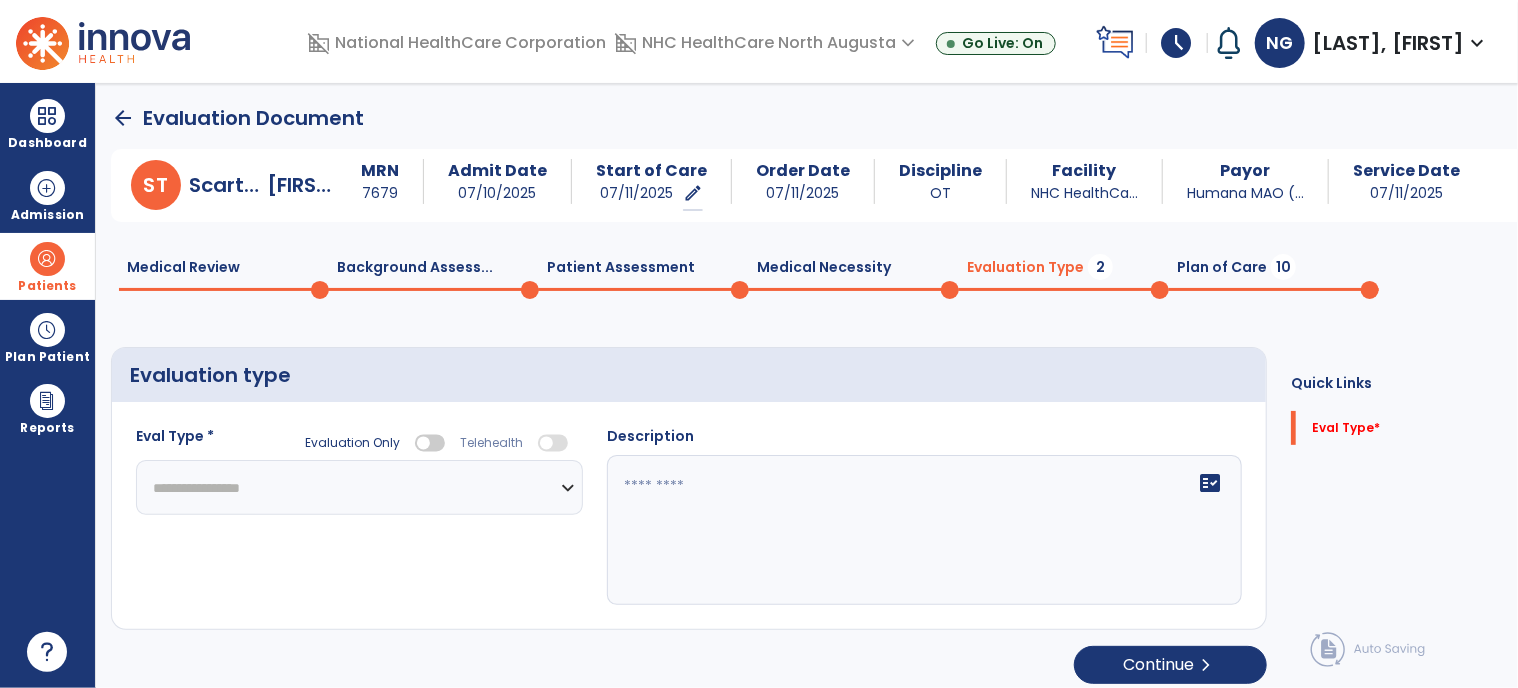 click on "**********" 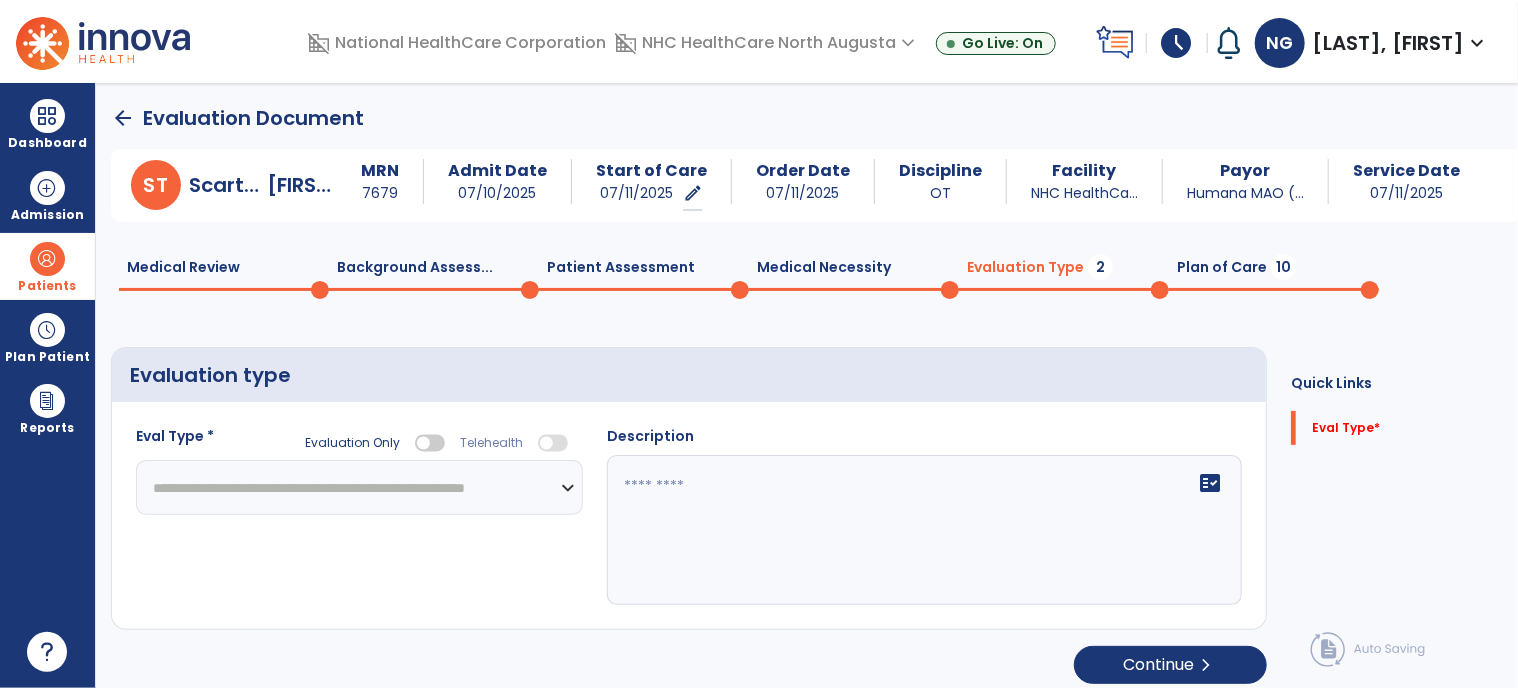click on "**********" 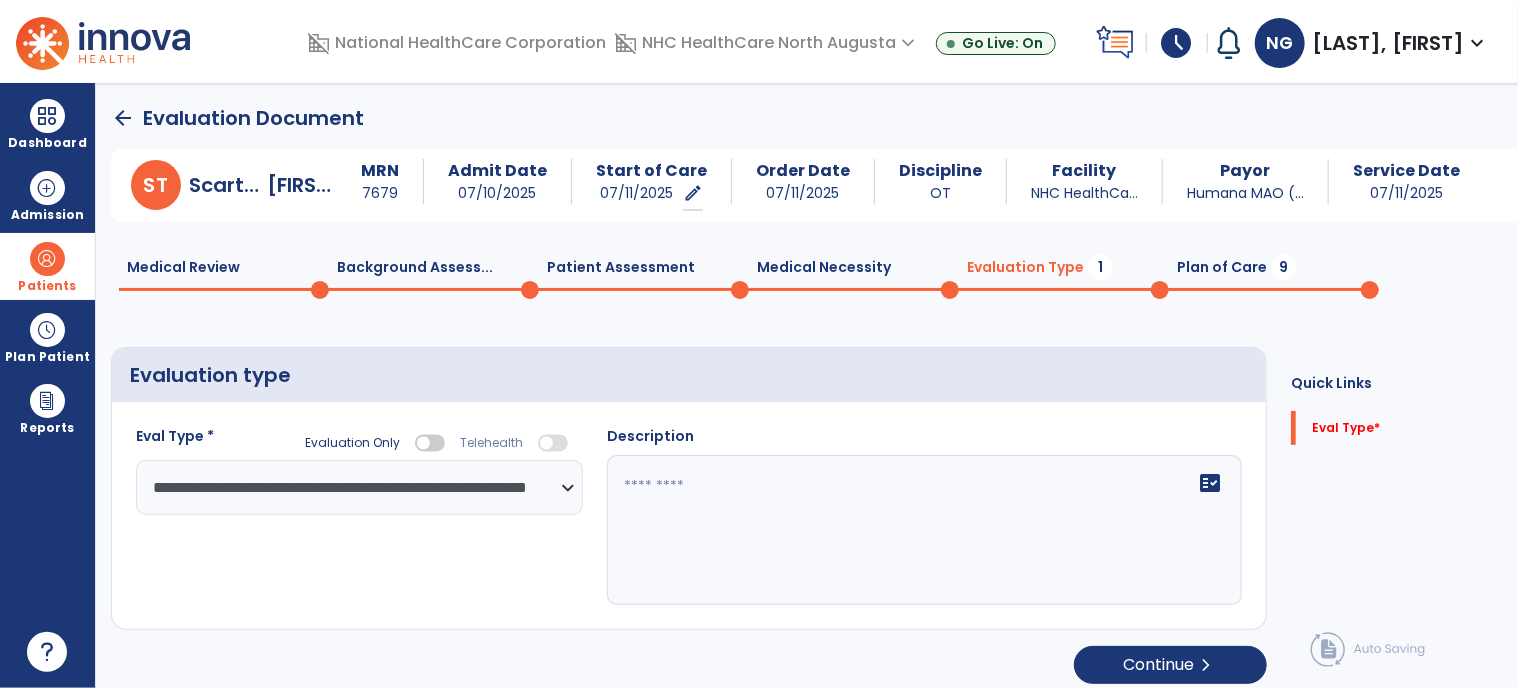 click on "fact_check" 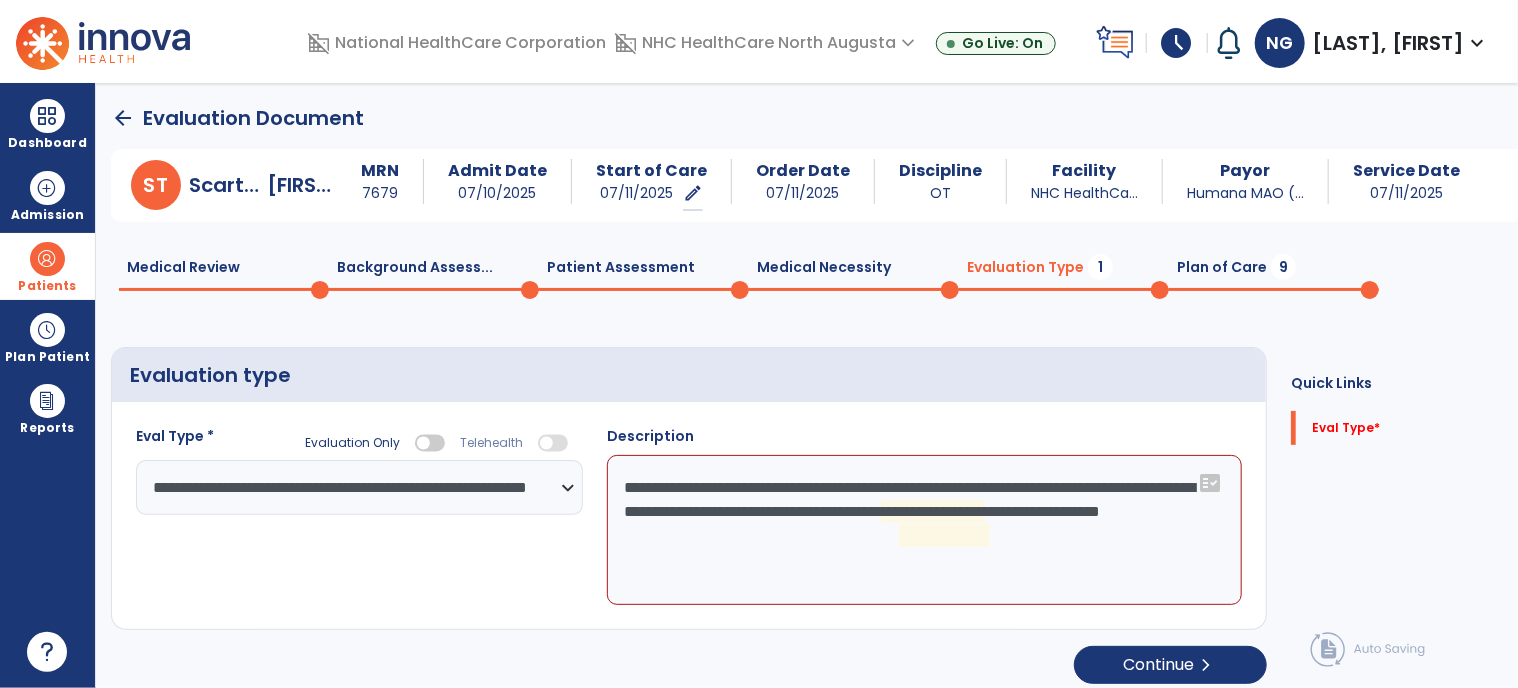 click on "**********" 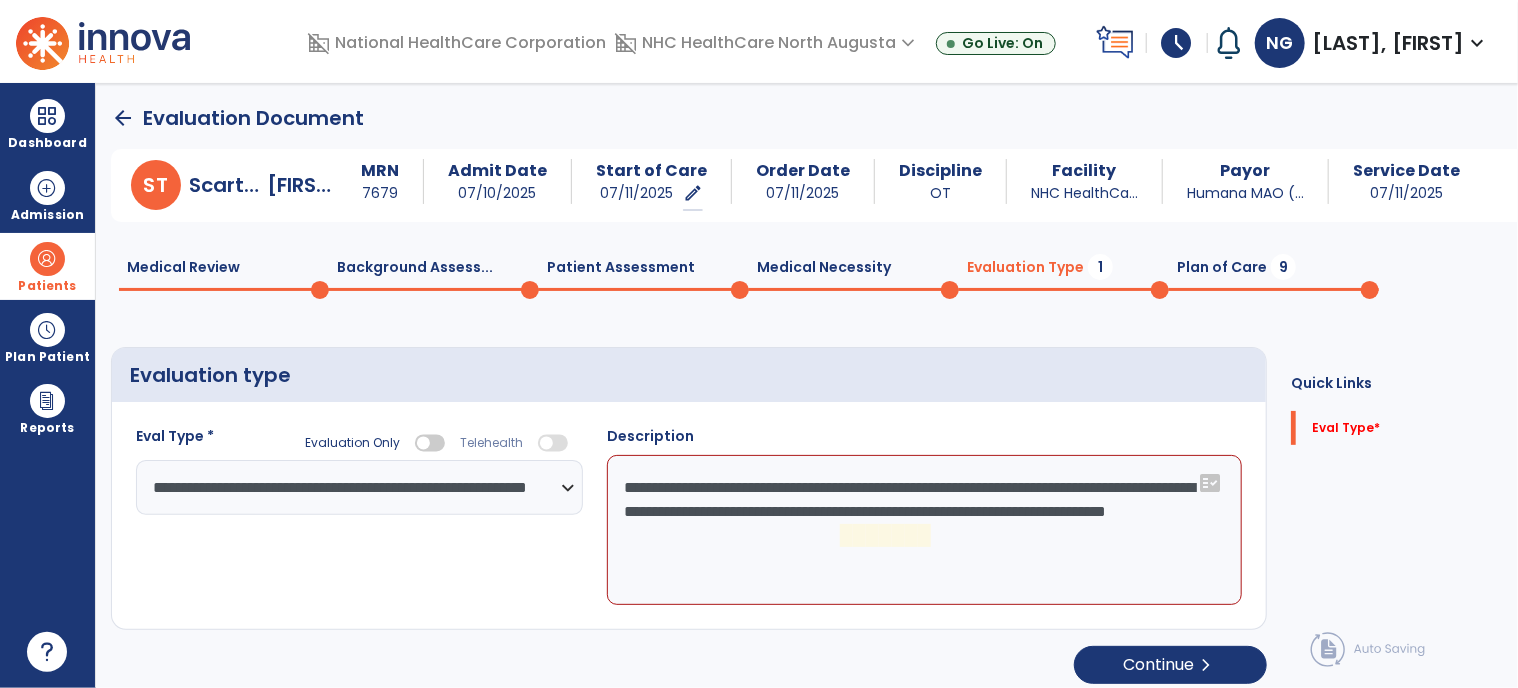 click on "**********" 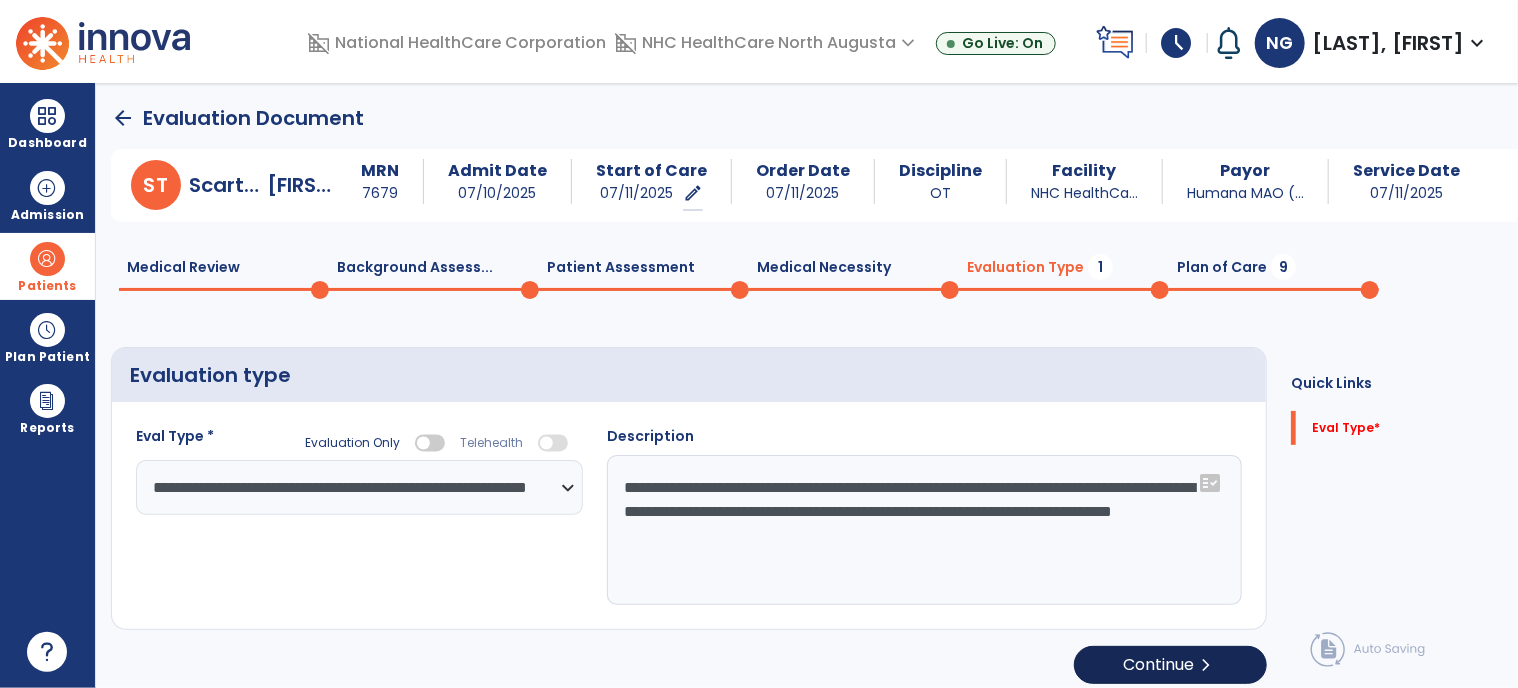 type on "**********" 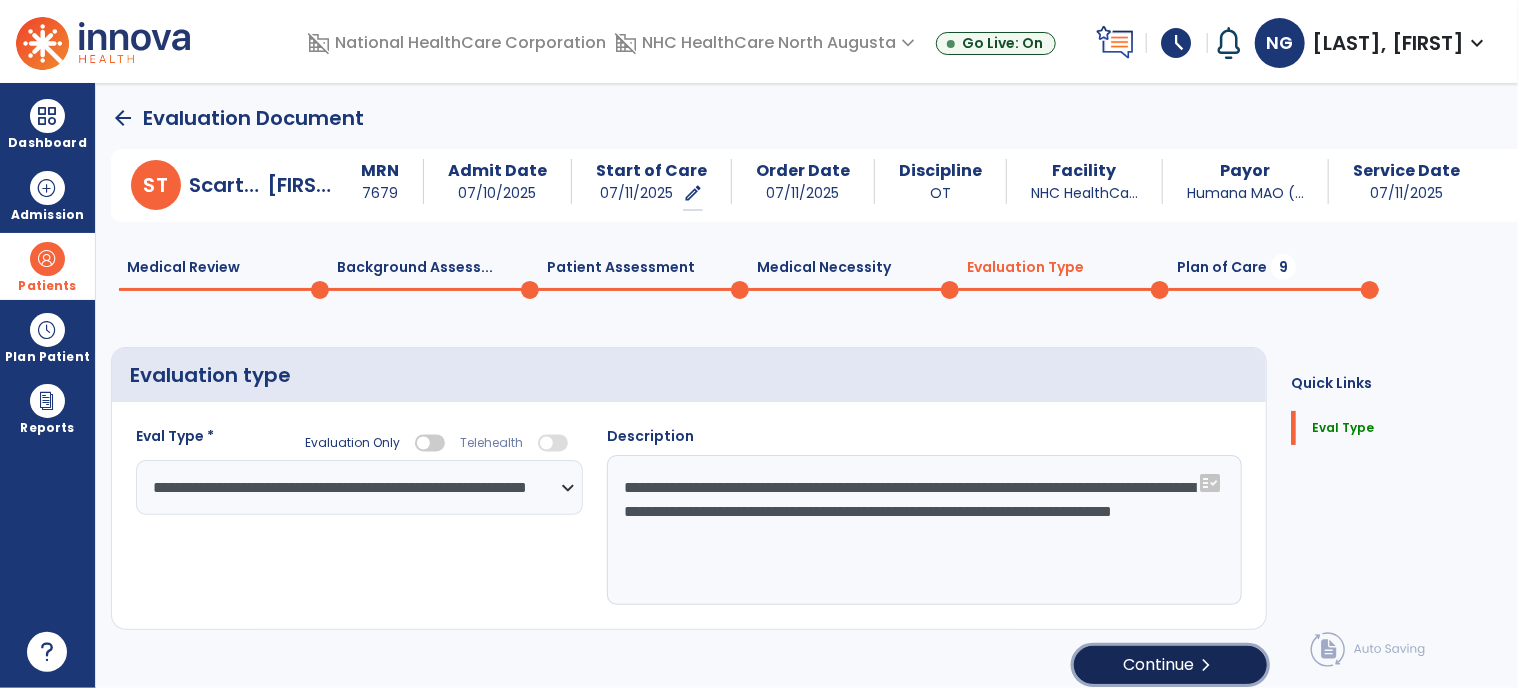 click on "Continue  chevron_right" 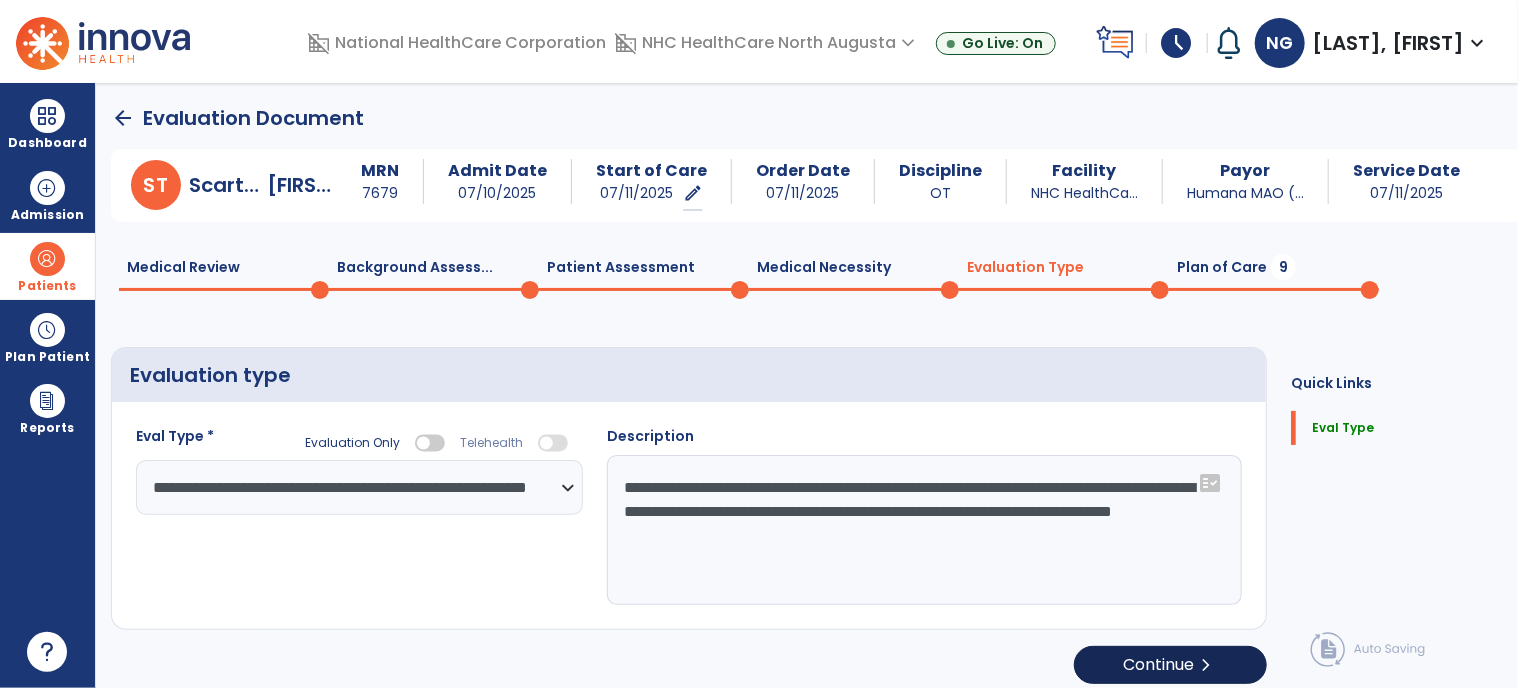 select on "*****" 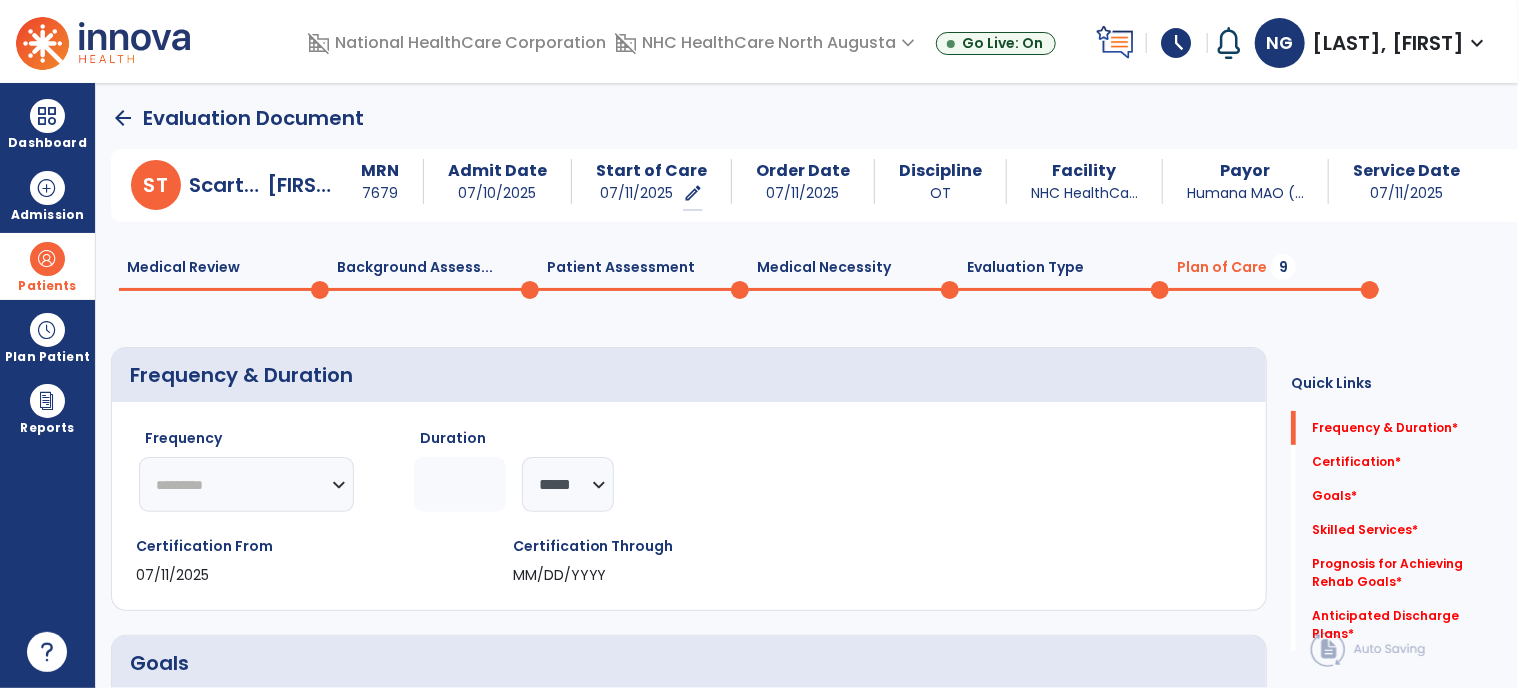 click on "********* ** ** ** ** ** ** **" 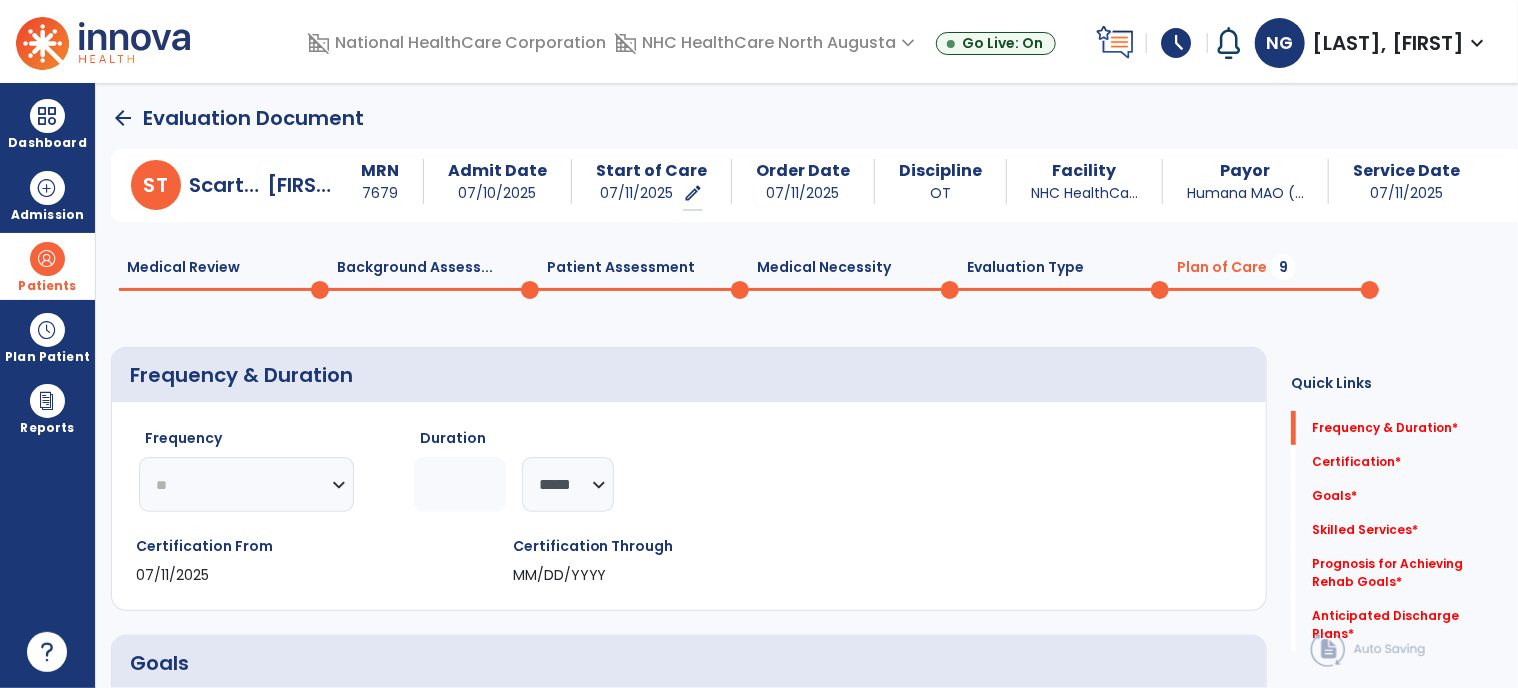 click on "********* ** ** ** ** ** ** **" 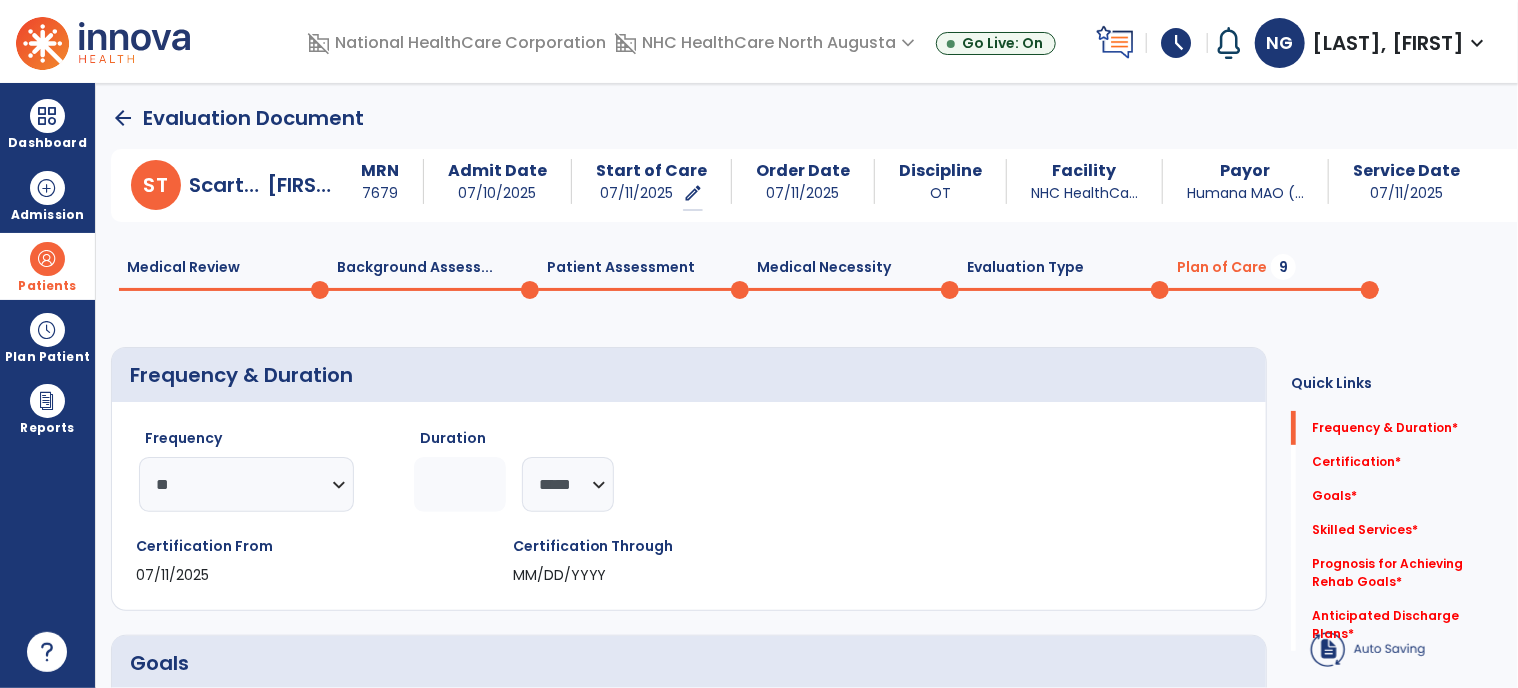 click 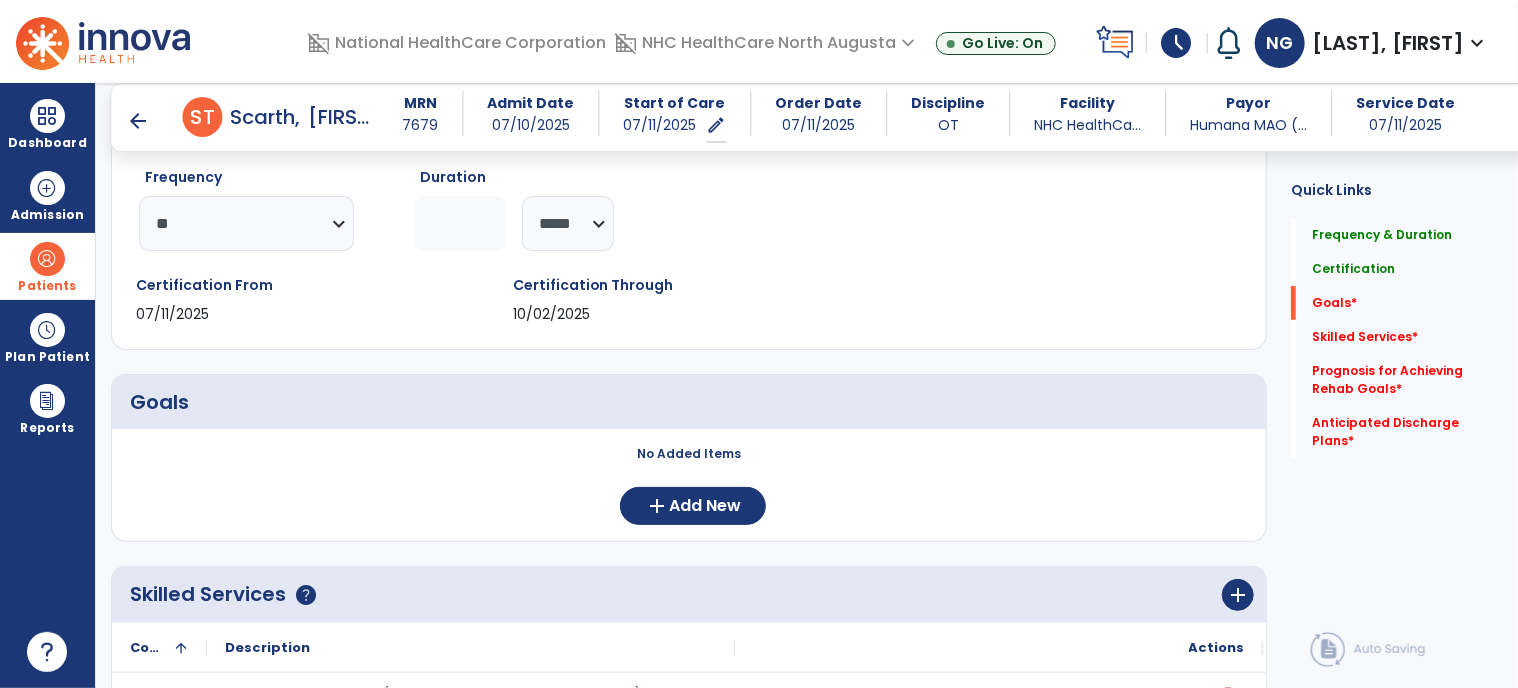 scroll, scrollTop: 300, scrollLeft: 0, axis: vertical 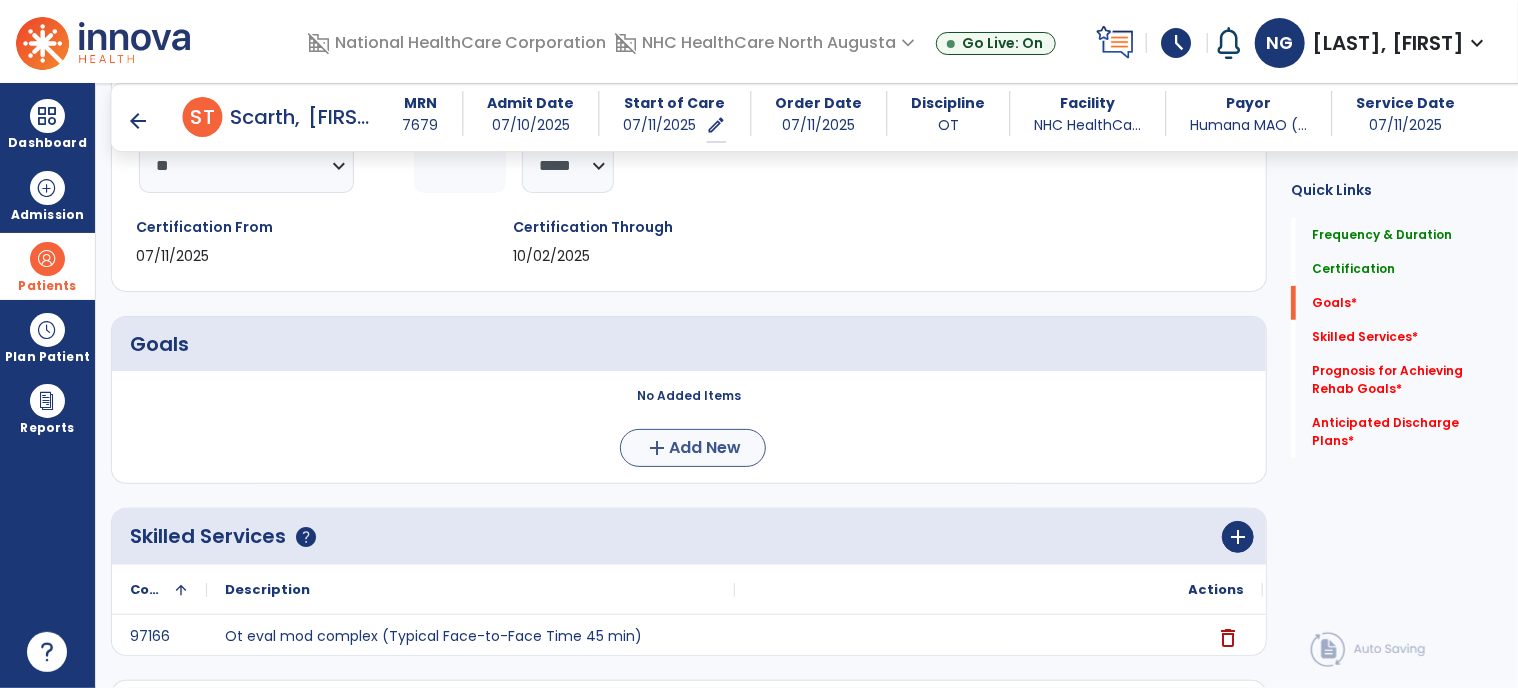type on "**" 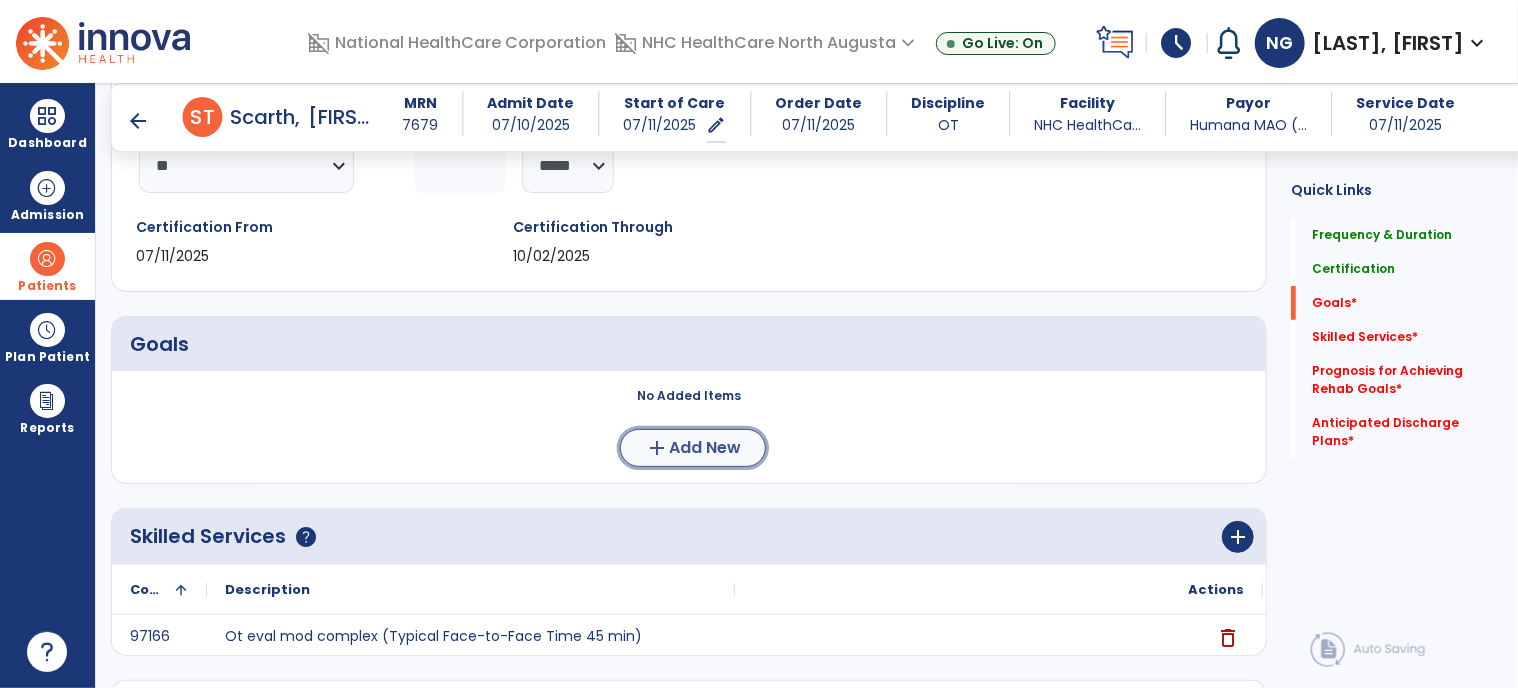 click on "add  Add New" at bounding box center [693, 448] 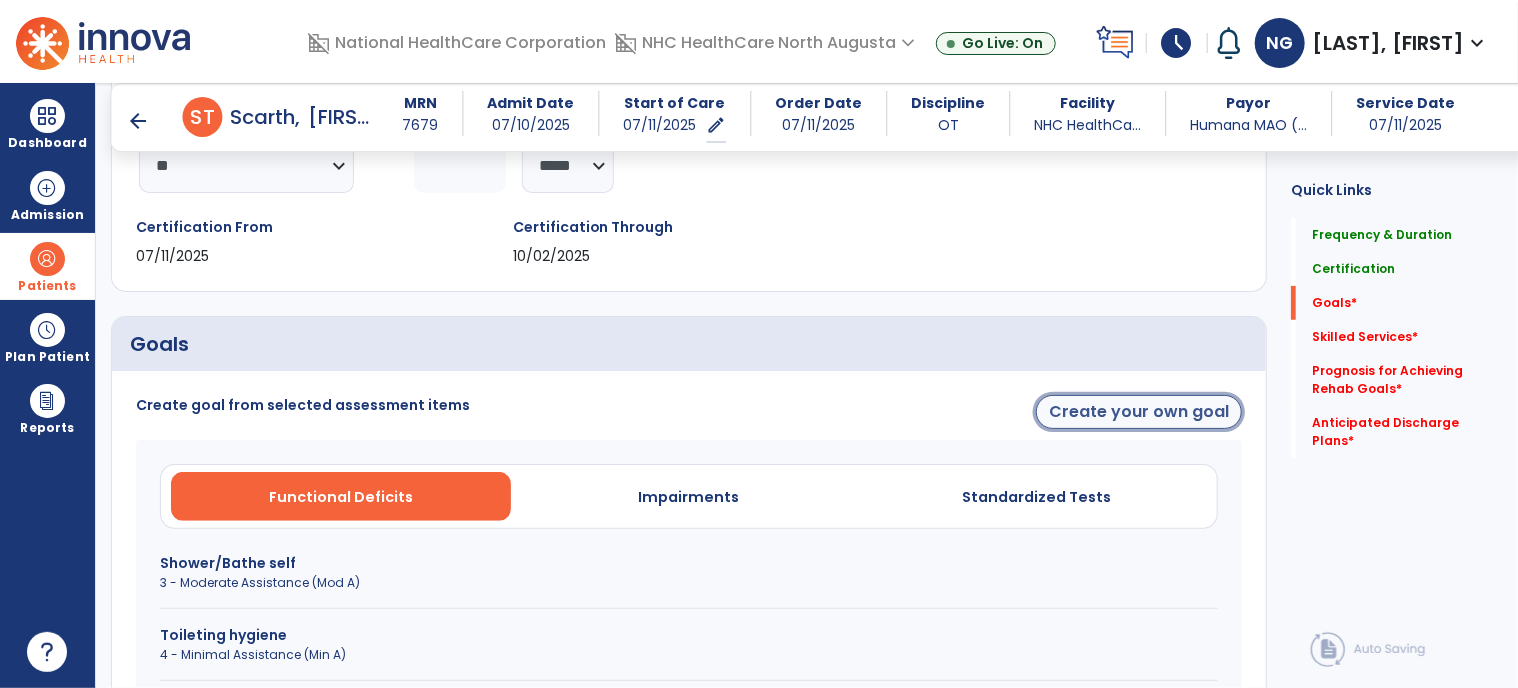 click on "Create your own goal" at bounding box center (1139, 412) 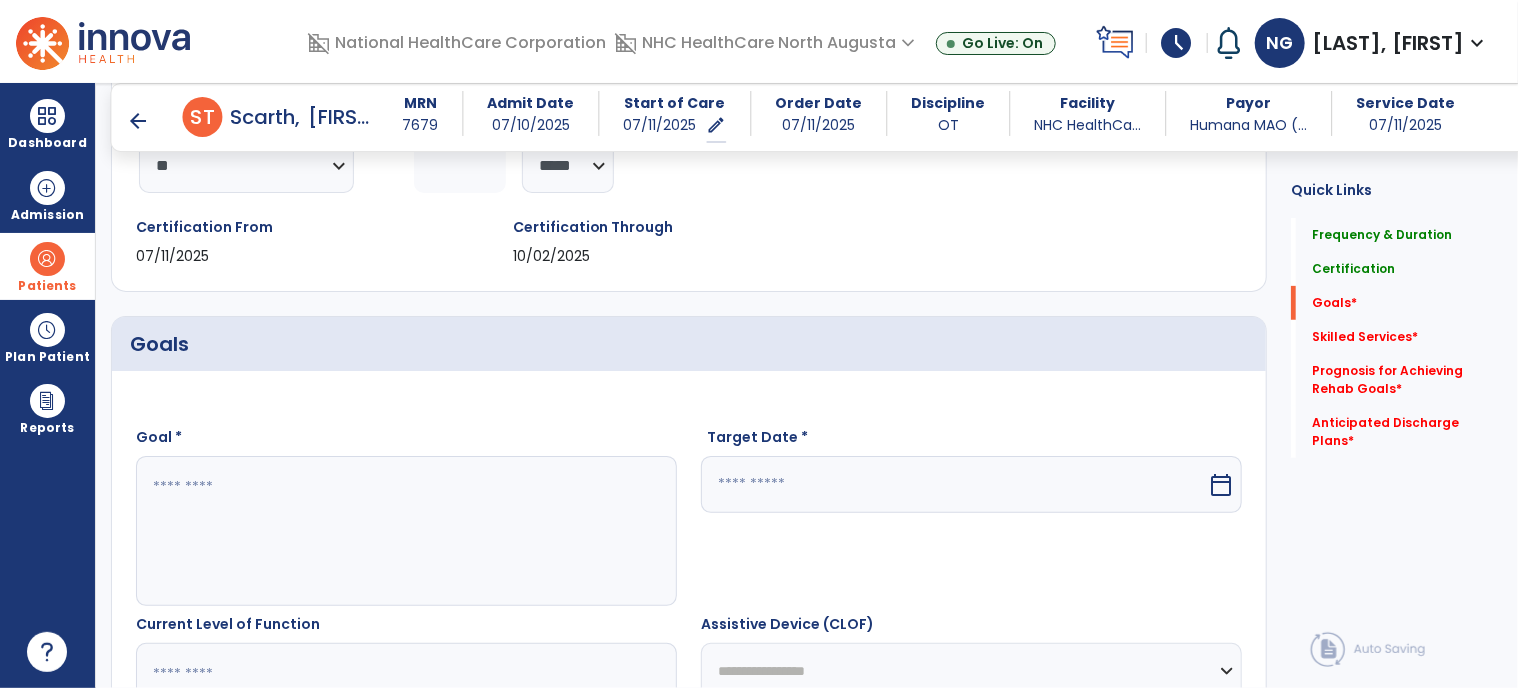 click at bounding box center (406, 531) 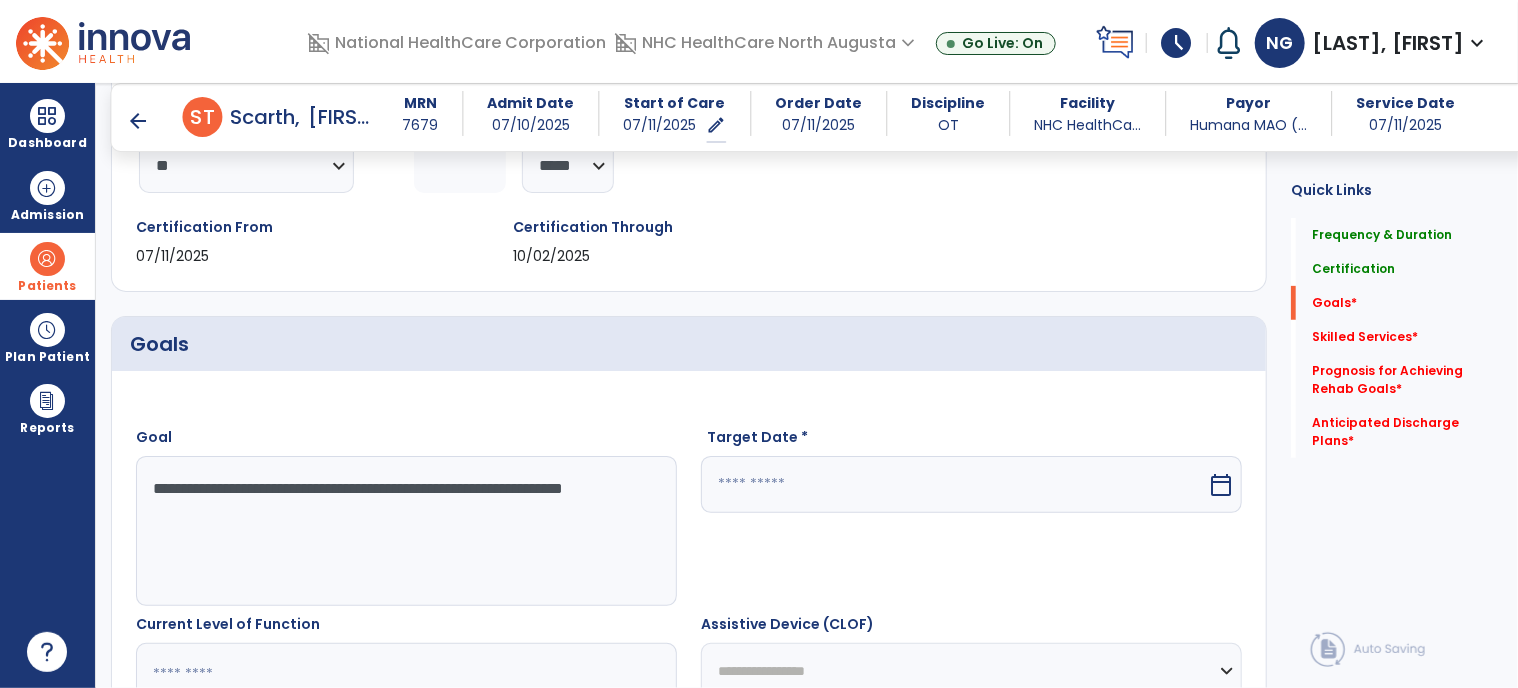 type on "**********" 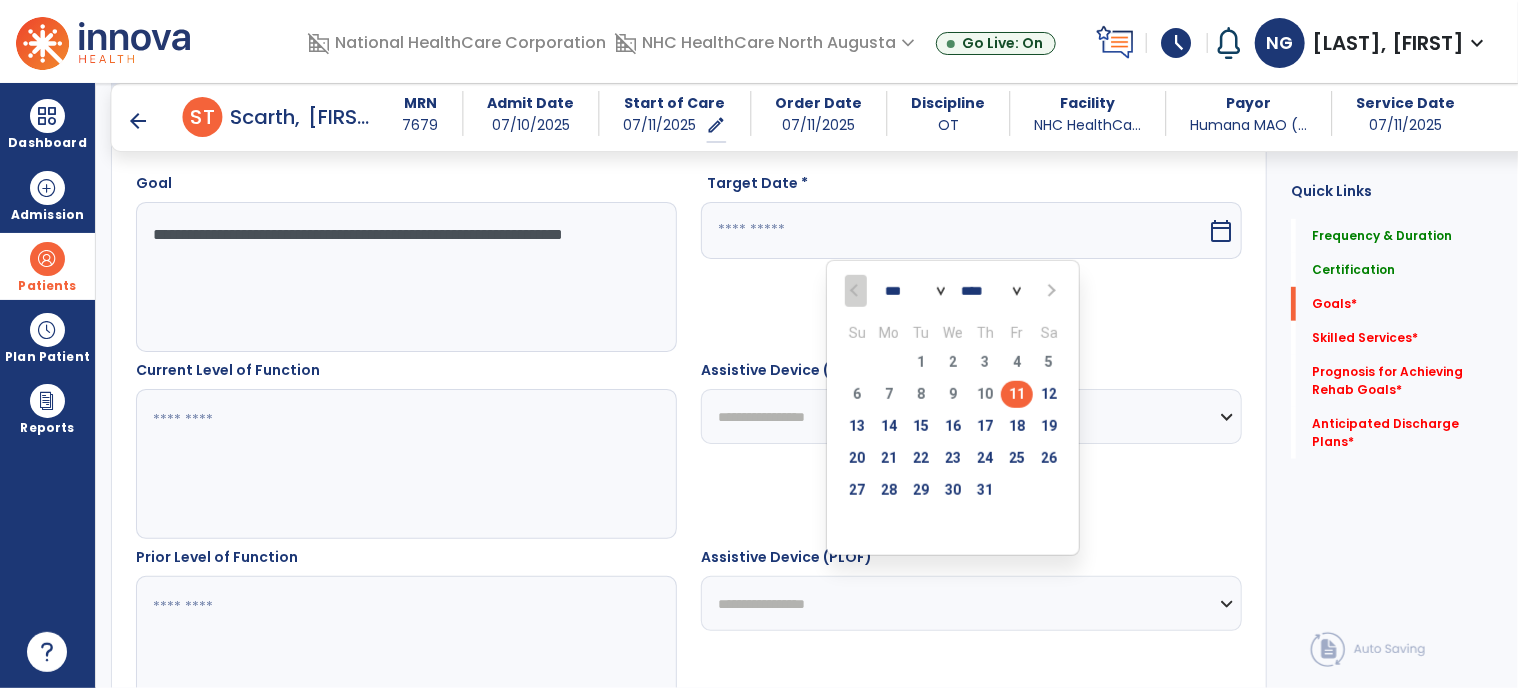 scroll, scrollTop: 600, scrollLeft: 0, axis: vertical 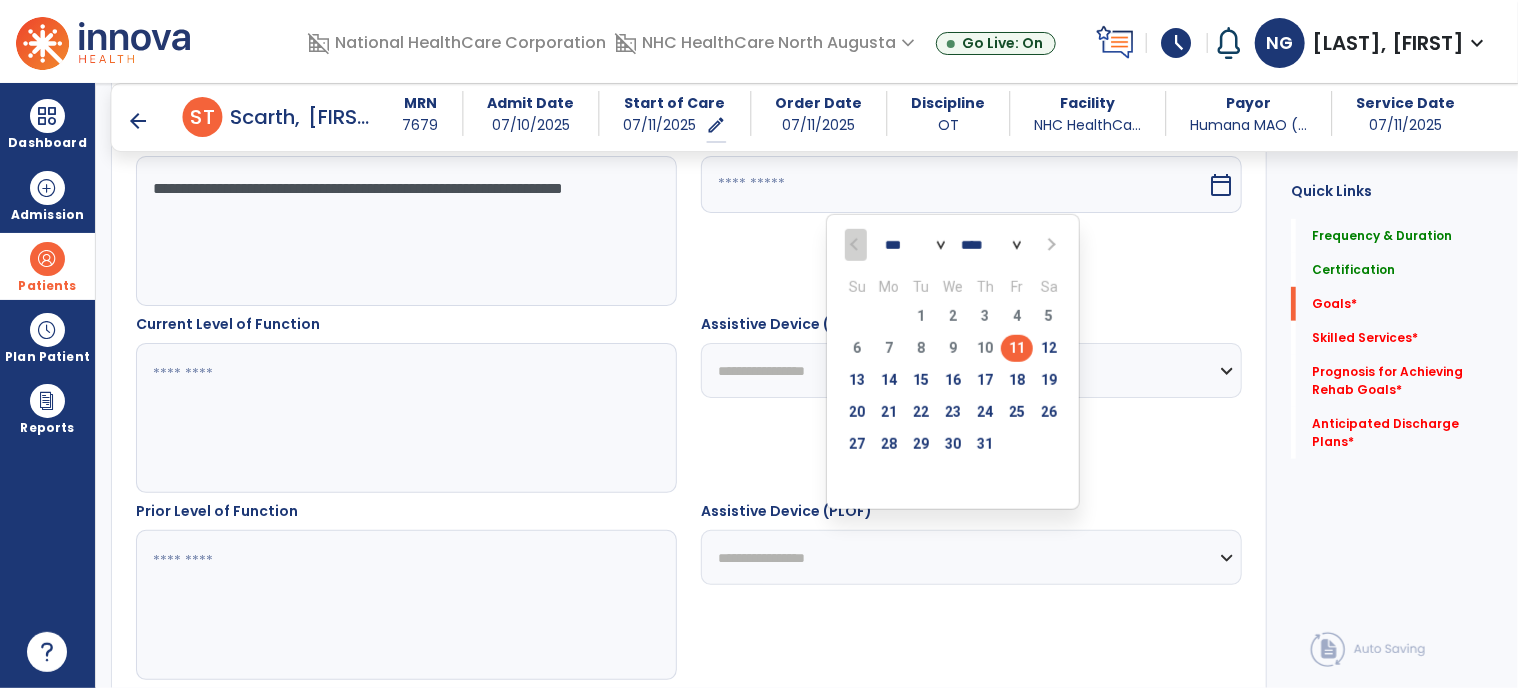 click at bounding box center (1049, 245) 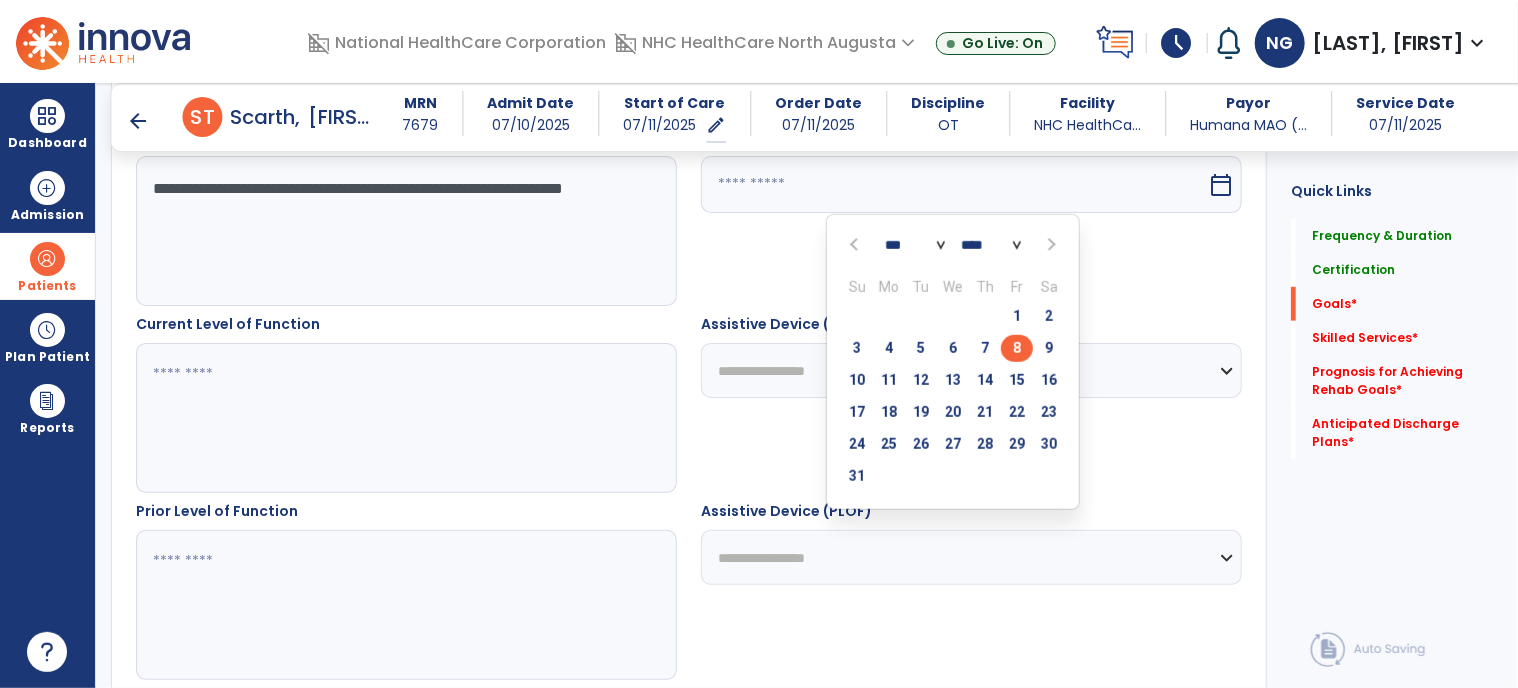 click on "8" at bounding box center [1017, 348] 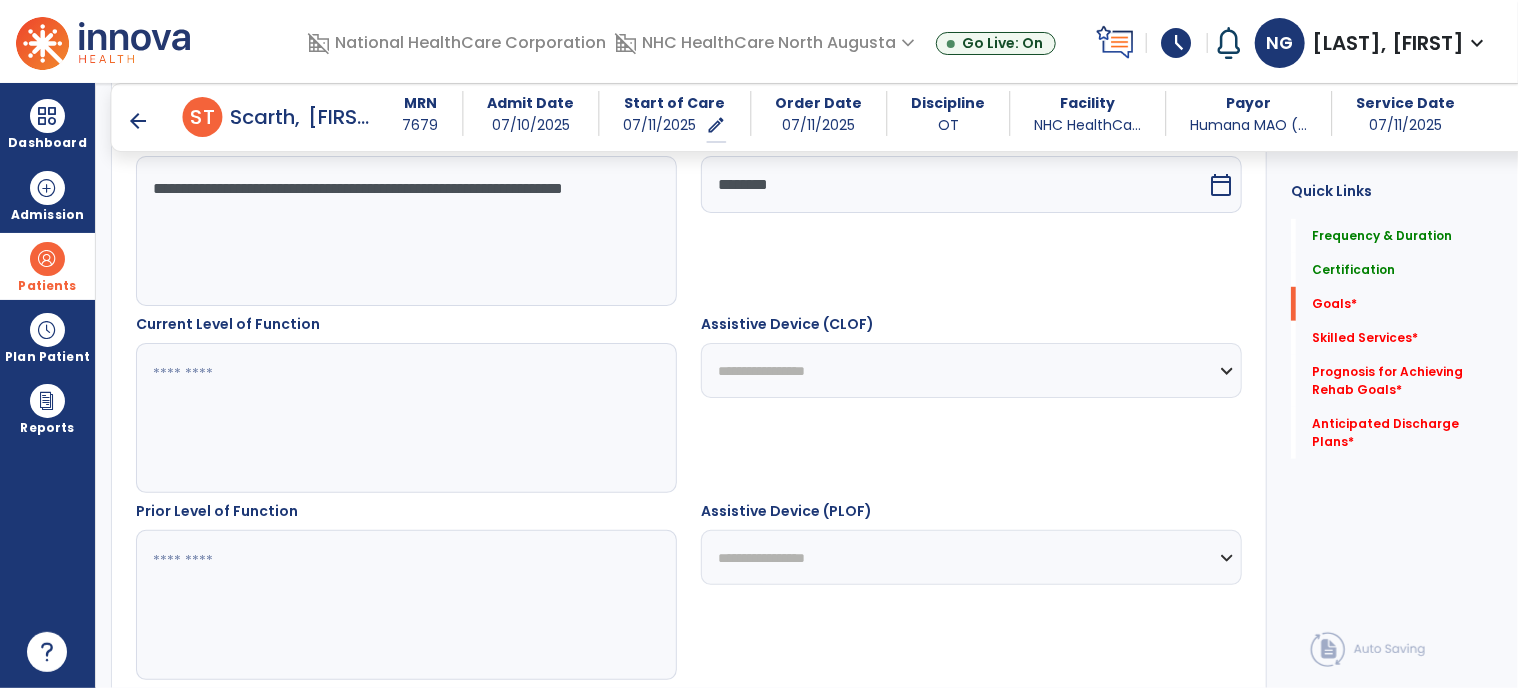 click at bounding box center [406, 418] 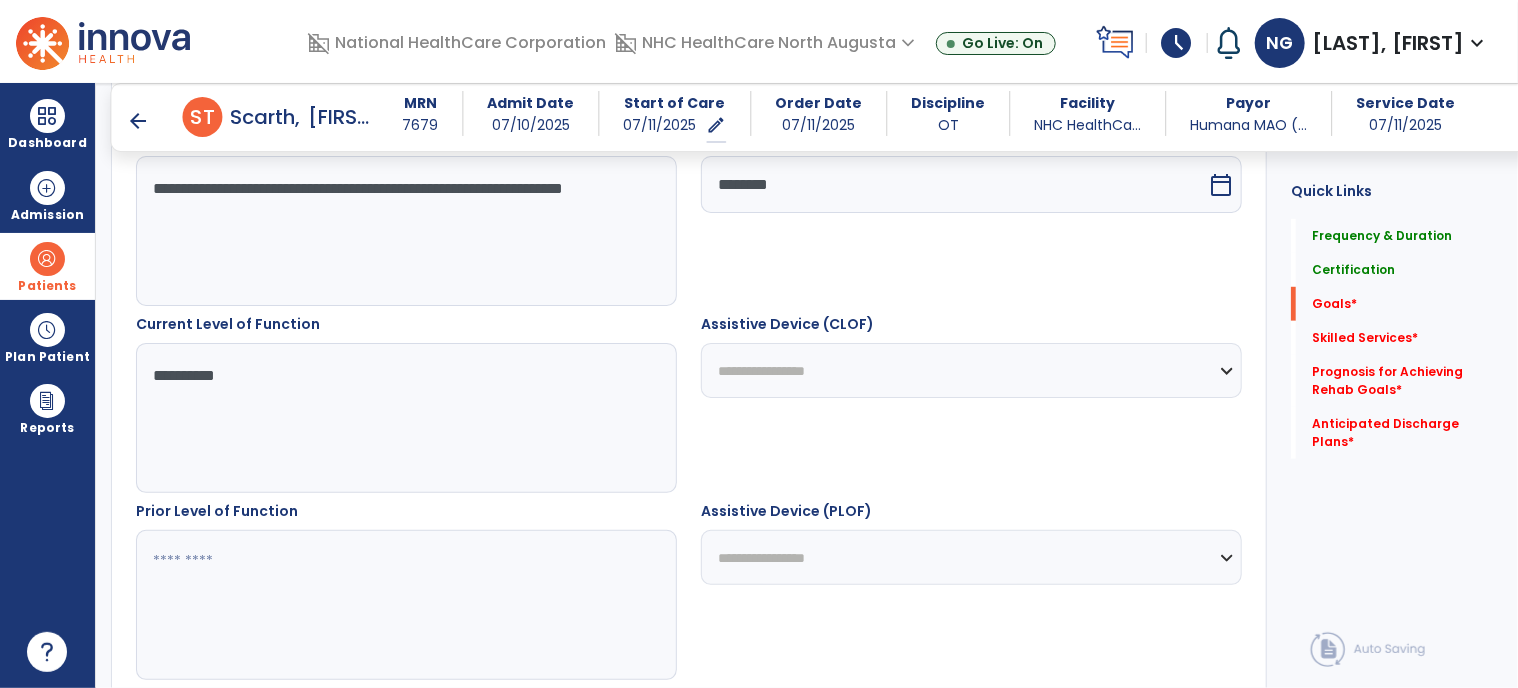 type on "**********" 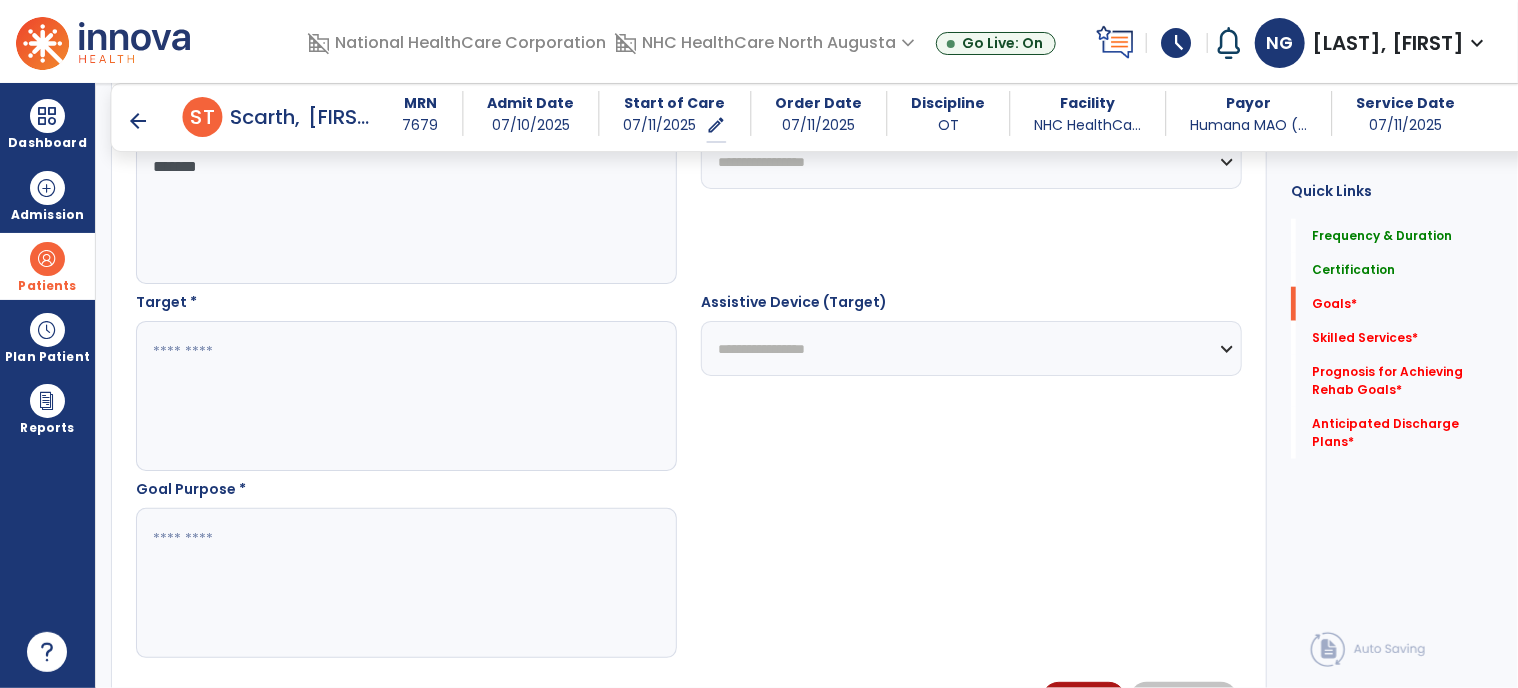 scroll, scrollTop: 1000, scrollLeft: 0, axis: vertical 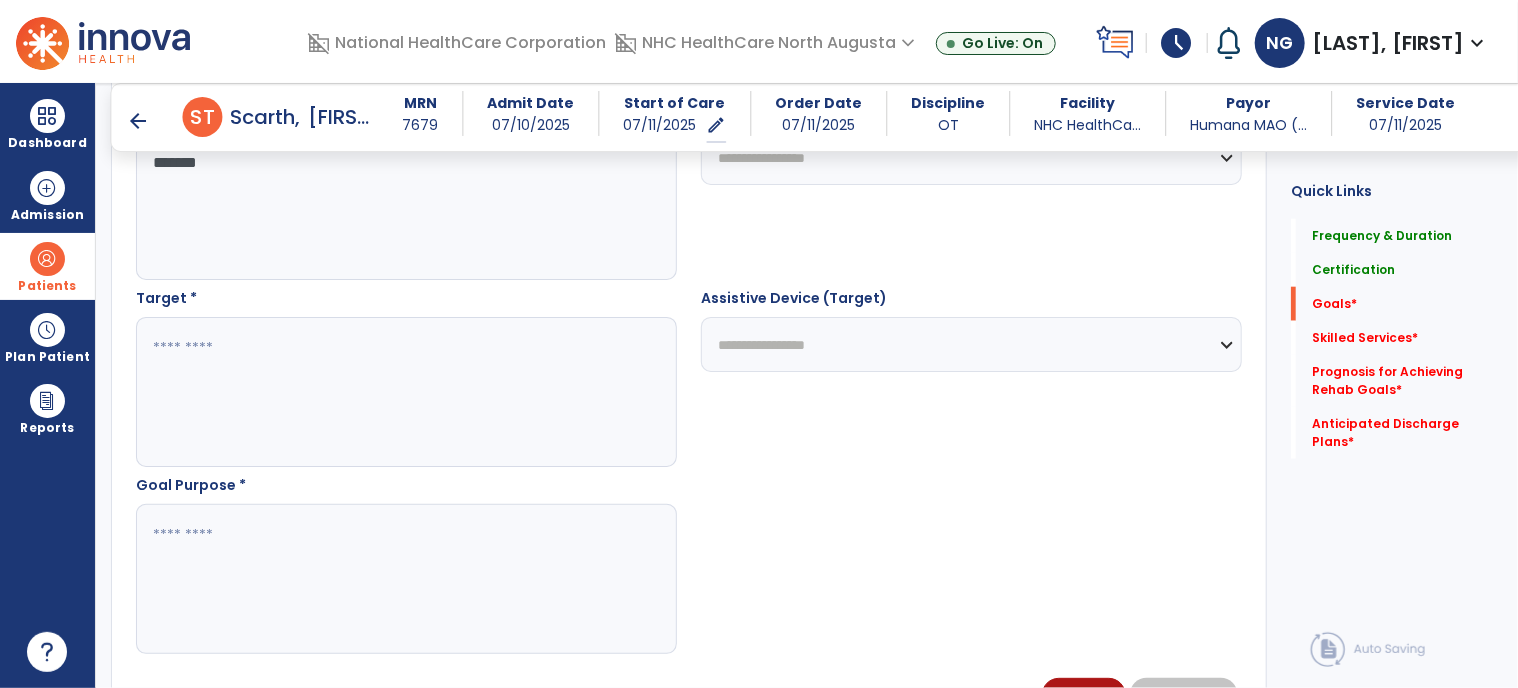 type on "*******" 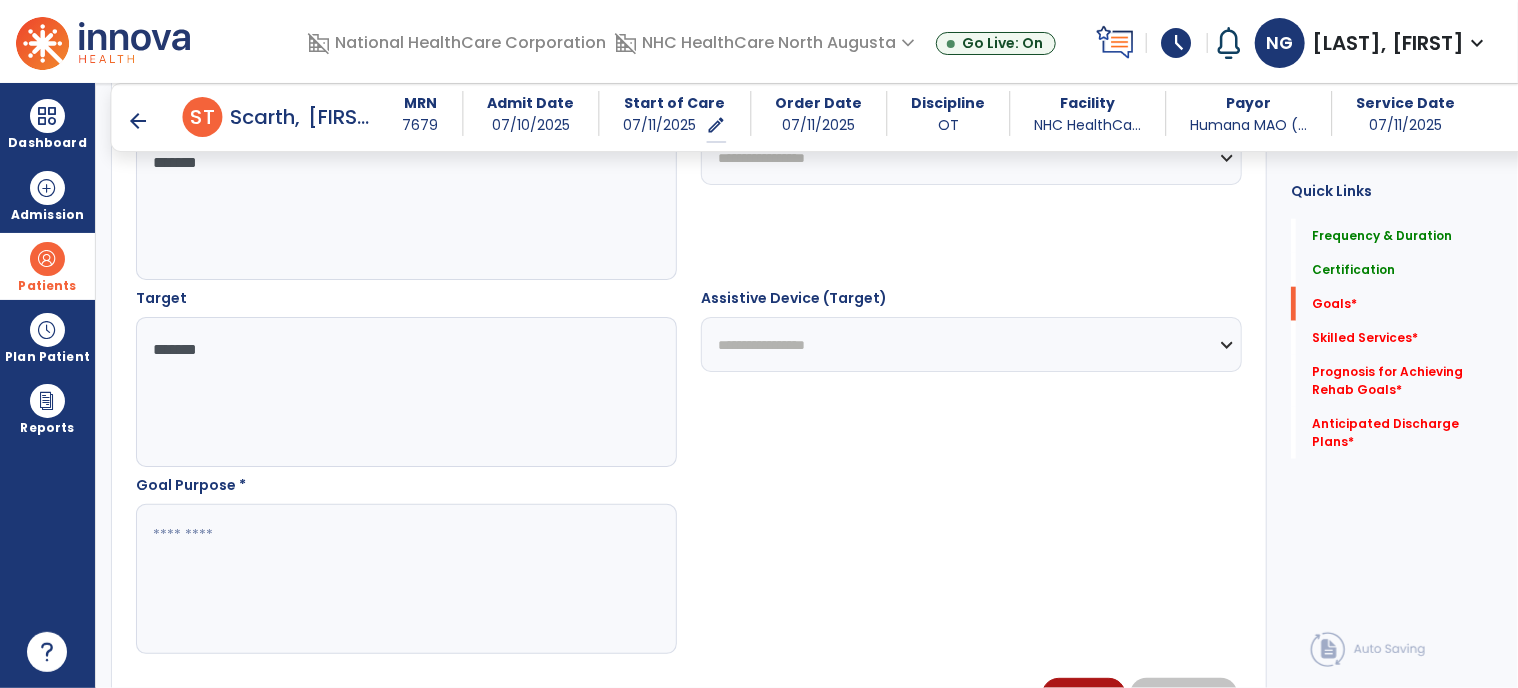 type on "*******" 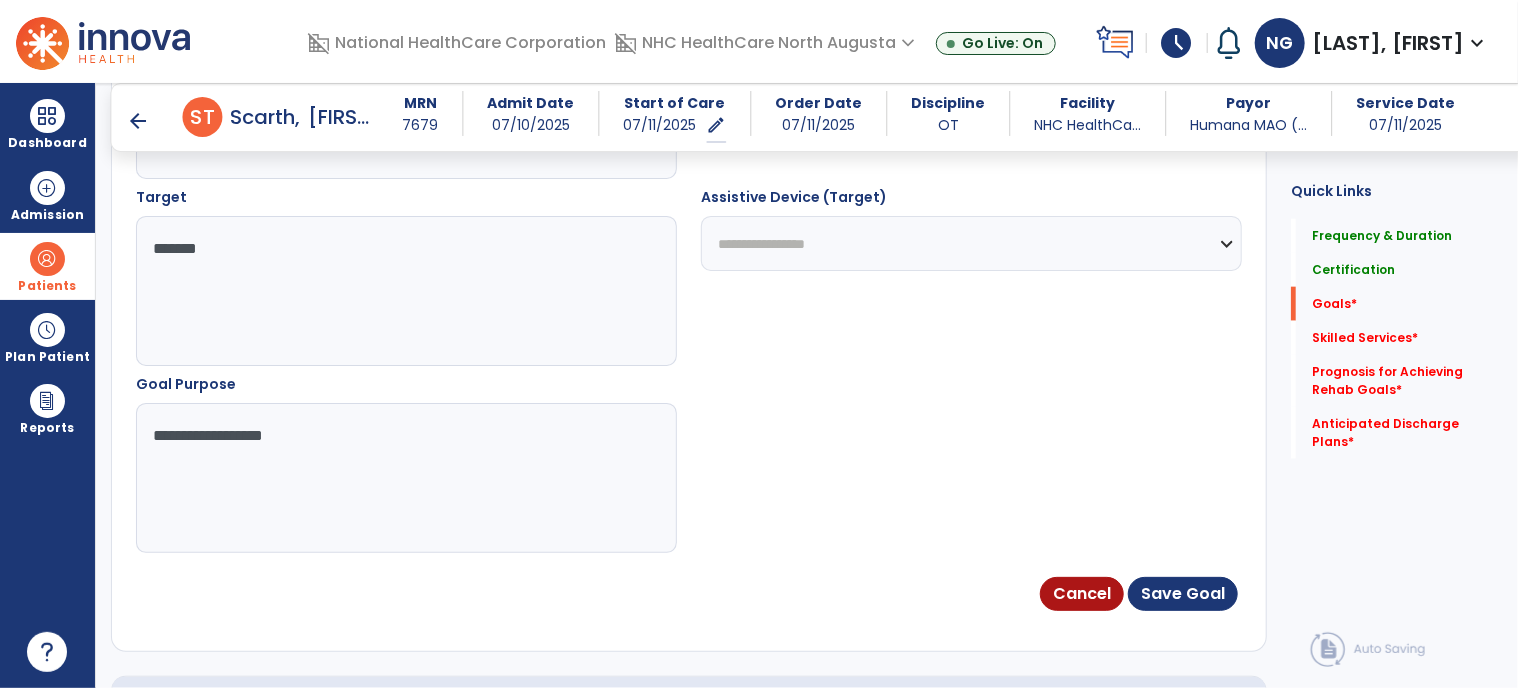 scroll, scrollTop: 1200, scrollLeft: 0, axis: vertical 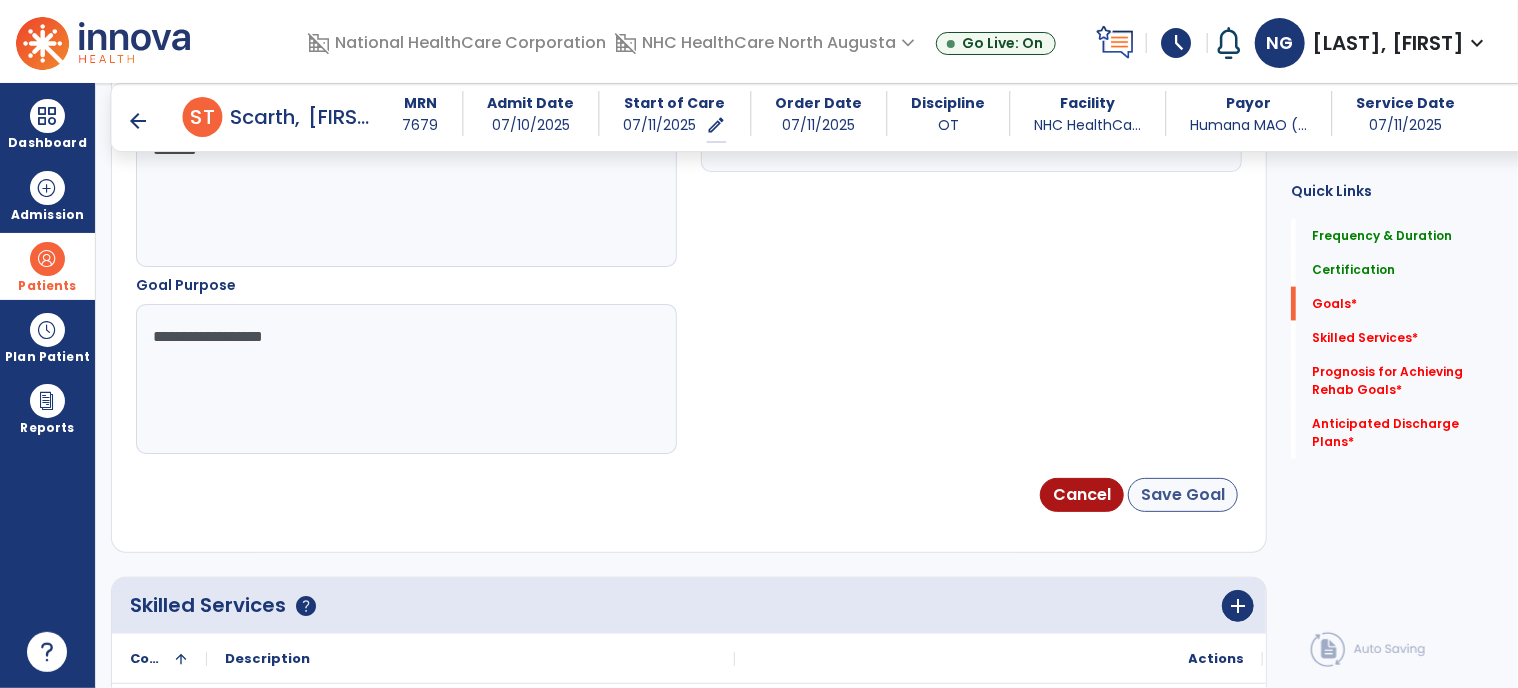 type on "**********" 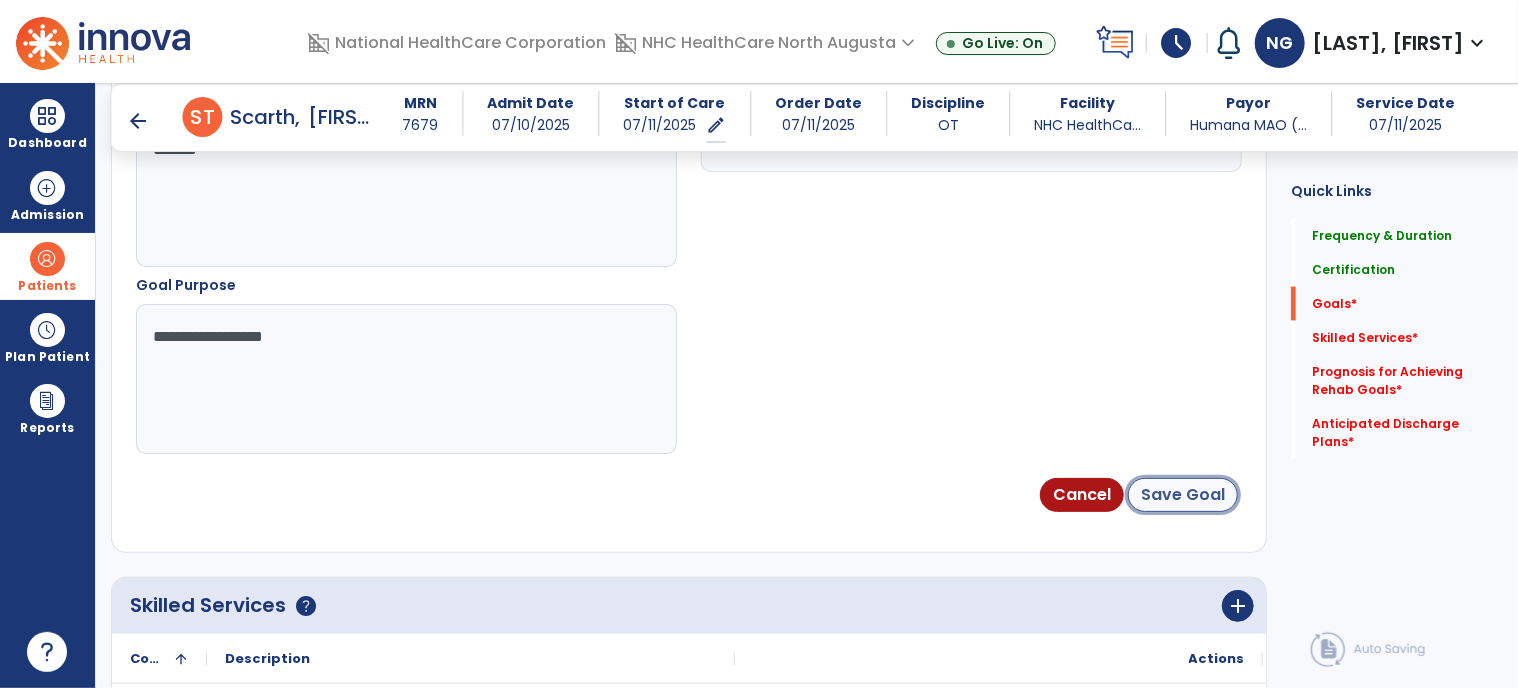 click on "Save Goal" at bounding box center (1183, 495) 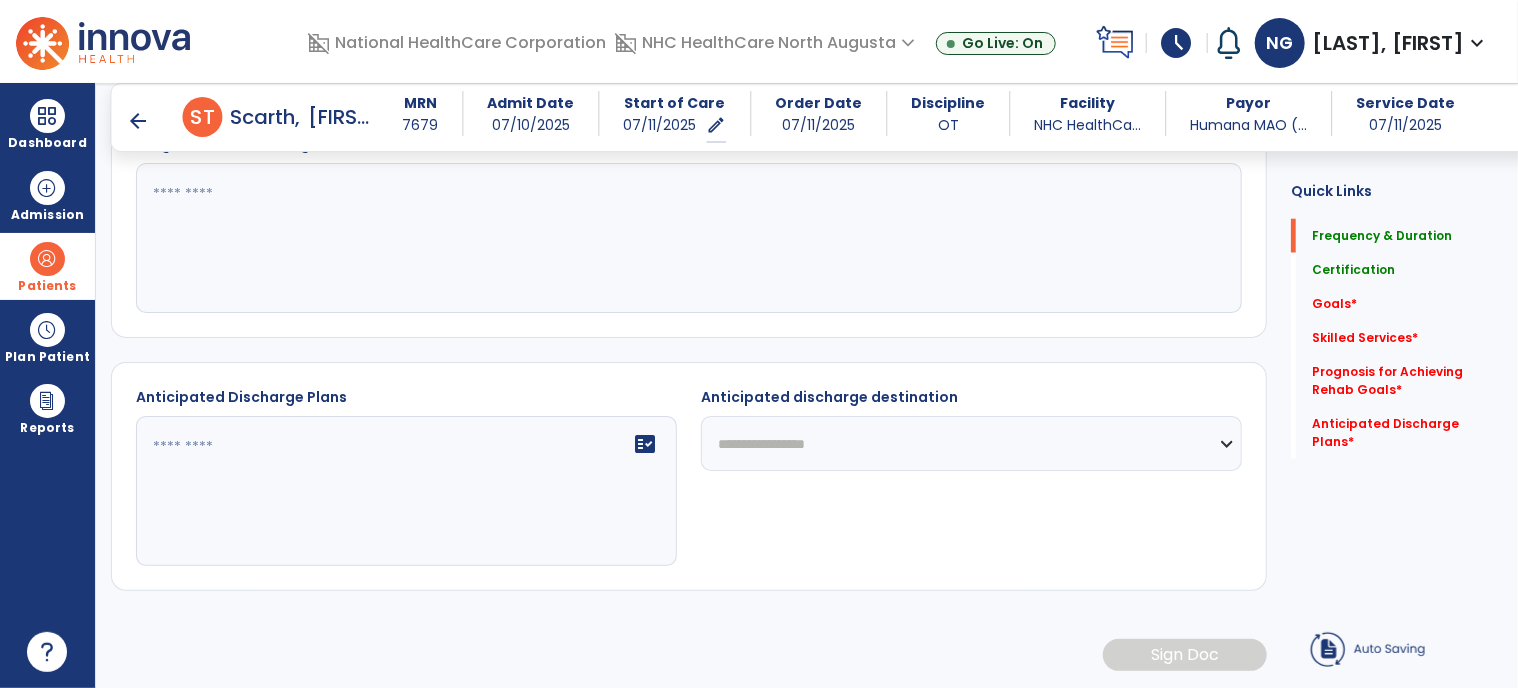 scroll, scrollTop: 124, scrollLeft: 0, axis: vertical 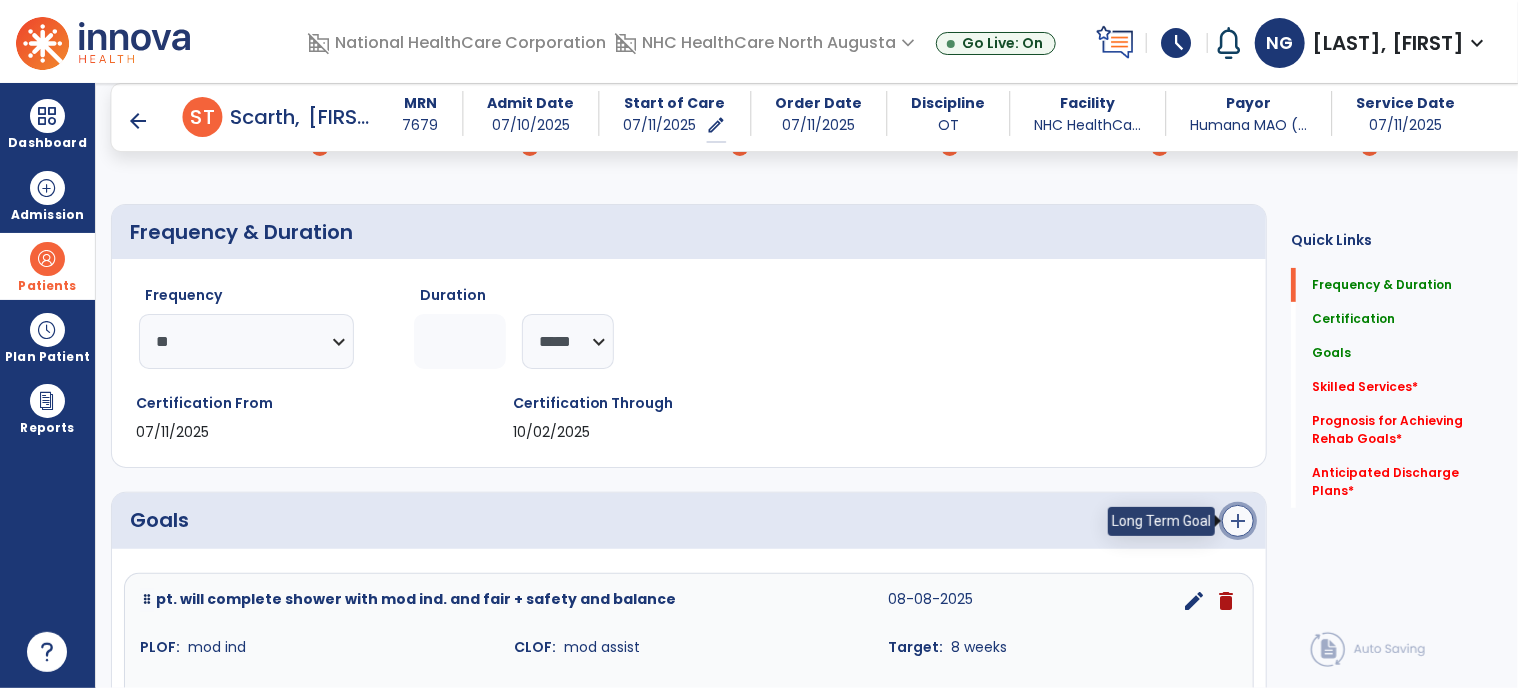 click on "add" at bounding box center [1238, 521] 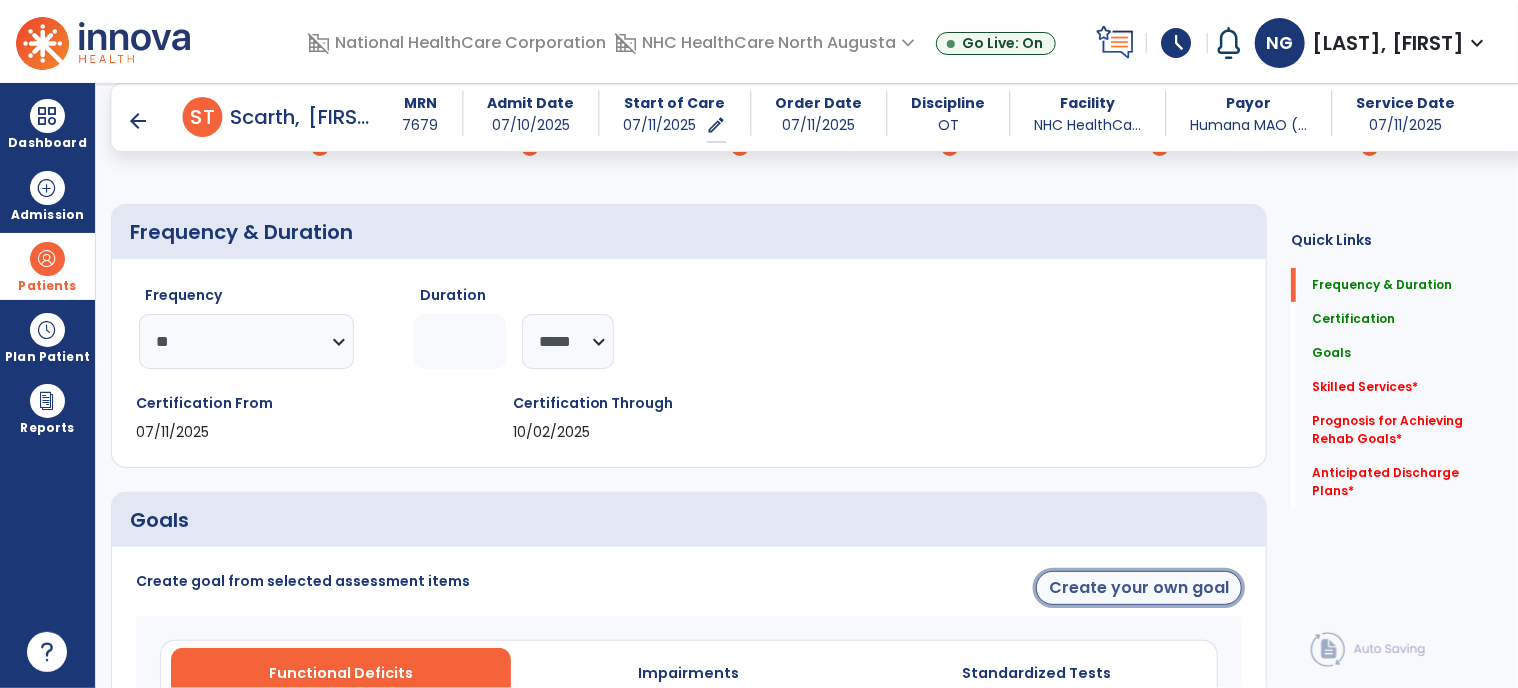 click on "Create your own goal" at bounding box center (1139, 588) 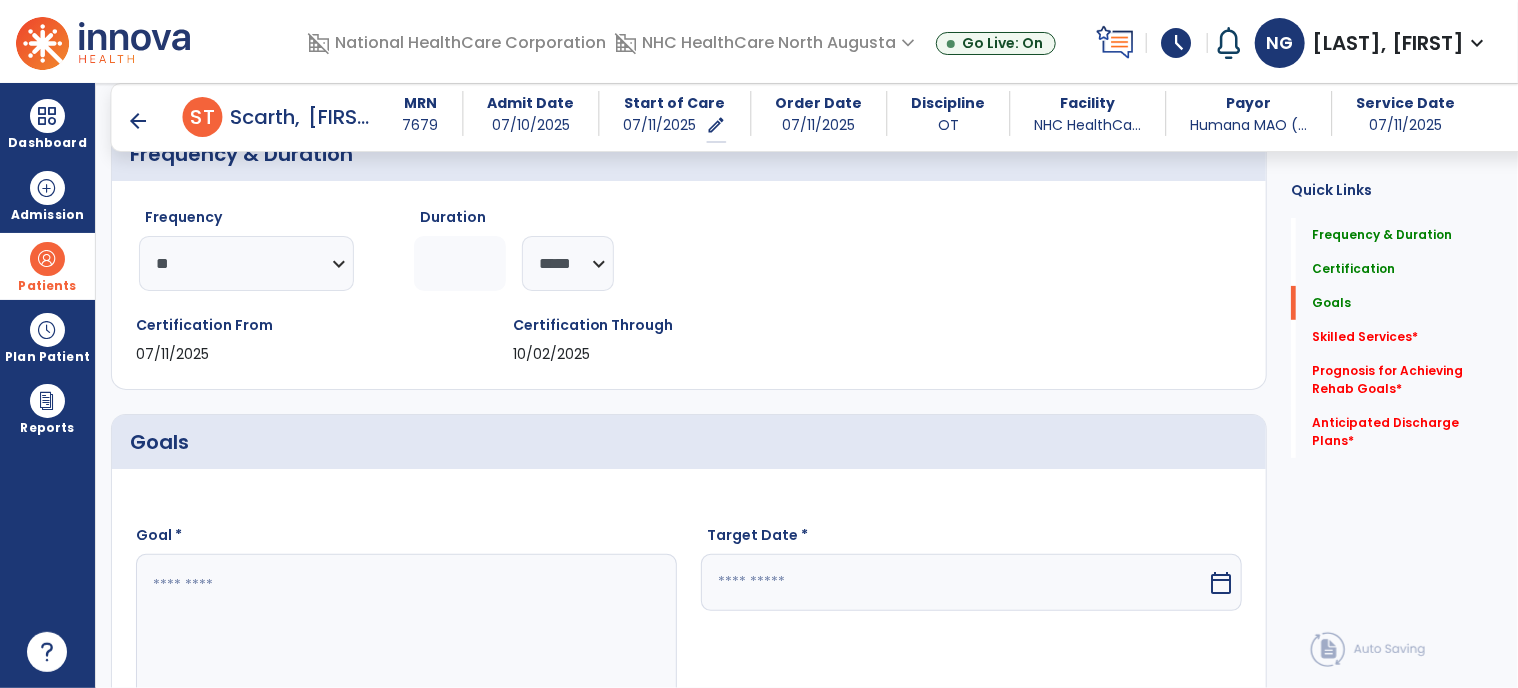 scroll, scrollTop: 324, scrollLeft: 0, axis: vertical 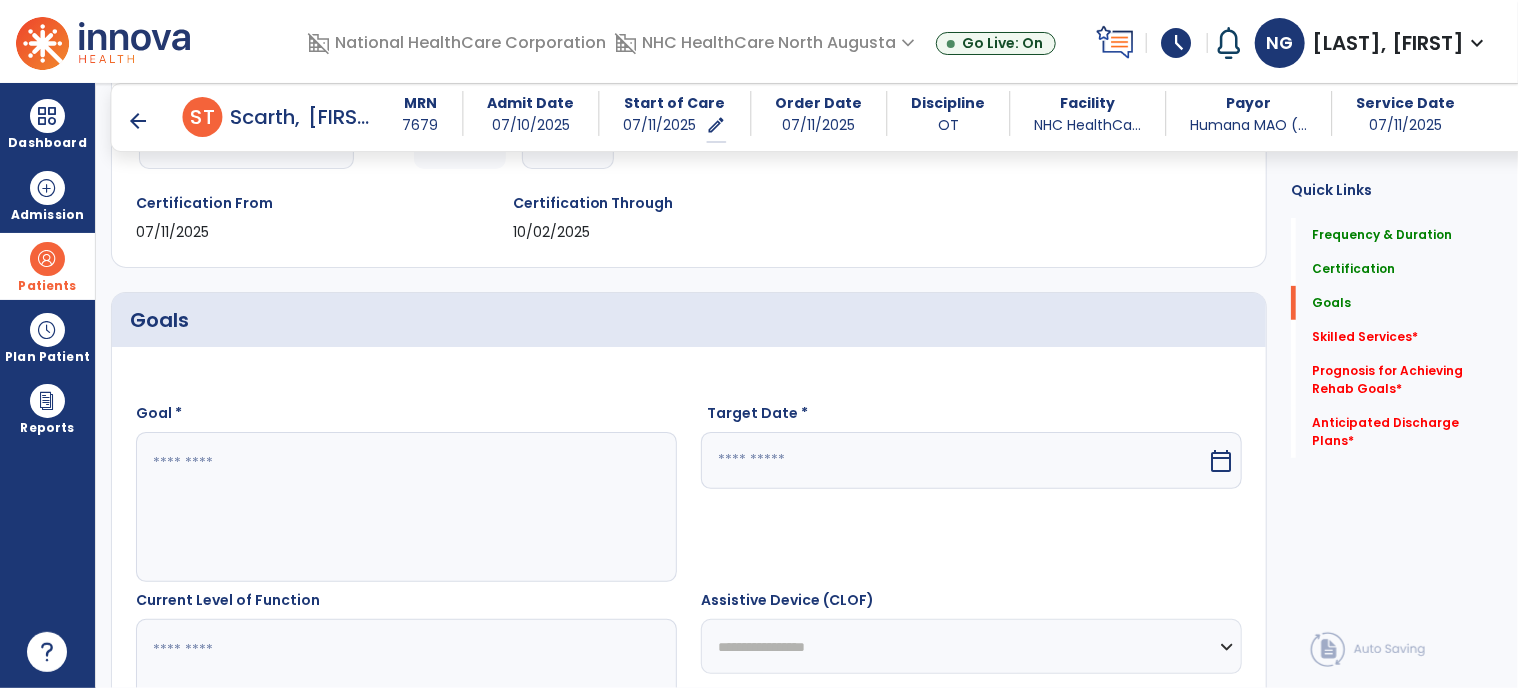 click at bounding box center (406, 507) 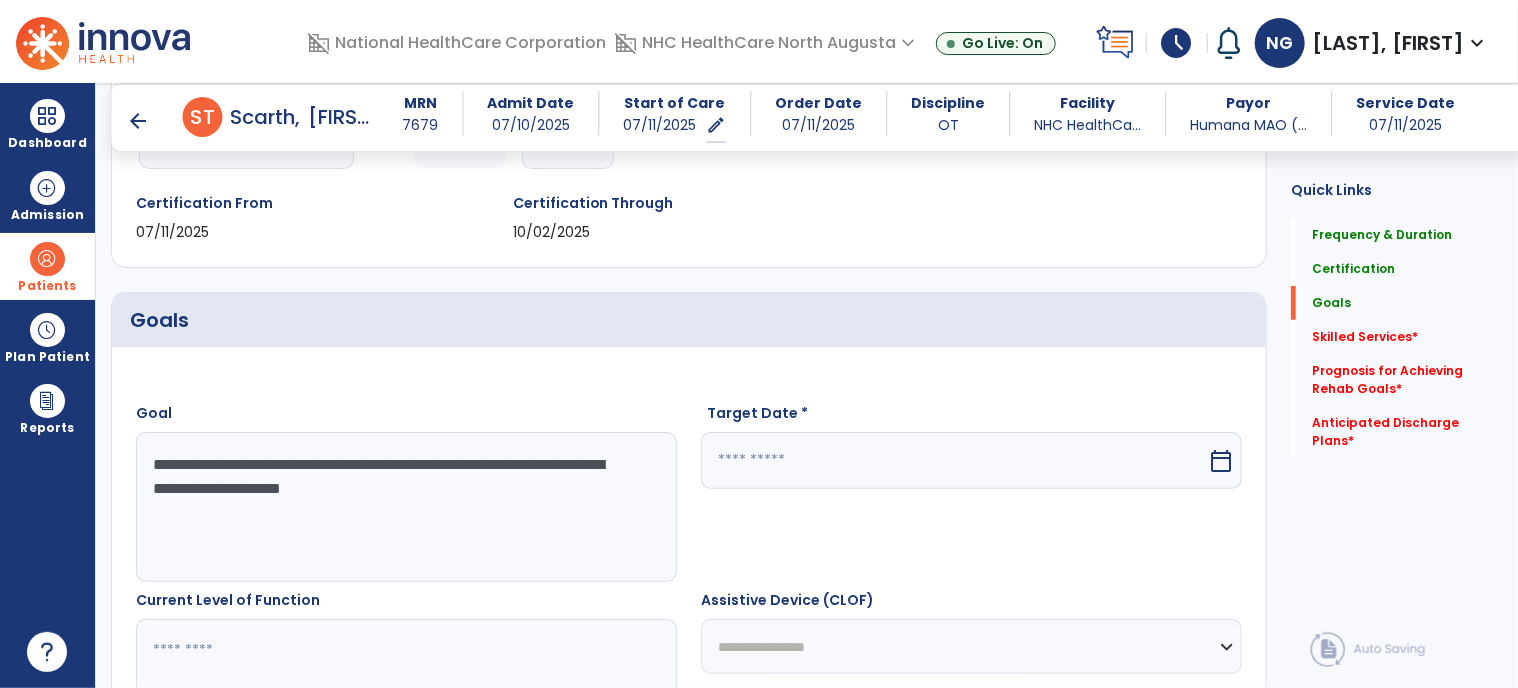 type on "**********" 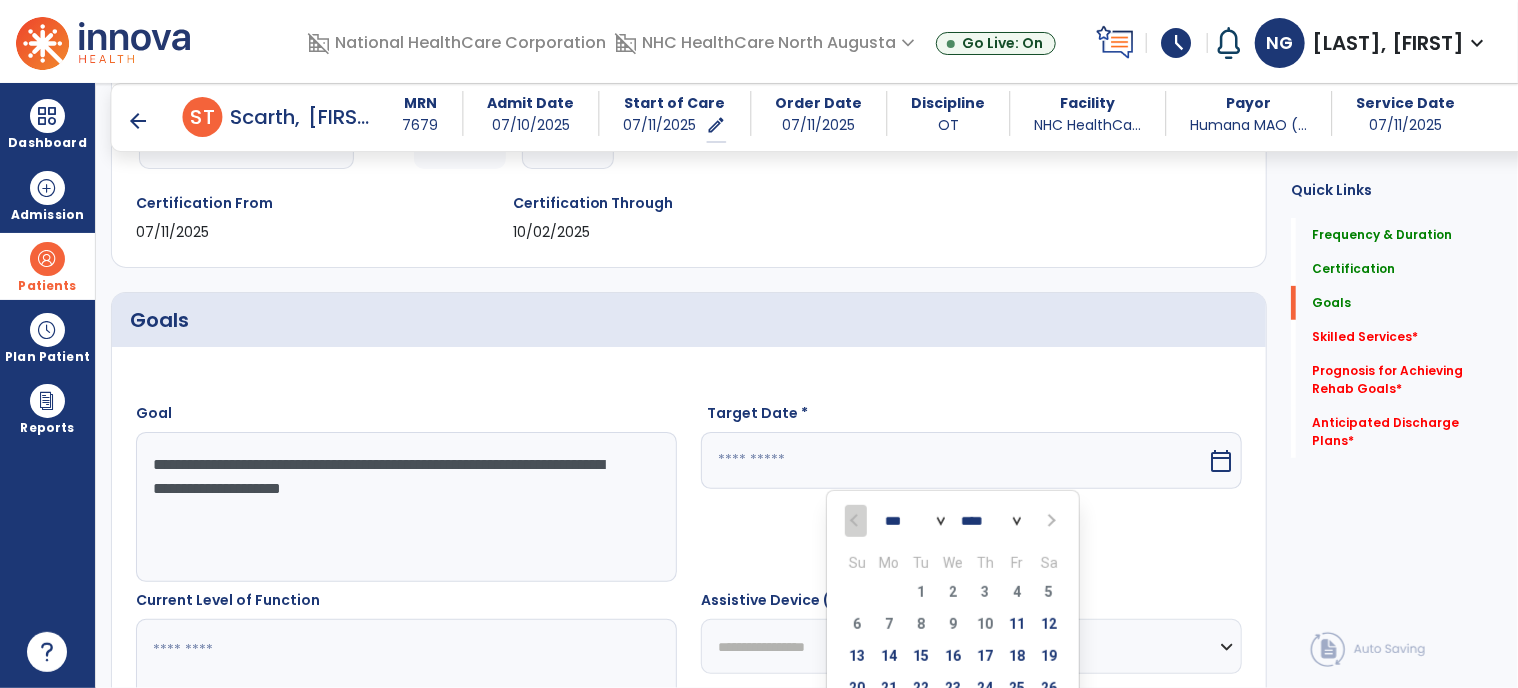 click at bounding box center [1050, 521] 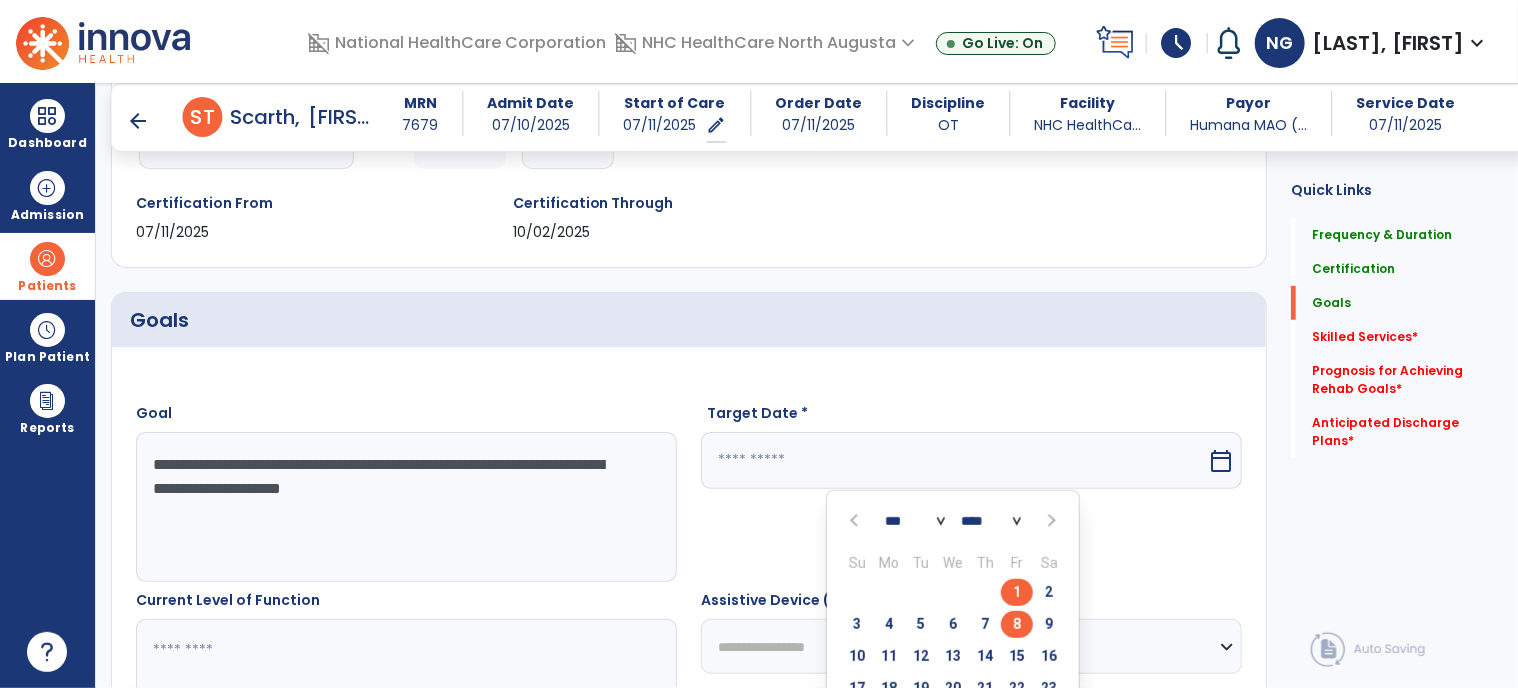 click on "8" at bounding box center [1017, 624] 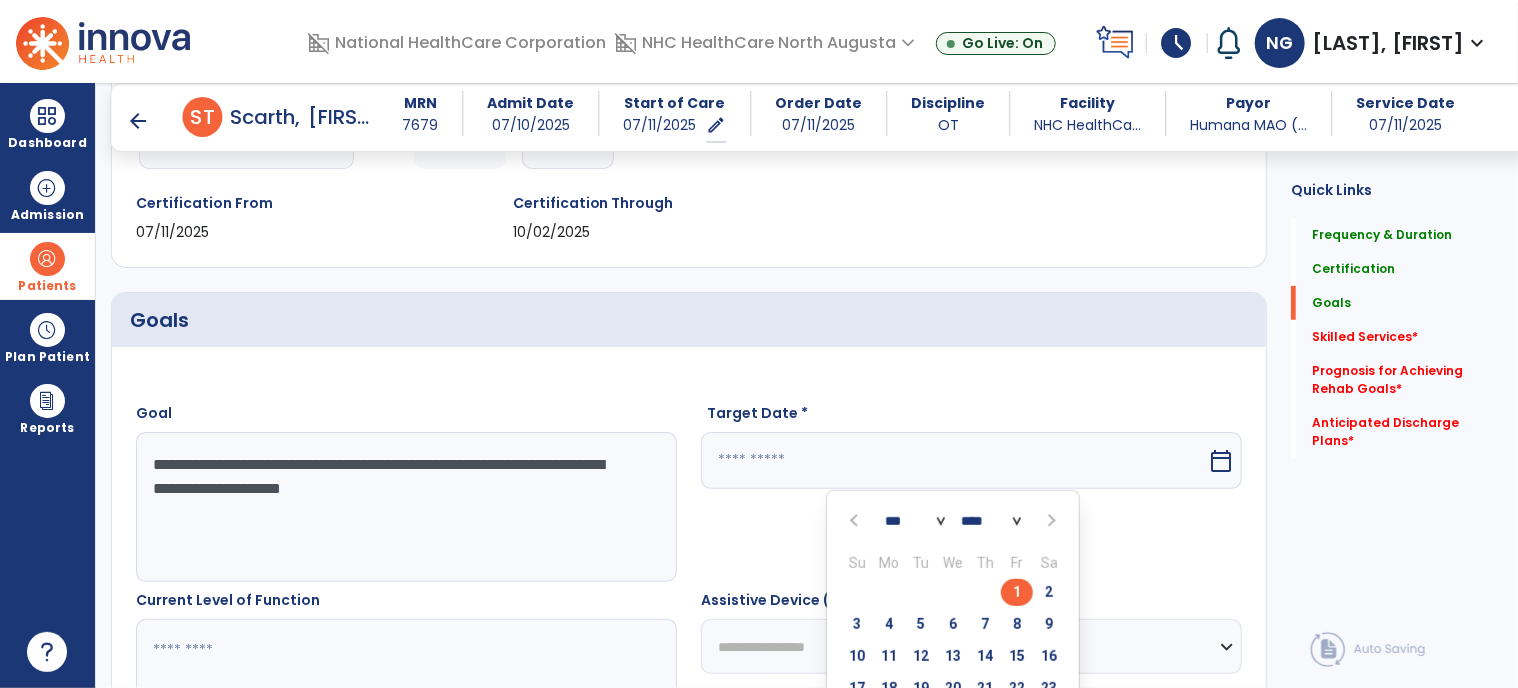 type on "********" 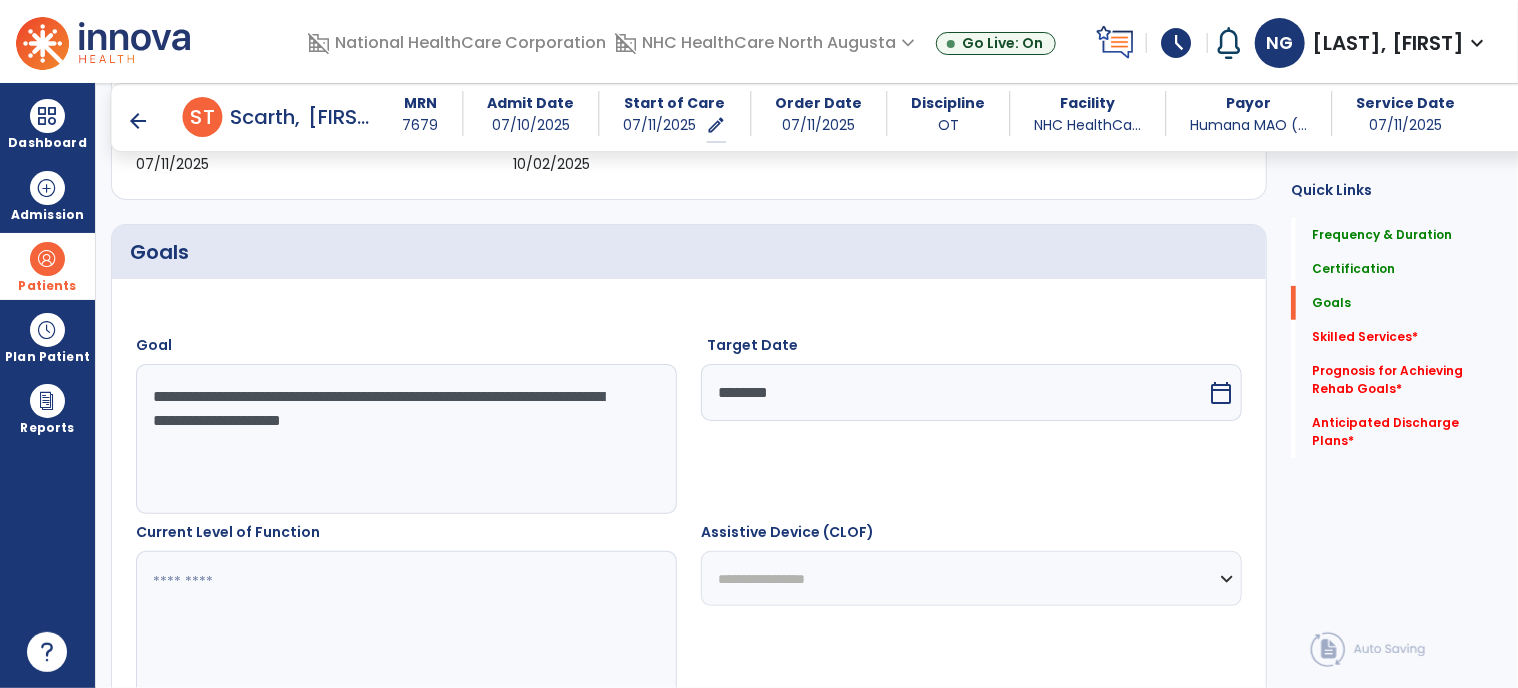 scroll, scrollTop: 624, scrollLeft: 0, axis: vertical 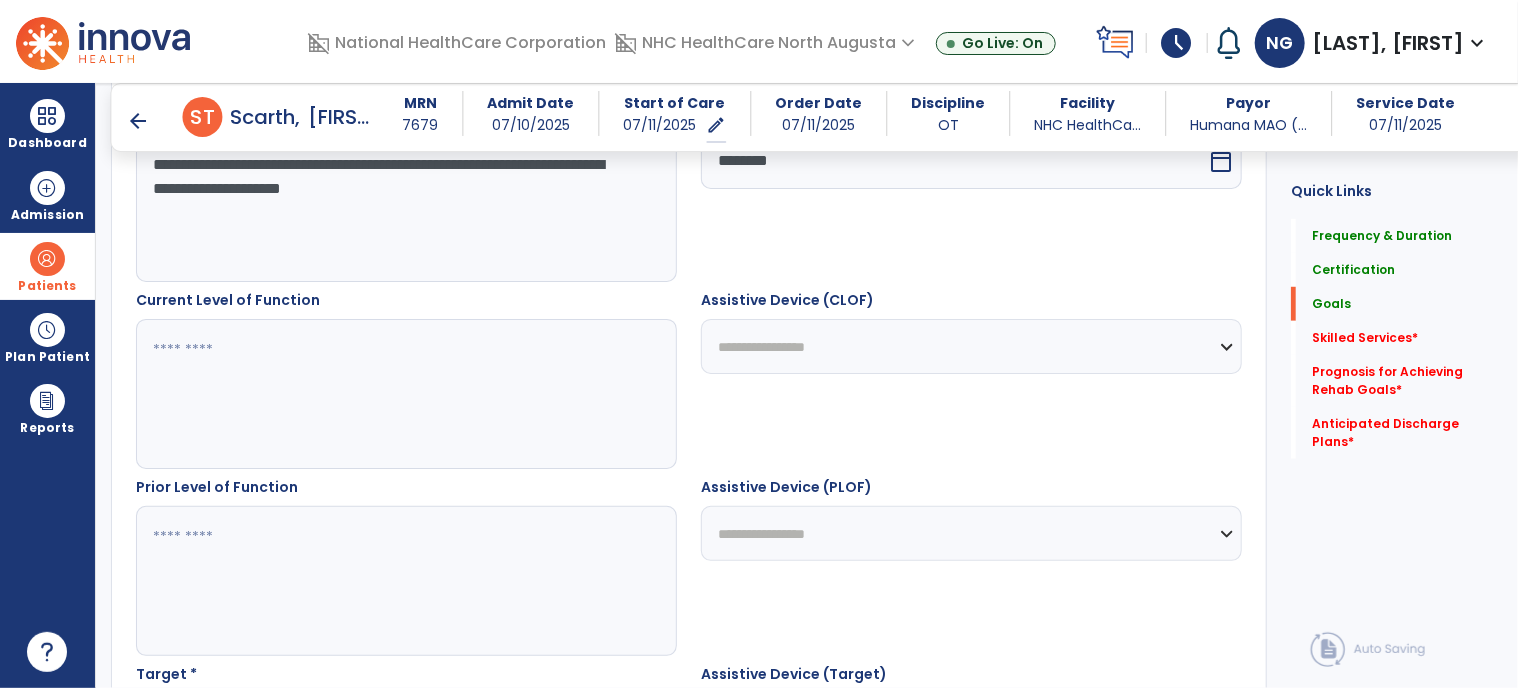 click at bounding box center [406, 394] 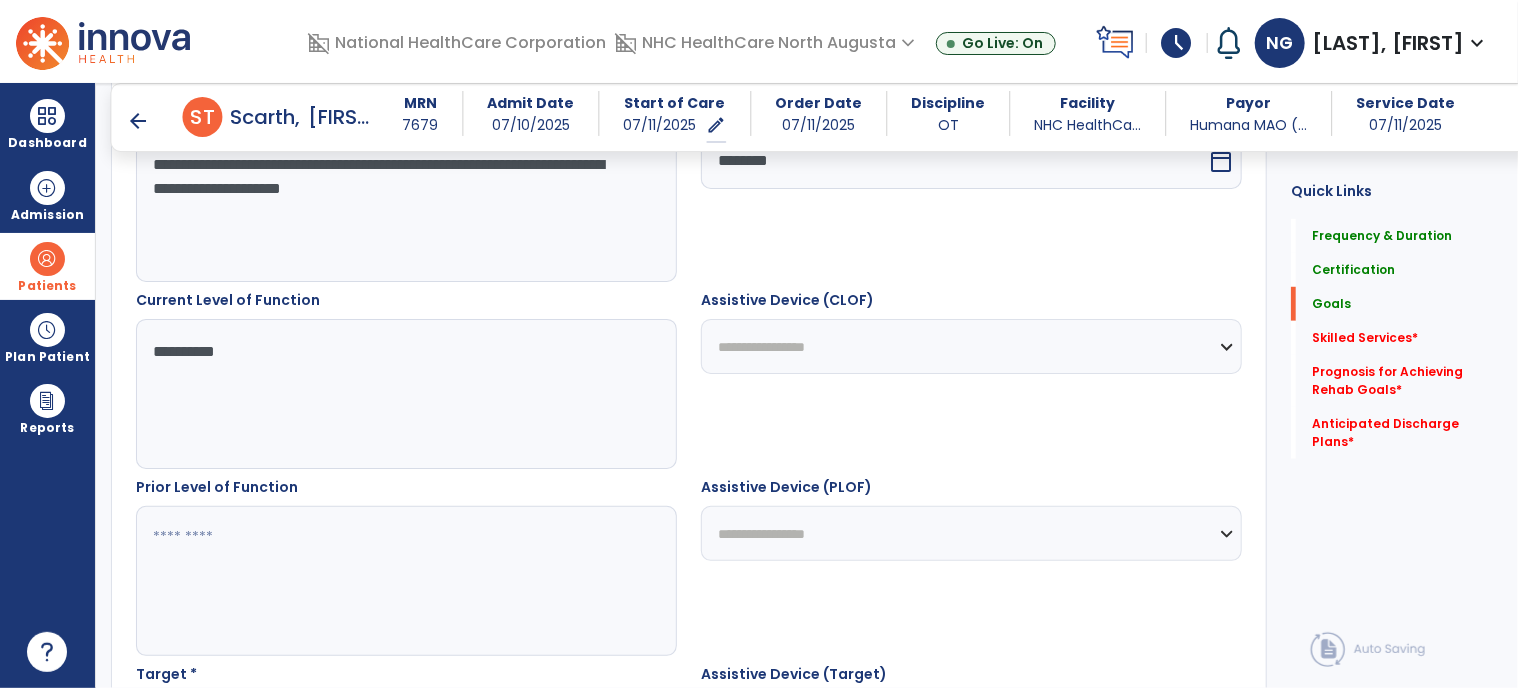type on "**********" 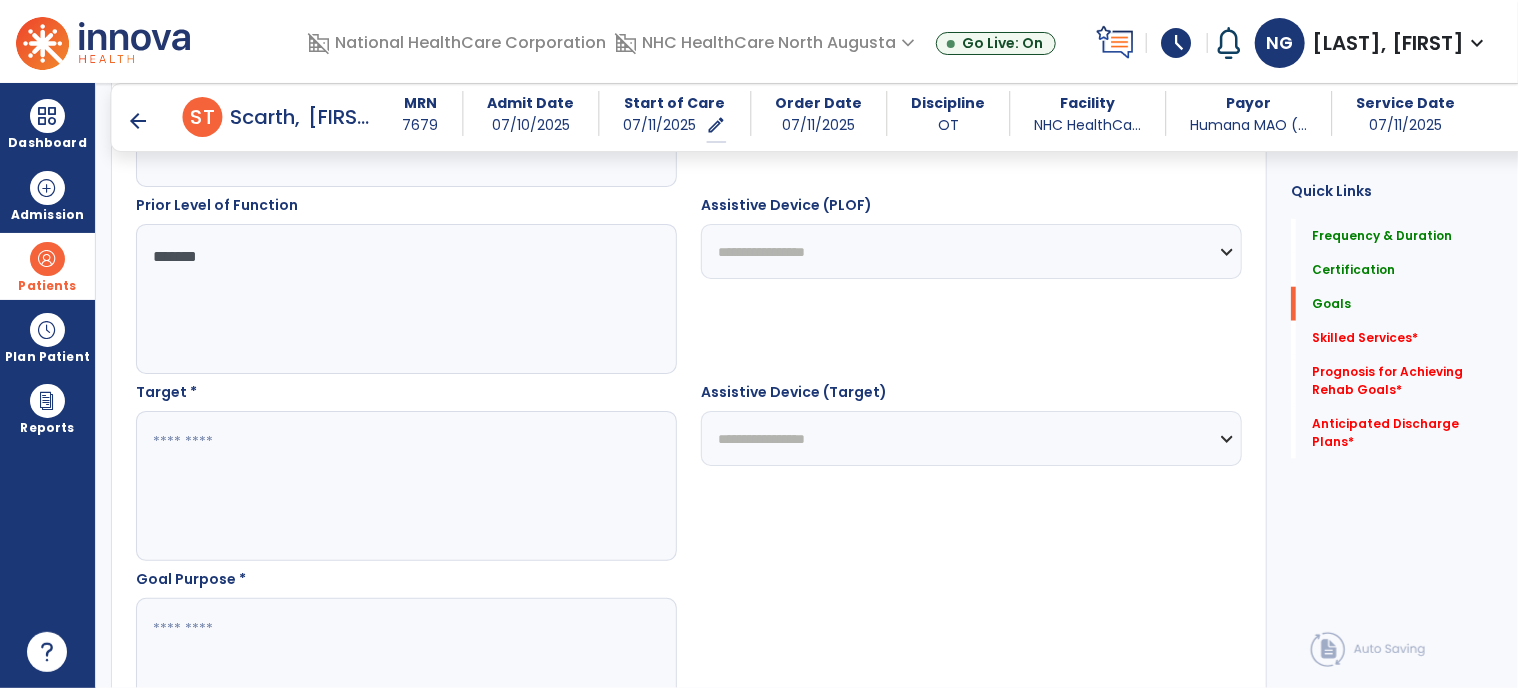 scroll, scrollTop: 924, scrollLeft: 0, axis: vertical 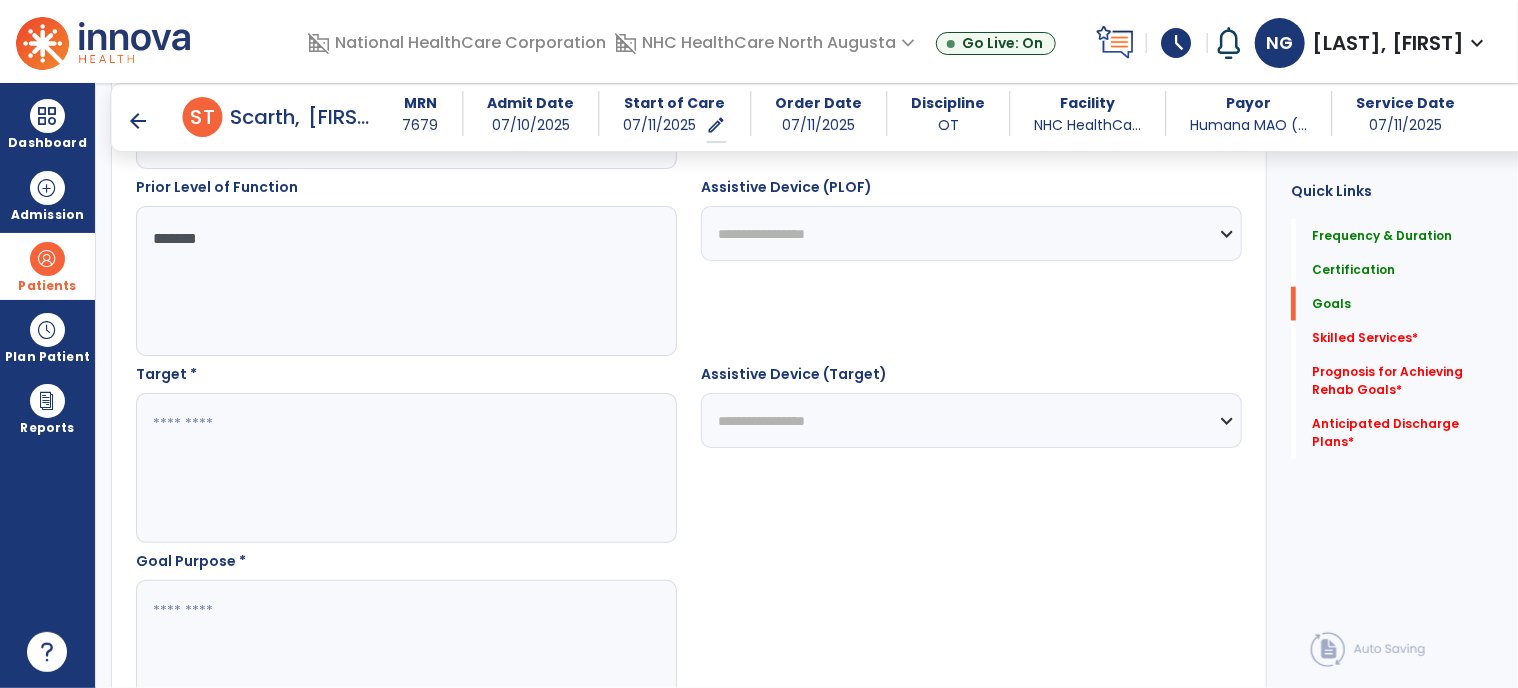 type on "*******" 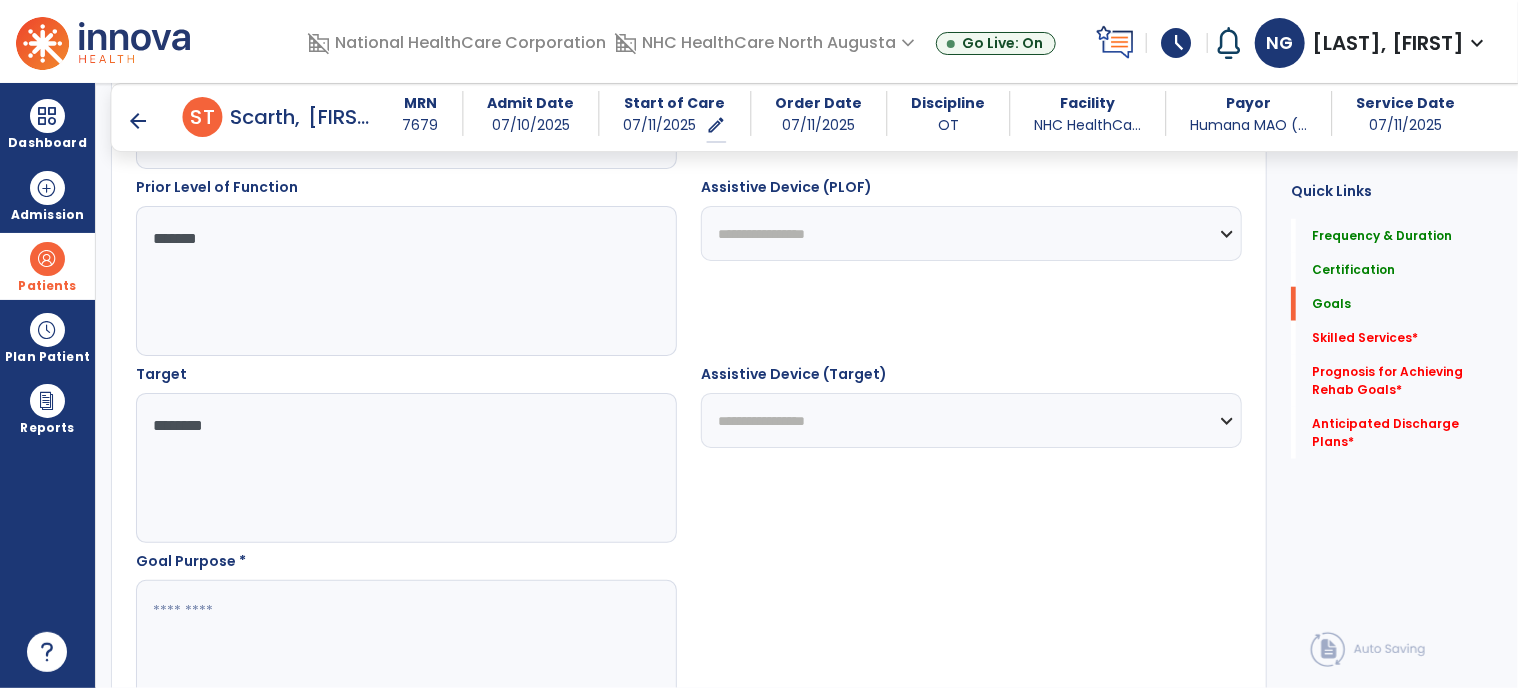 type on "********" 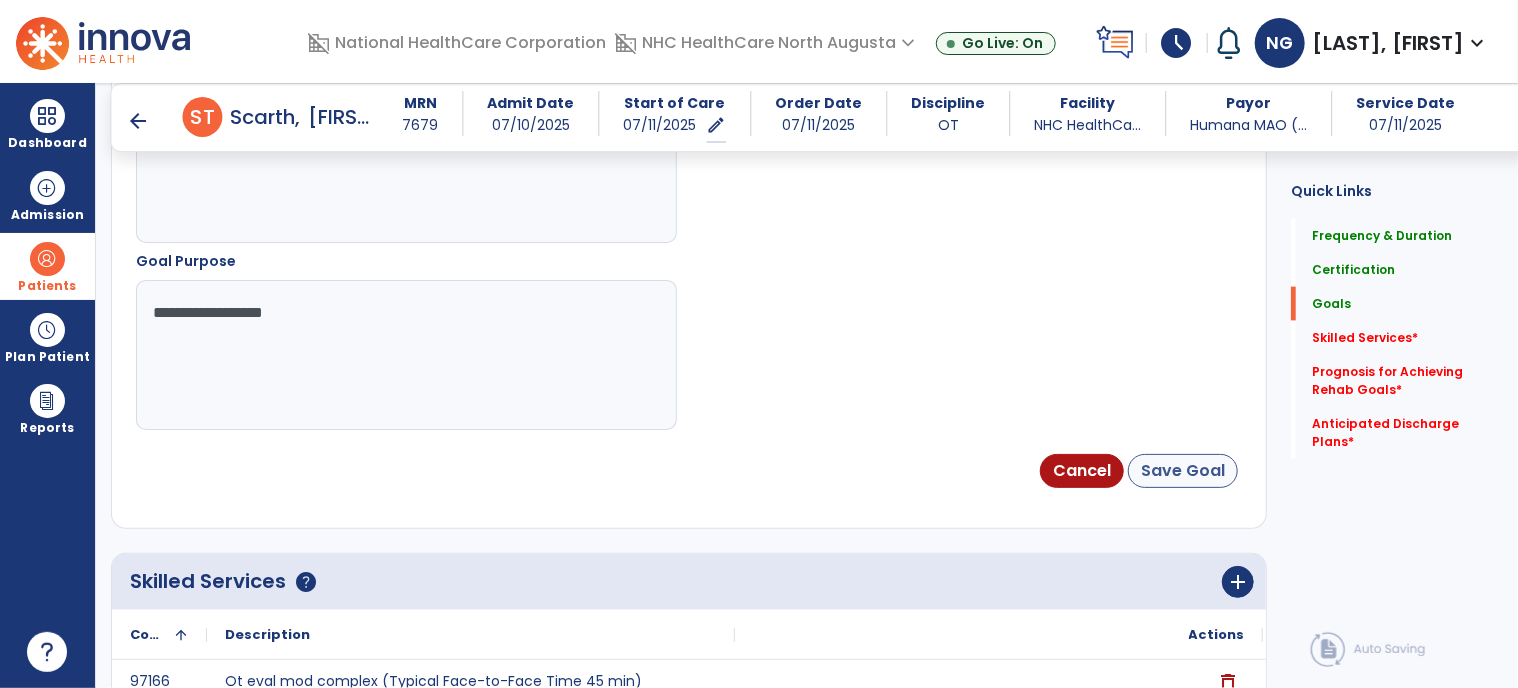 type on "**********" 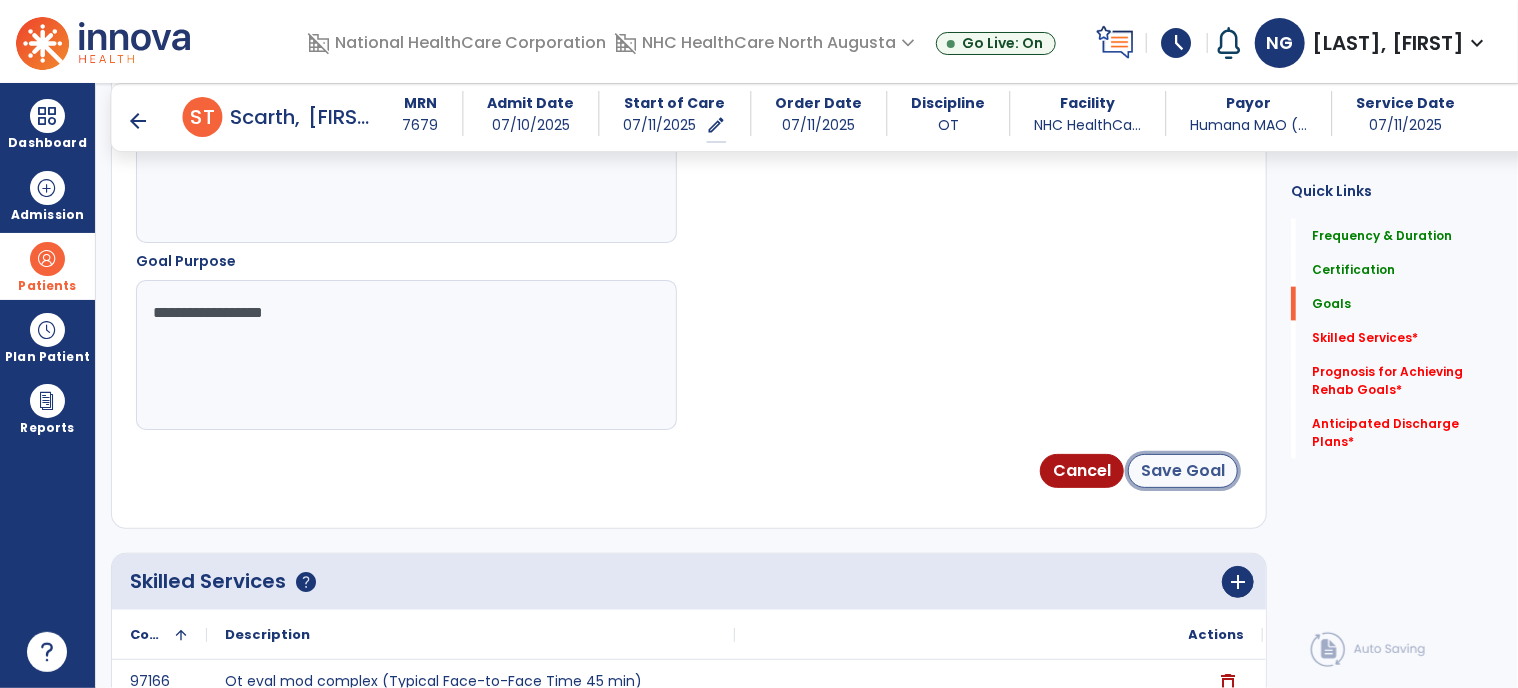 click on "Save Goal" at bounding box center [1183, 471] 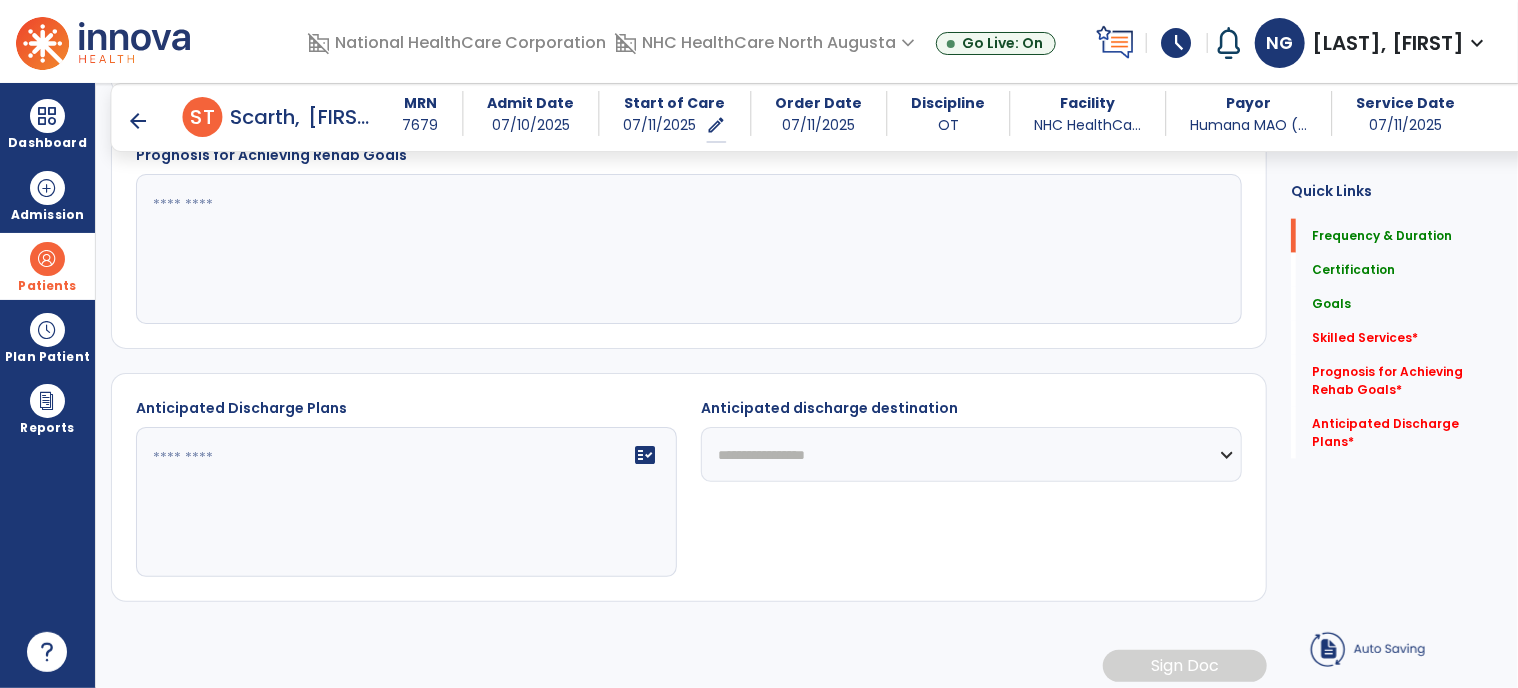scroll, scrollTop: 148, scrollLeft: 0, axis: vertical 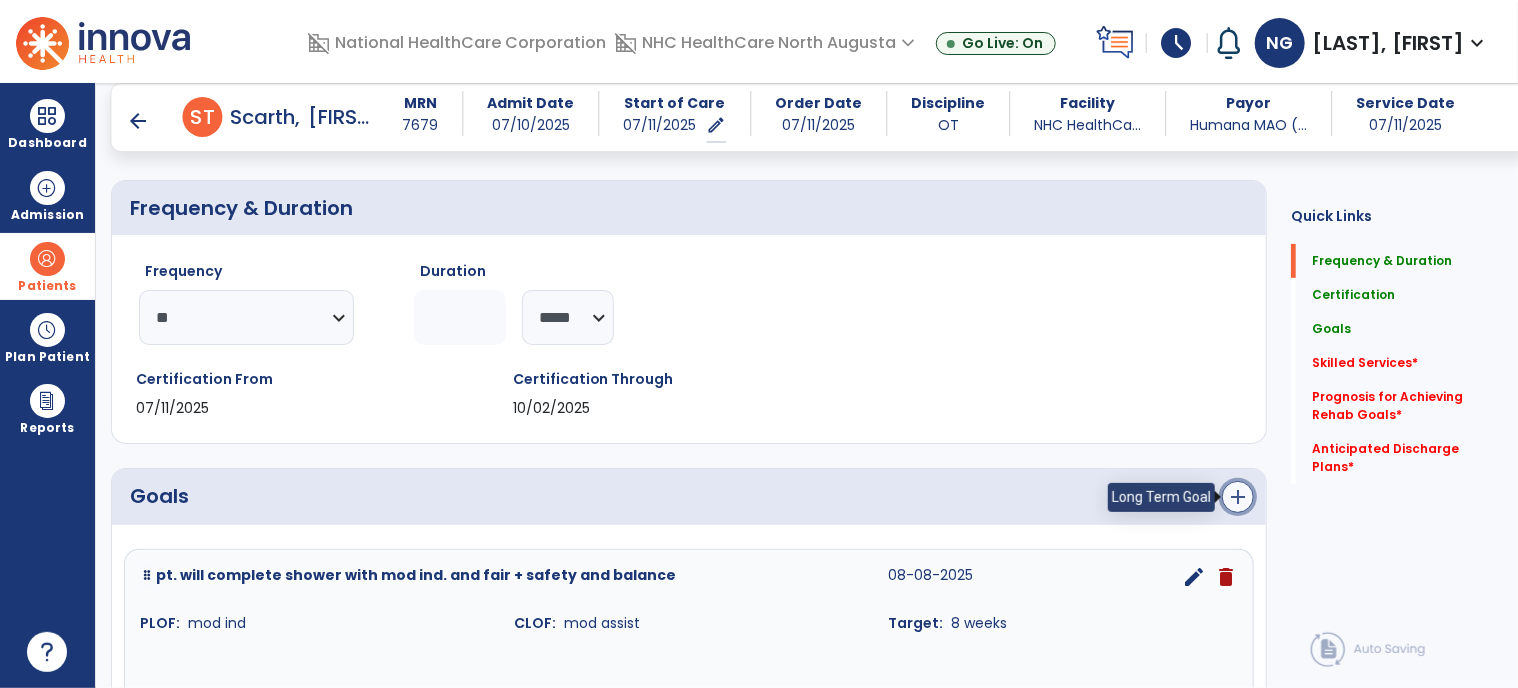 click on "add" at bounding box center (1238, 497) 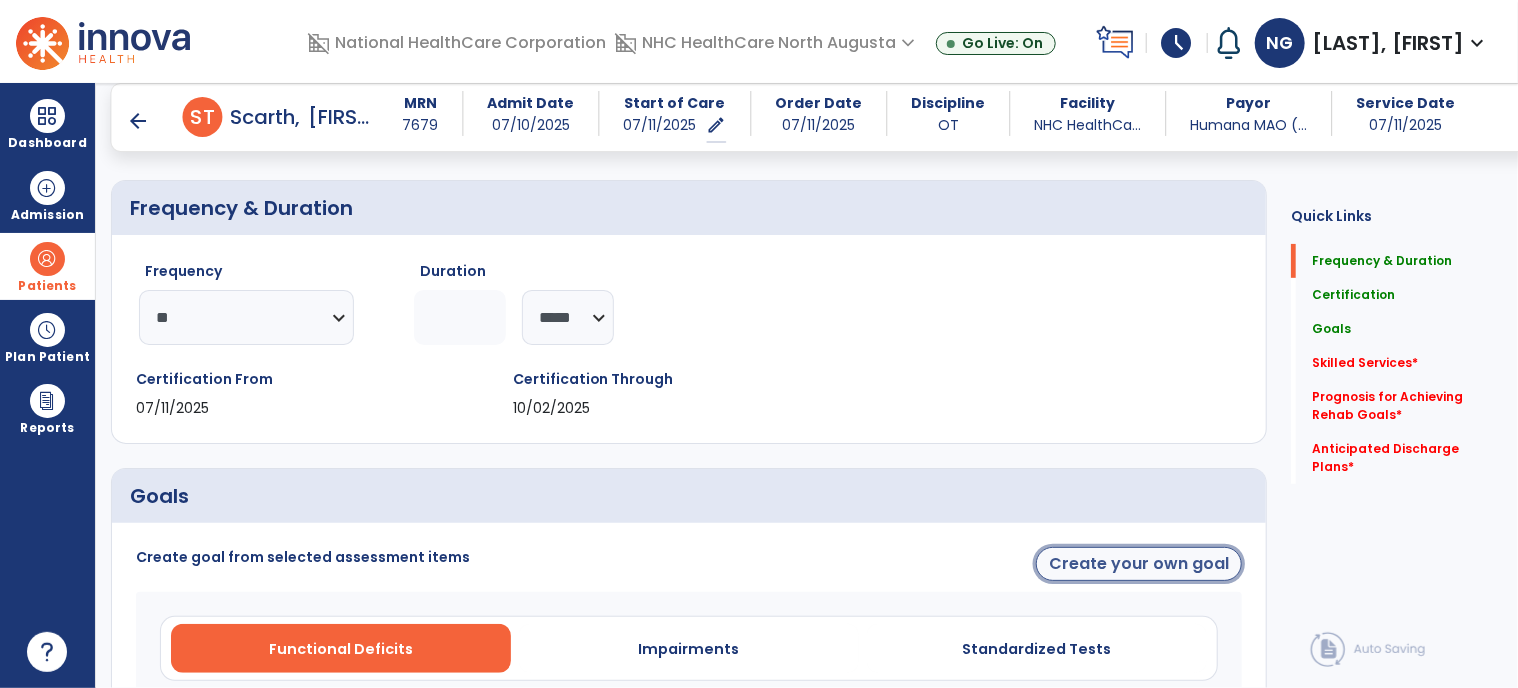 click on "Create your own goal" at bounding box center [1139, 564] 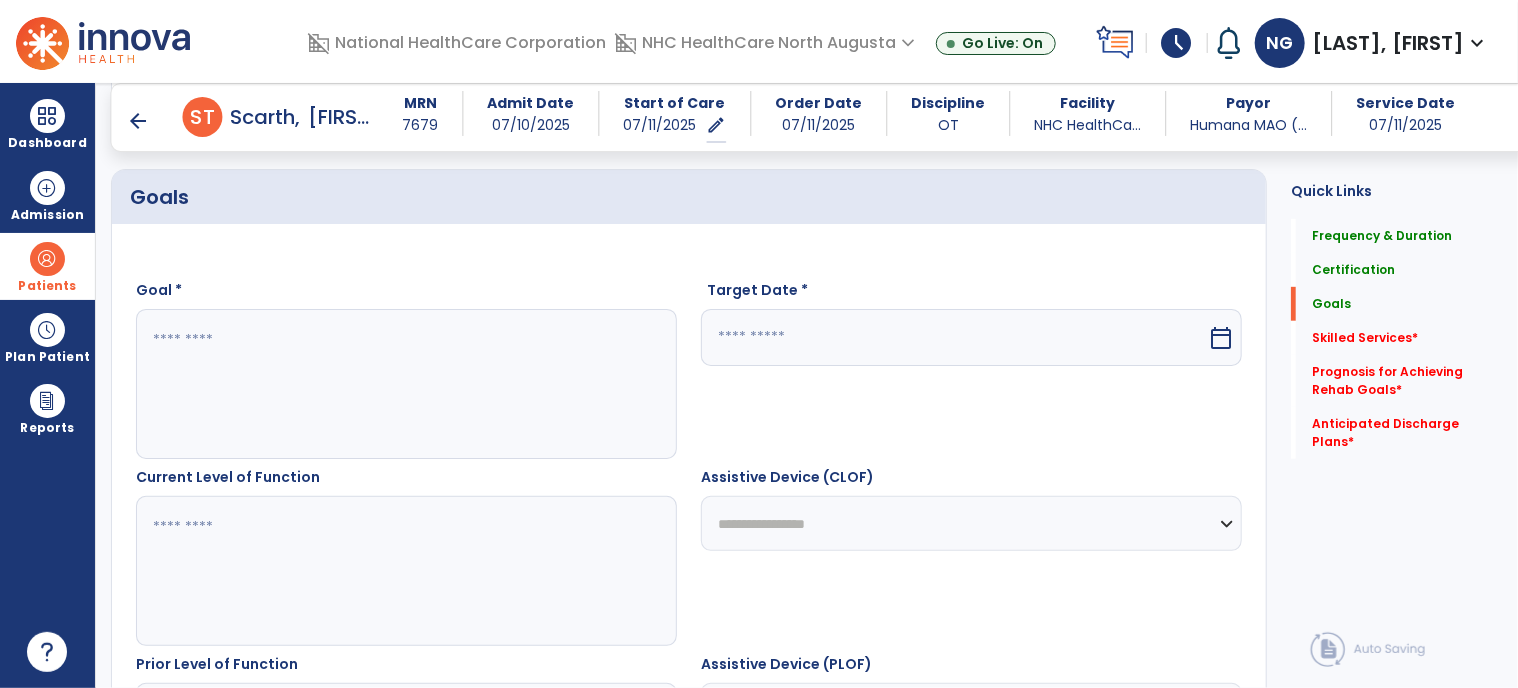 scroll, scrollTop: 448, scrollLeft: 0, axis: vertical 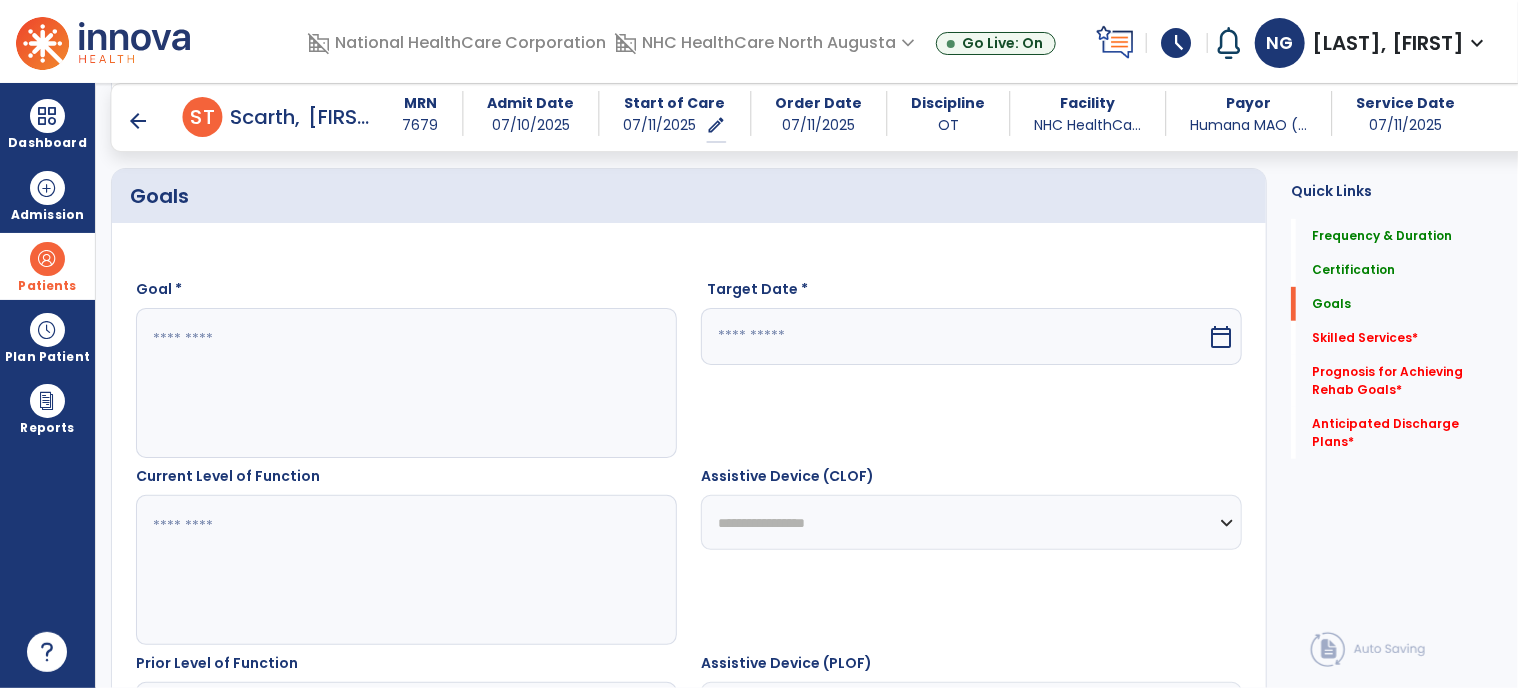 click at bounding box center (406, 383) 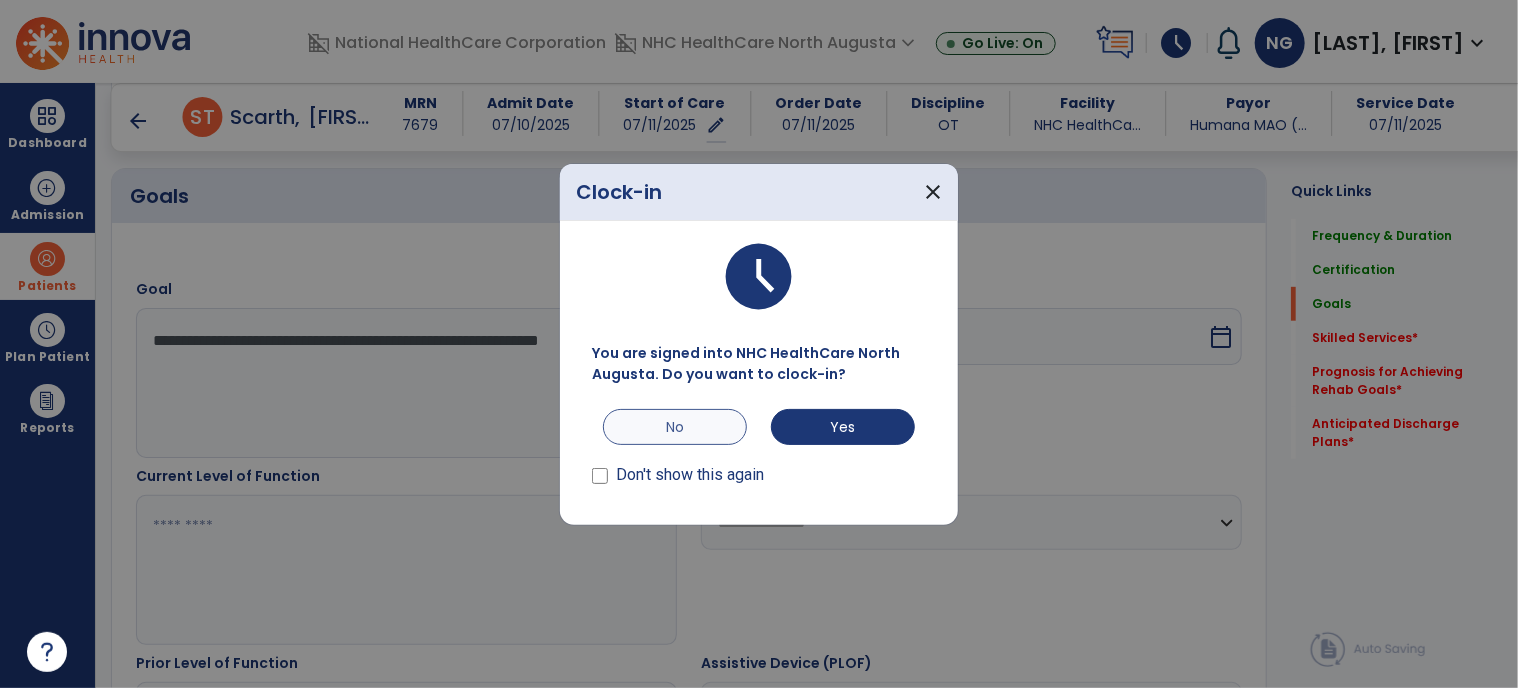 type on "**********" 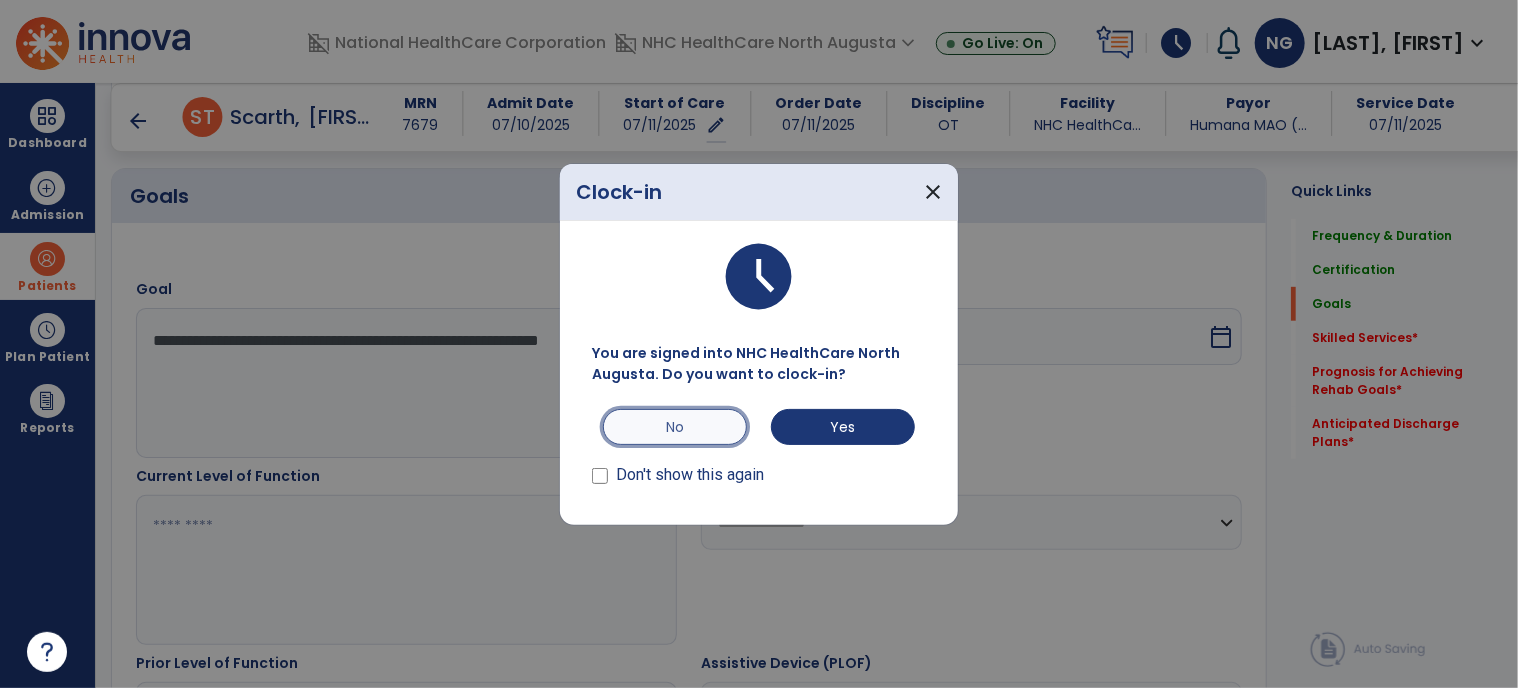 click on "No" at bounding box center (675, 427) 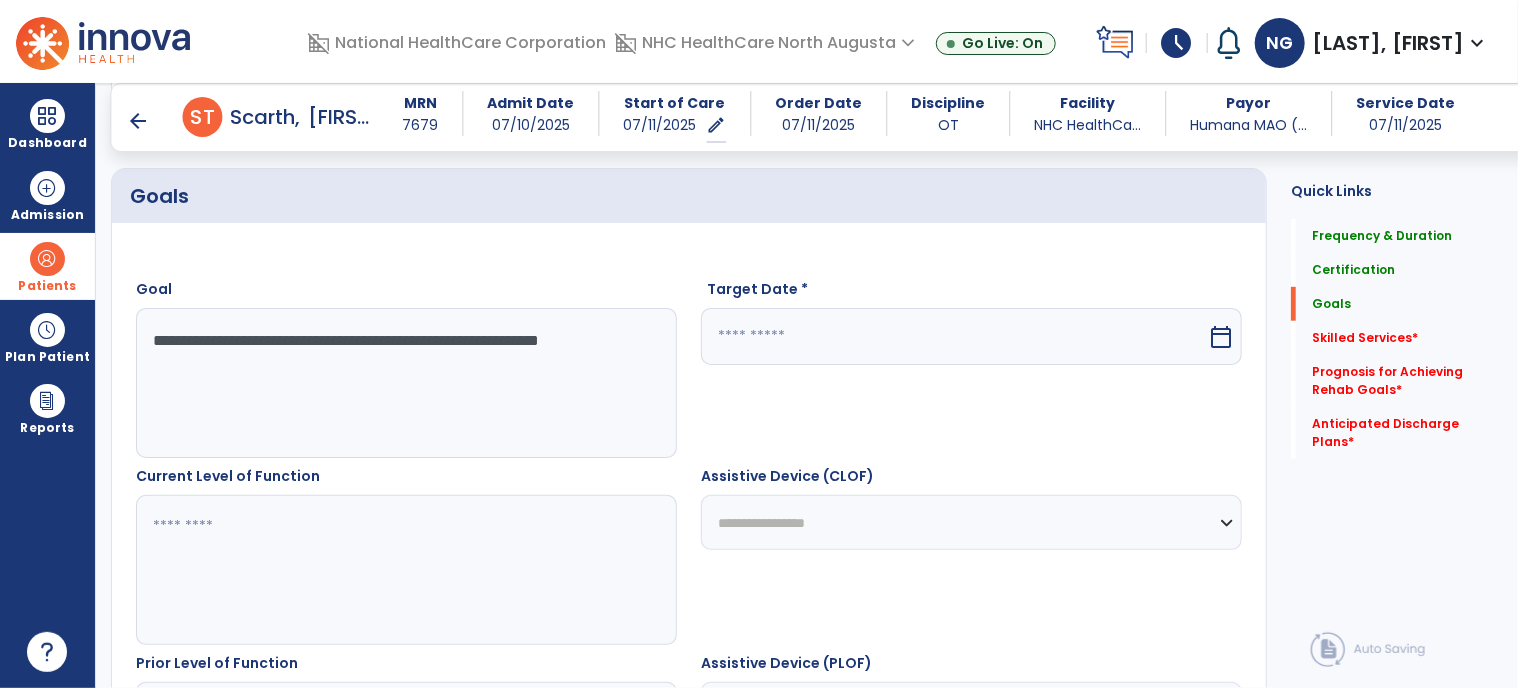 click at bounding box center [954, 336] 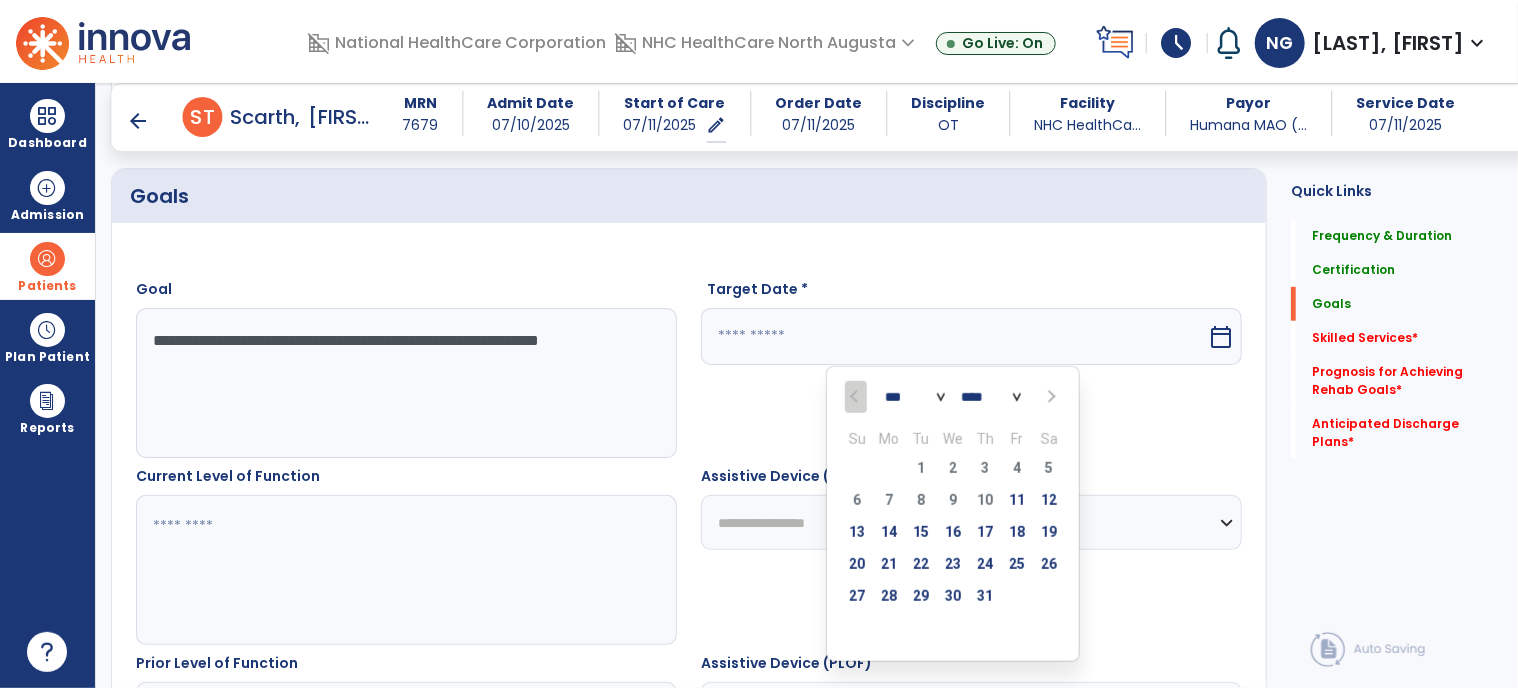 click at bounding box center [1049, 397] 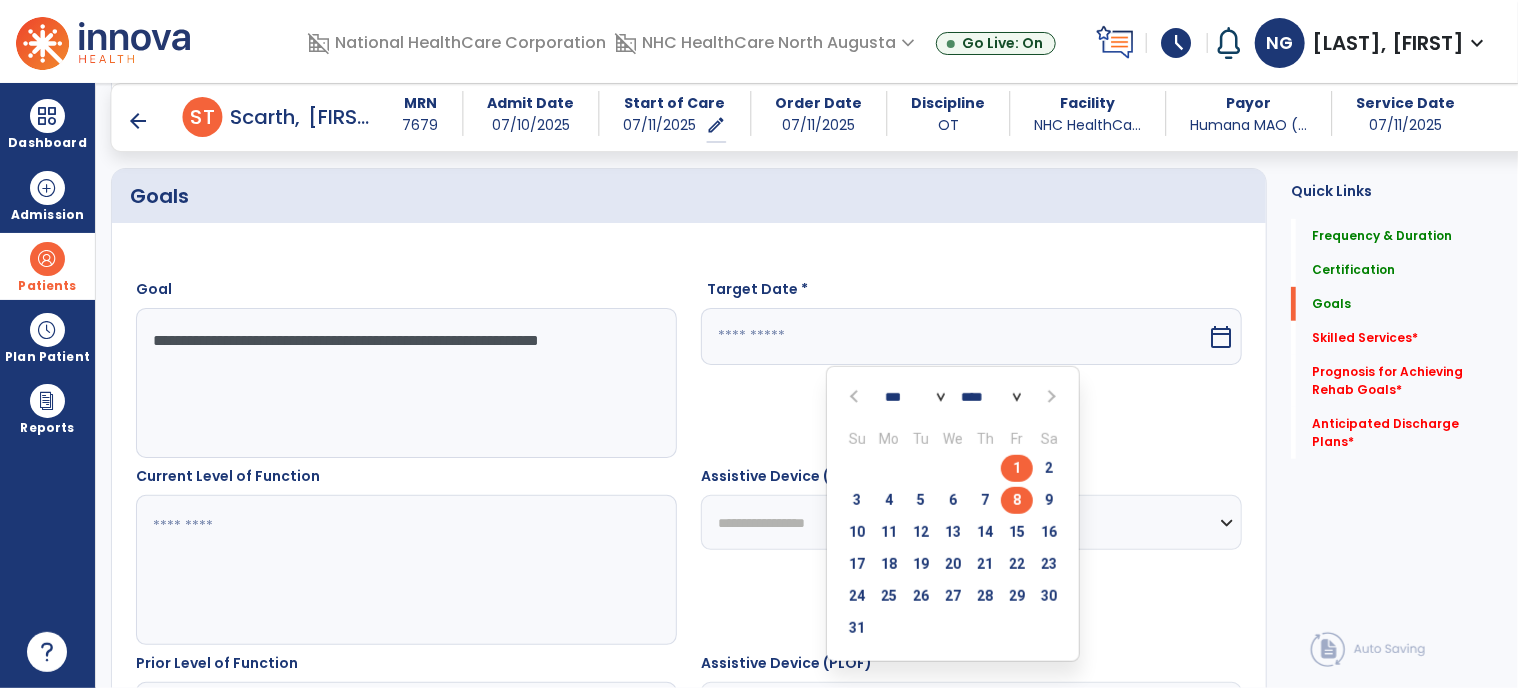 click on "8" at bounding box center (1017, 500) 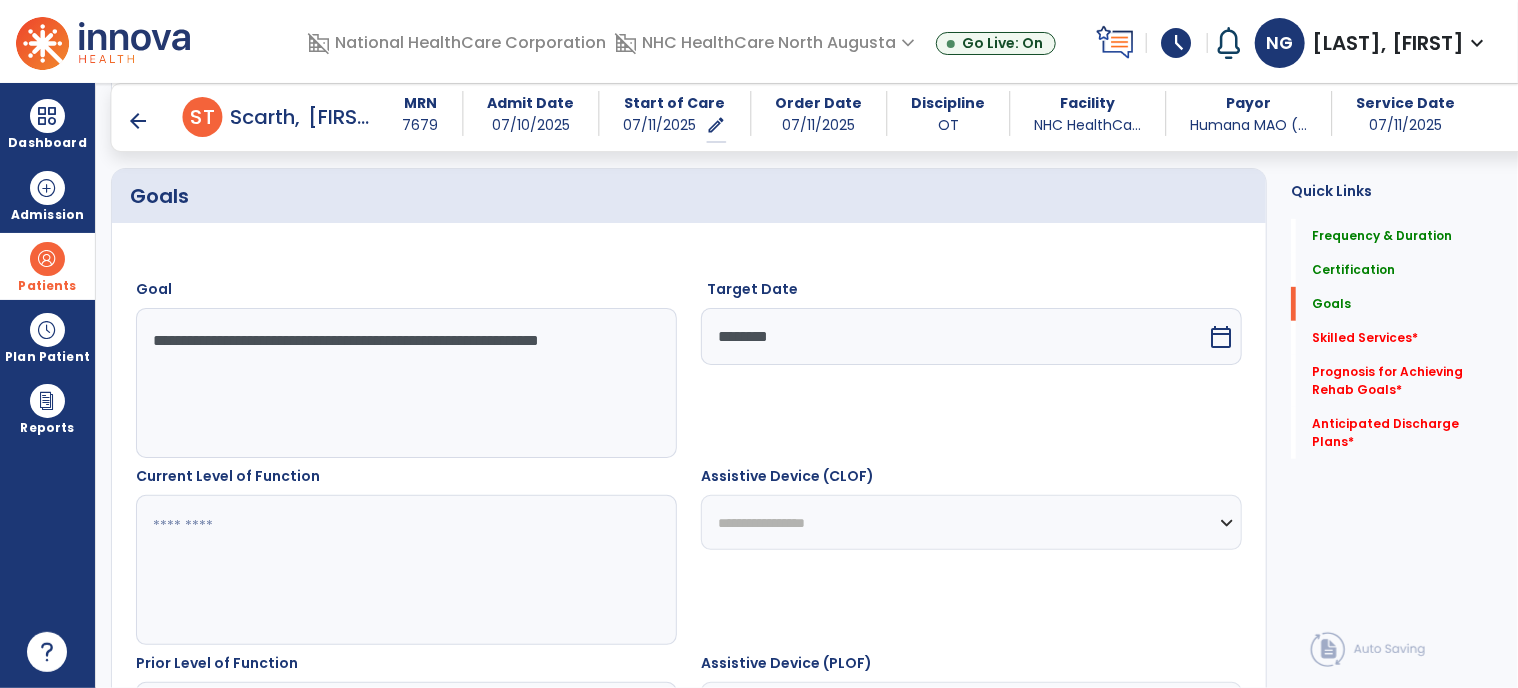 click on "Current Level of Function" at bounding box center [406, 555] 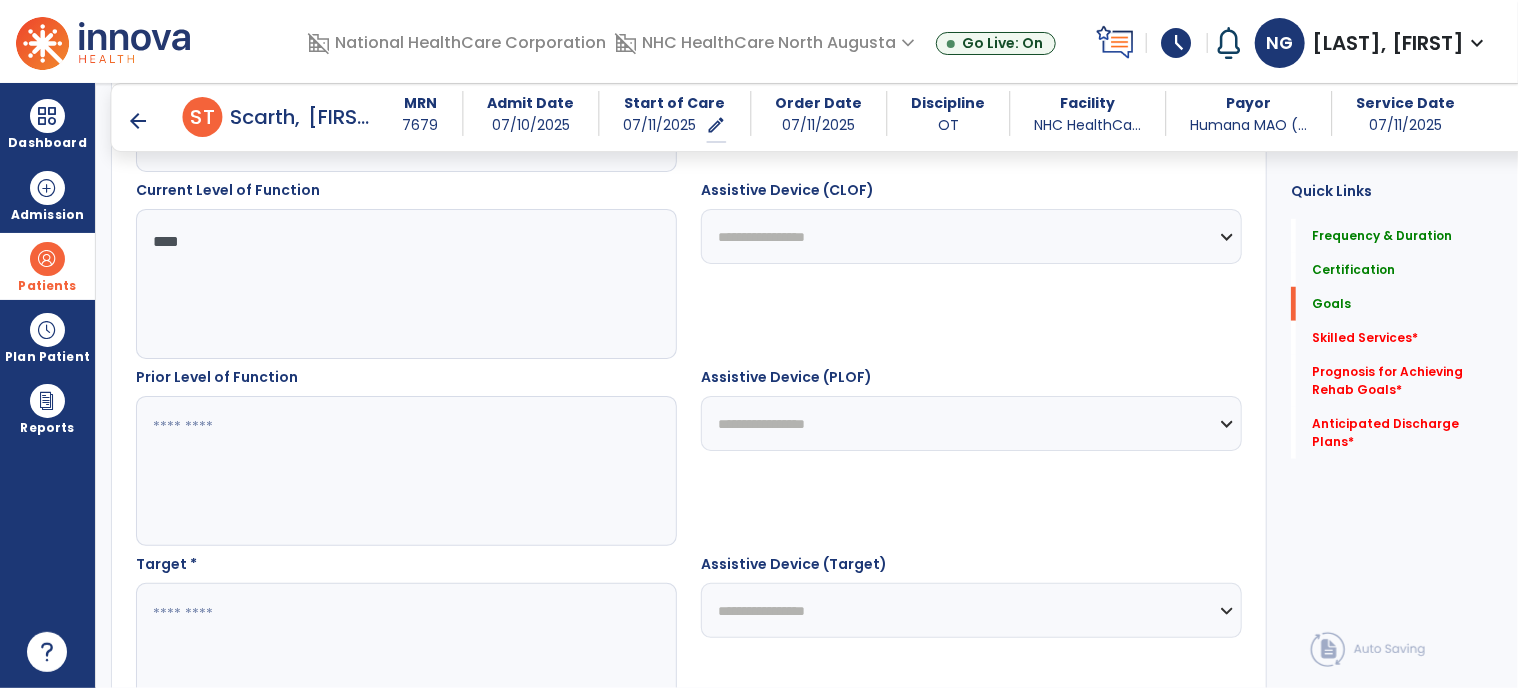 scroll, scrollTop: 748, scrollLeft: 0, axis: vertical 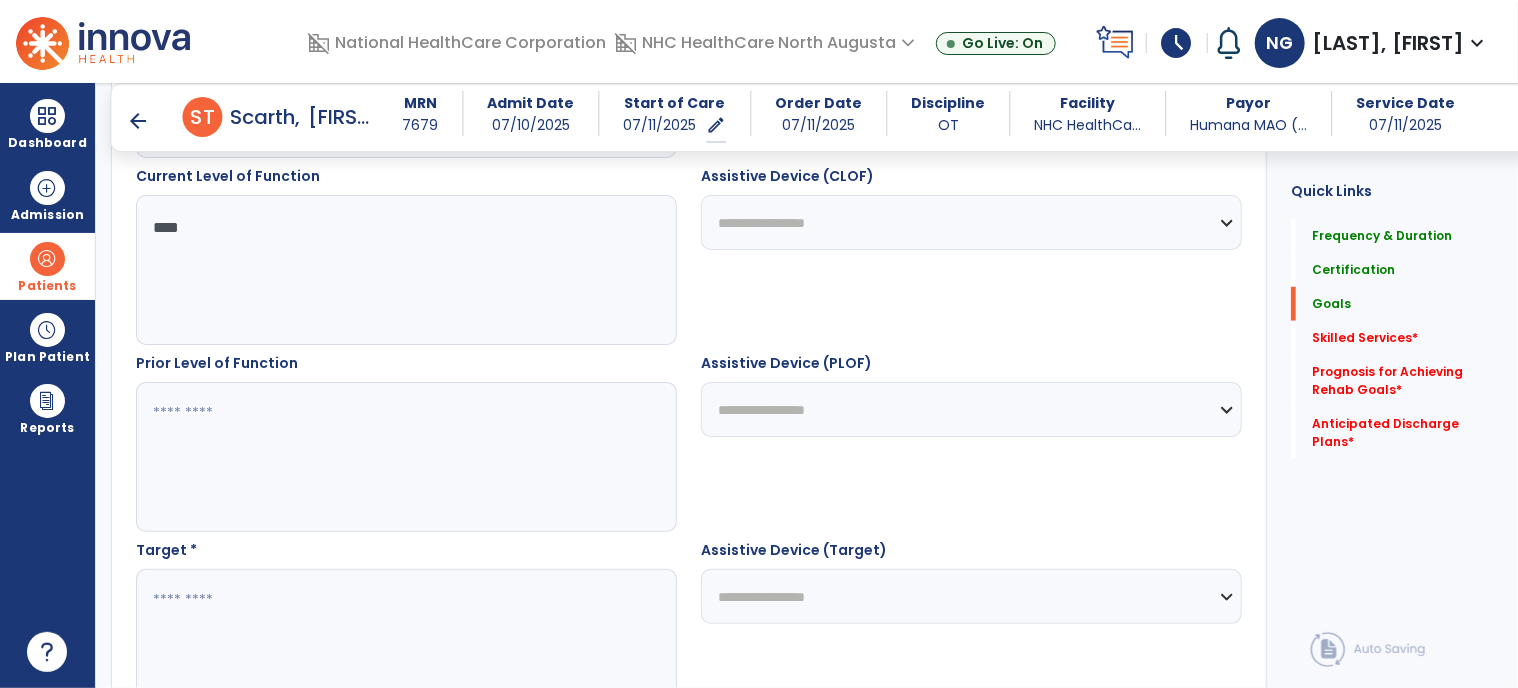 type on "****" 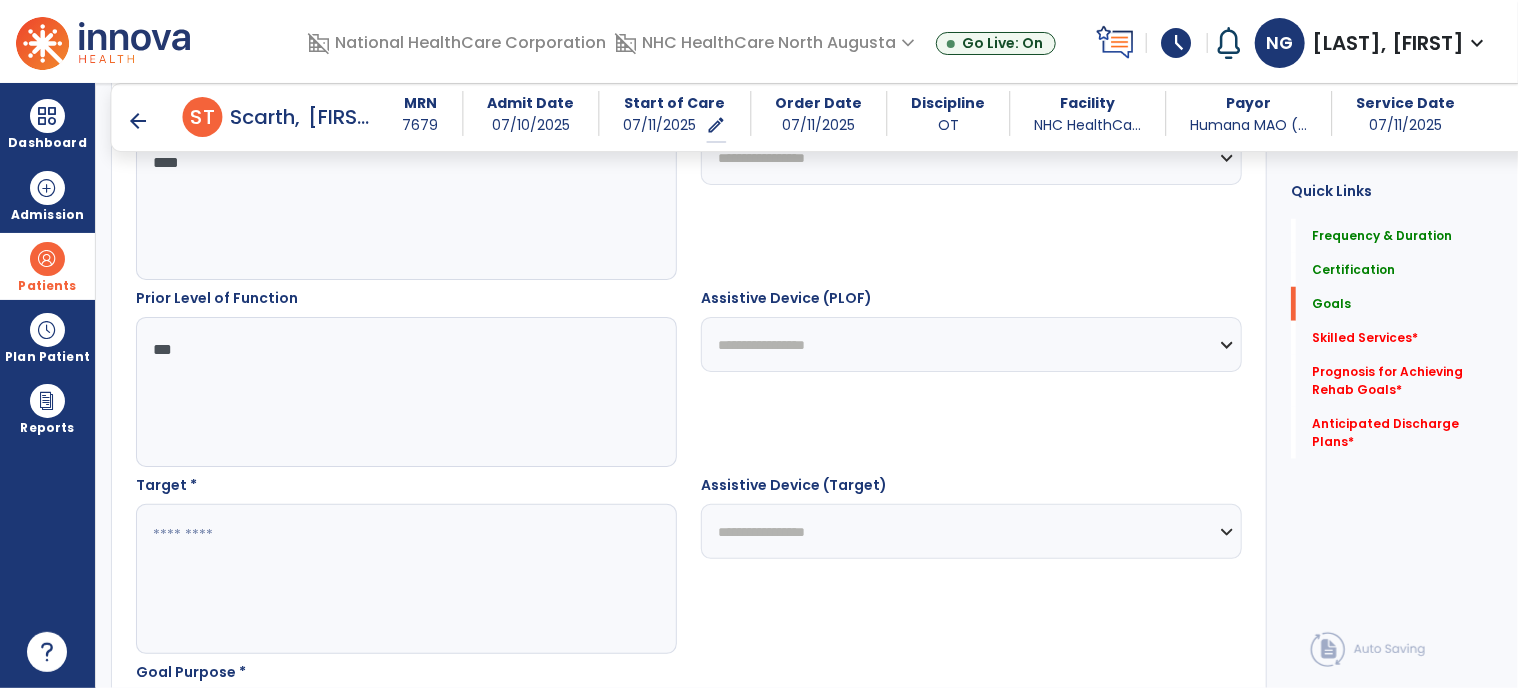 scroll, scrollTop: 848, scrollLeft: 0, axis: vertical 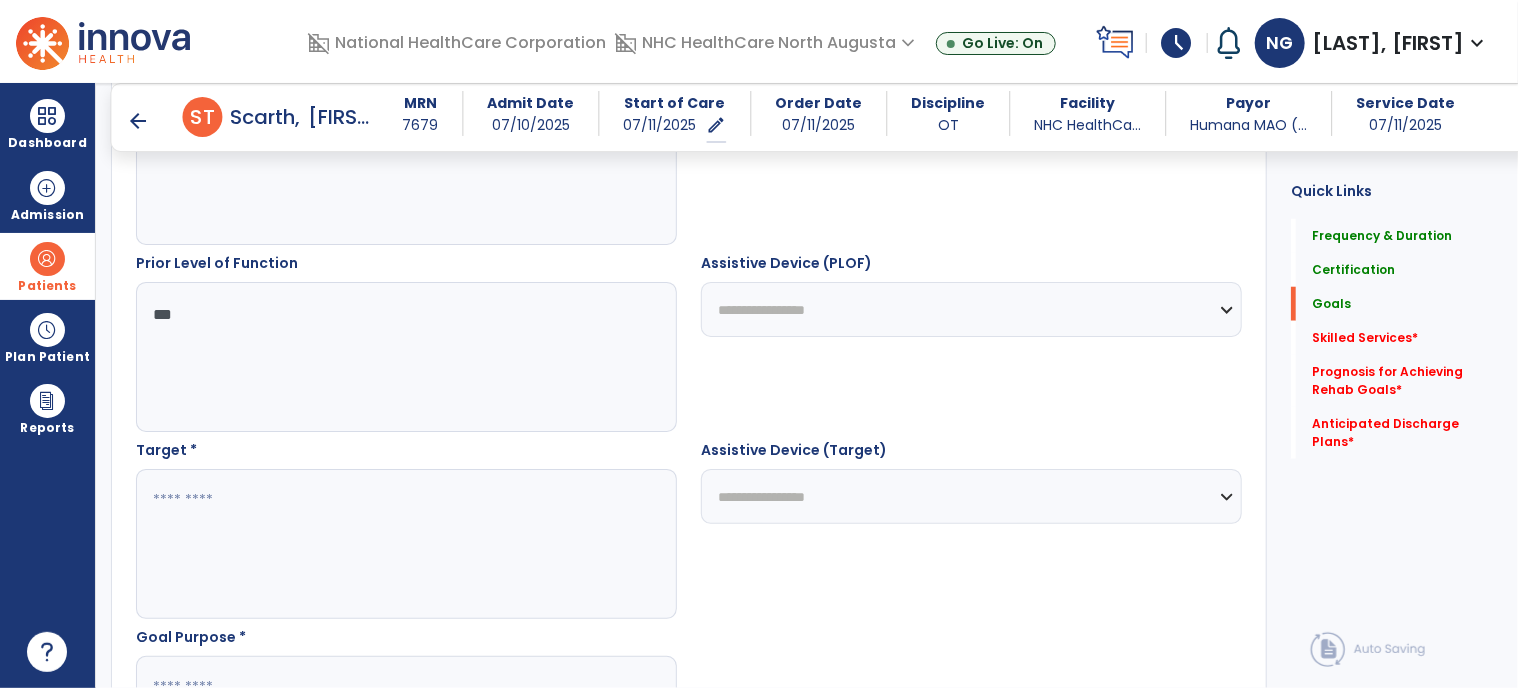 type on "***" 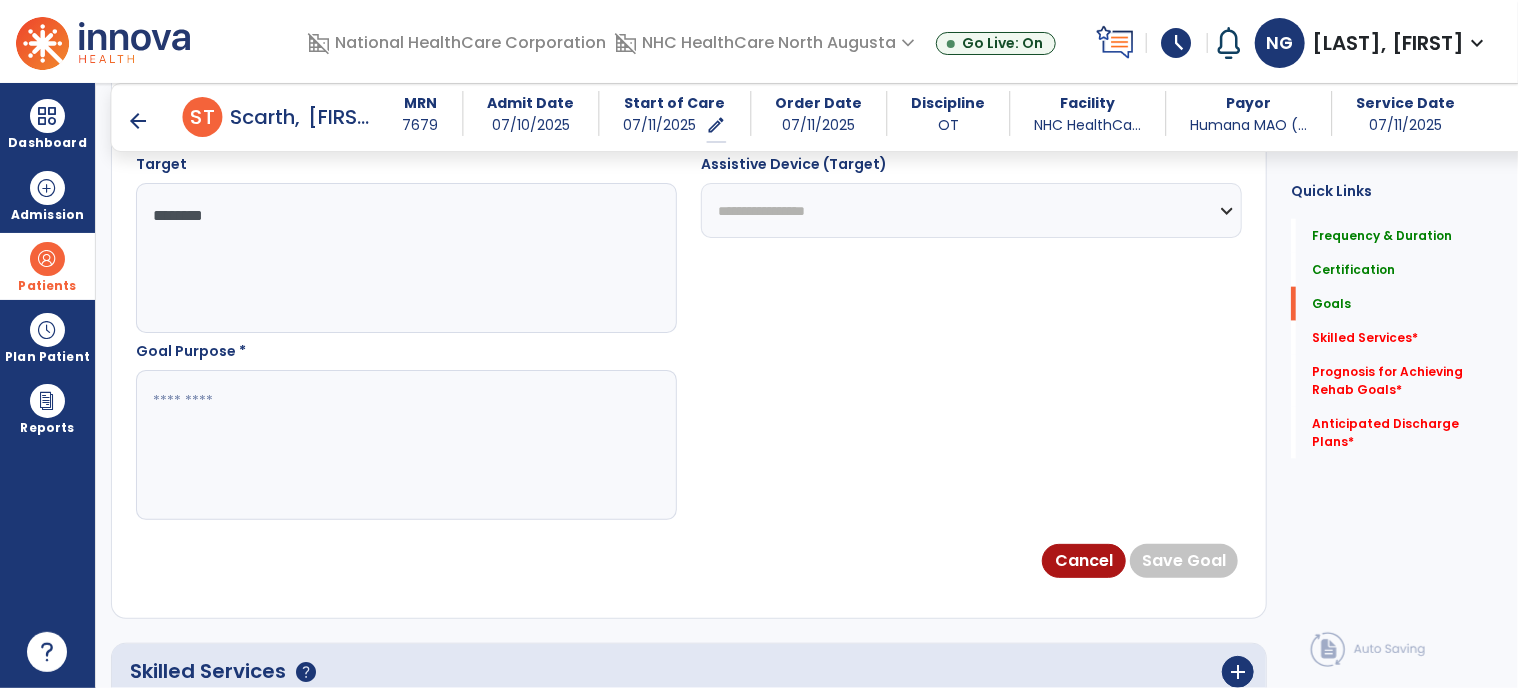 scroll, scrollTop: 1148, scrollLeft: 0, axis: vertical 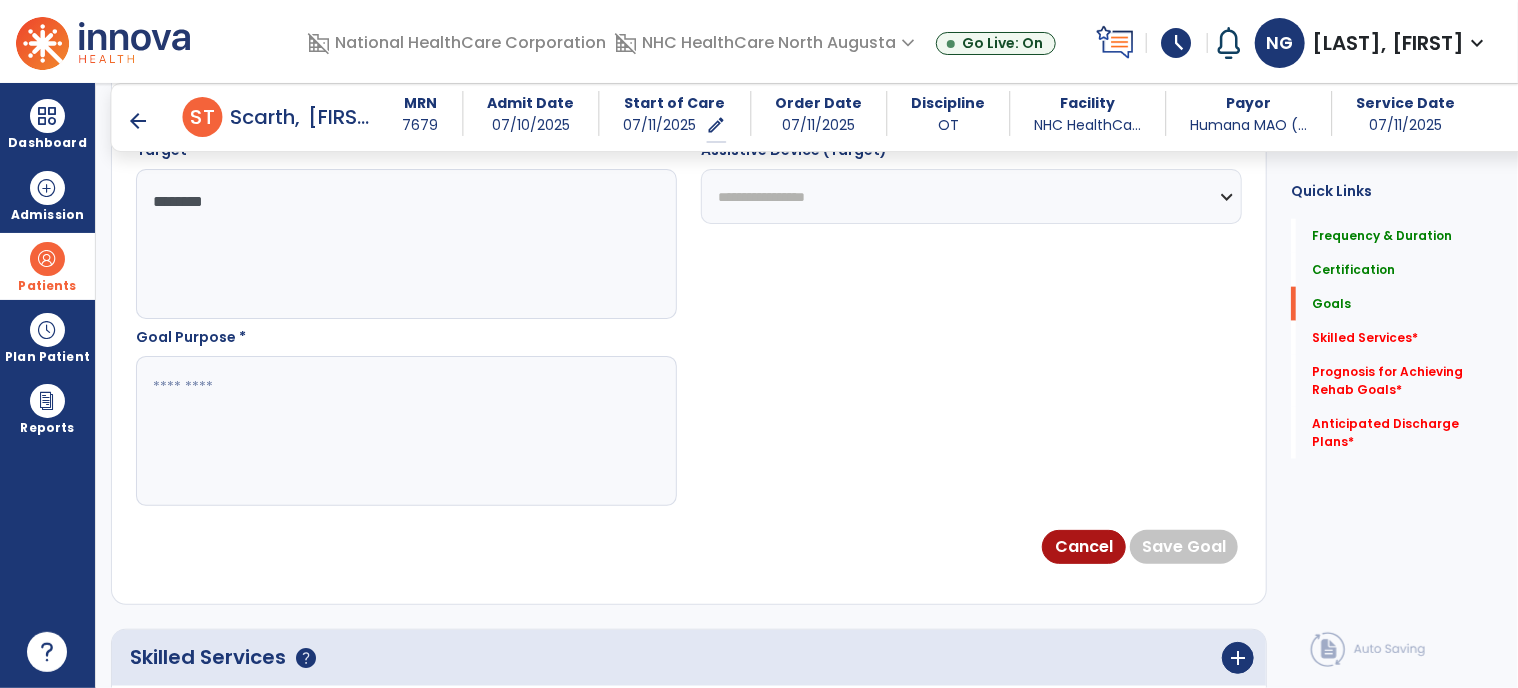 type on "********" 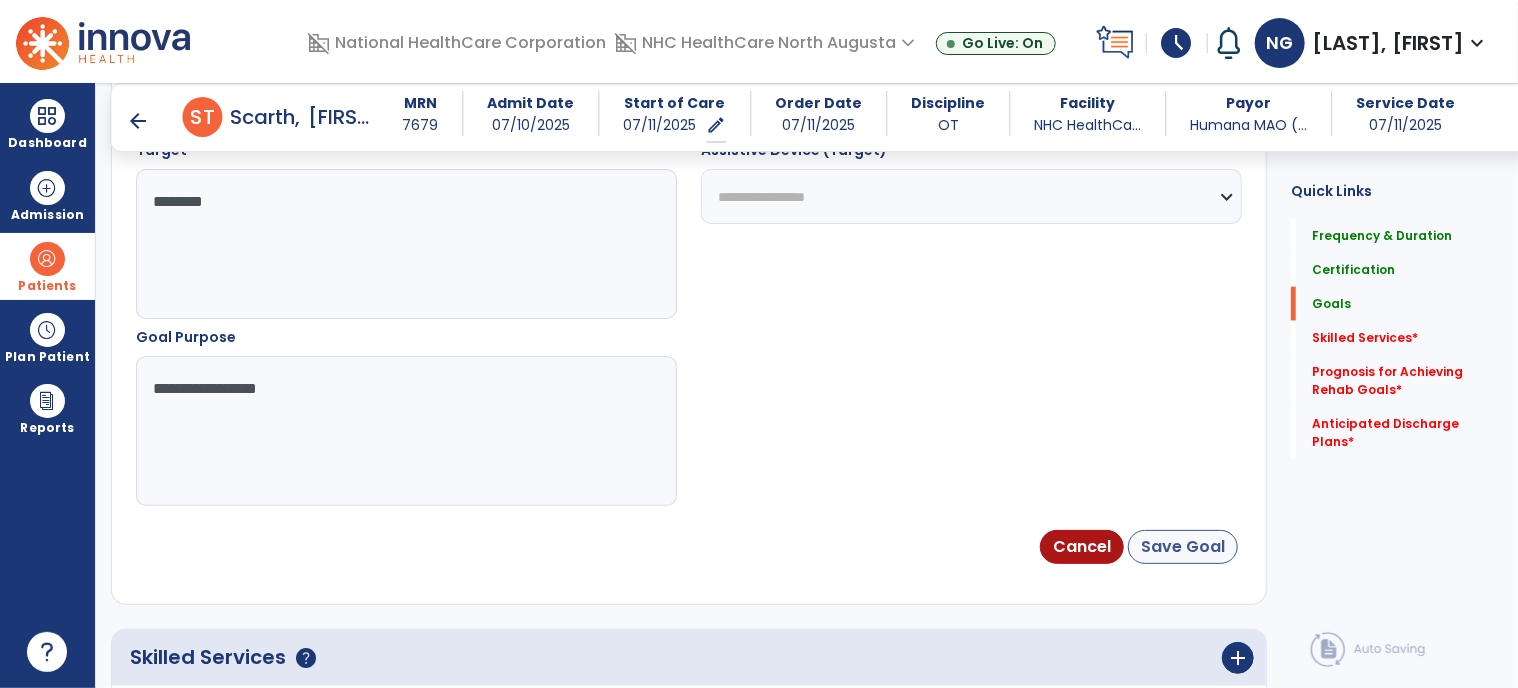 type on "**********" 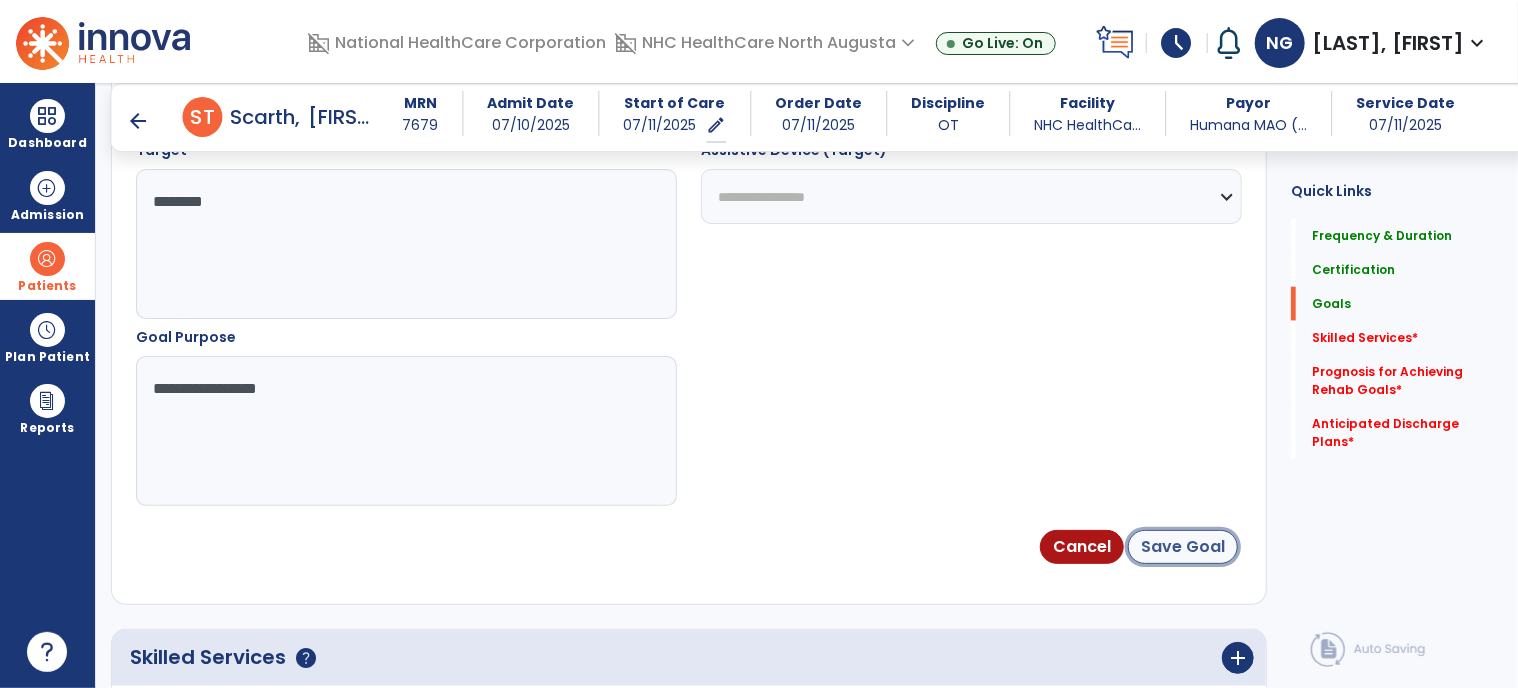 click on "Save Goal" at bounding box center [1183, 547] 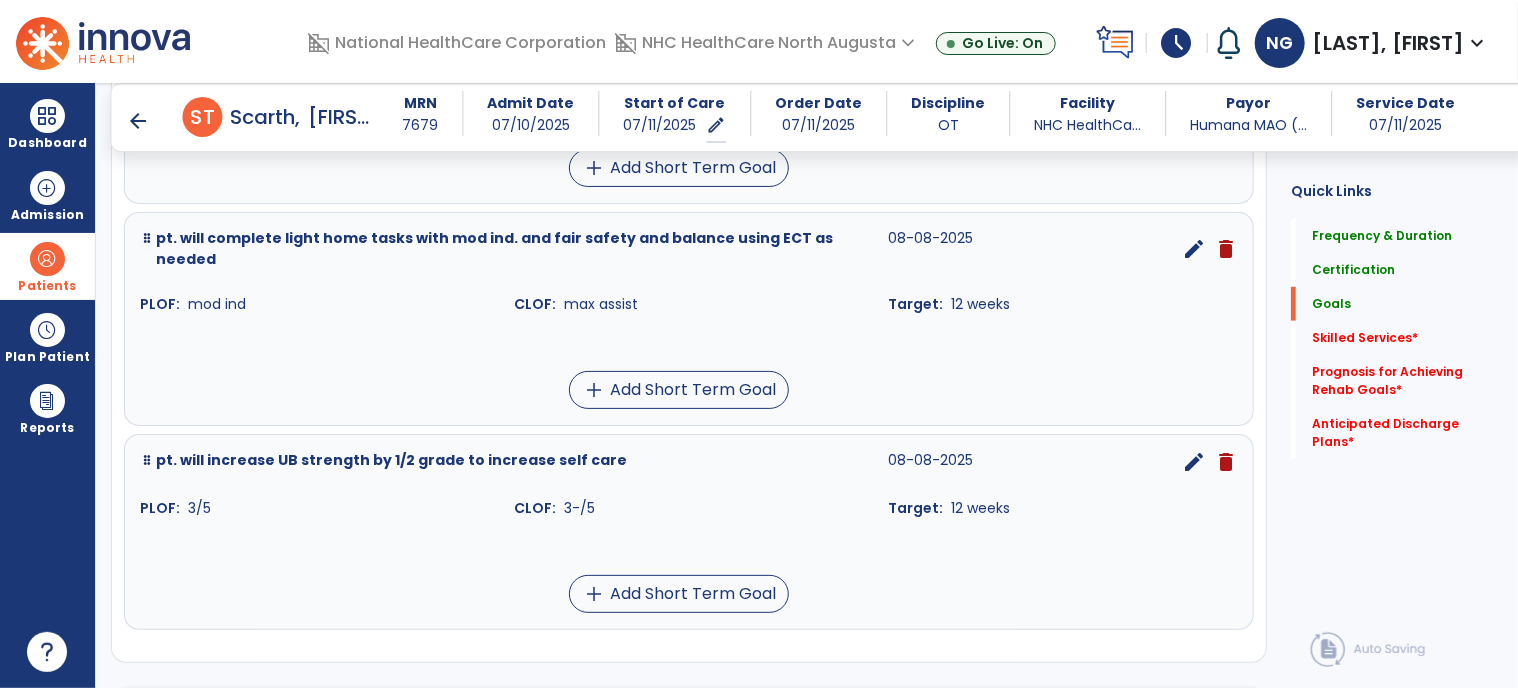 scroll, scrollTop: 872, scrollLeft: 0, axis: vertical 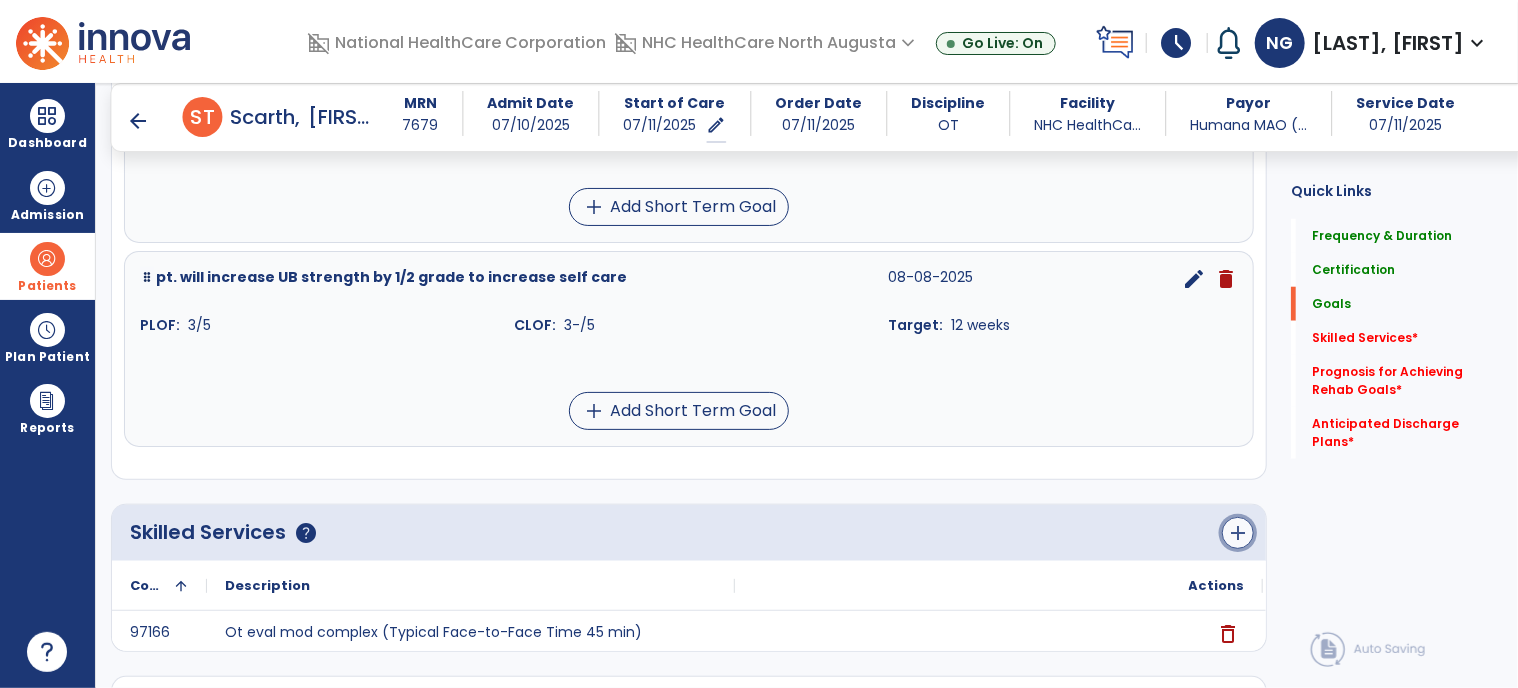 click on "add" 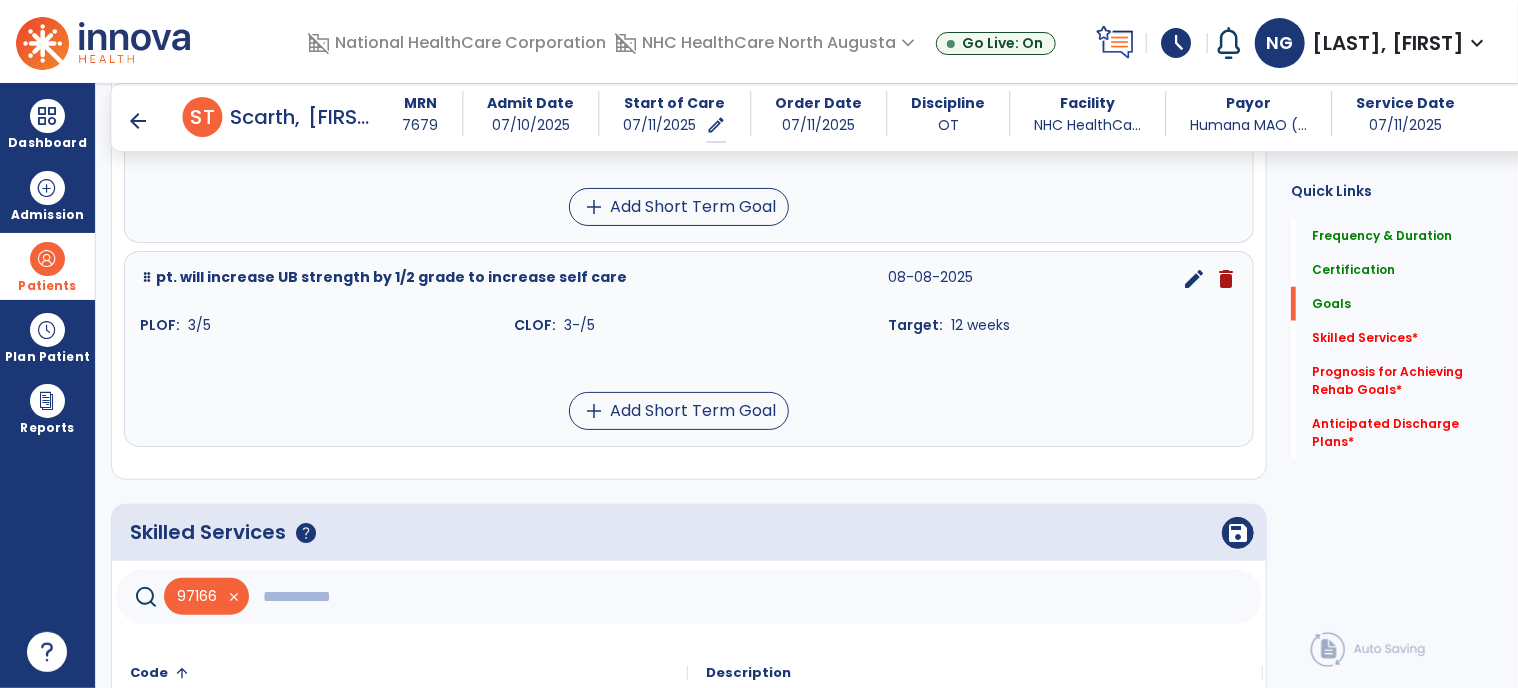 click 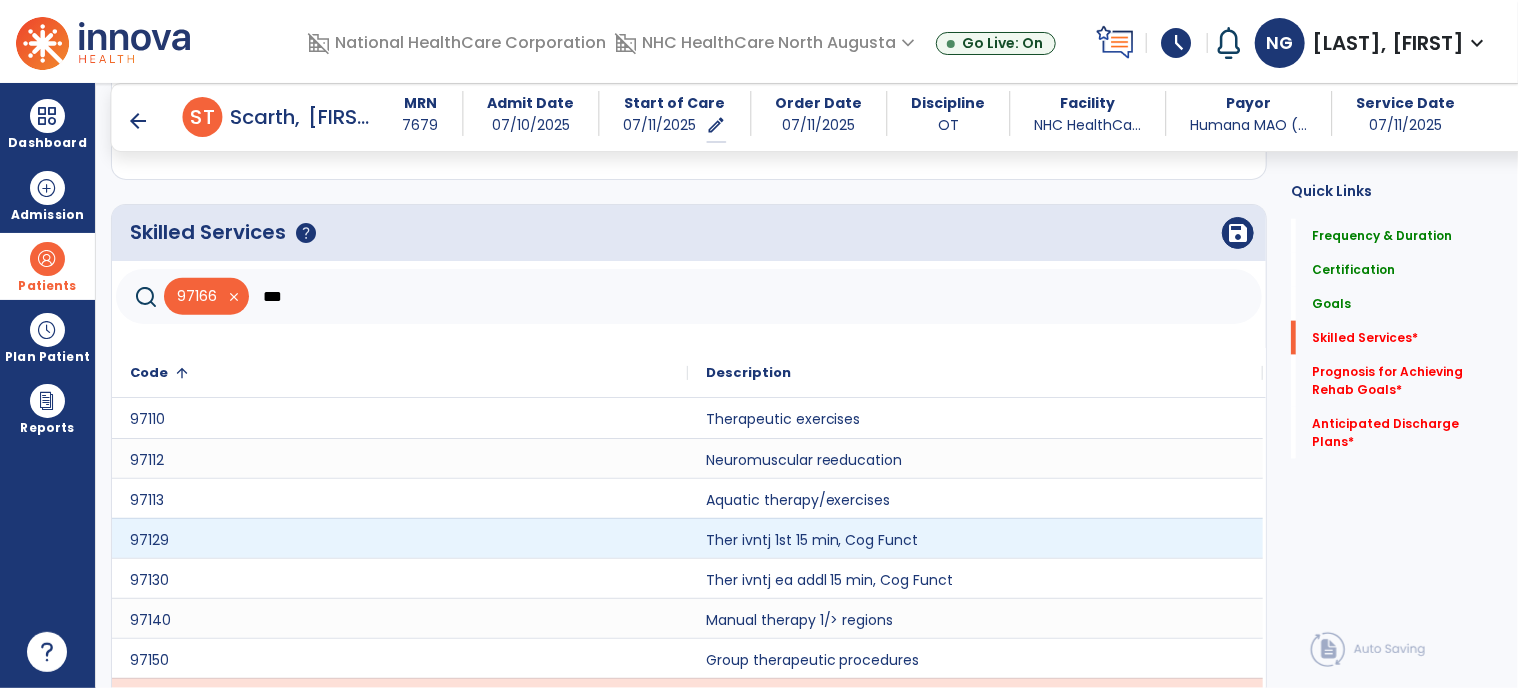 scroll, scrollTop: 1308, scrollLeft: 0, axis: vertical 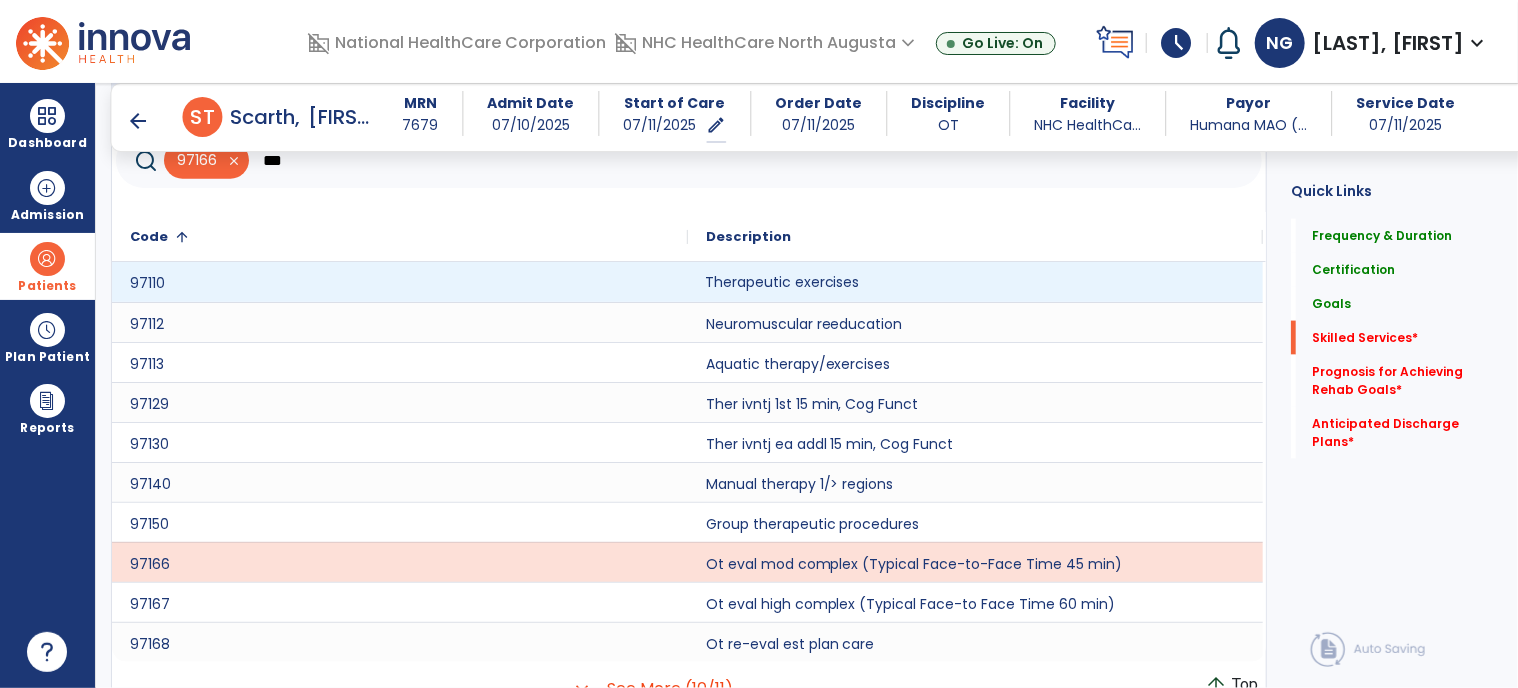 click on "Therapeutic exercises" 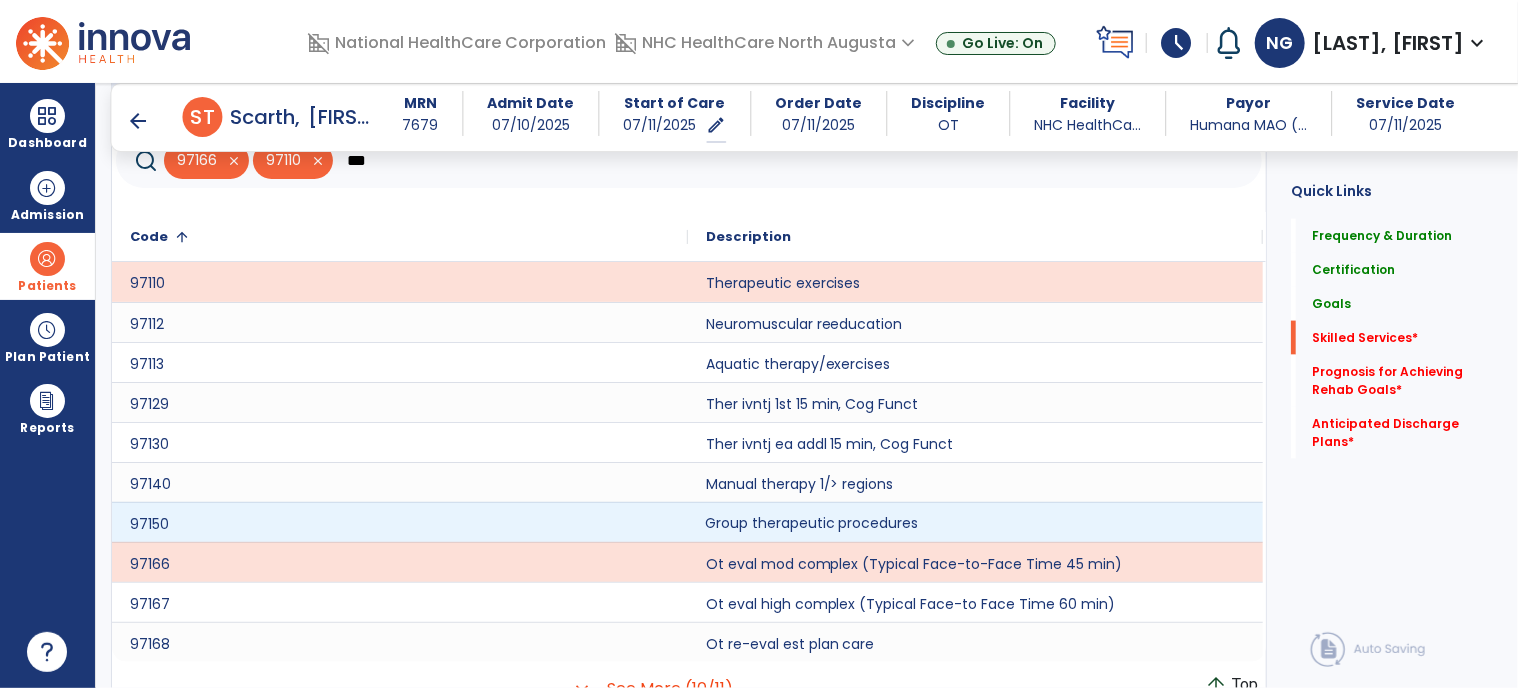 click on "Group therapeutic procedures" 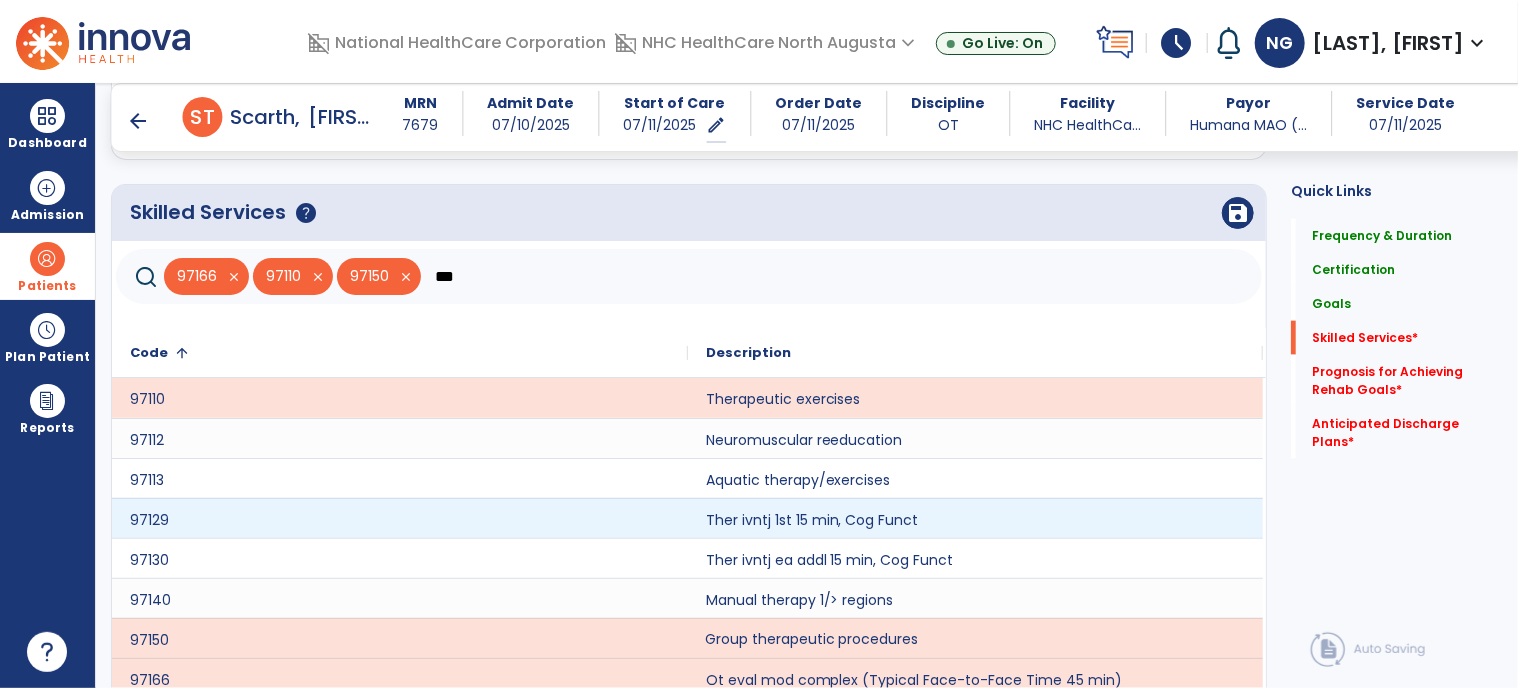 scroll, scrollTop: 1108, scrollLeft: 0, axis: vertical 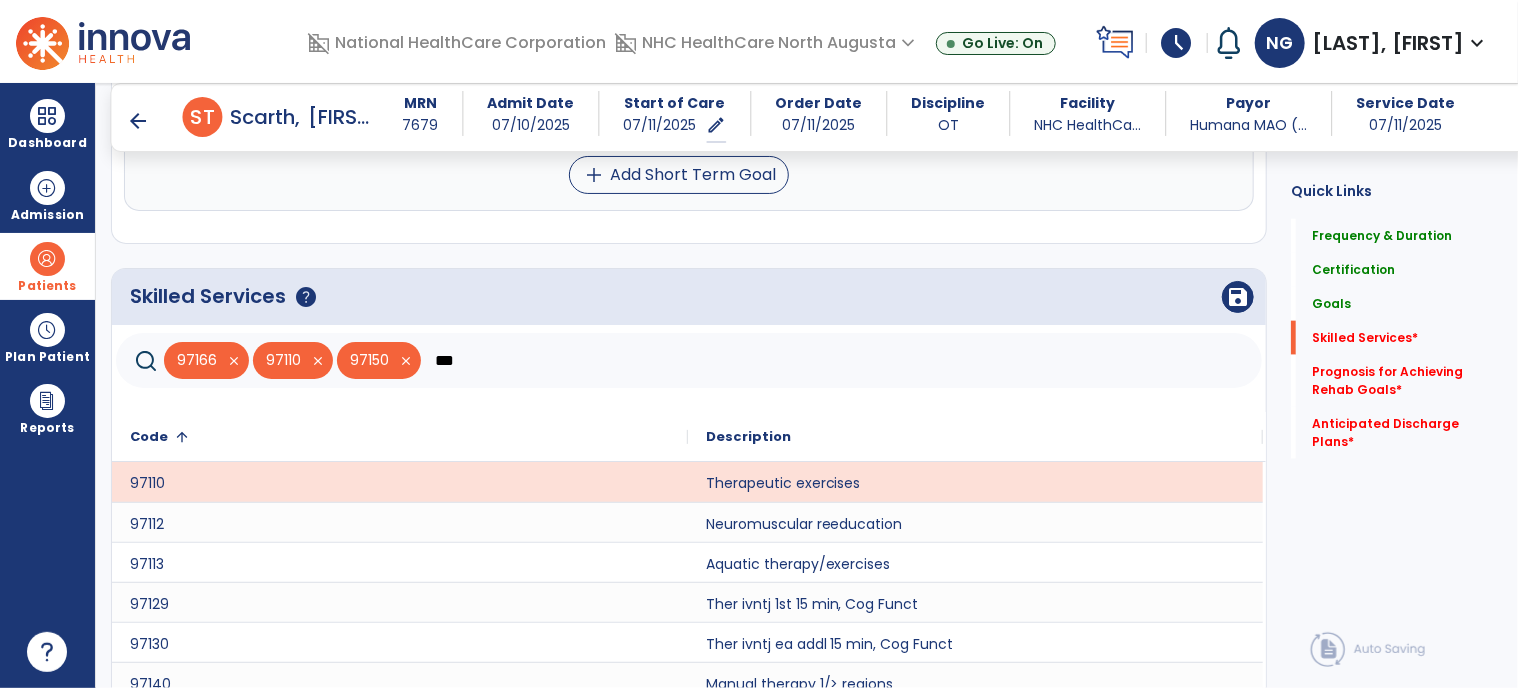 click on "97166   close   97110   close   97150   close  ***" 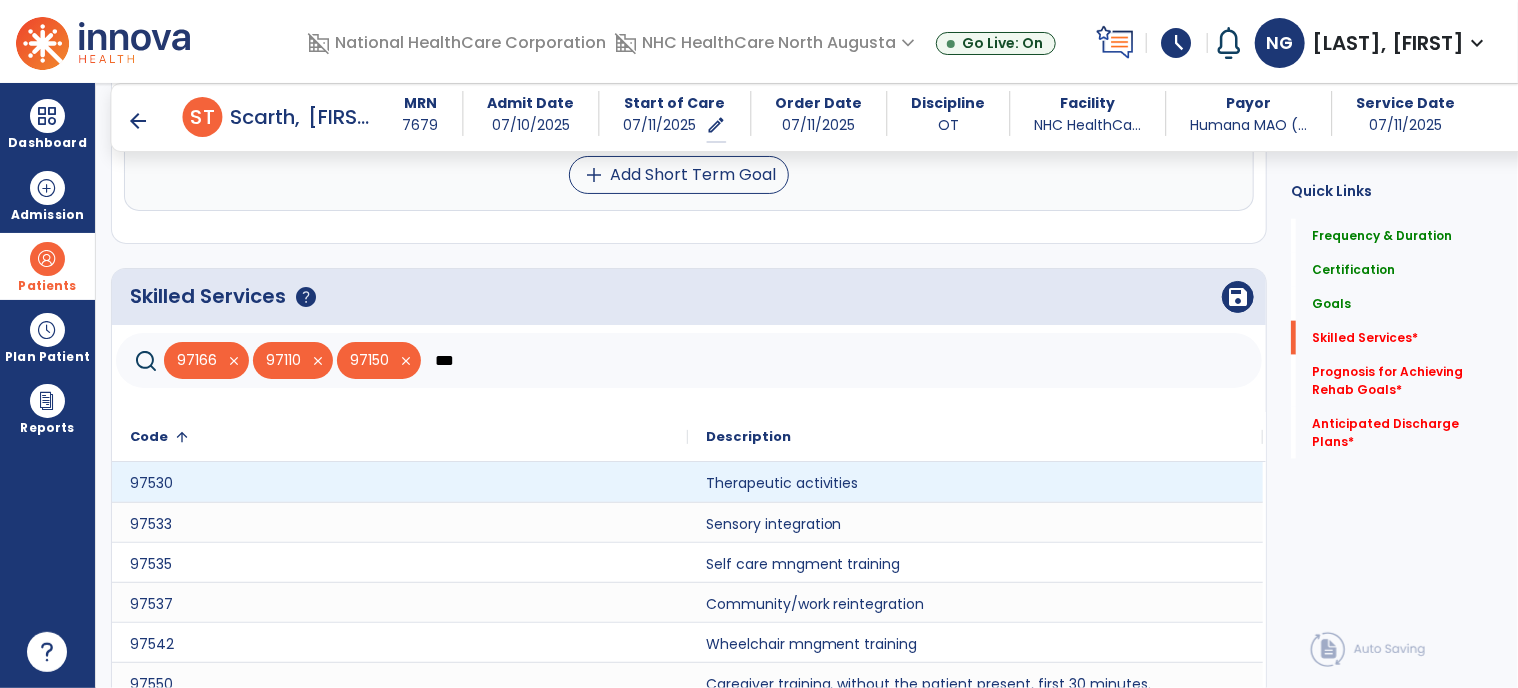 type on "***" 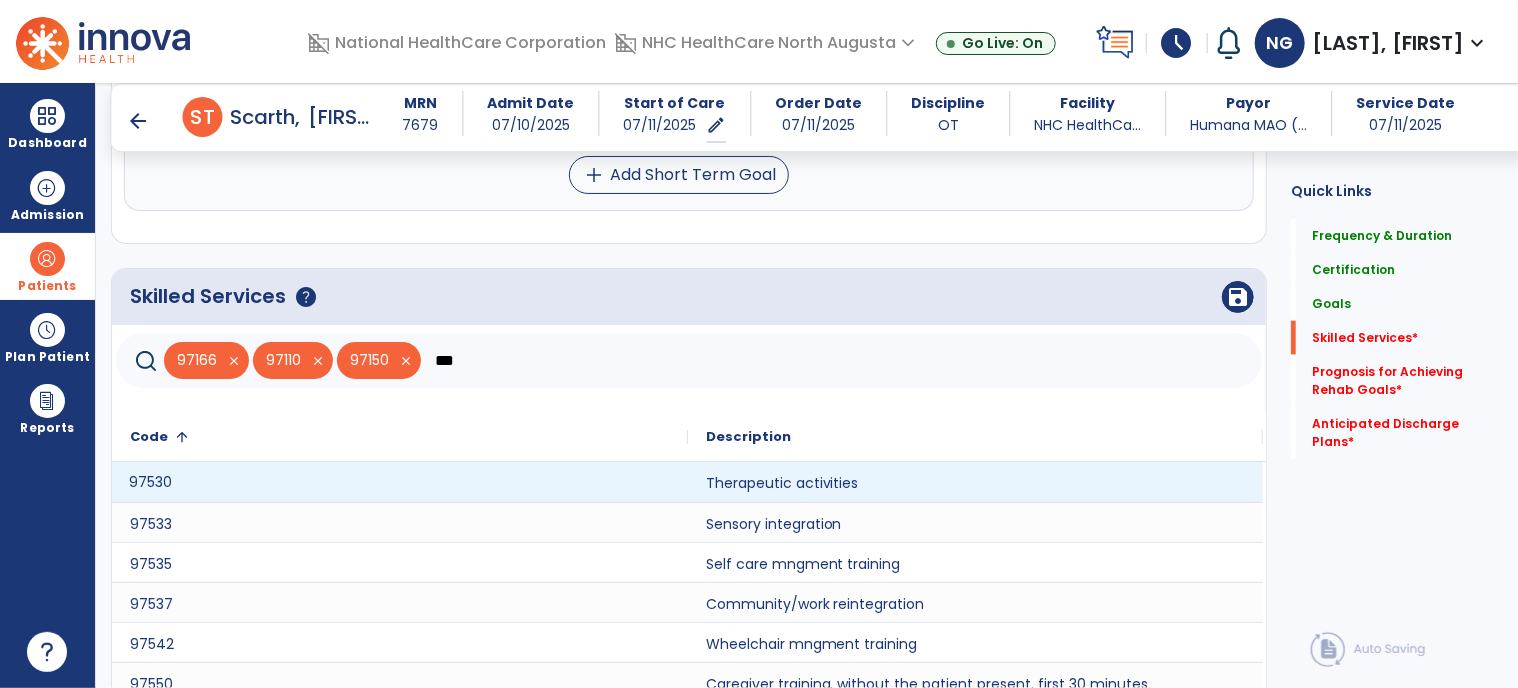click on "97530" 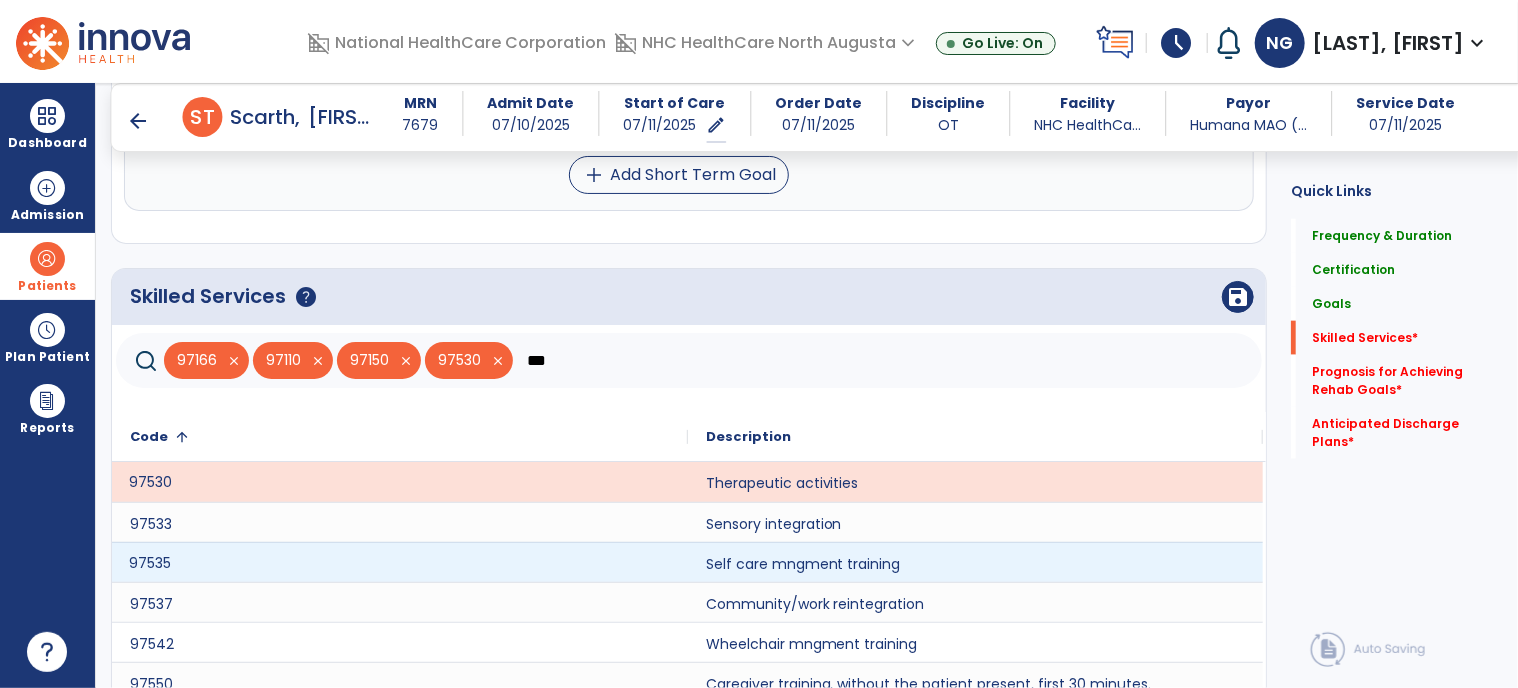click on "97535" 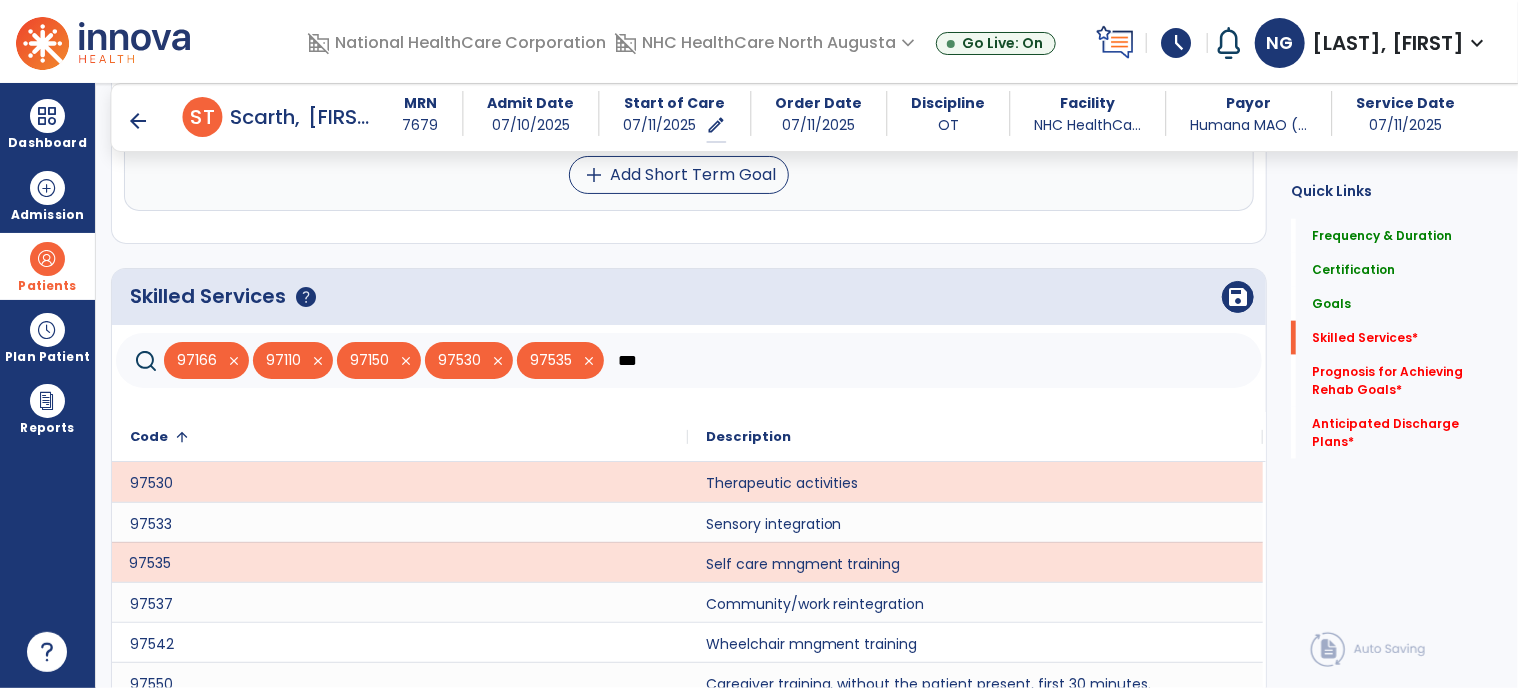 scroll, scrollTop: 1408, scrollLeft: 0, axis: vertical 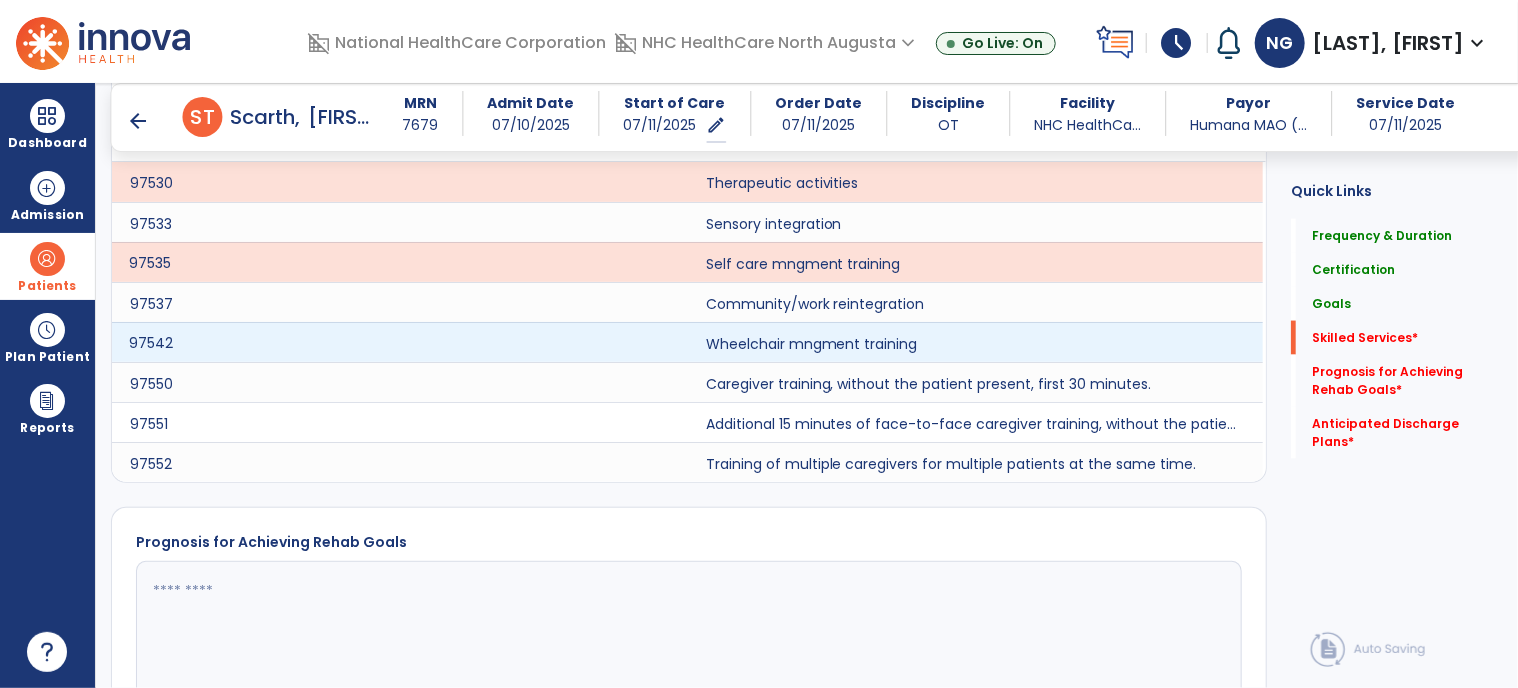click on "97542" 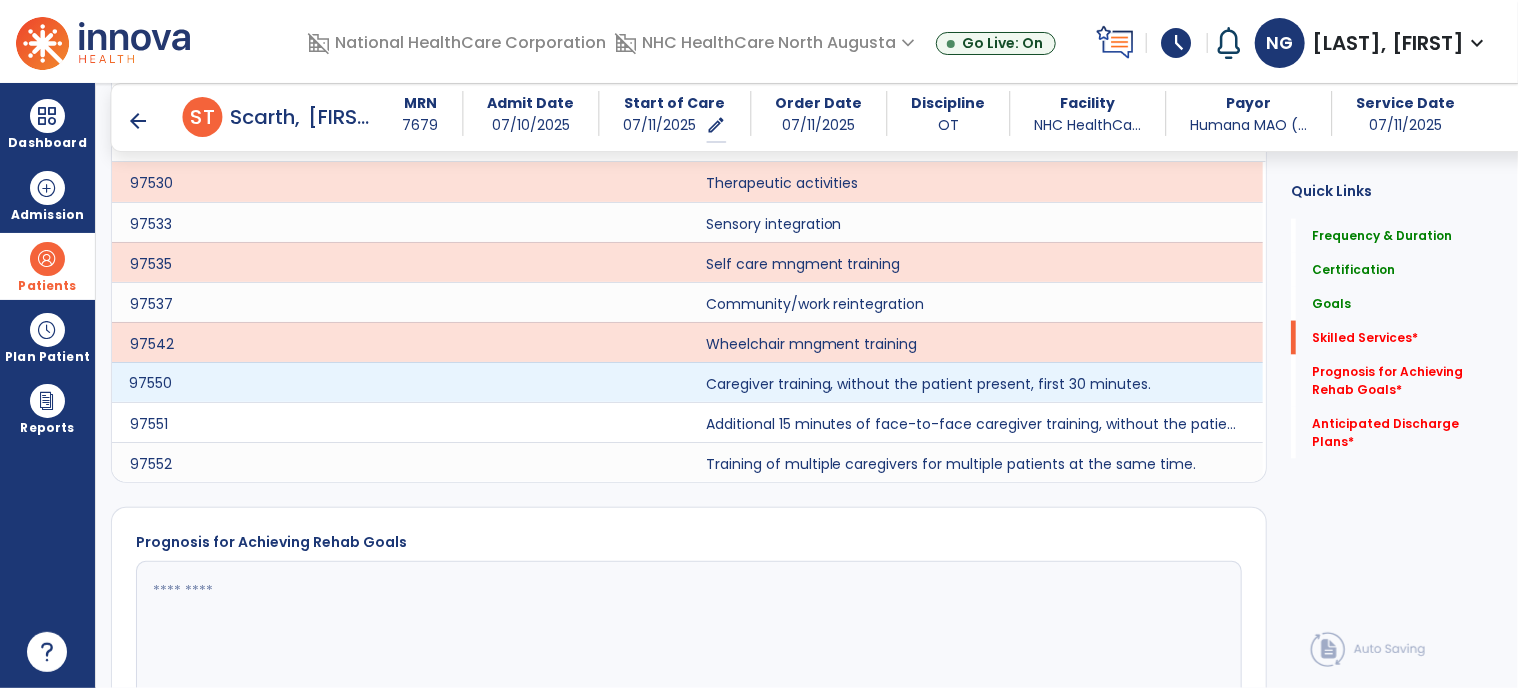 click on "97550" 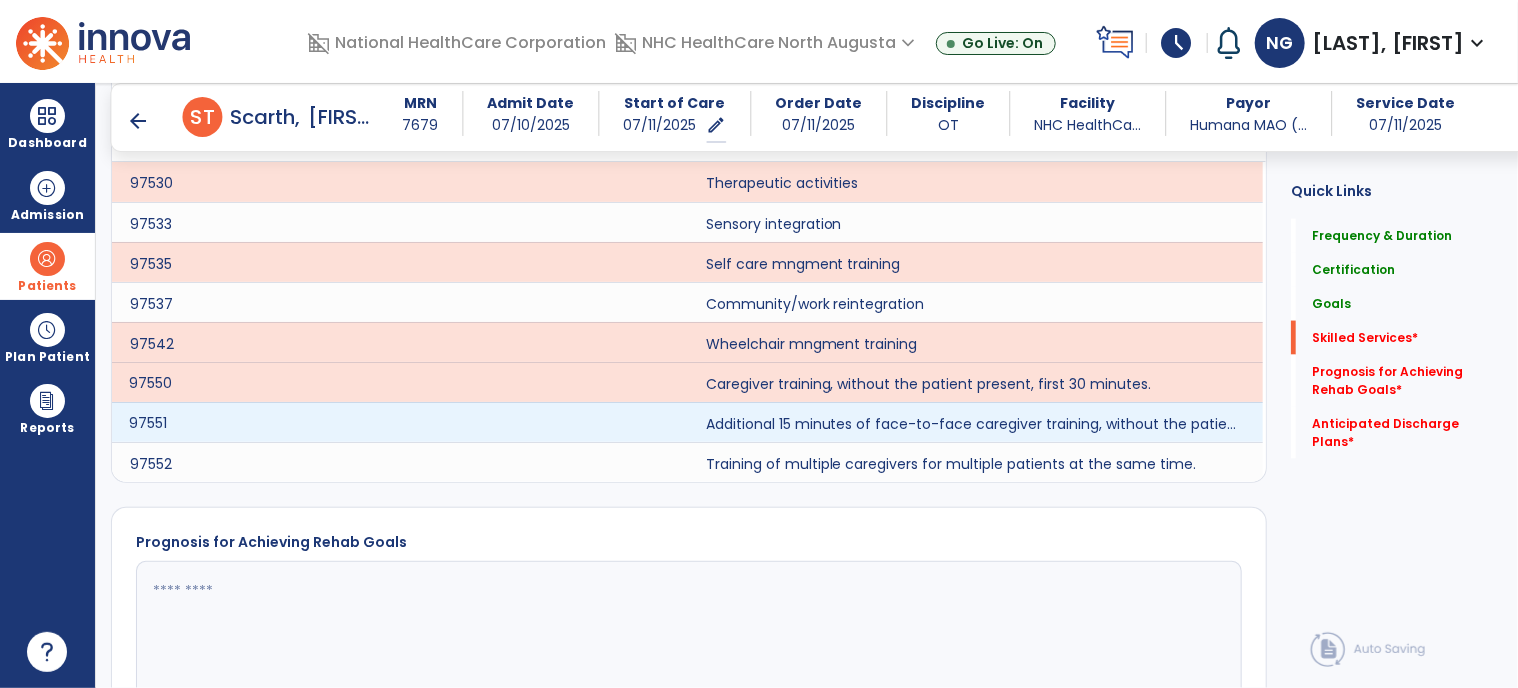 click on "97551" 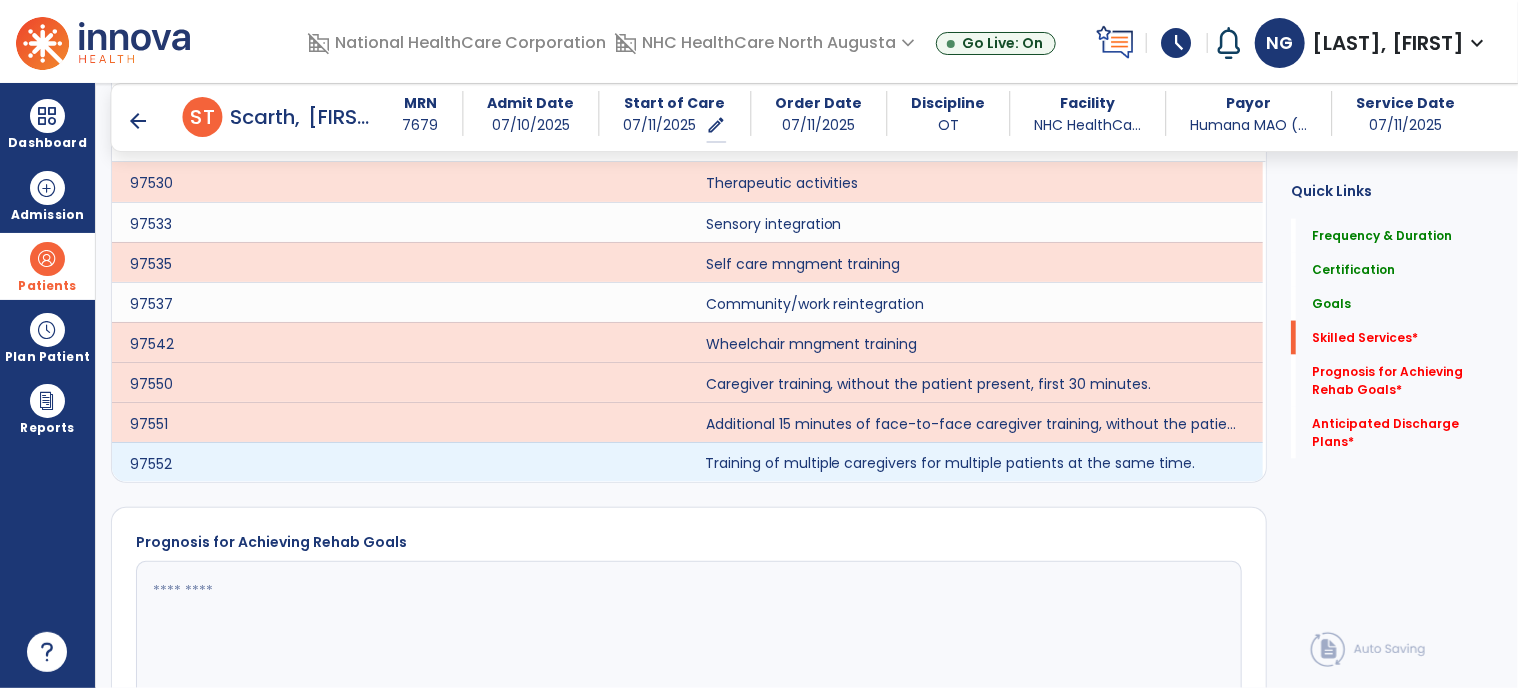 click on "Training of multiple caregivers for multiple patients at the same time." 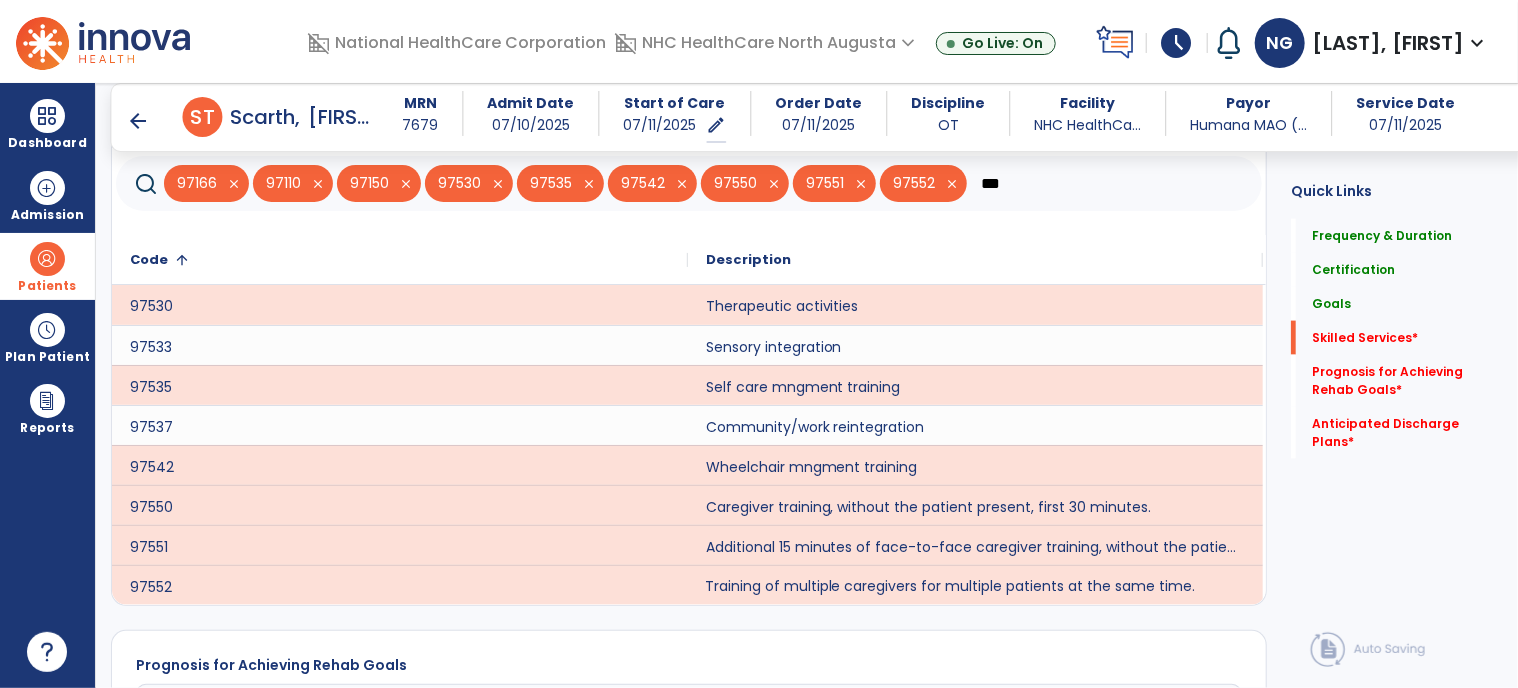 scroll, scrollTop: 1108, scrollLeft: 0, axis: vertical 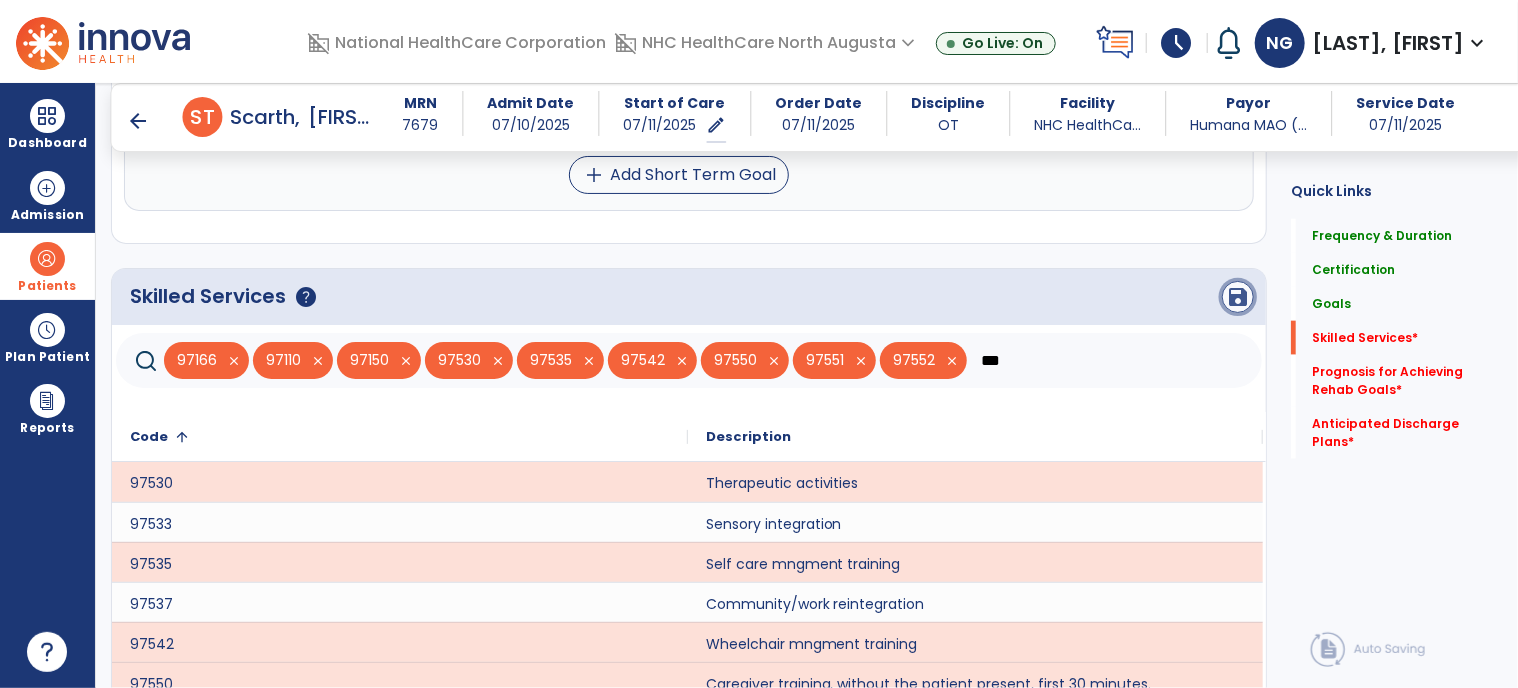 click on "save" 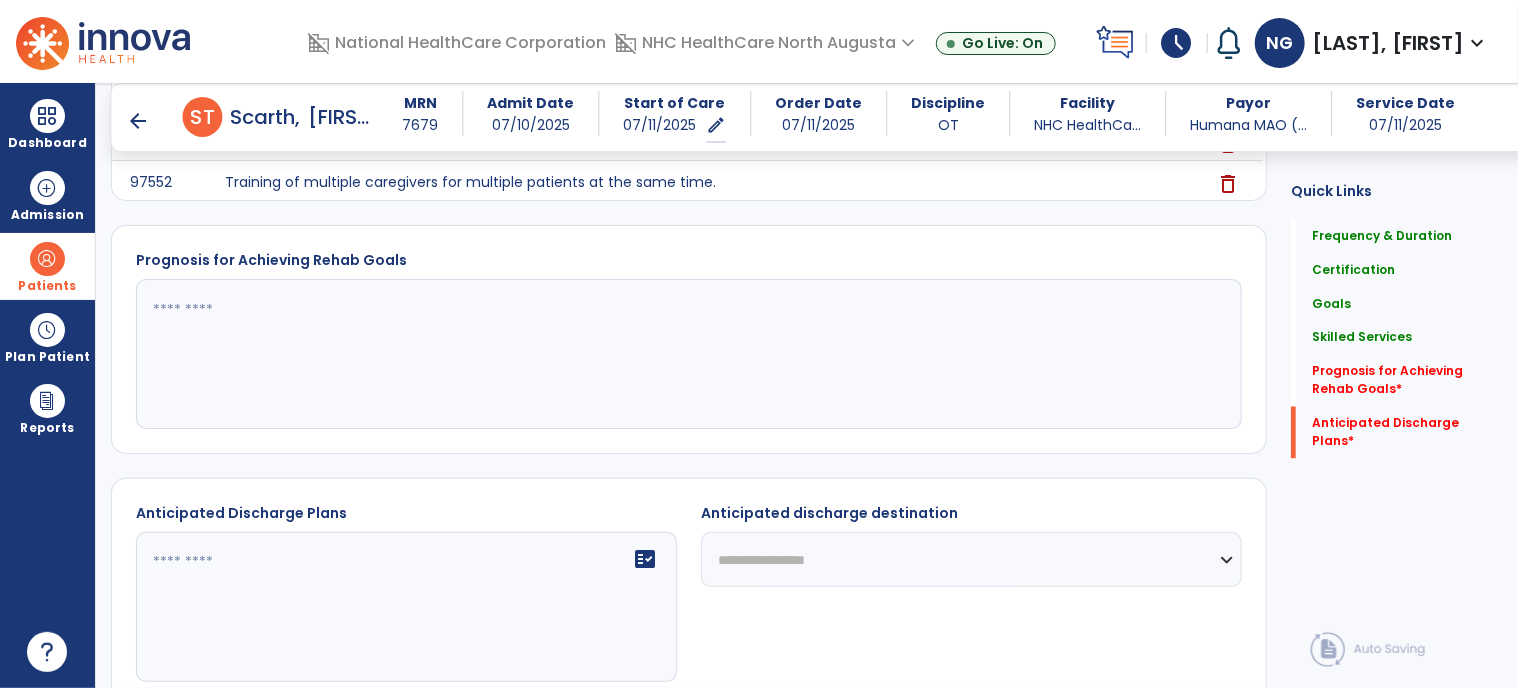scroll, scrollTop: 1698, scrollLeft: 0, axis: vertical 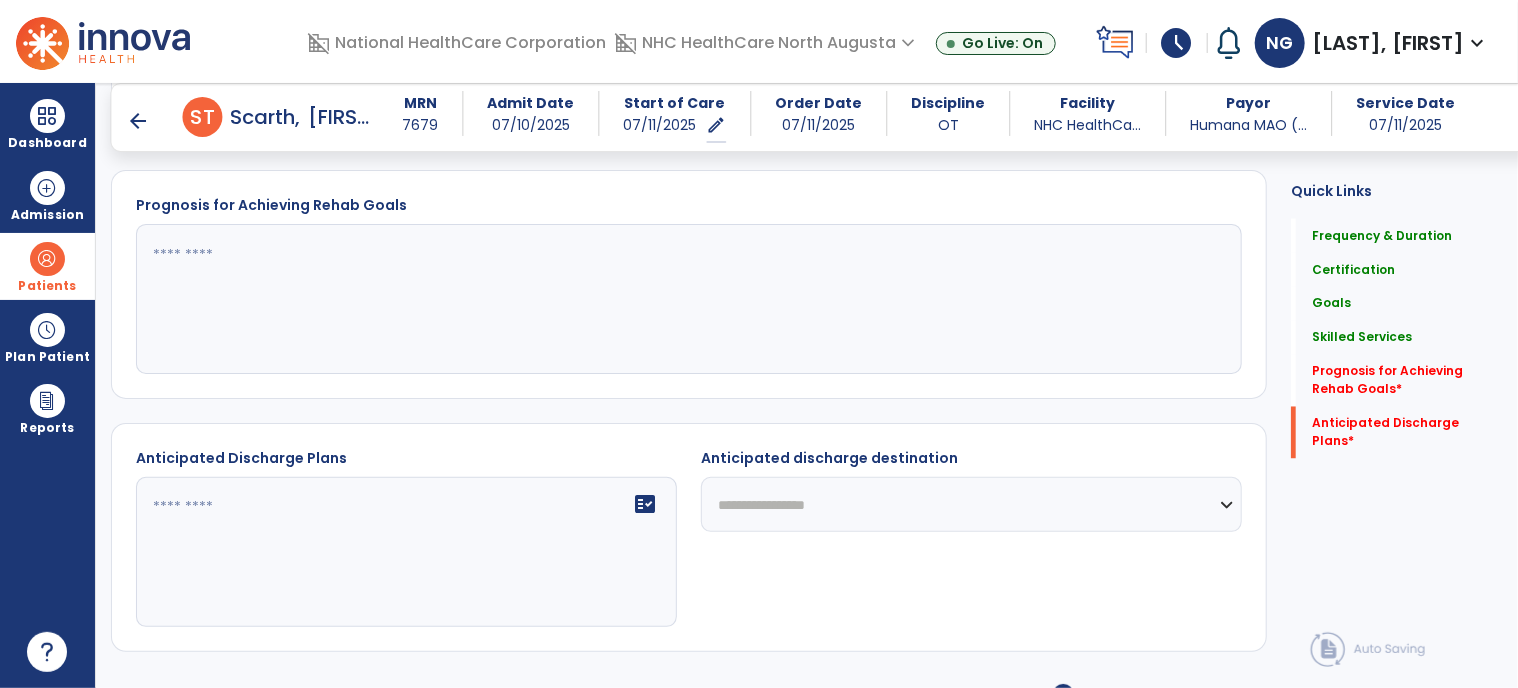 click 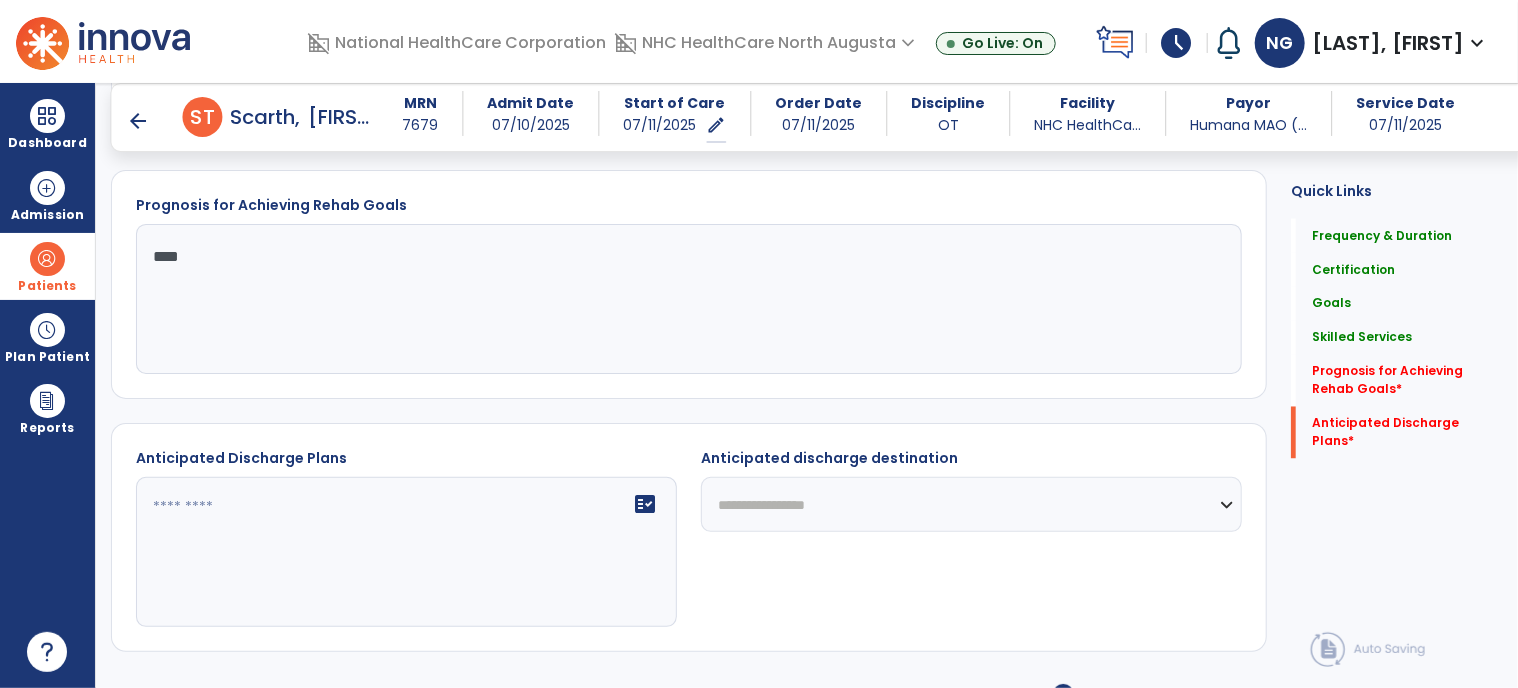 type on "****" 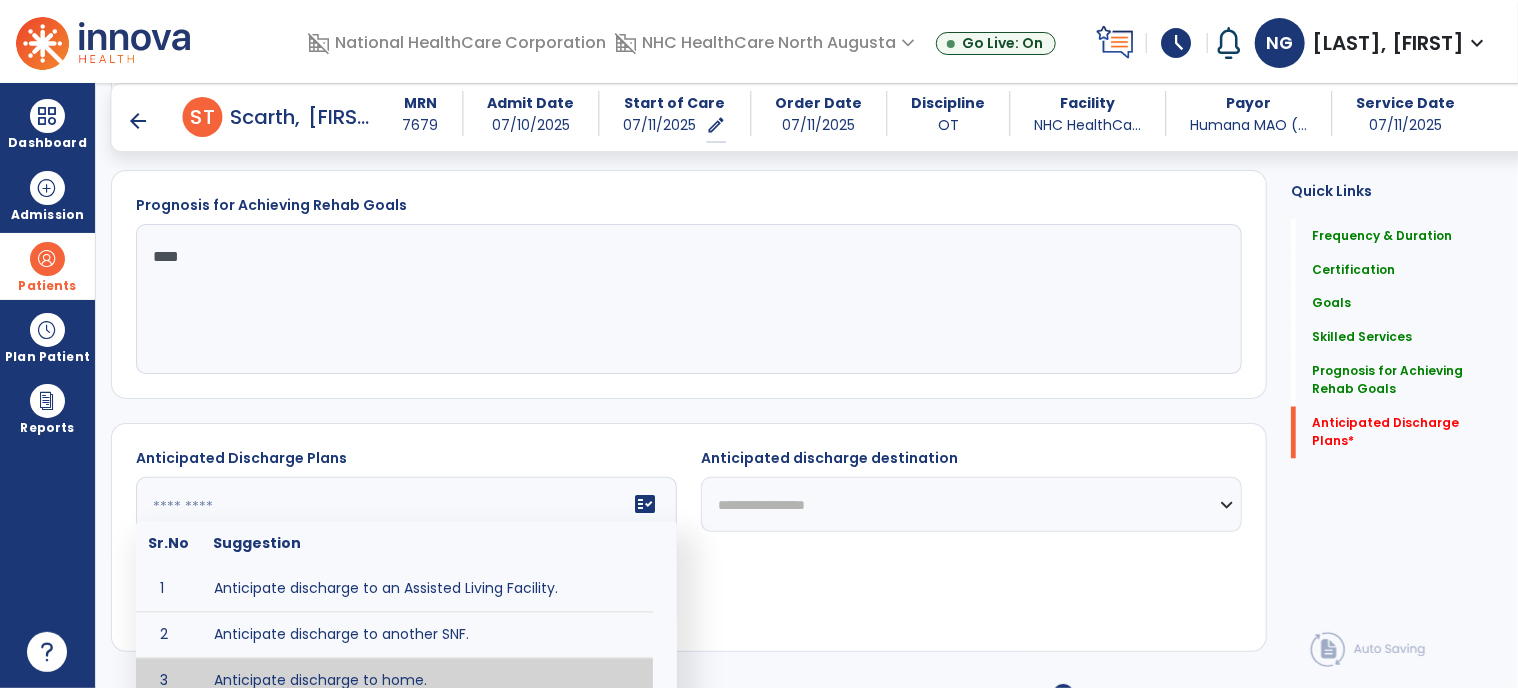 type on "**********" 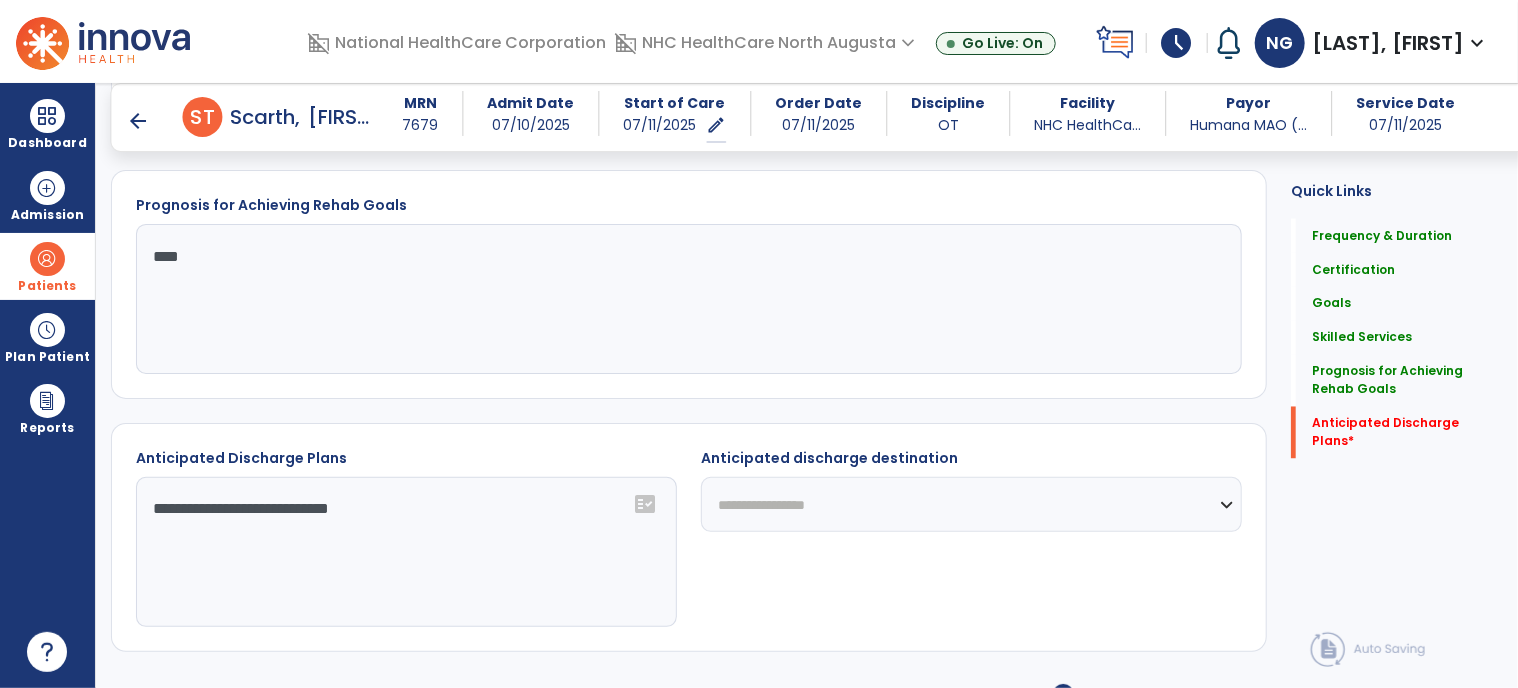 click on "**********" 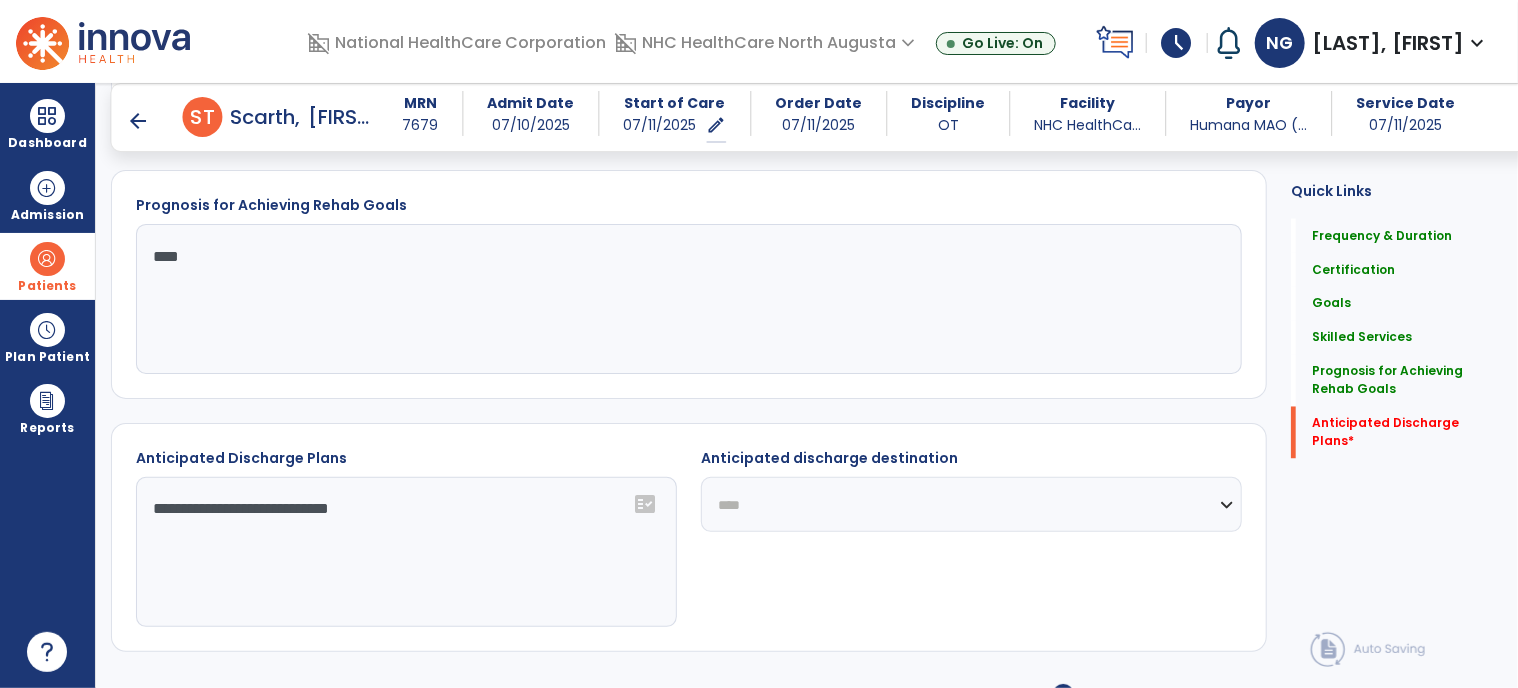 click on "**********" 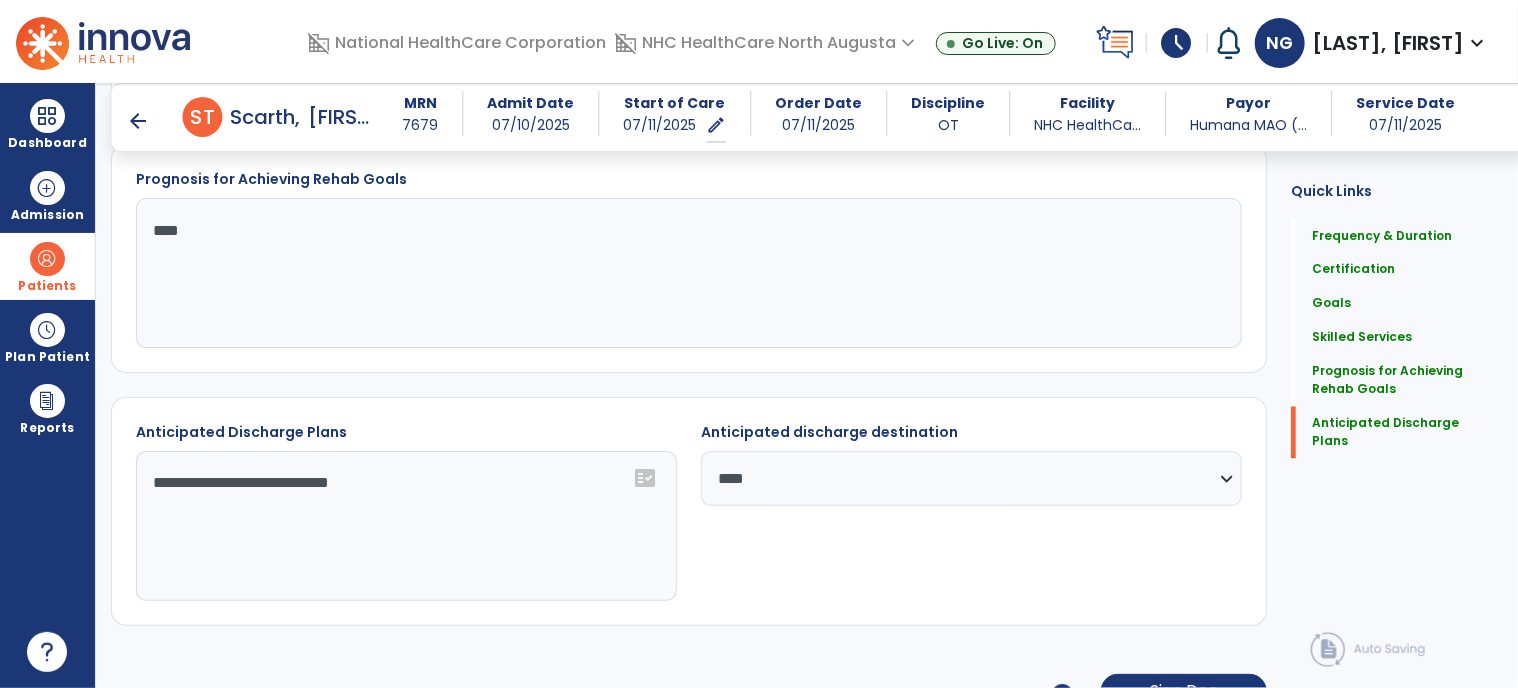scroll, scrollTop: 1737, scrollLeft: 0, axis: vertical 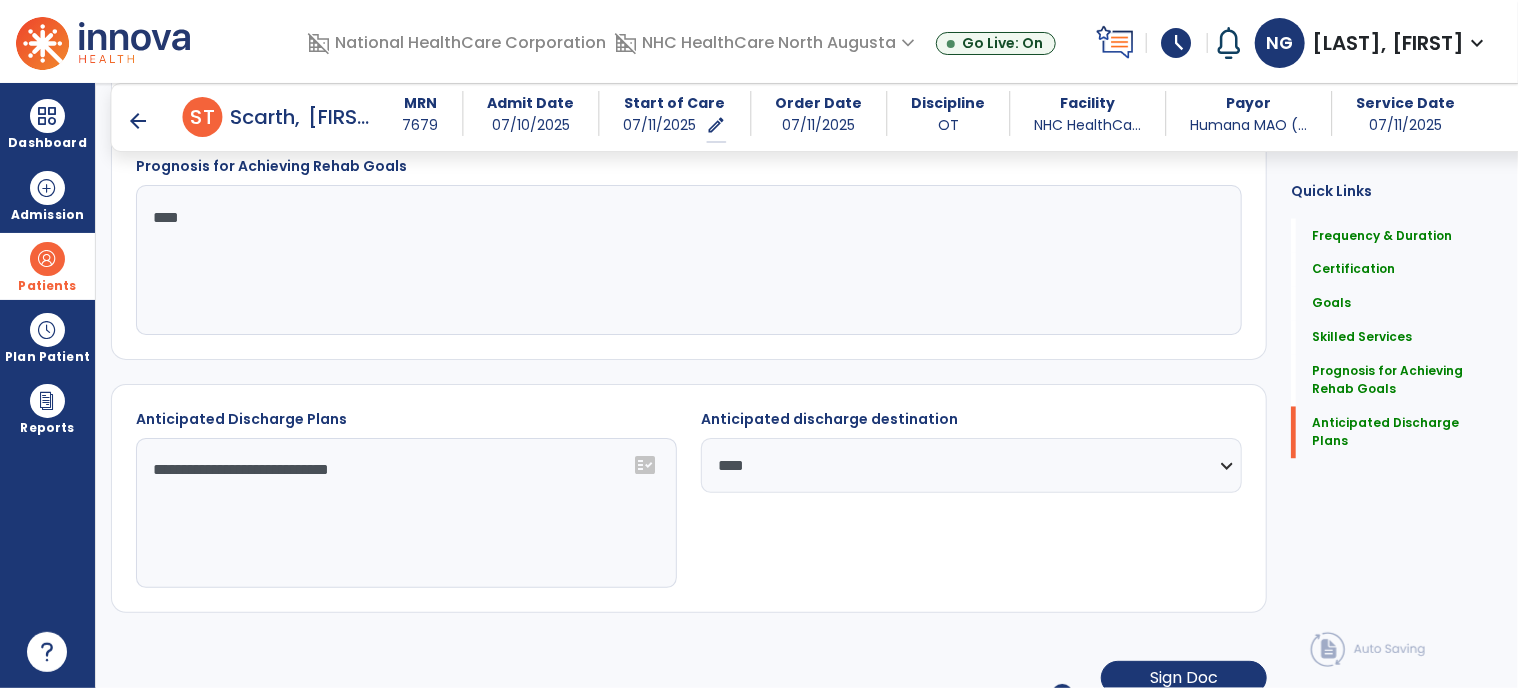 click on "Sign Doc" 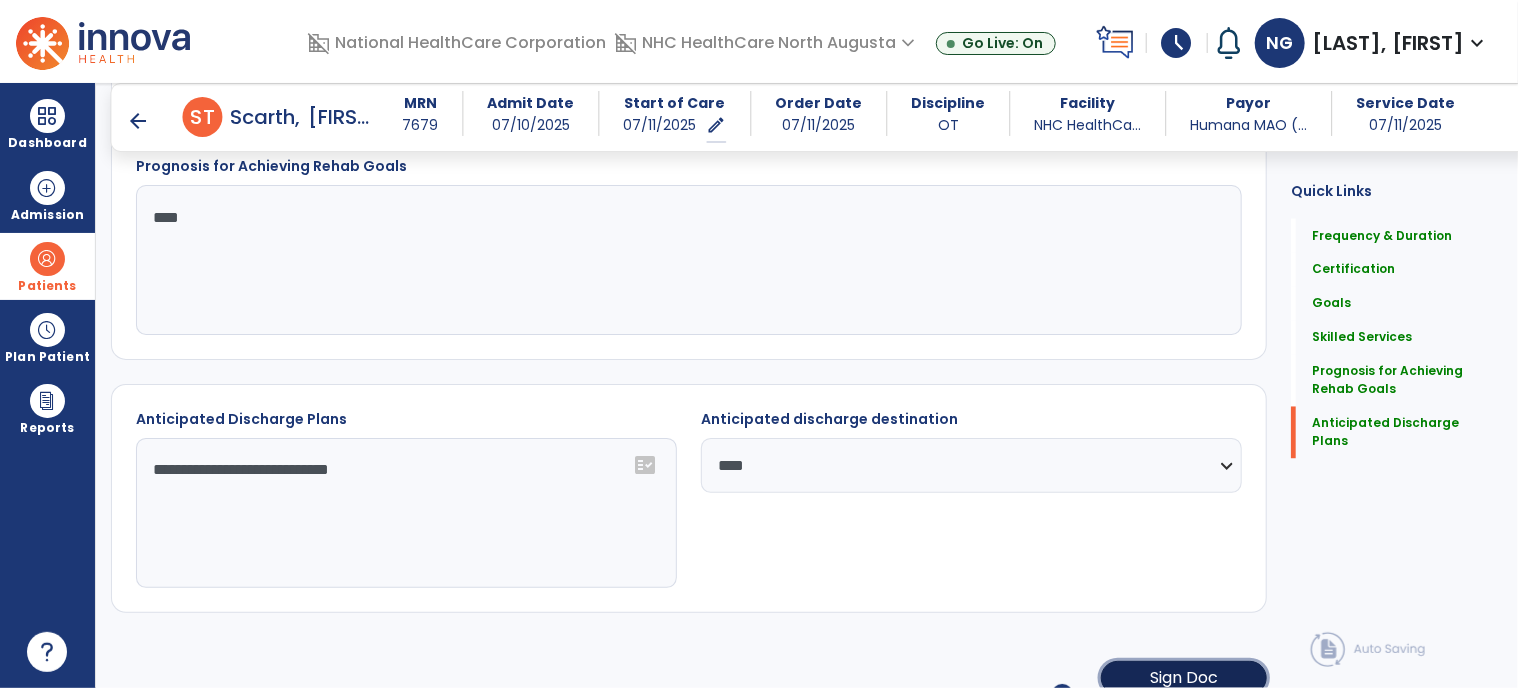 click on "Sign Doc" 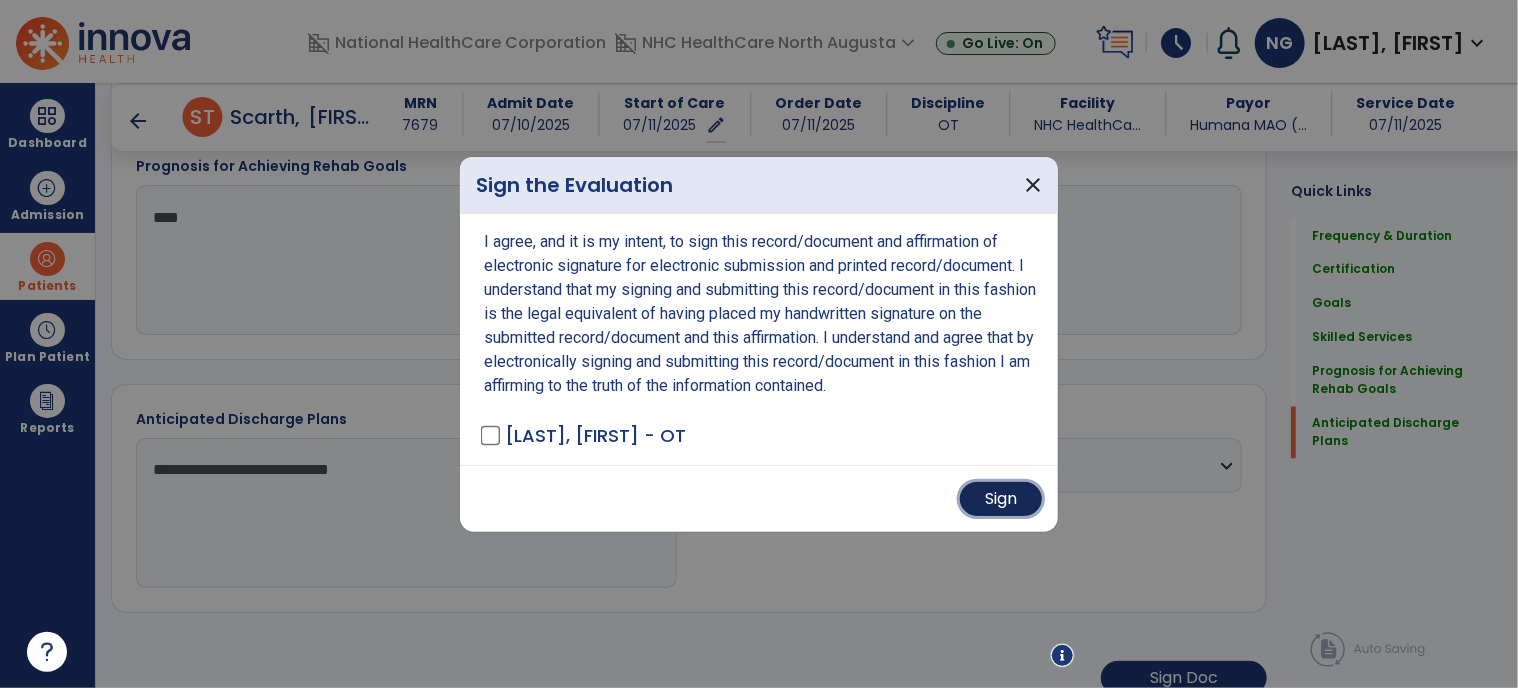 click on "Sign" at bounding box center [1001, 499] 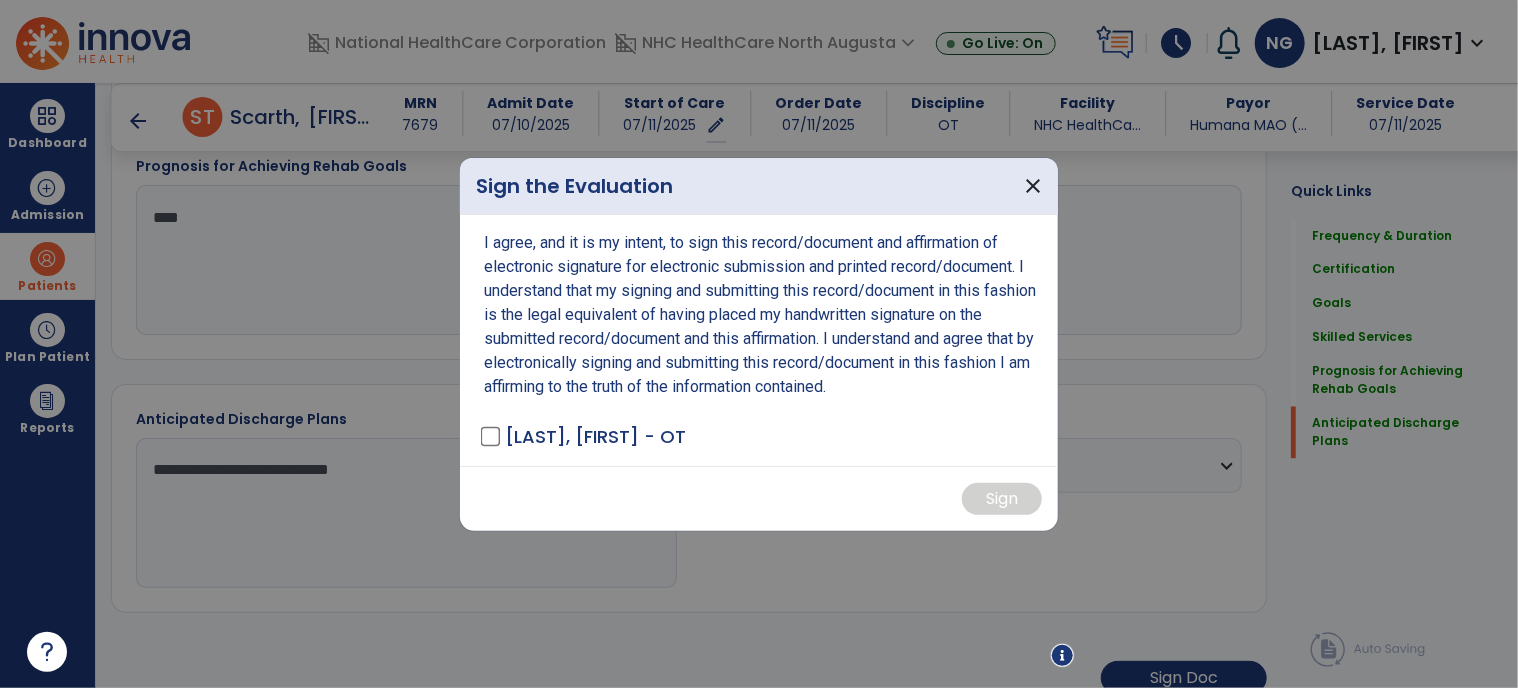 scroll, scrollTop: 1736, scrollLeft: 0, axis: vertical 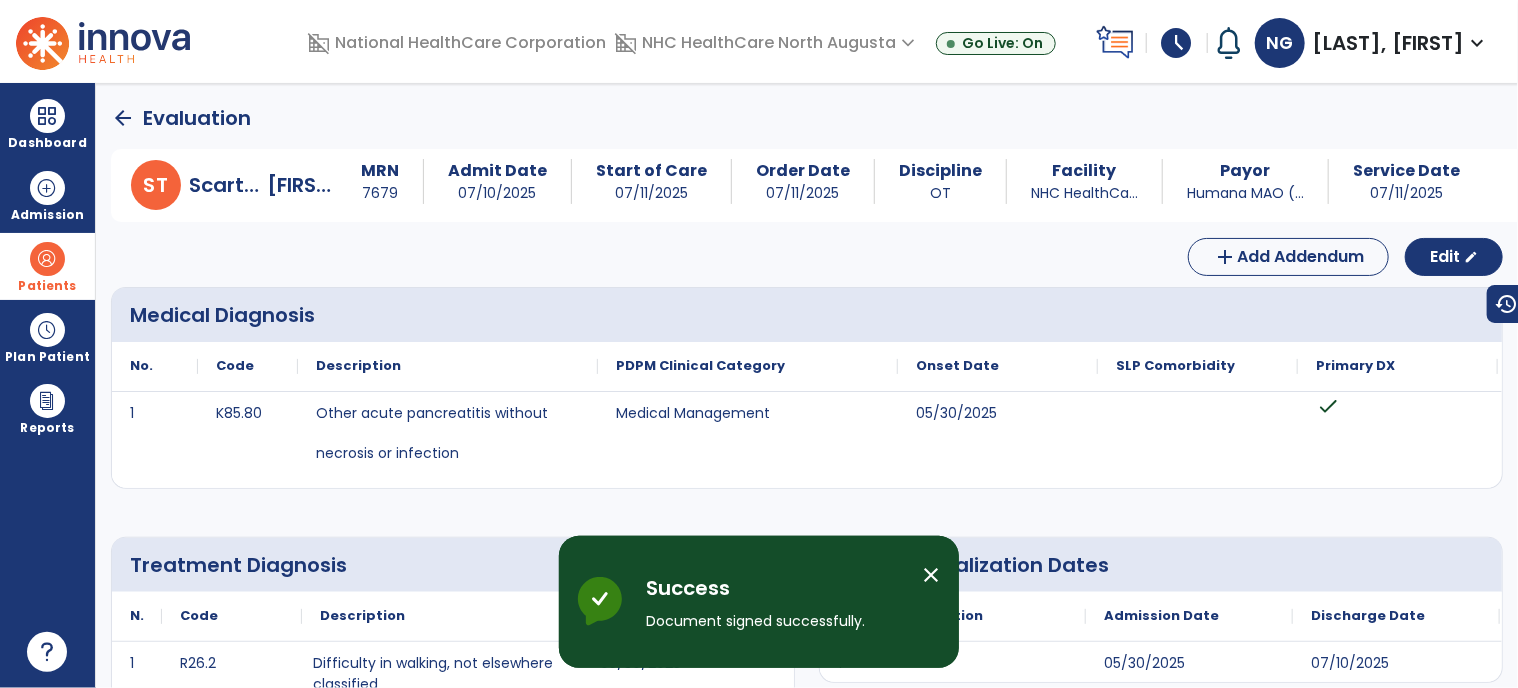 click on "arrow_back" 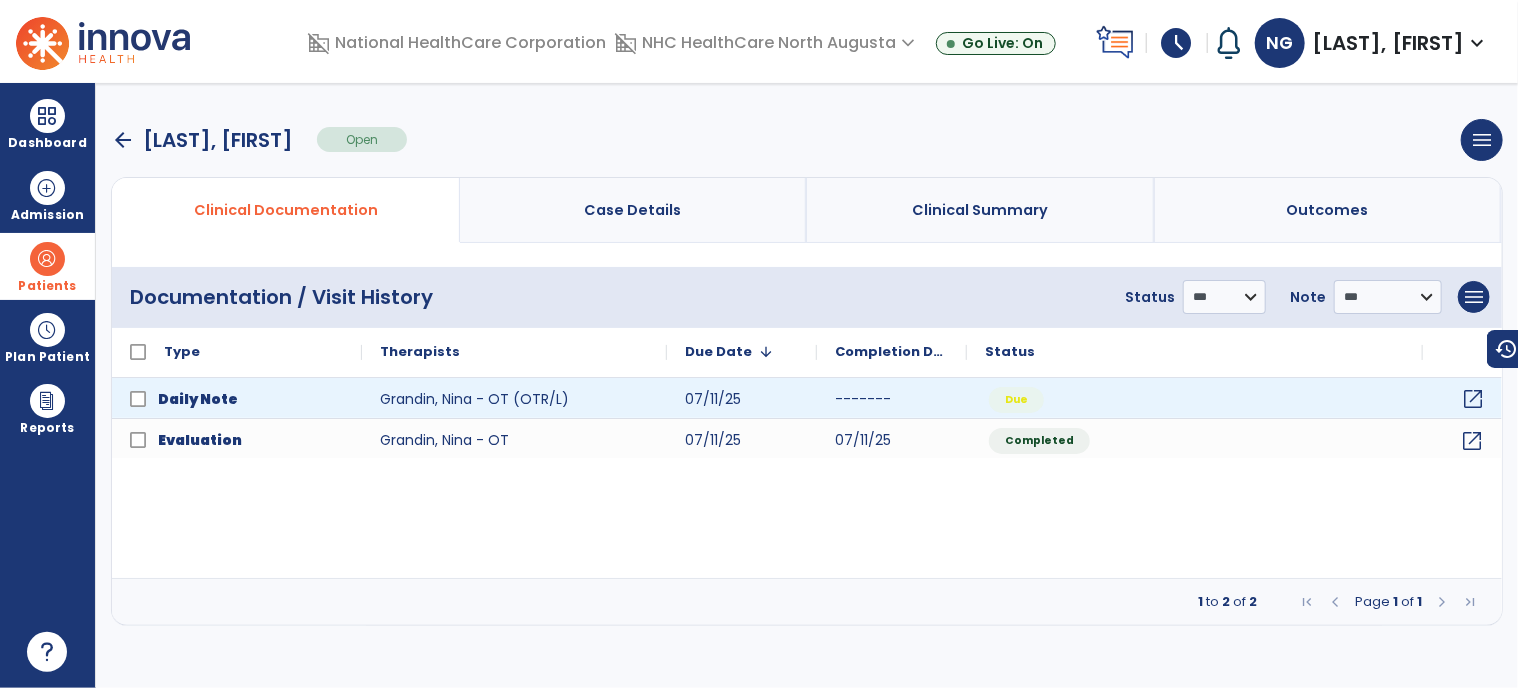 click on "open_in_new" 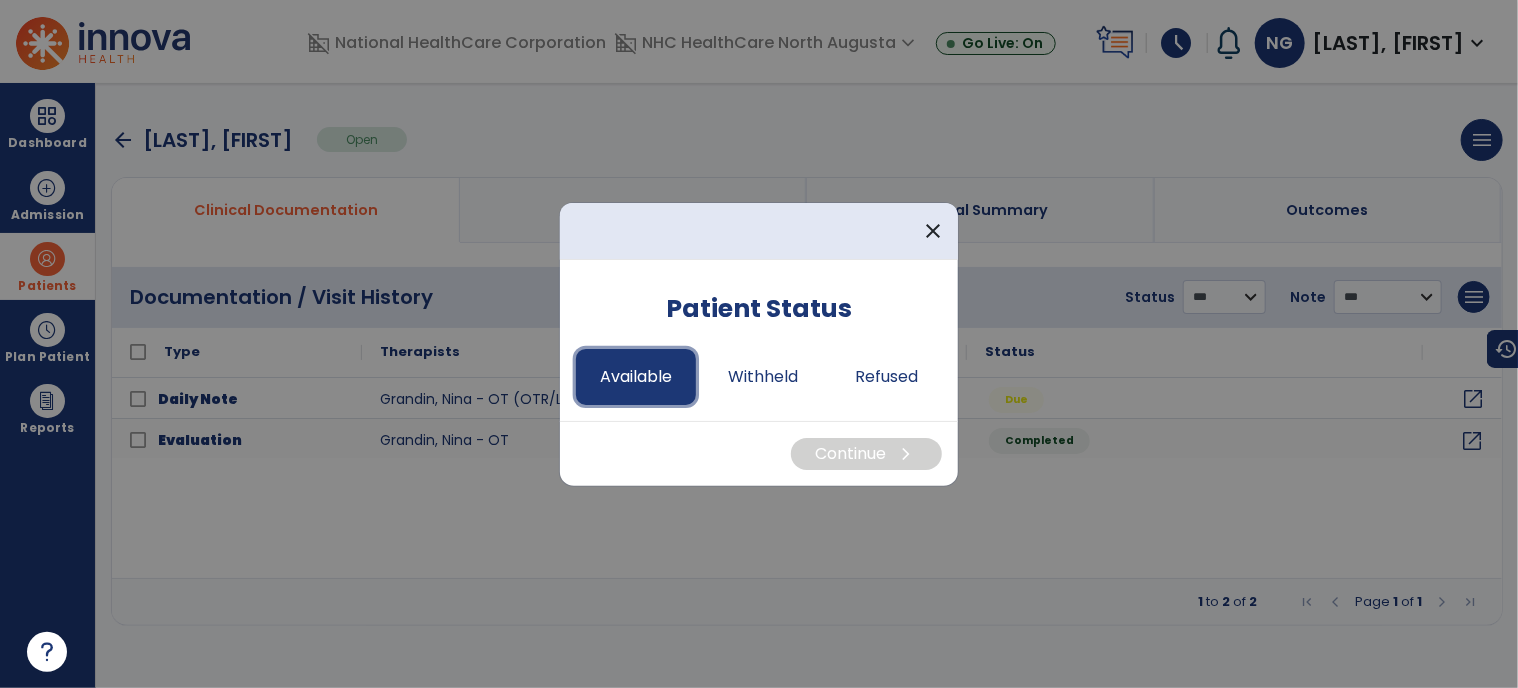 click on "Available" at bounding box center [636, 377] 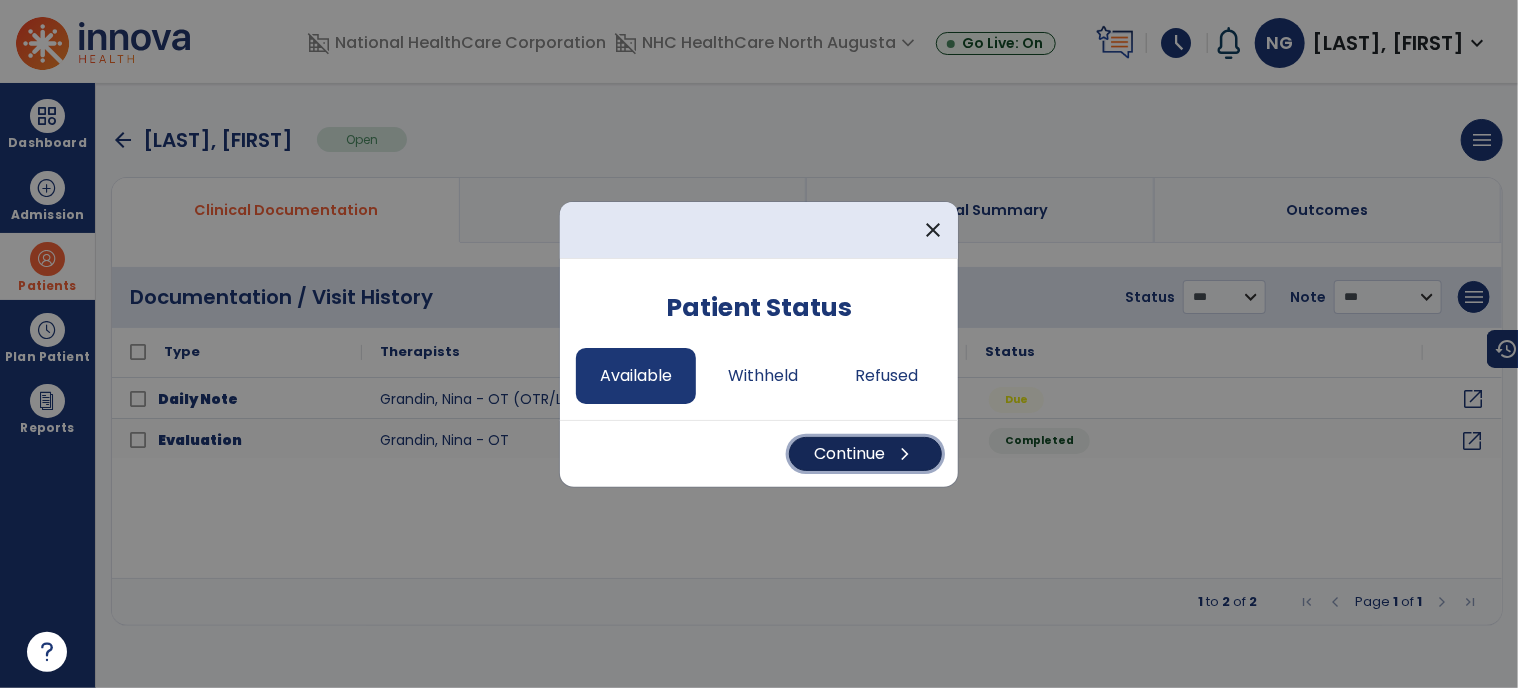 click on "Continue   chevron_right" at bounding box center (865, 454) 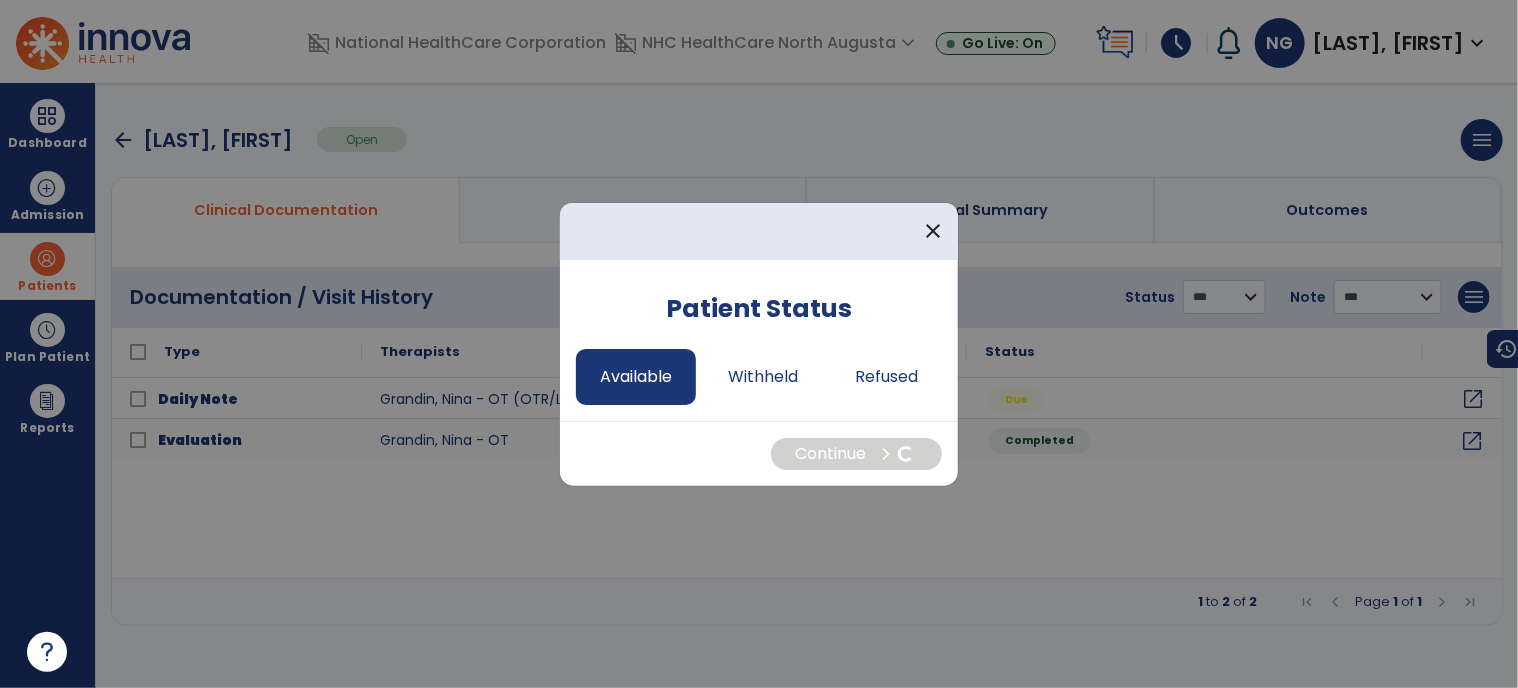 select on "*" 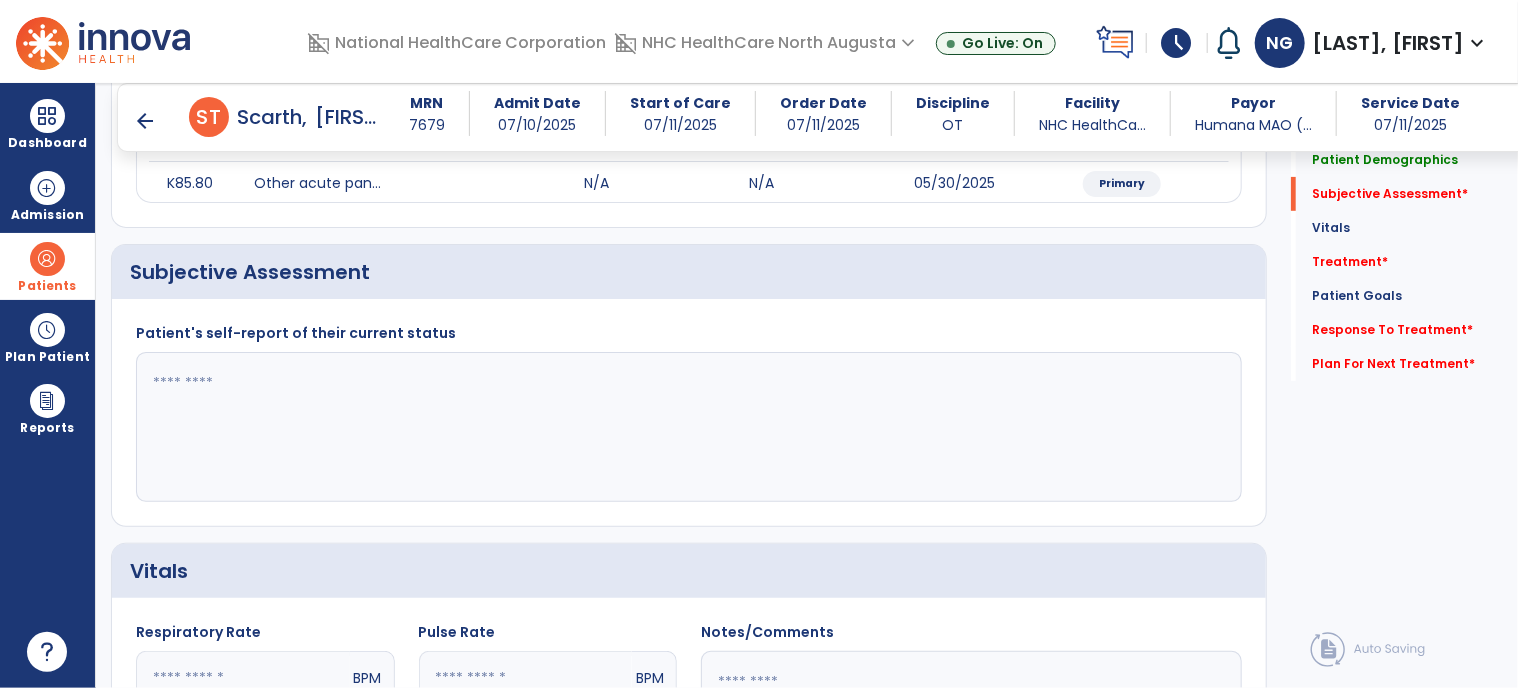 scroll, scrollTop: 300, scrollLeft: 0, axis: vertical 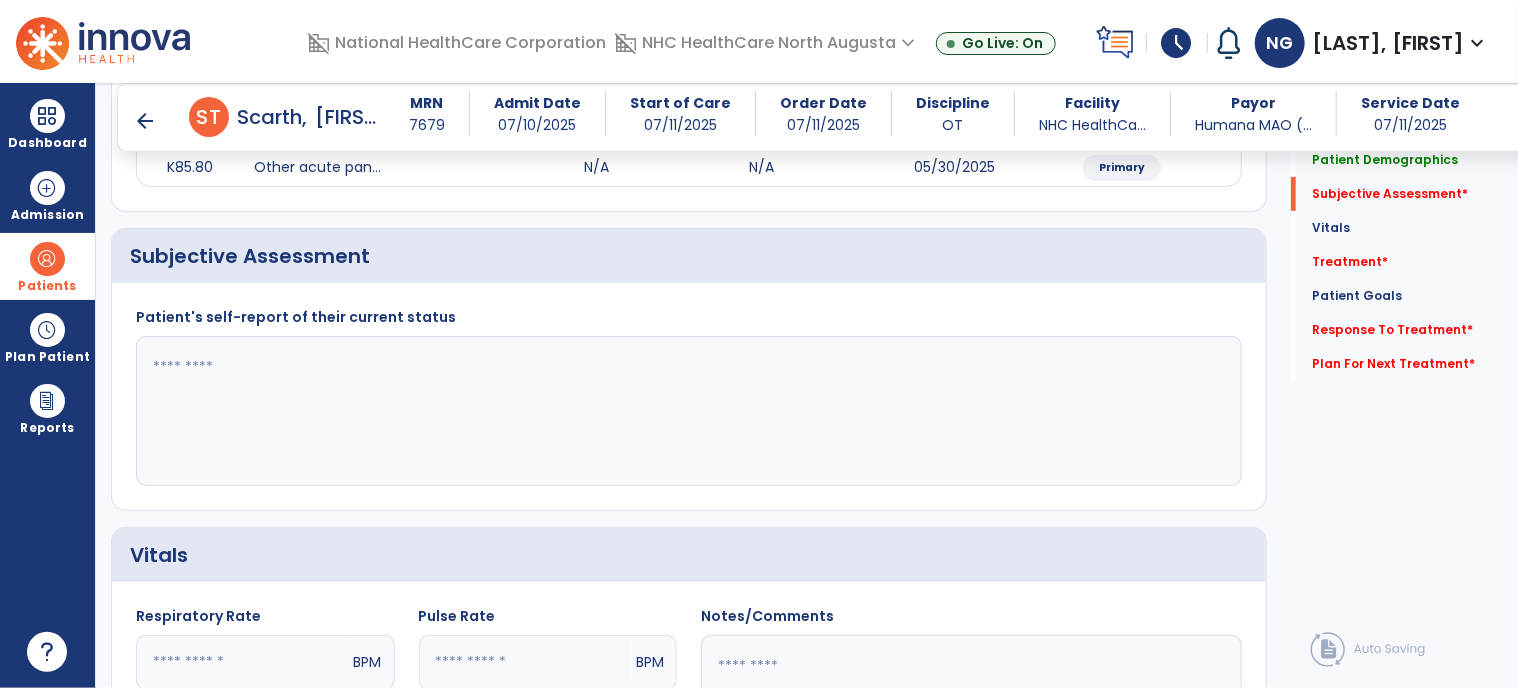 click 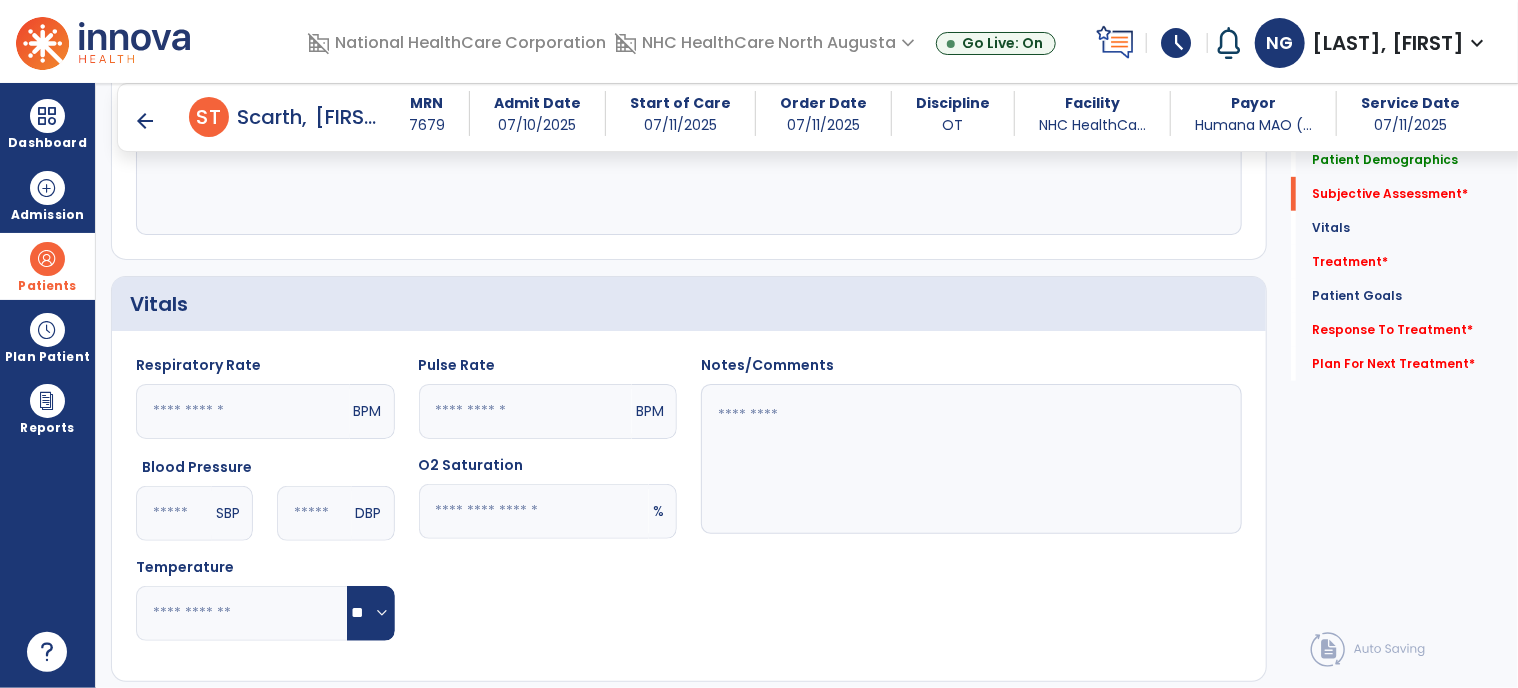 scroll, scrollTop: 800, scrollLeft: 0, axis: vertical 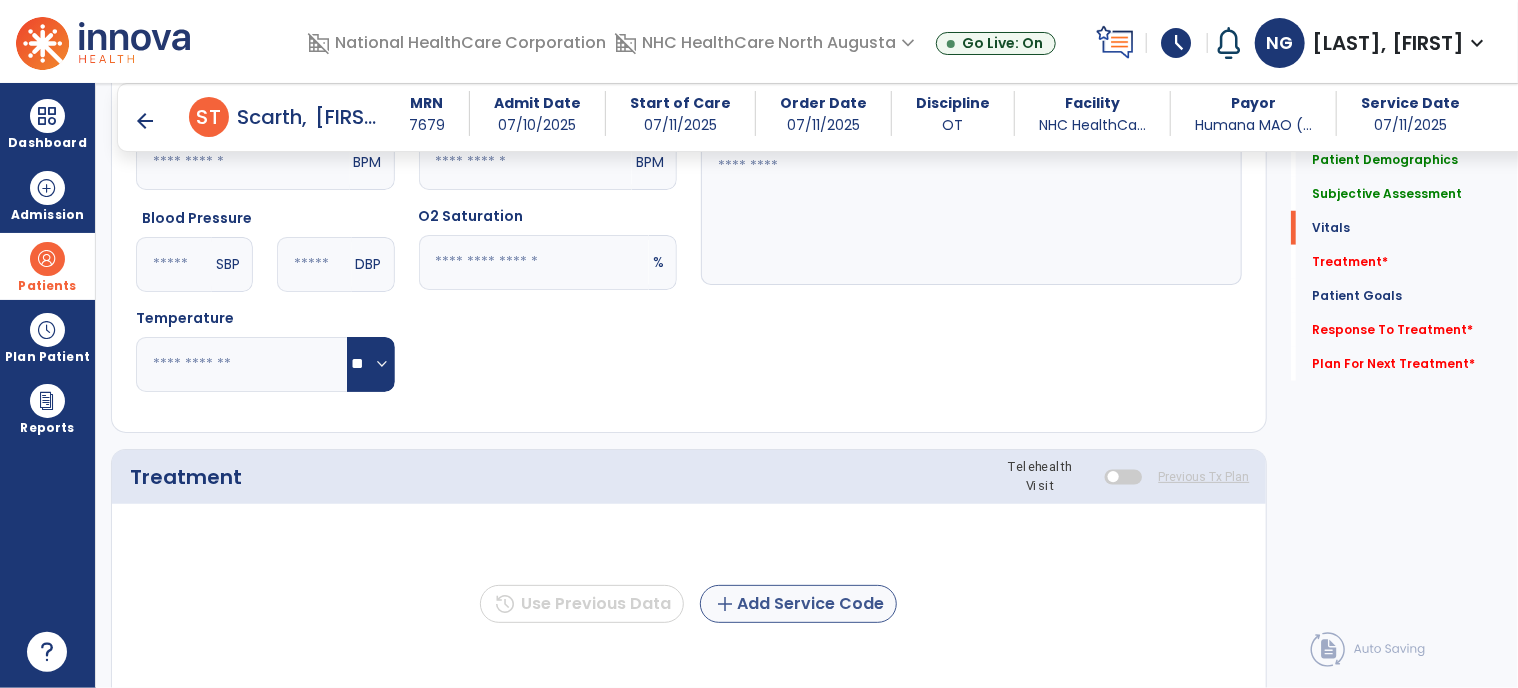 type on "**********" 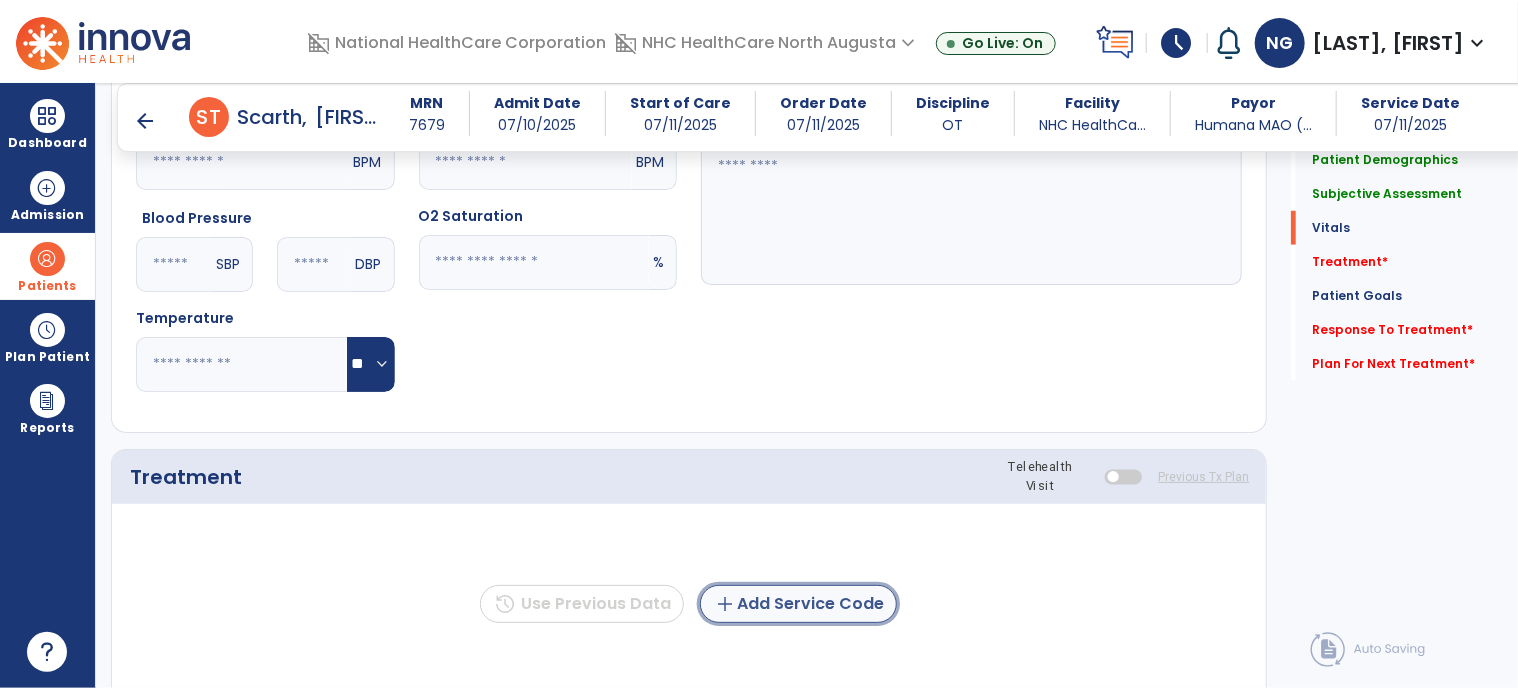 click on "add" 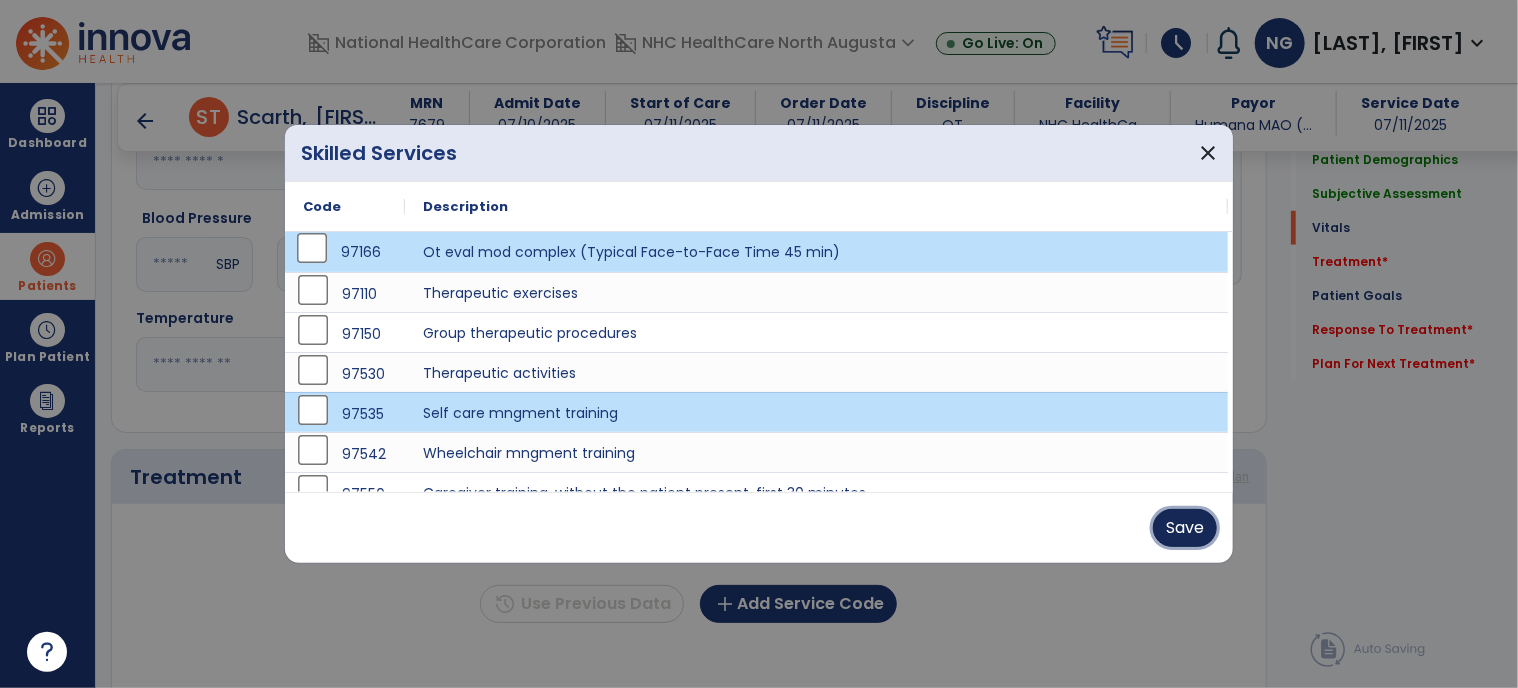 click on "Save" at bounding box center (1185, 528) 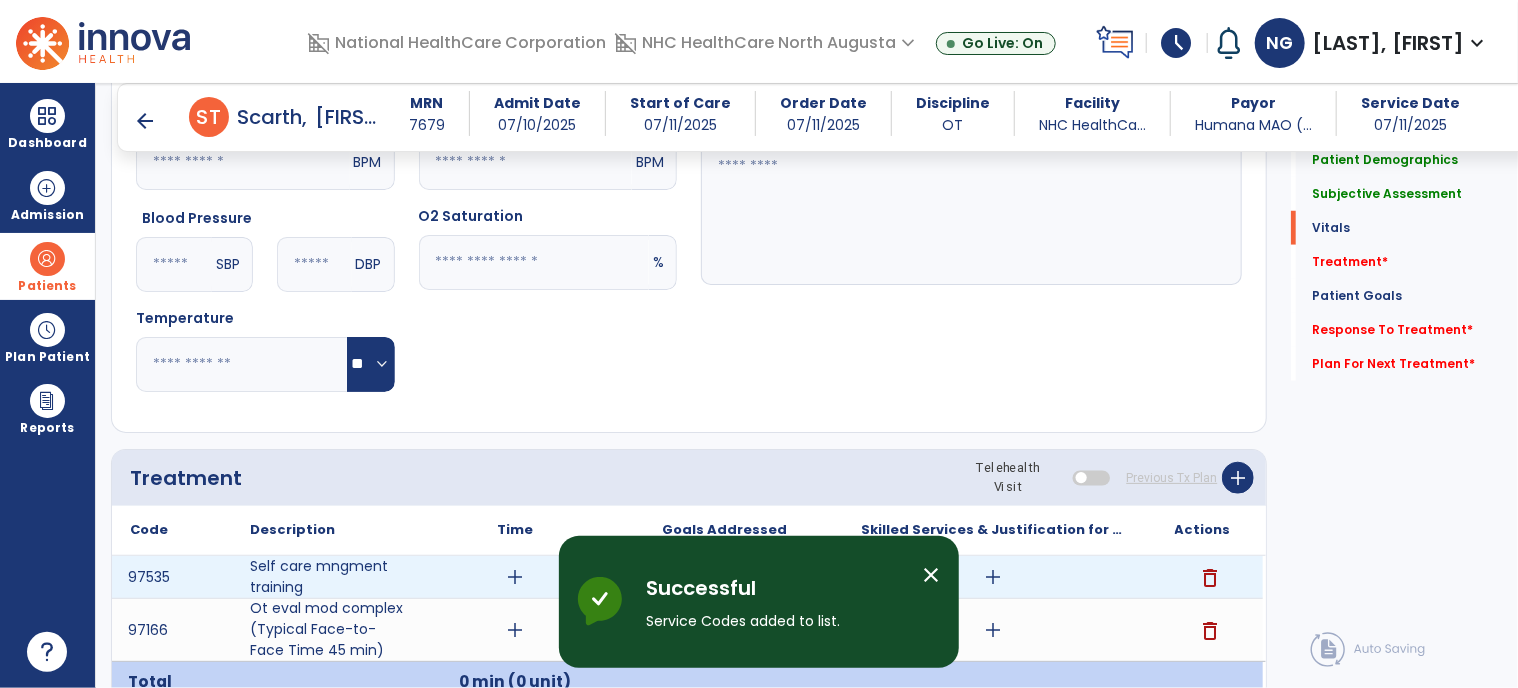 click on "add" at bounding box center (515, 577) 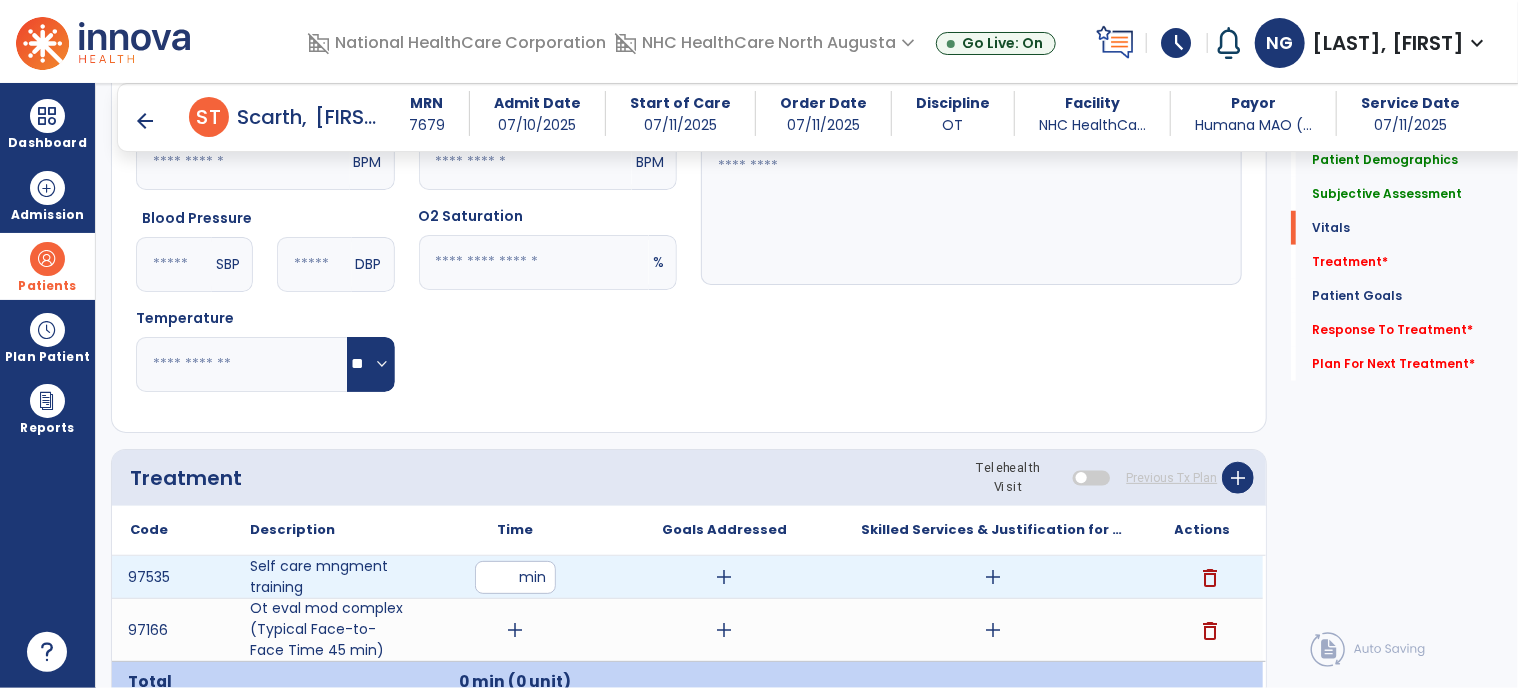 type on "**" 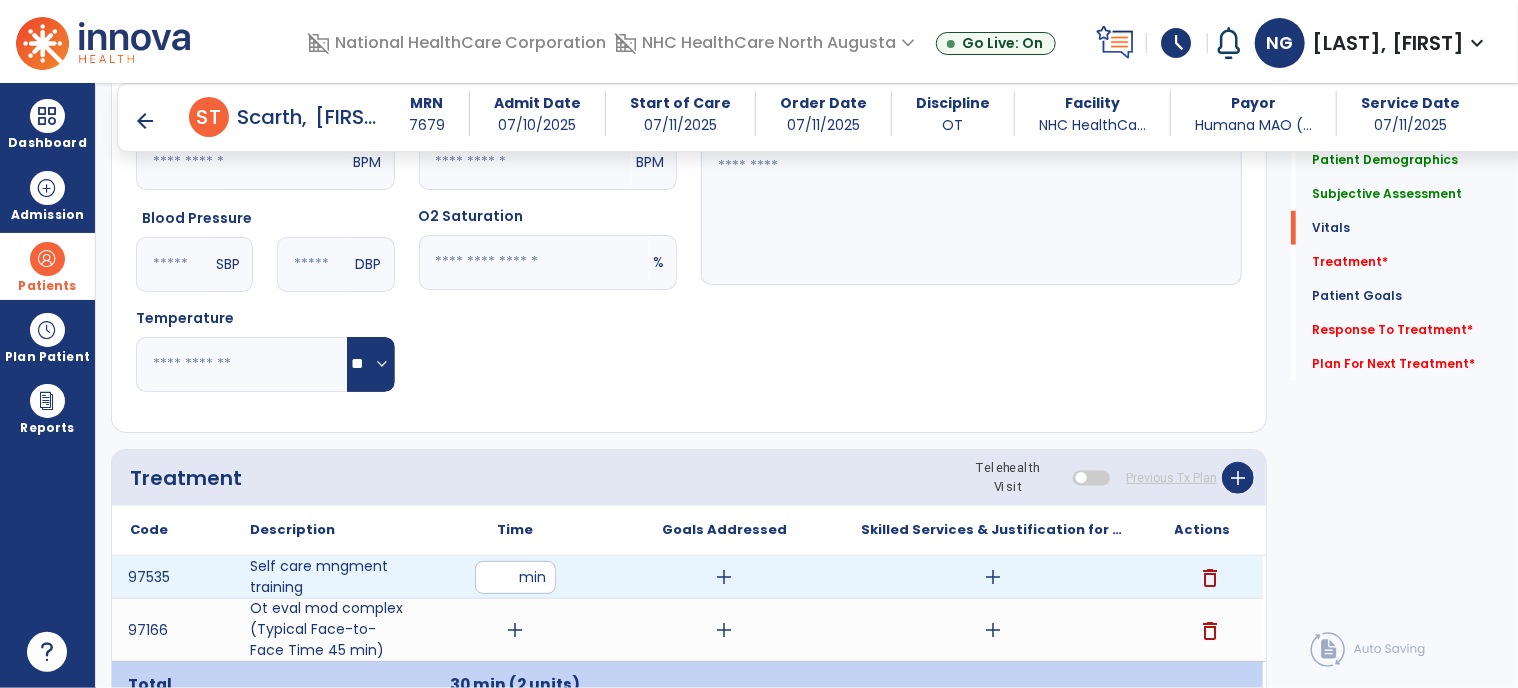 click on "add" at bounding box center (724, 577) 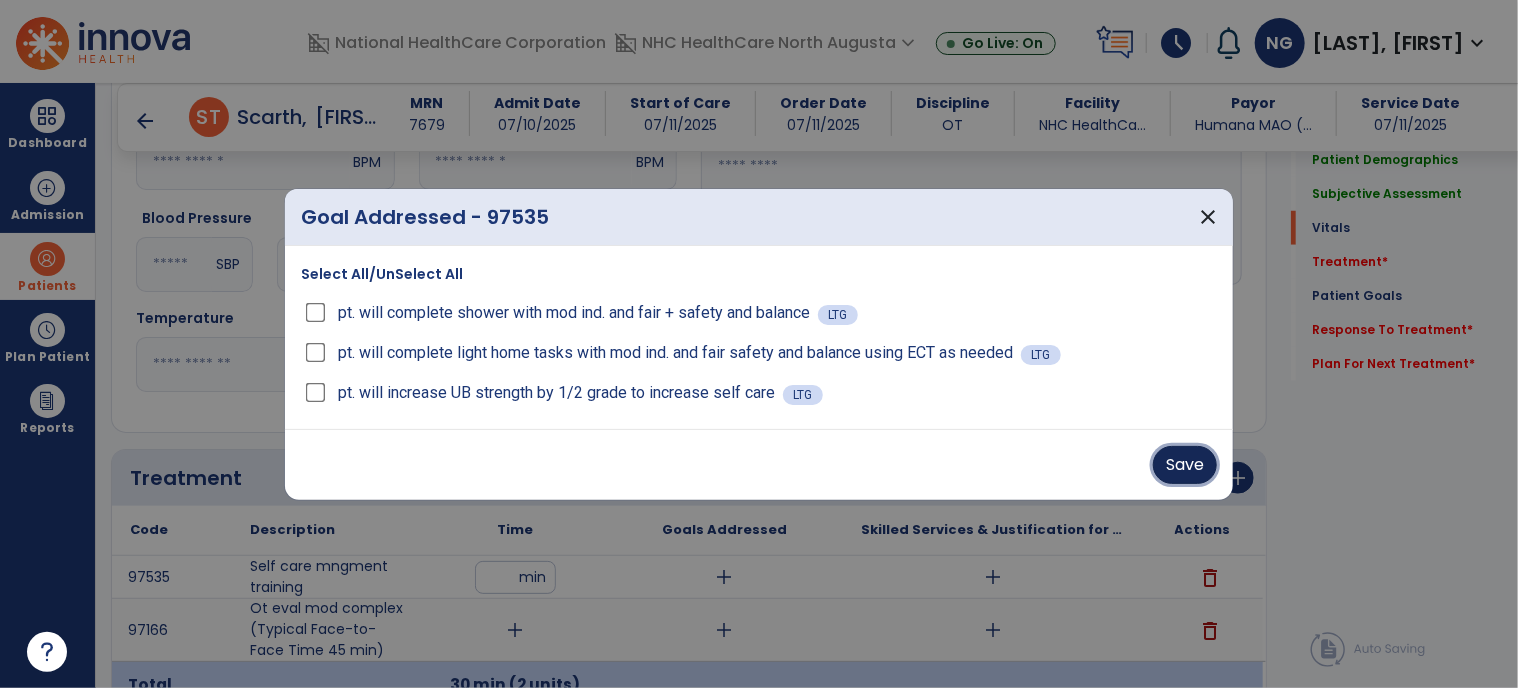 click on "Save" at bounding box center (1185, 465) 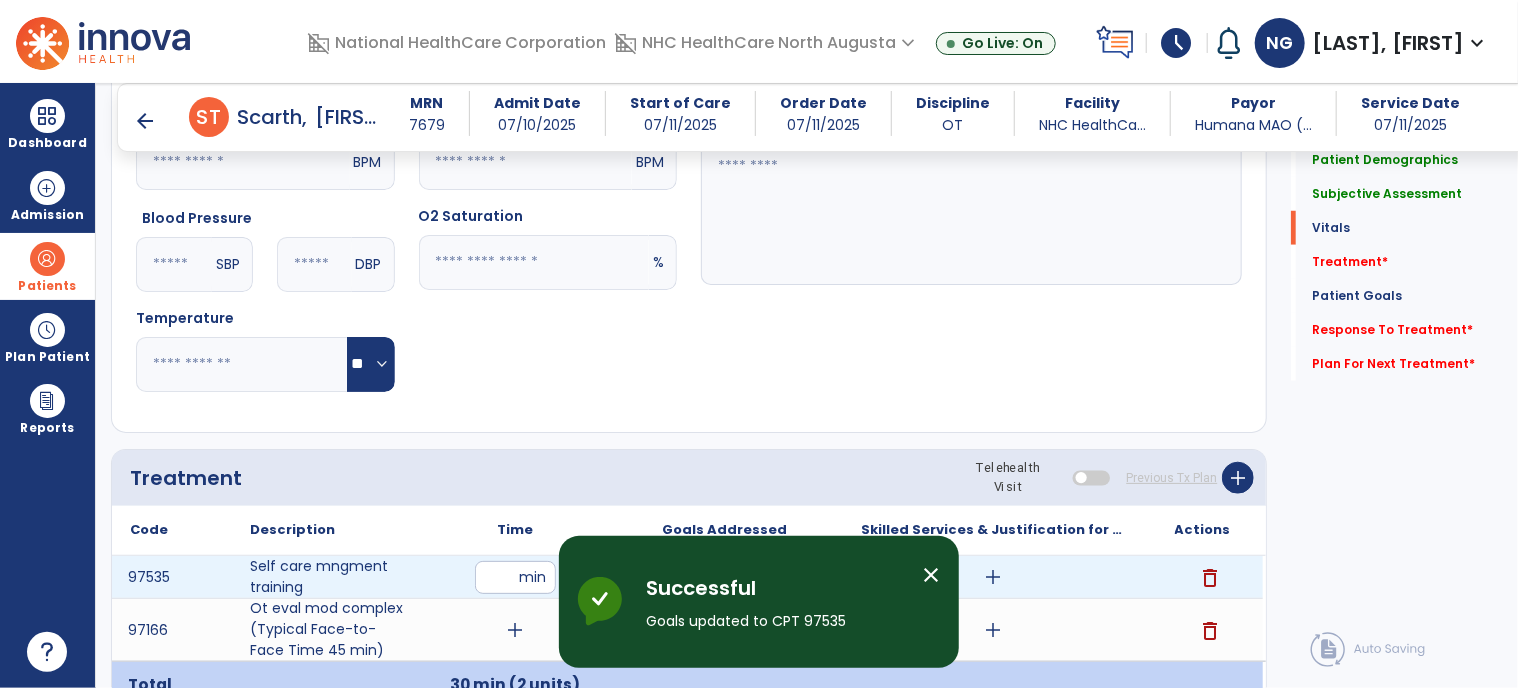 click on "add" at bounding box center (993, 577) 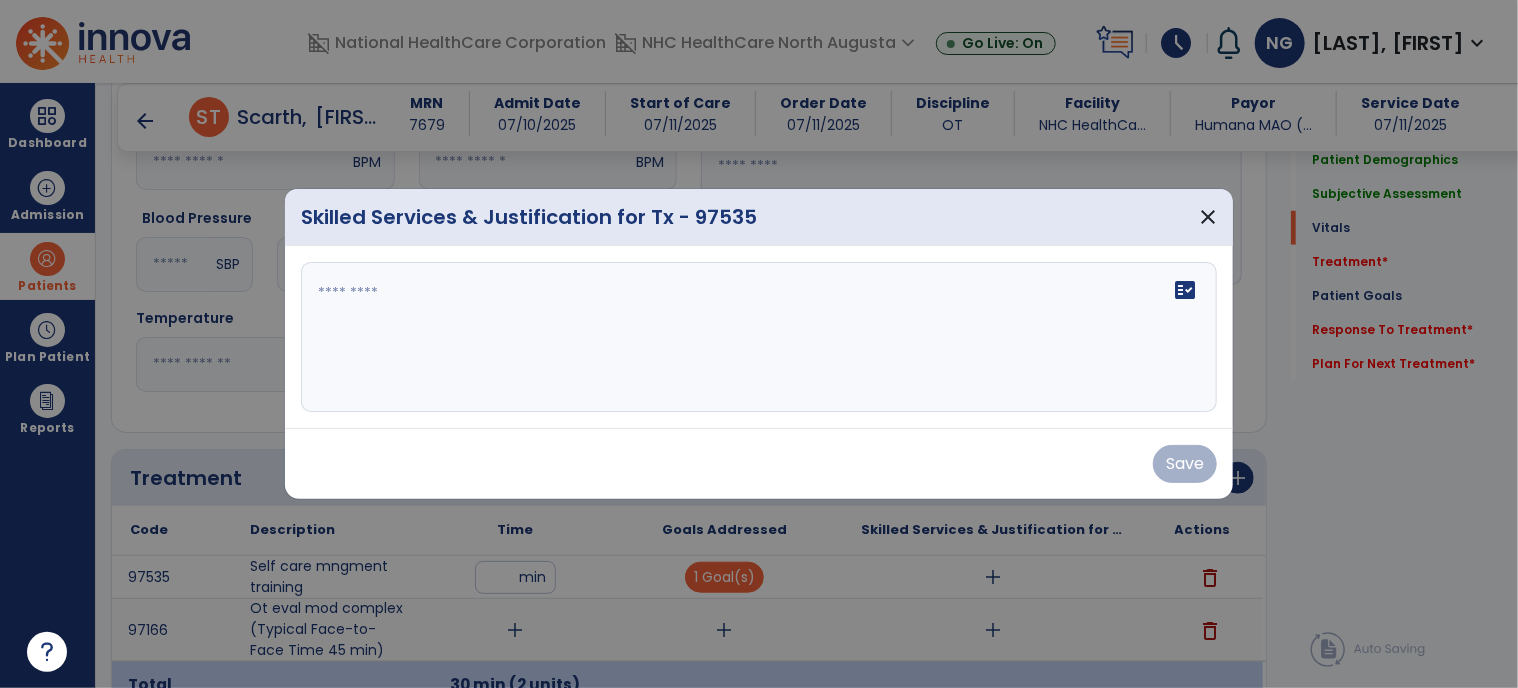 click on "fact_check" at bounding box center (759, 337) 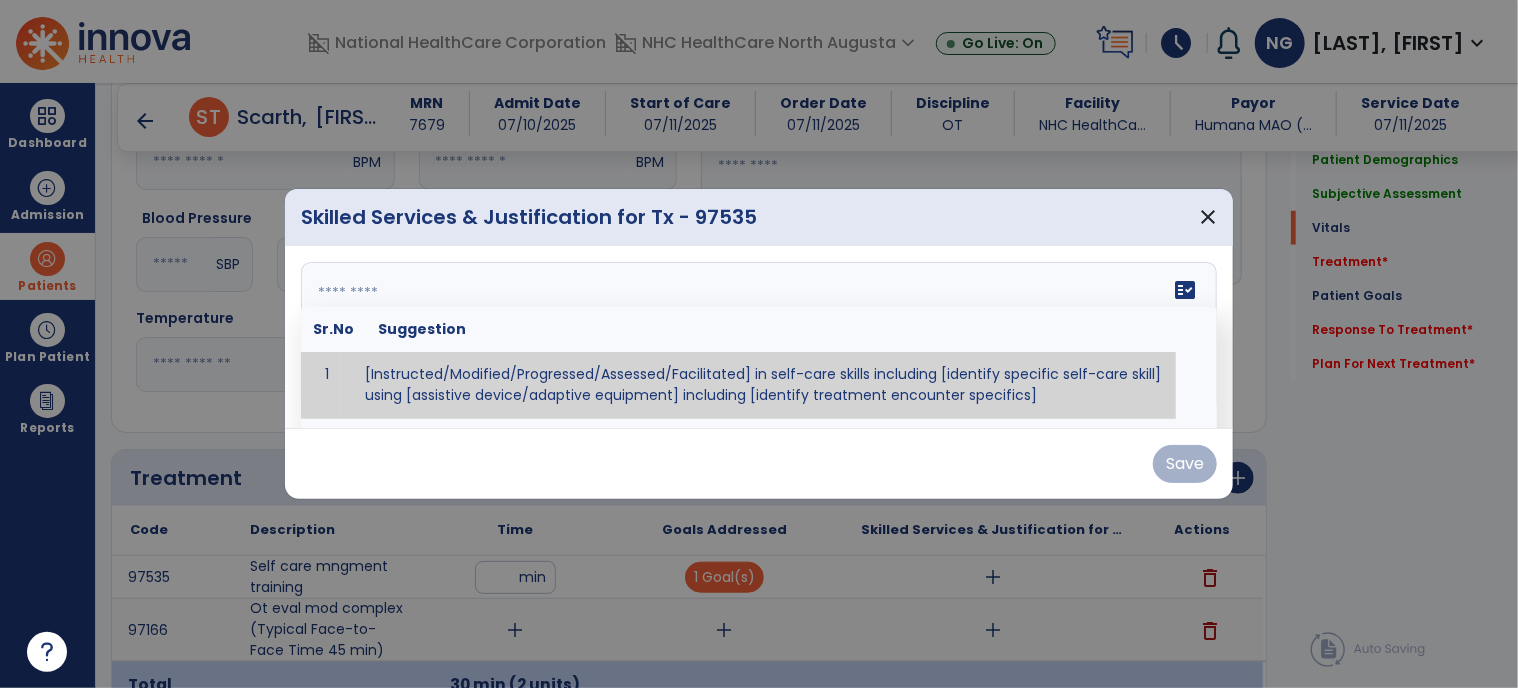 click at bounding box center [757, 337] 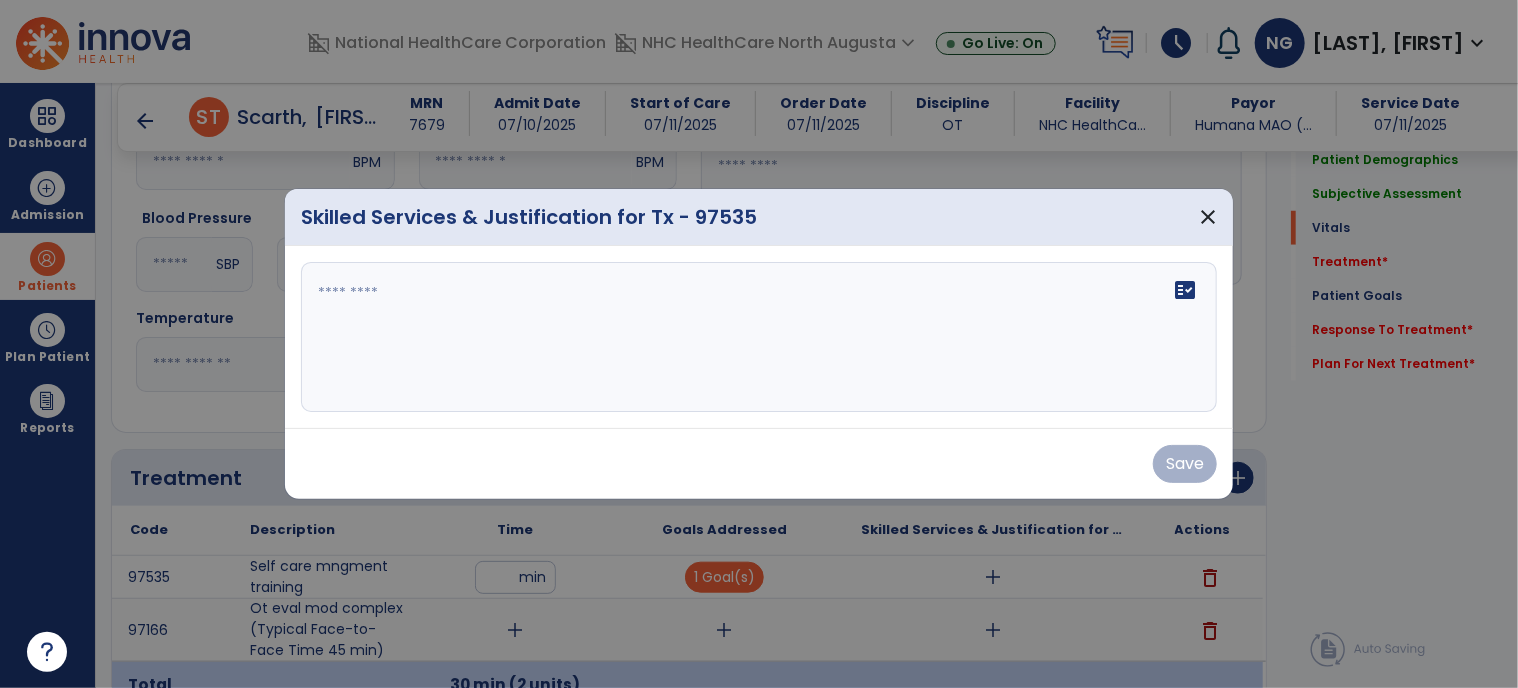 click at bounding box center (759, 344) 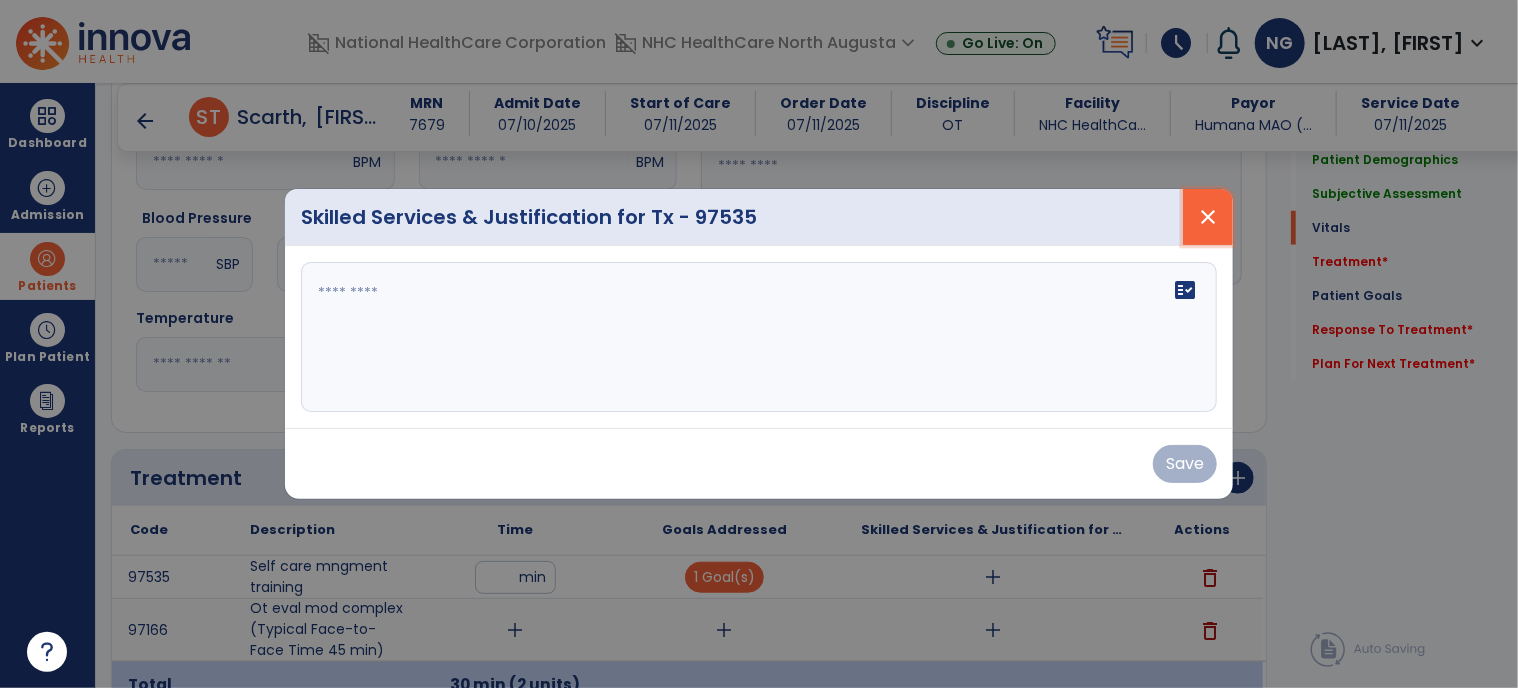 click on "close" at bounding box center (1208, 217) 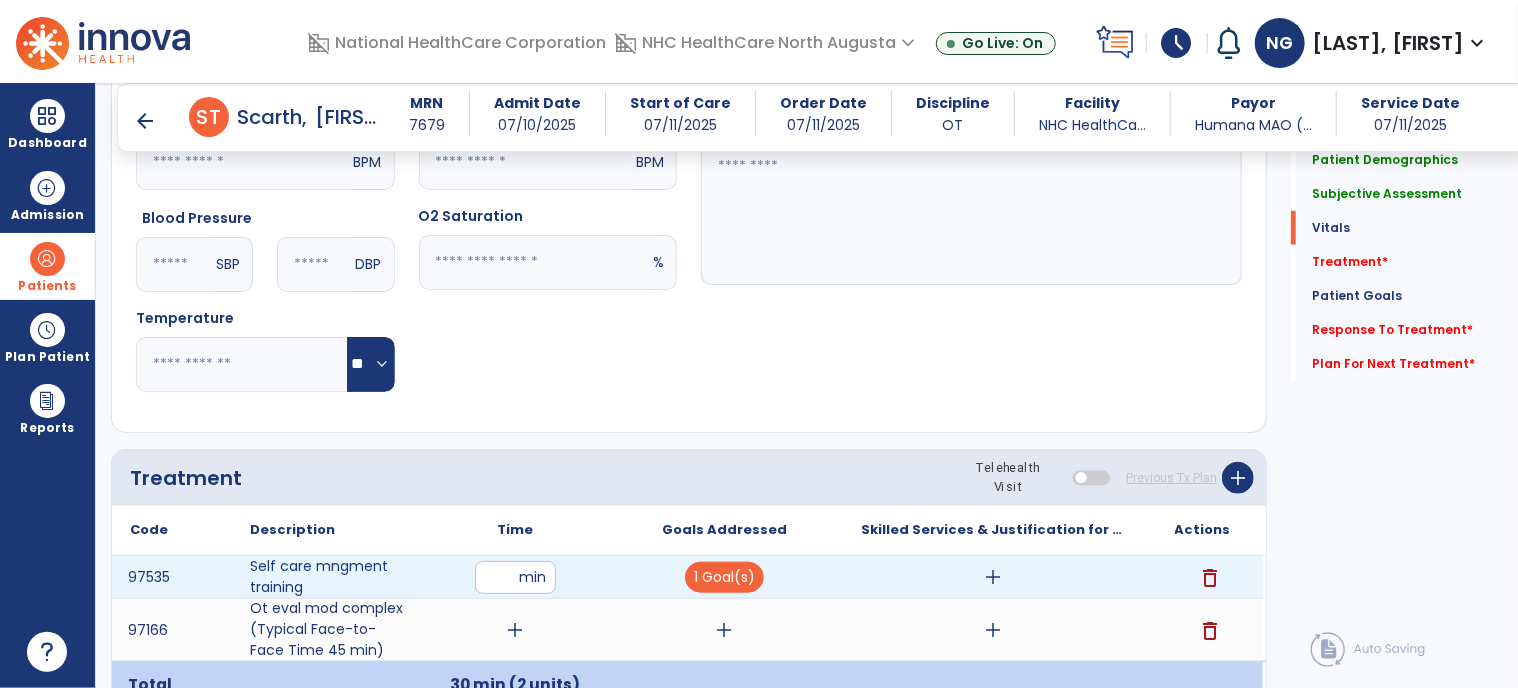 click on "add" at bounding box center (993, 577) 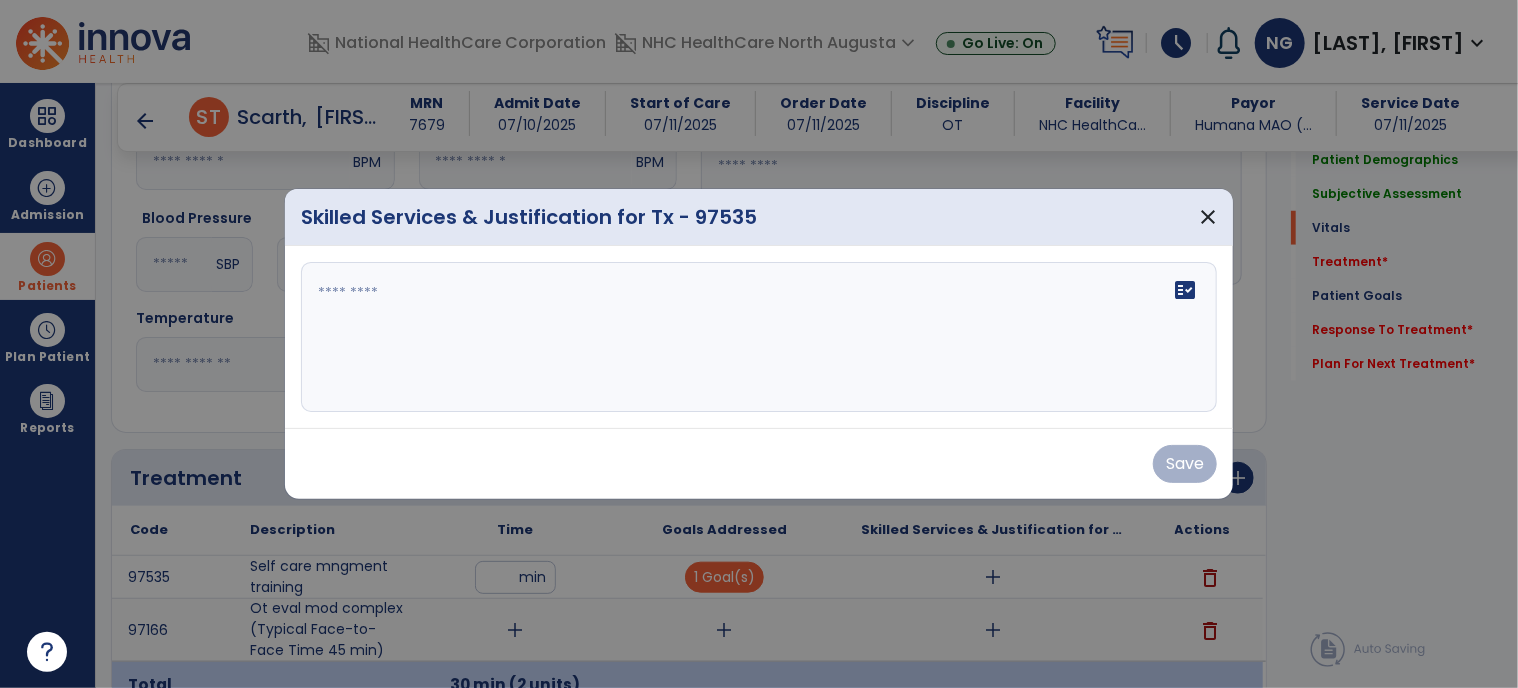click on "fact_check" at bounding box center (759, 337) 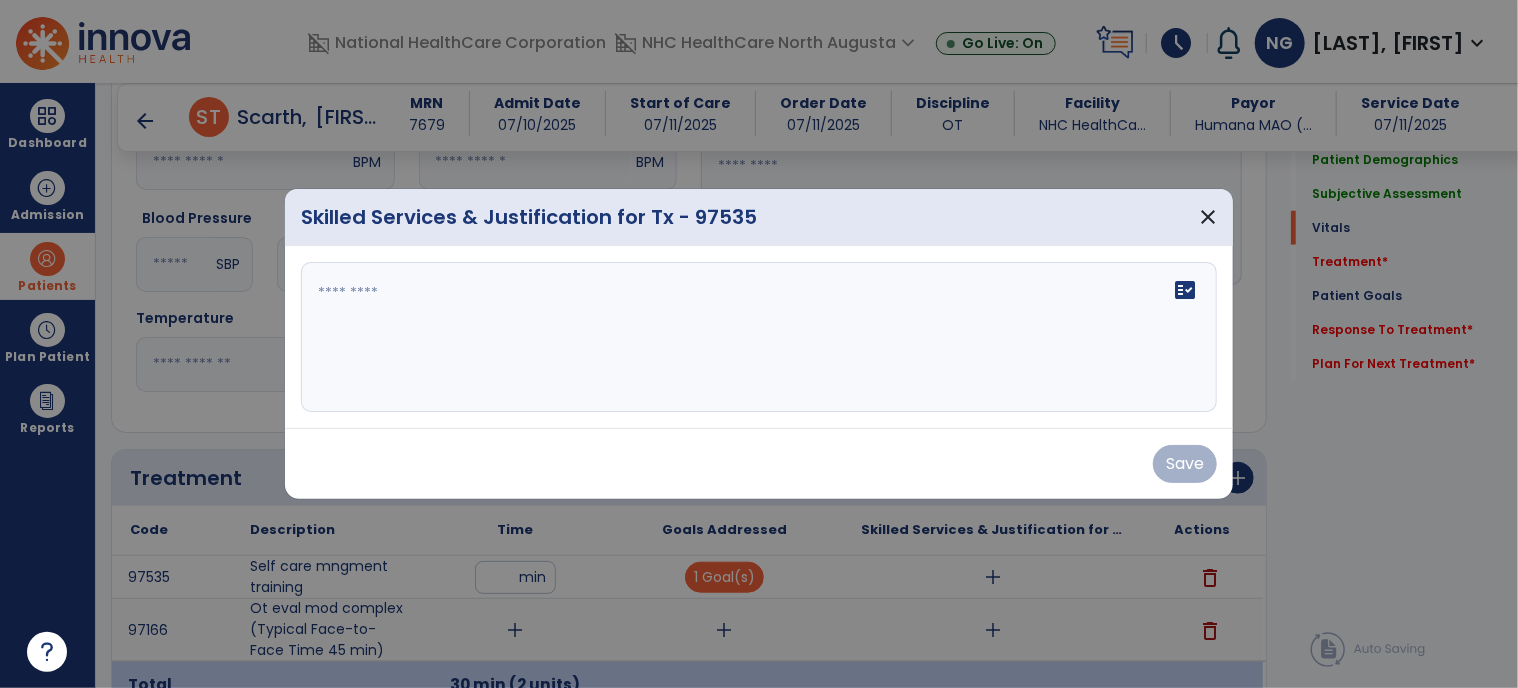 click on "fact_check" at bounding box center (759, 337) 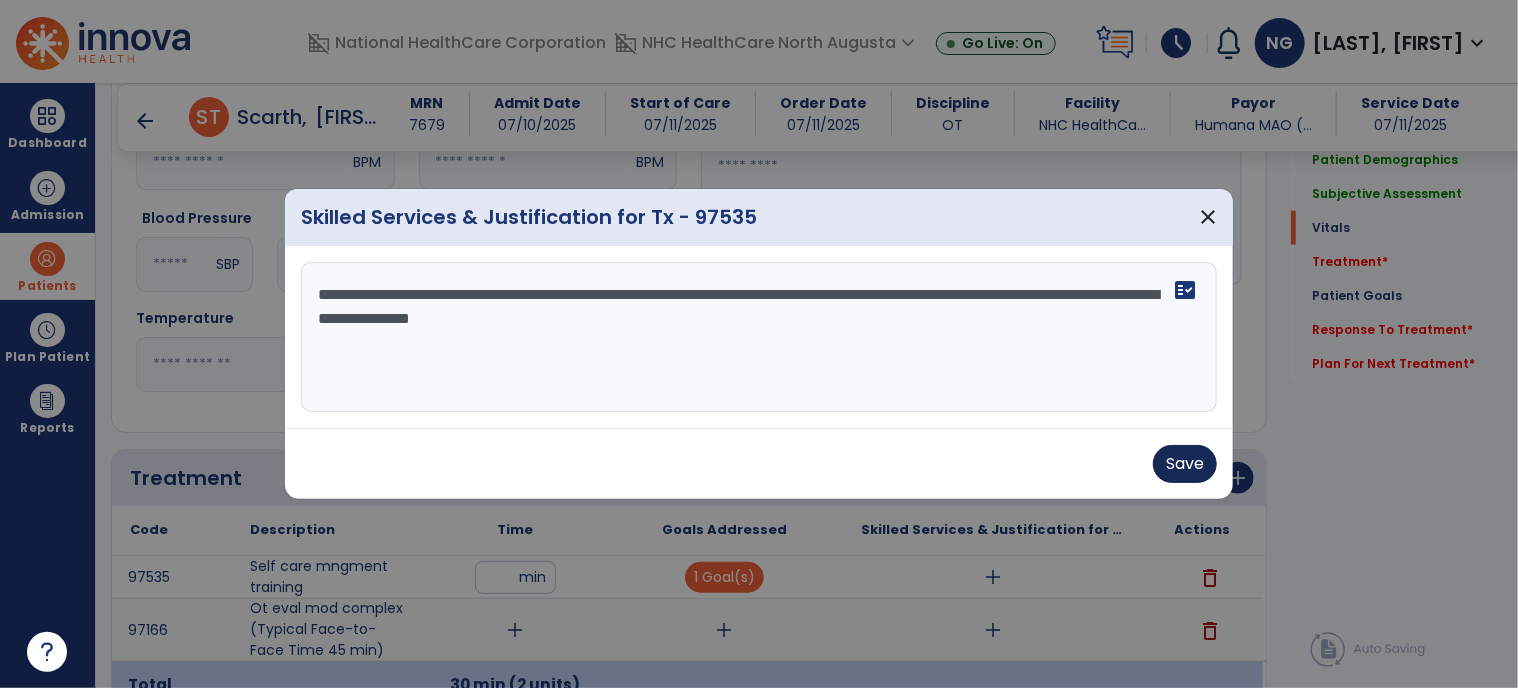 type on "**********" 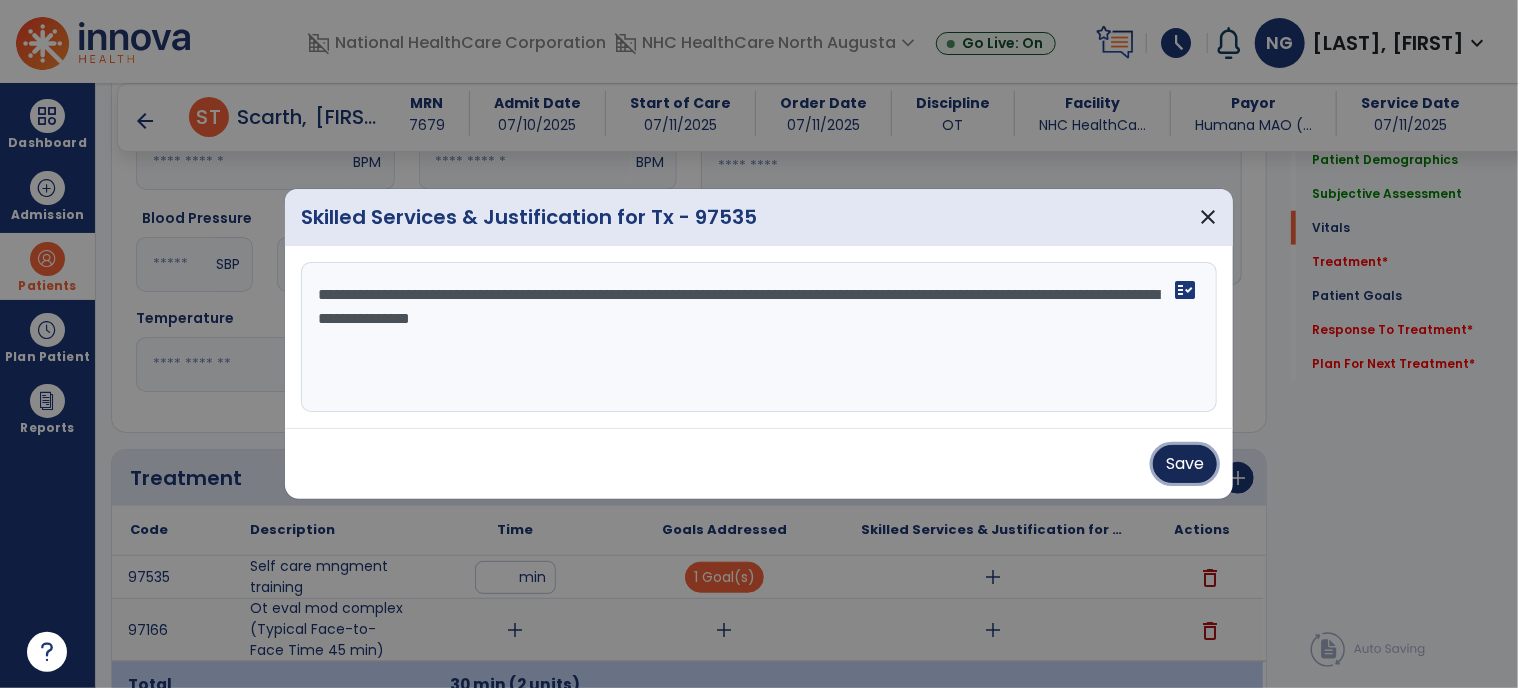 click on "Save" at bounding box center (1185, 464) 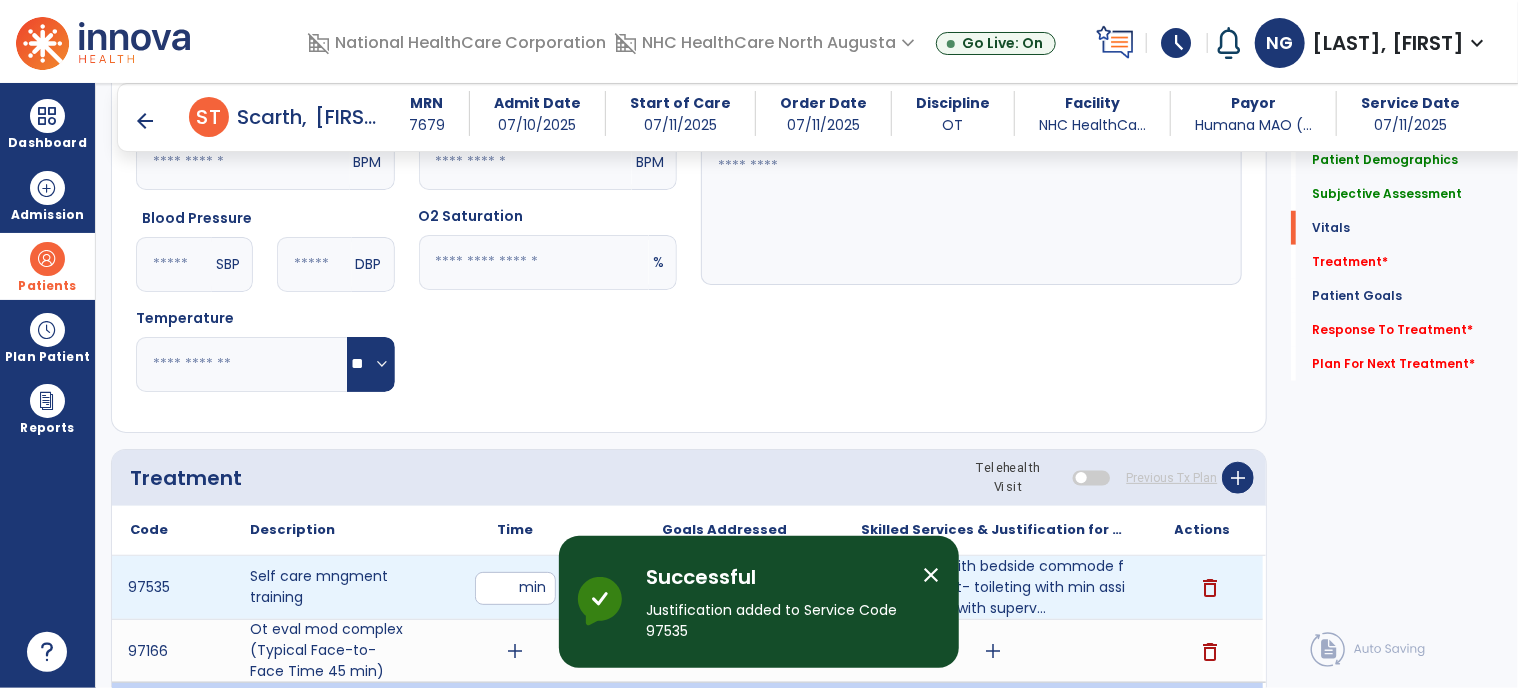 click on "**" at bounding box center (515, 588) 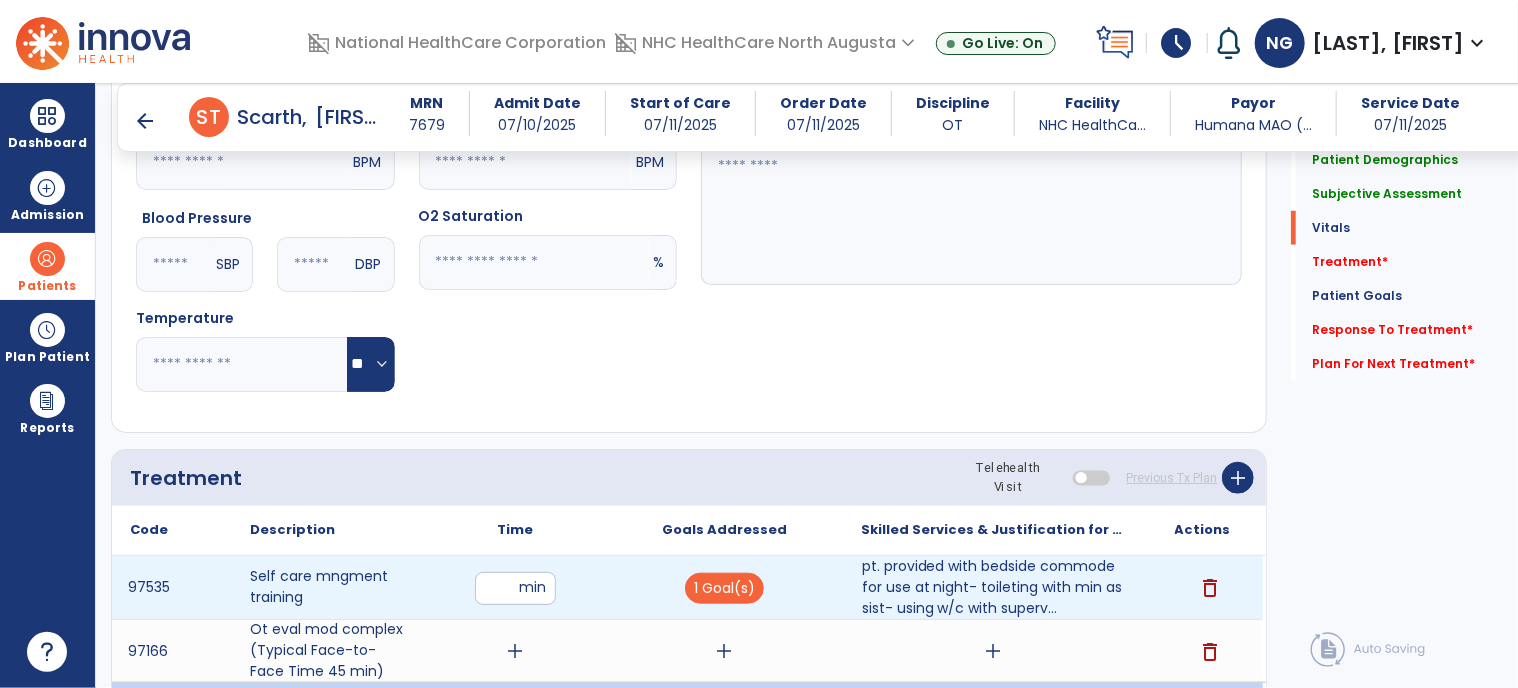 type on "*" 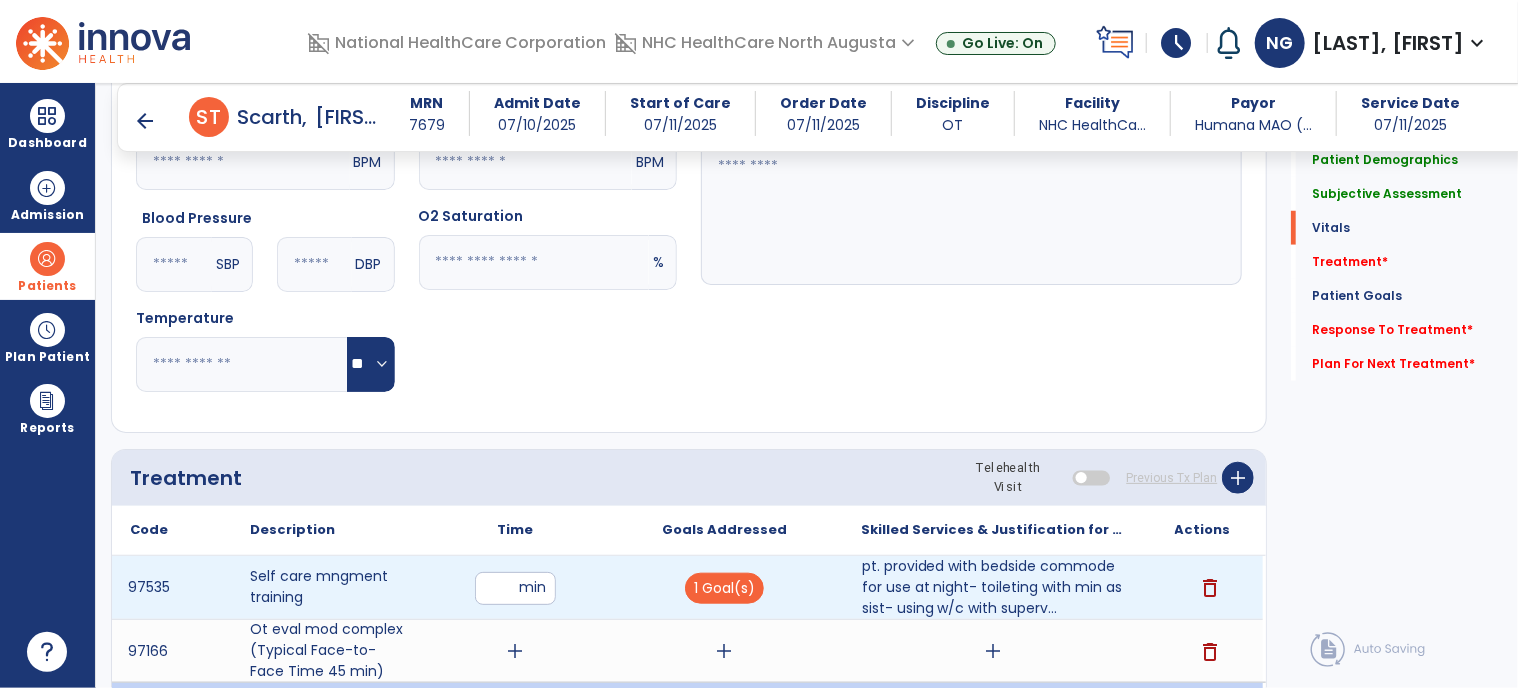 type on "**" 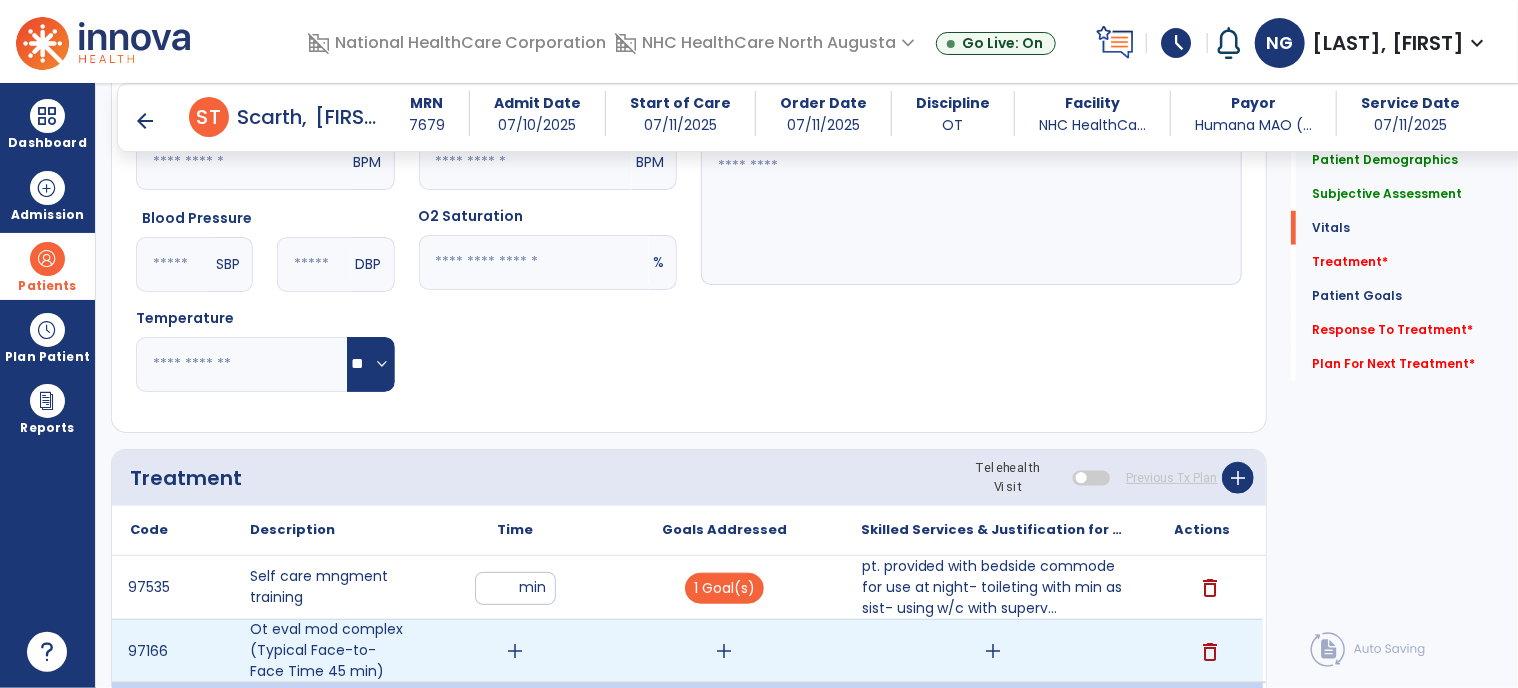 click on "add" at bounding box center (515, 651) 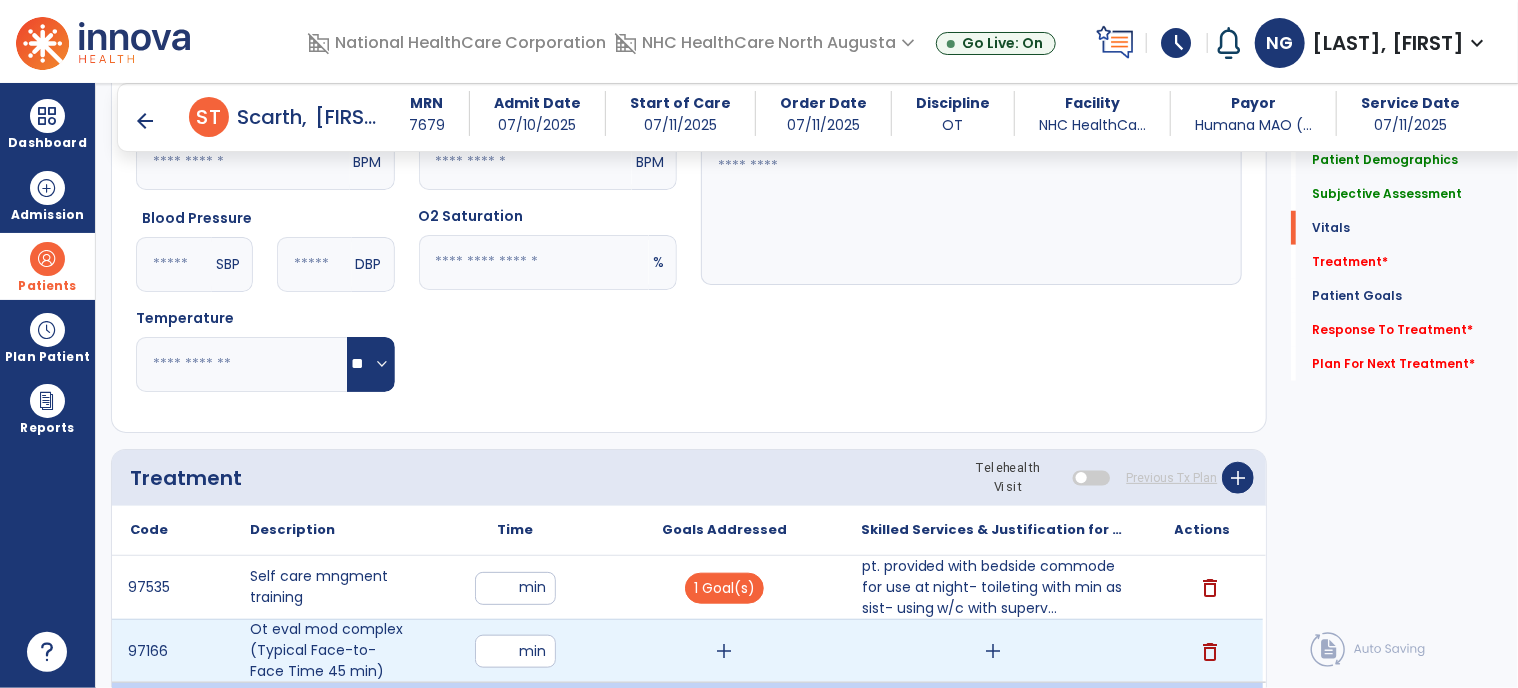 type on "**" 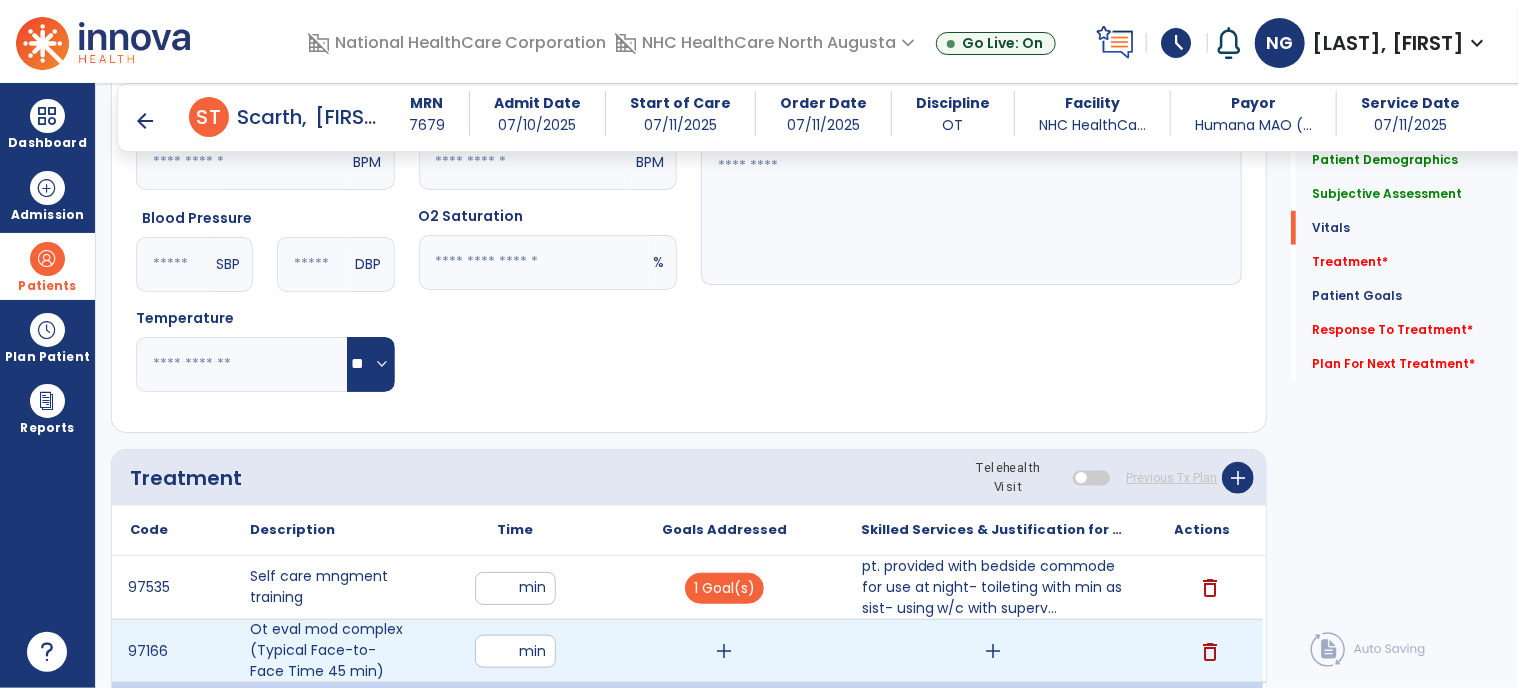 click on "Code
Description
Time" at bounding box center [689, 614] 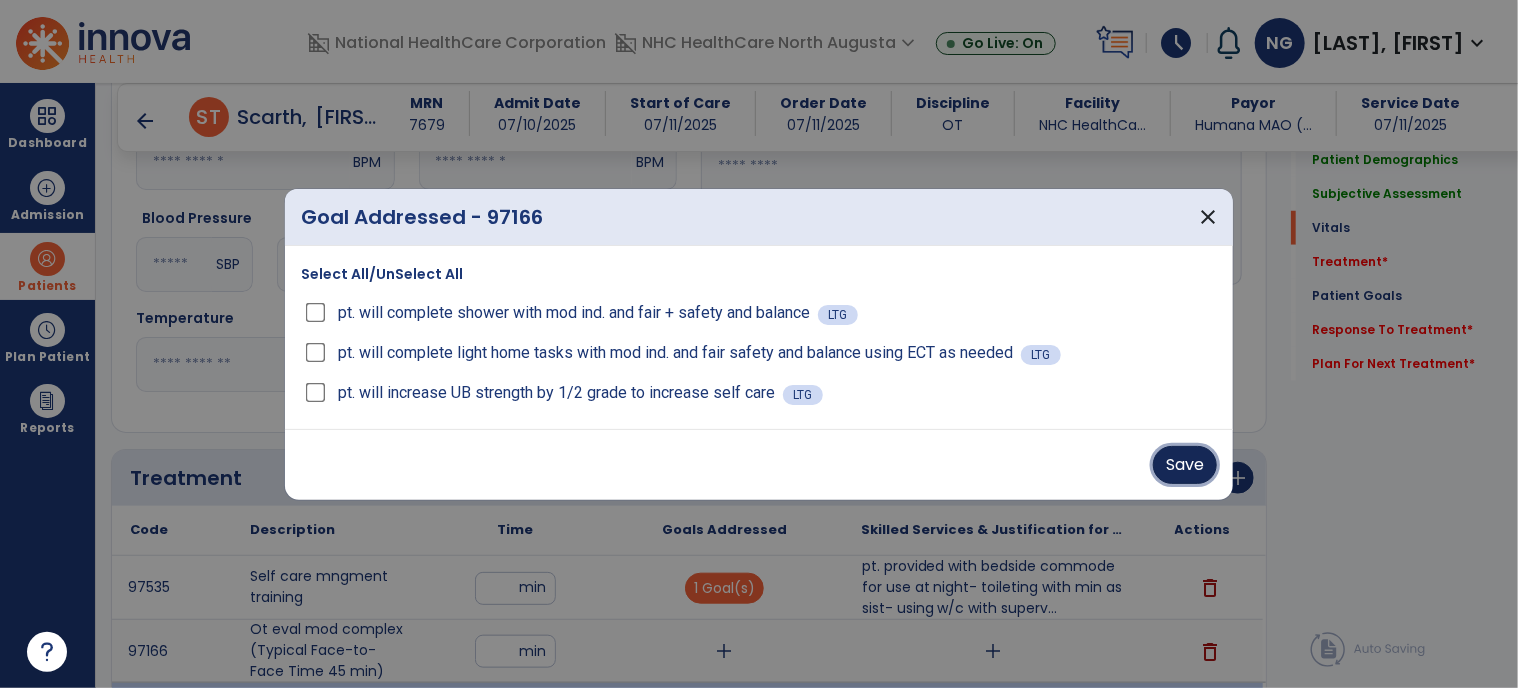 click on "Save" at bounding box center (1185, 465) 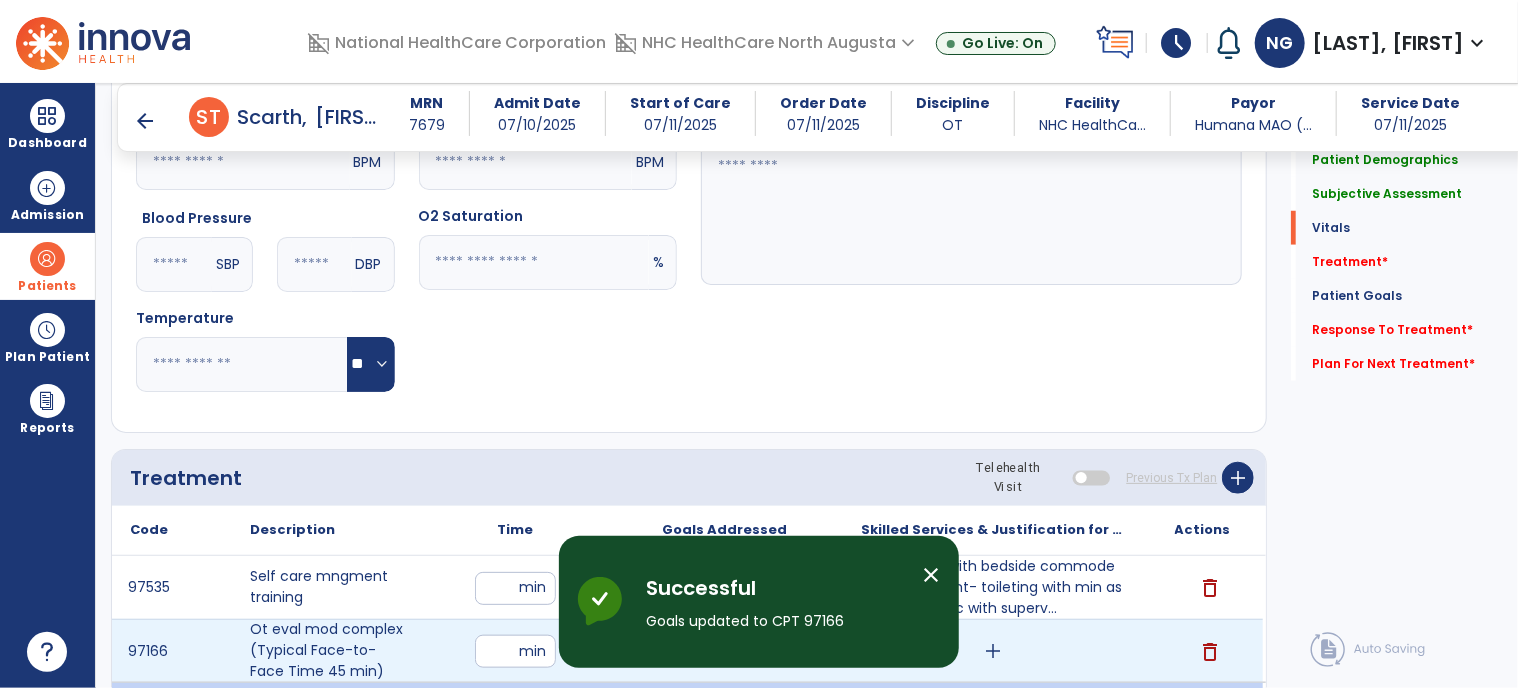 click on "add" at bounding box center (993, 651) 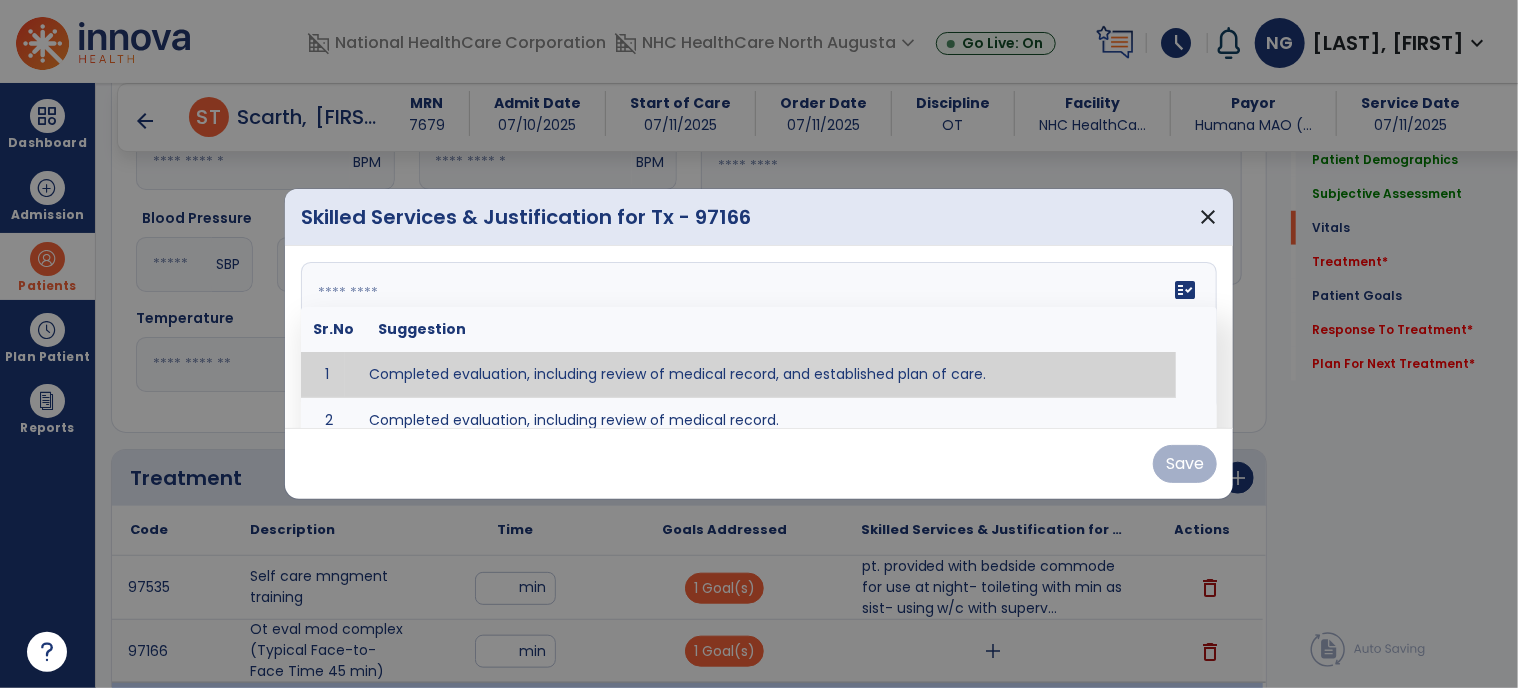 click on "fact_check  Sr.No Suggestion 1 Completed evaluation, including review of medical record, and established plan of care. 2 Completed evaluation, including review of medical record." at bounding box center (759, 337) 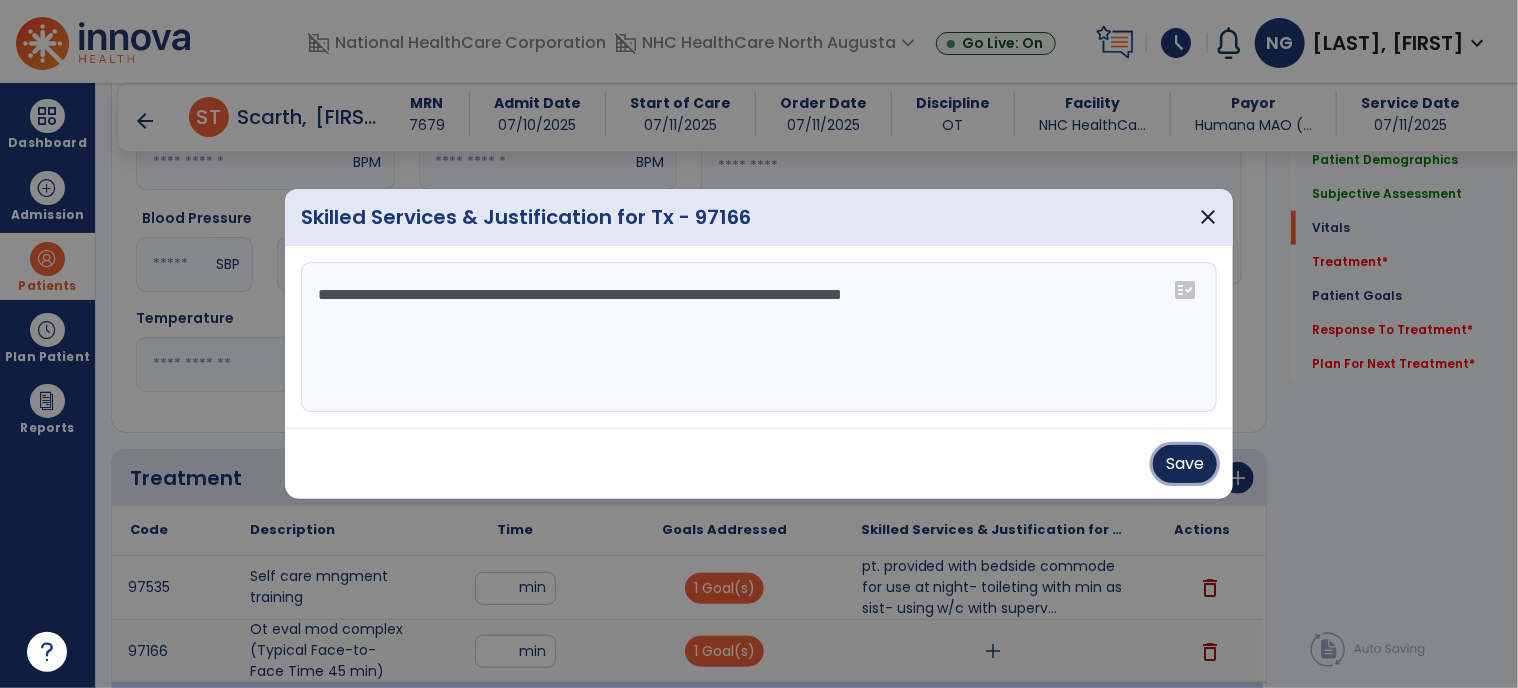 click on "Save" at bounding box center (1185, 464) 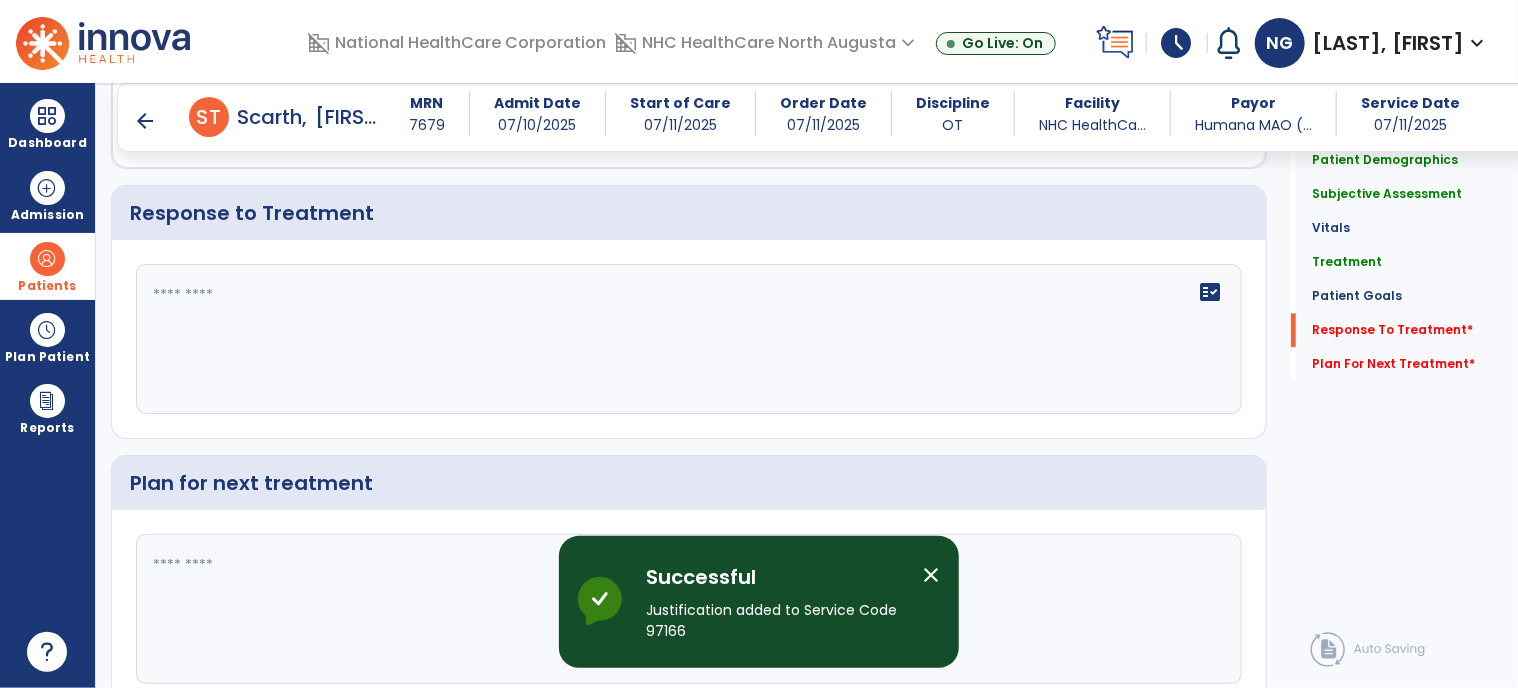 scroll, scrollTop: 2200, scrollLeft: 0, axis: vertical 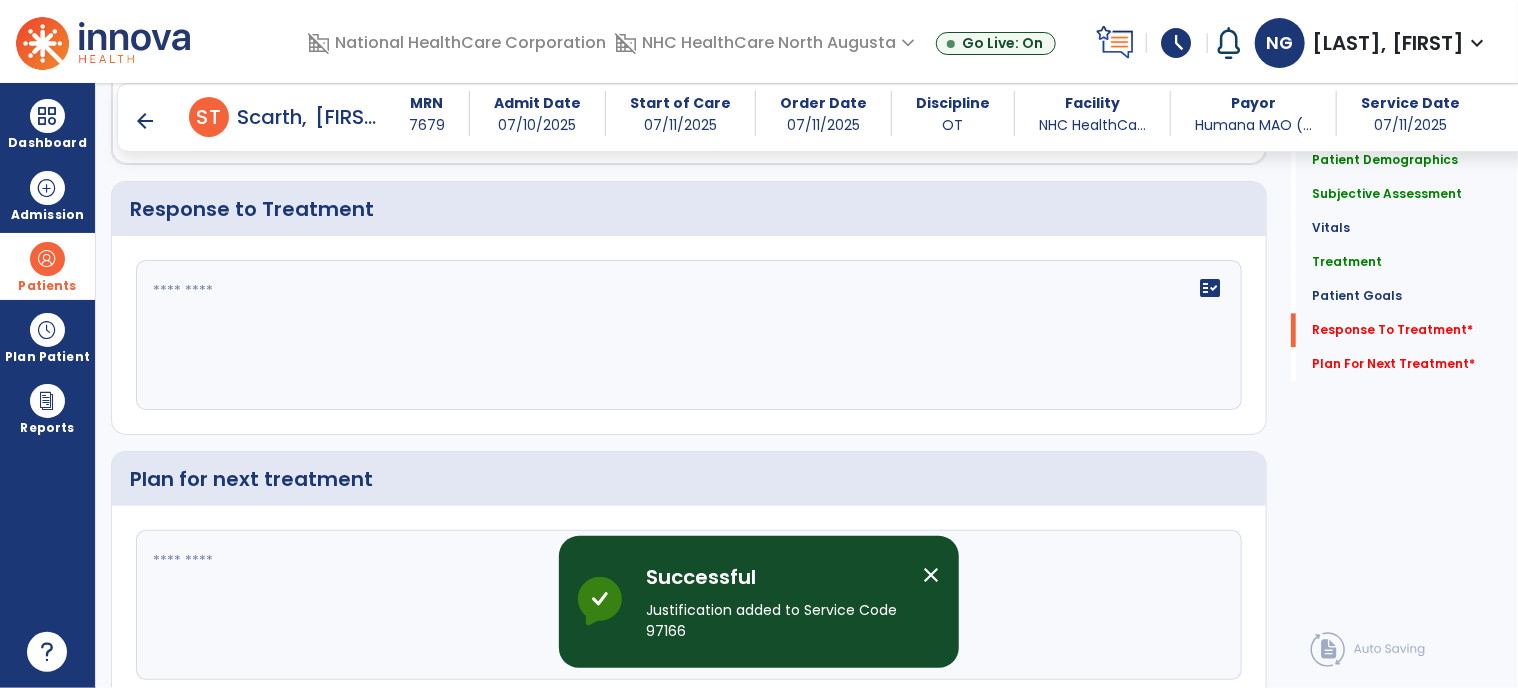 click on "fact_check" 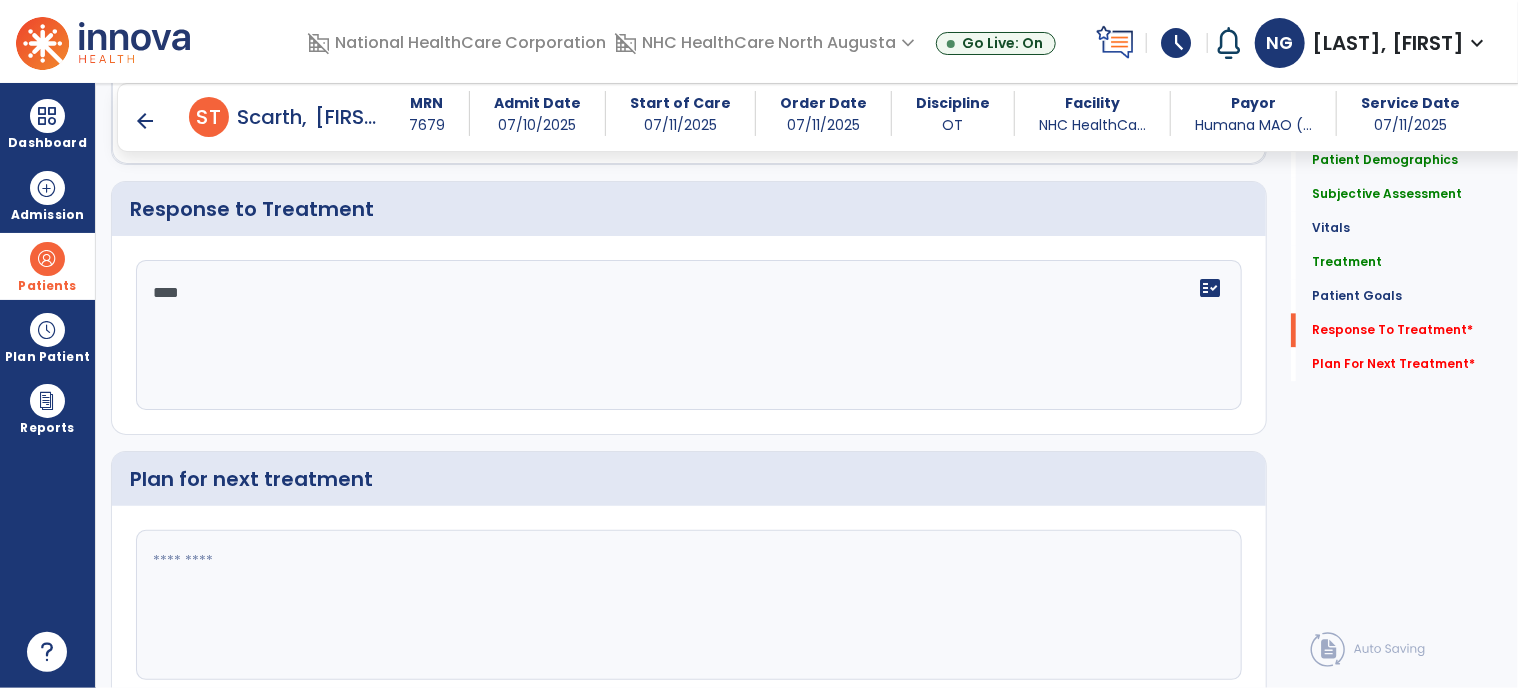 type on "****" 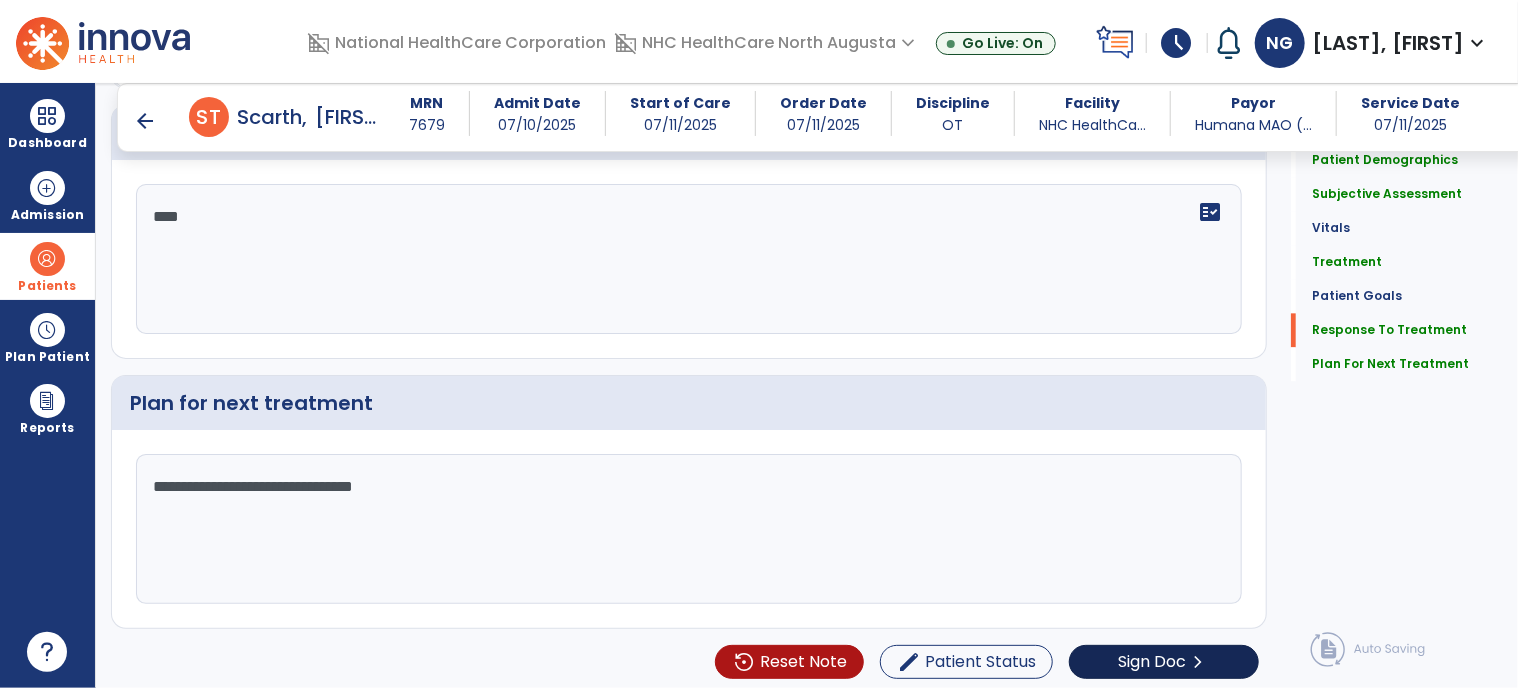 scroll, scrollTop: 2276, scrollLeft: 0, axis: vertical 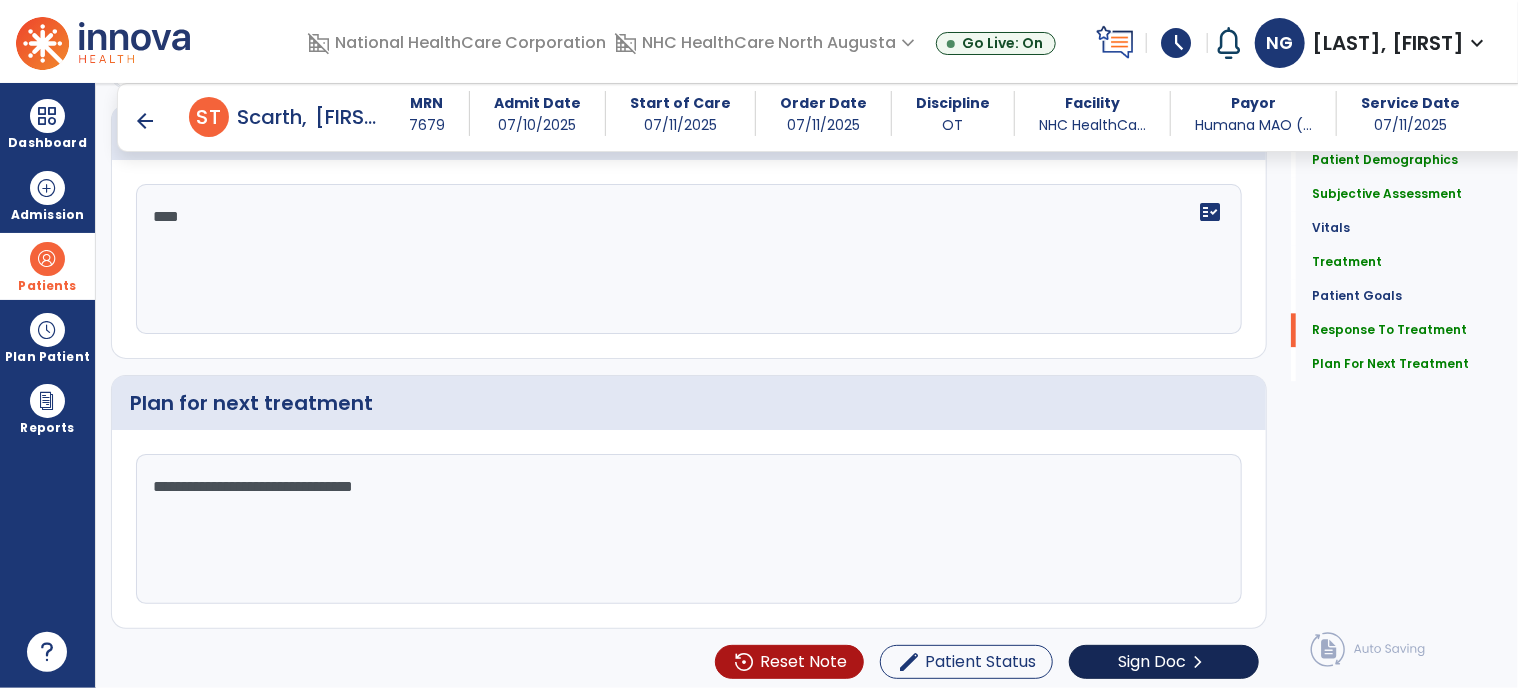 type on "**********" 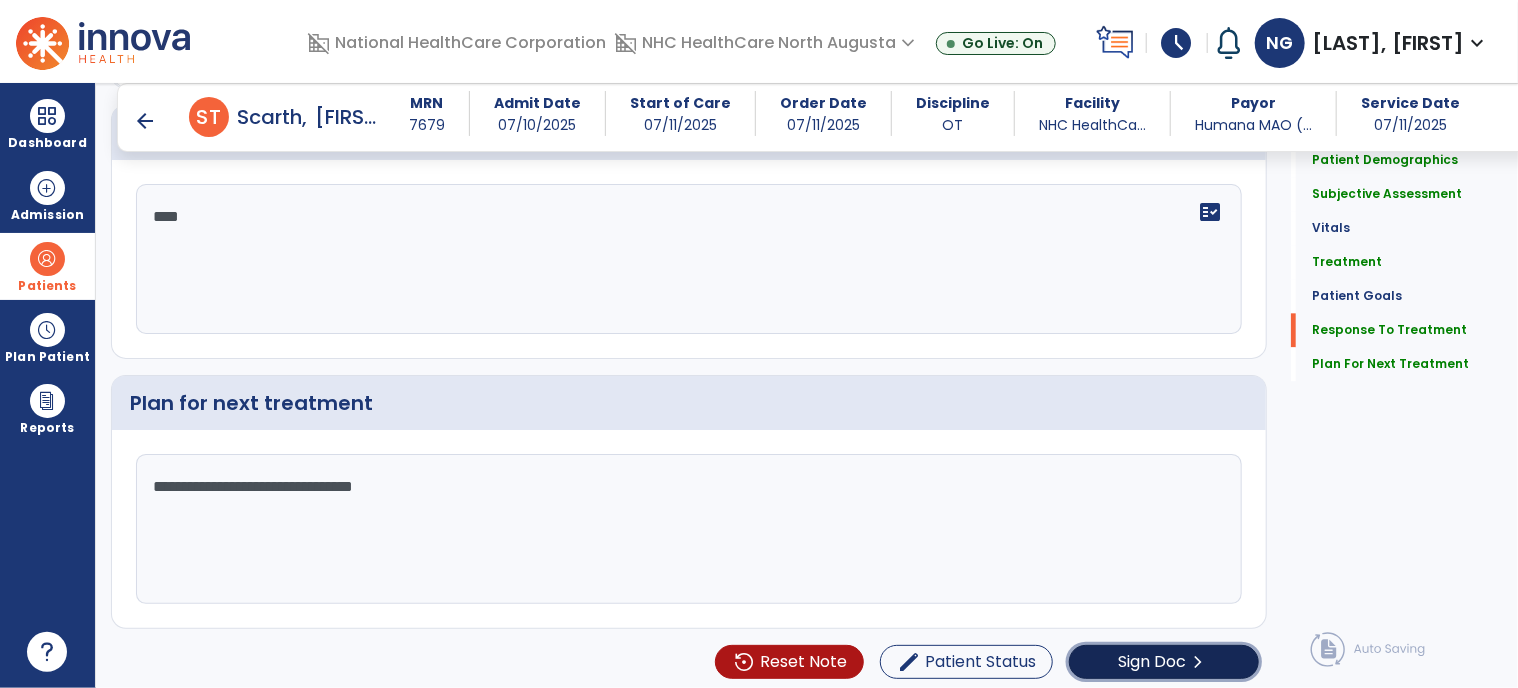 click on "chevron_right" 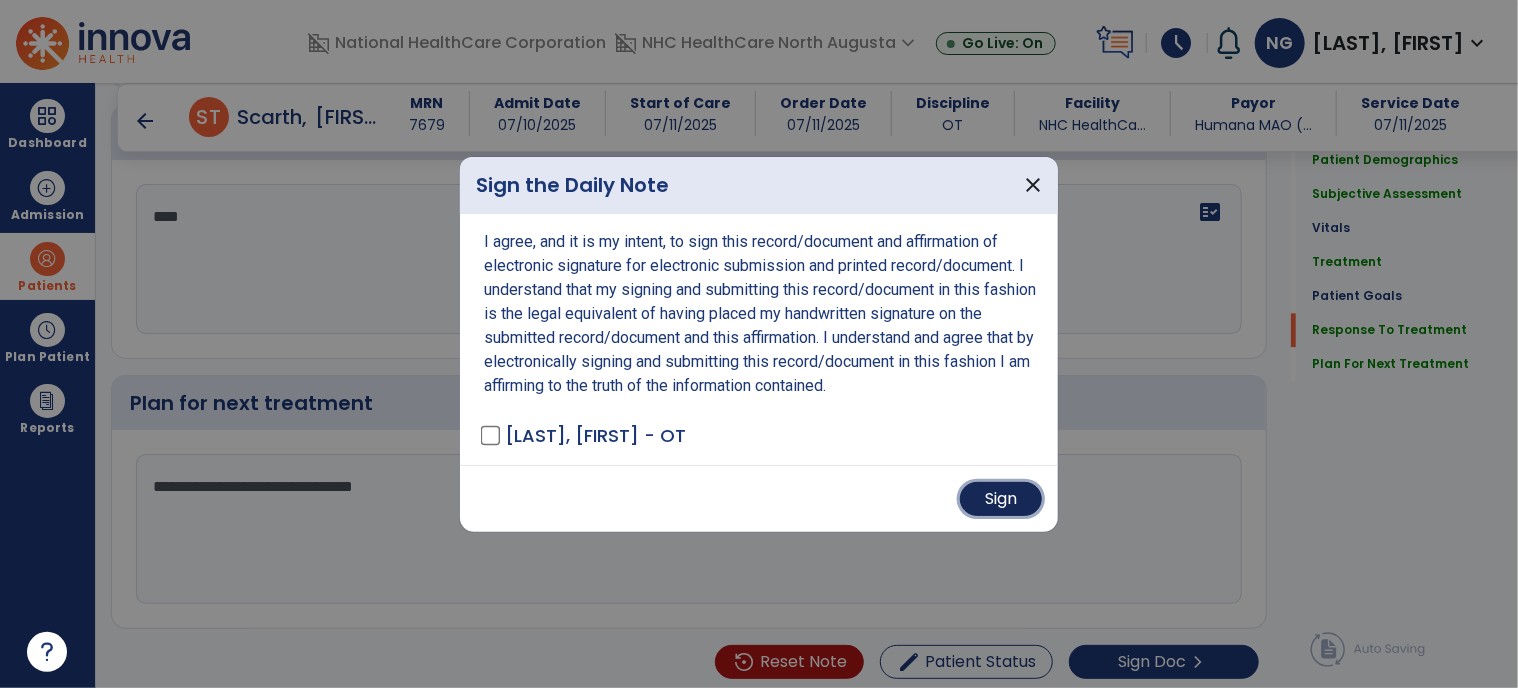 click on "Sign" at bounding box center [1001, 499] 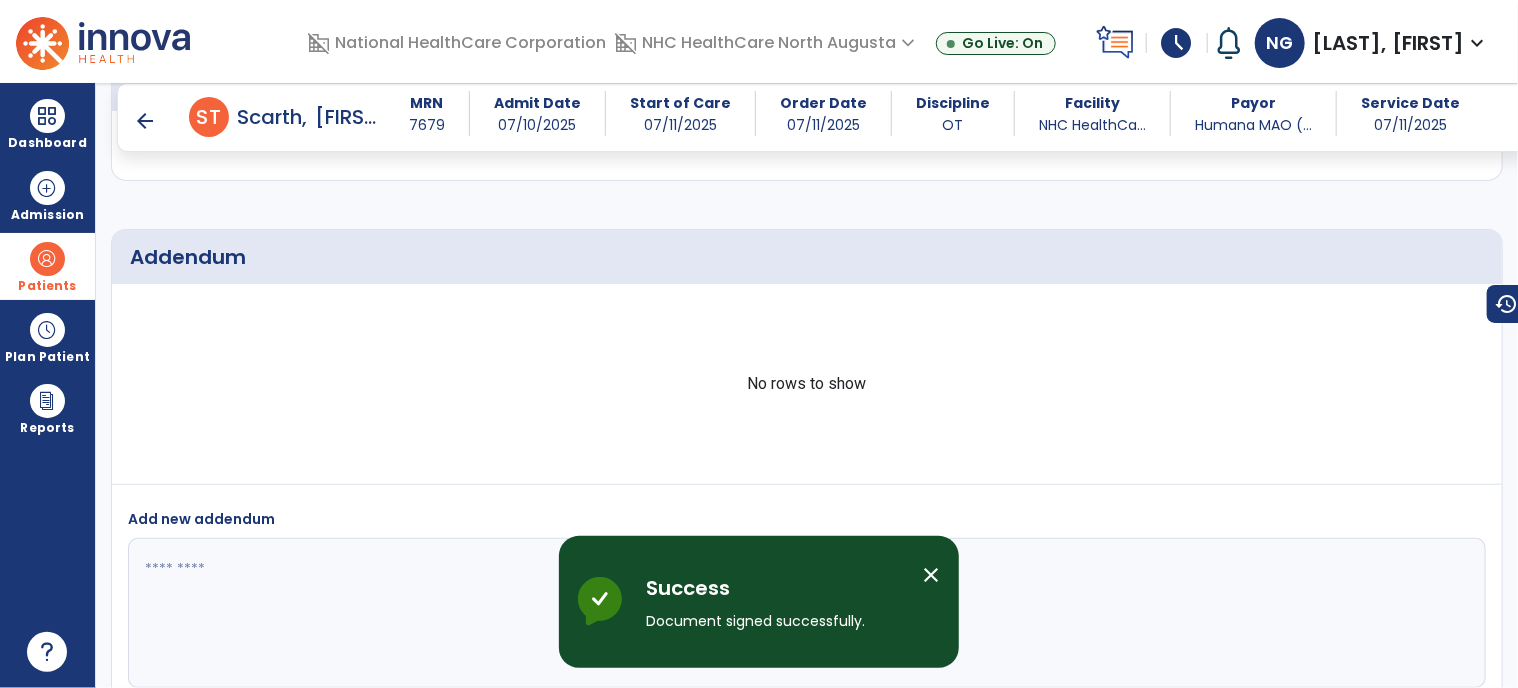 scroll, scrollTop: 2685, scrollLeft: 0, axis: vertical 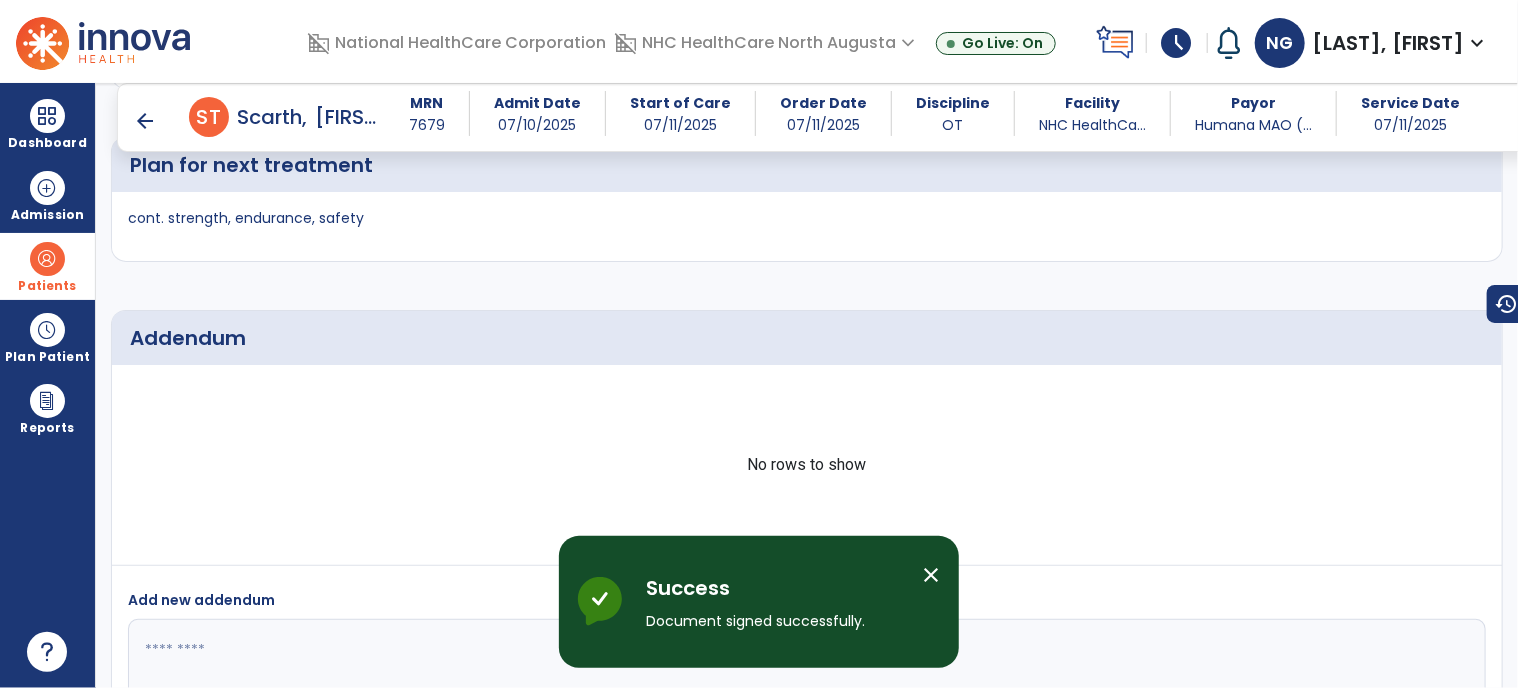 click on "arrow_back" at bounding box center [145, 121] 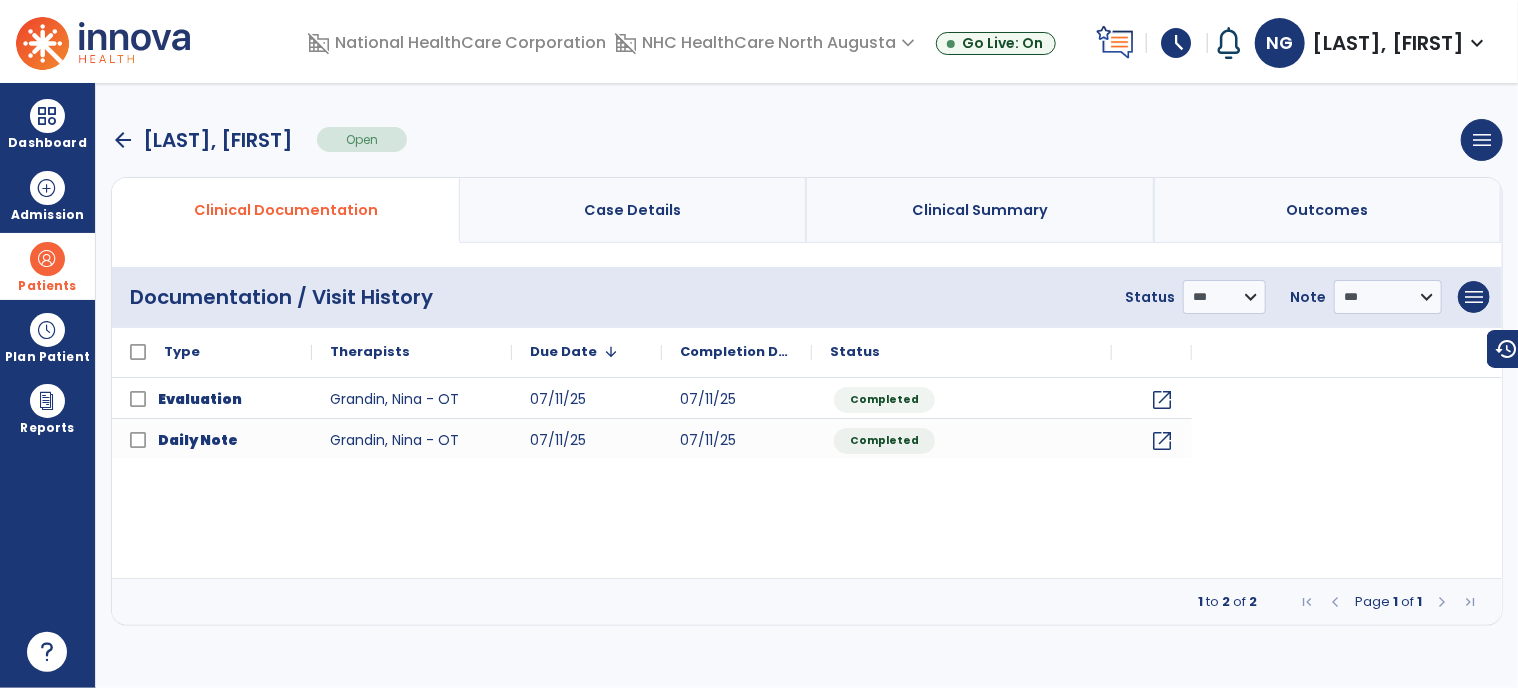 scroll, scrollTop: 0, scrollLeft: 0, axis: both 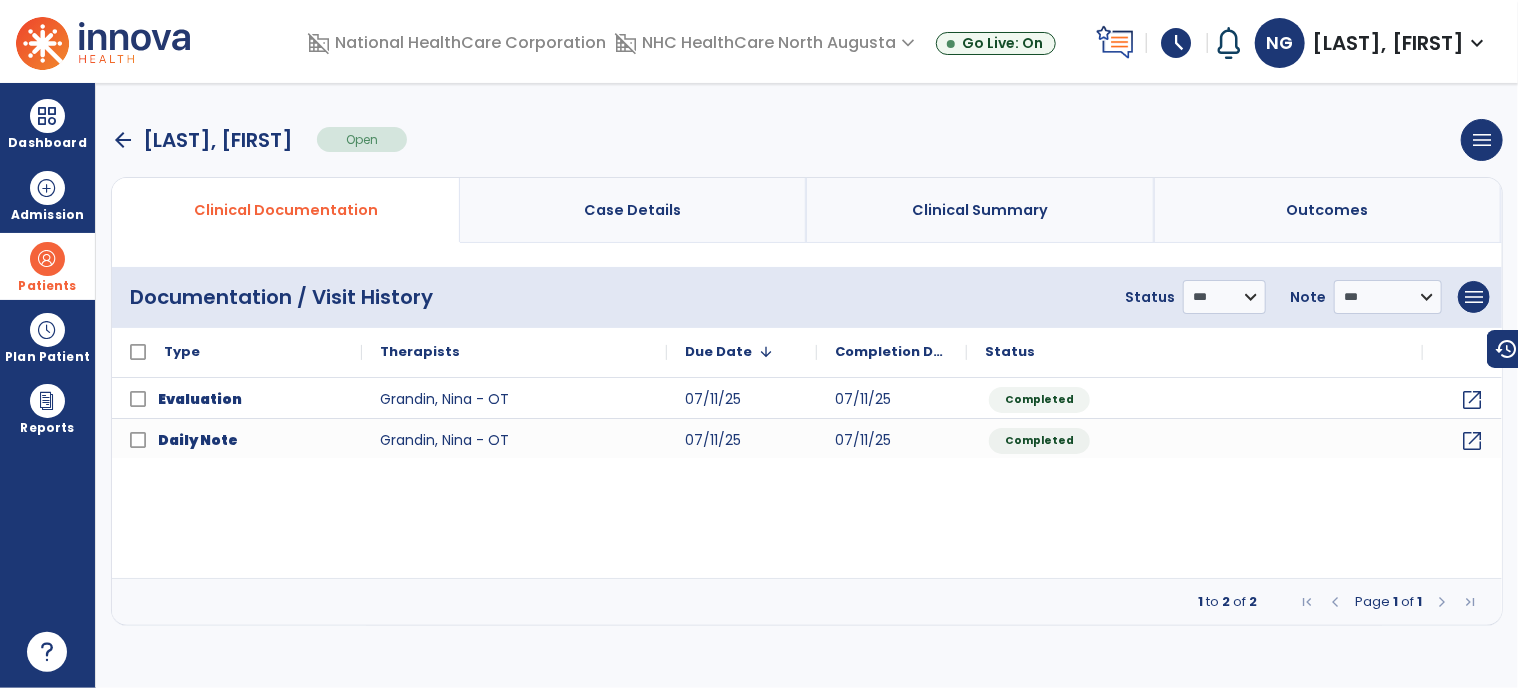 click on "arrow_back" at bounding box center (123, 140) 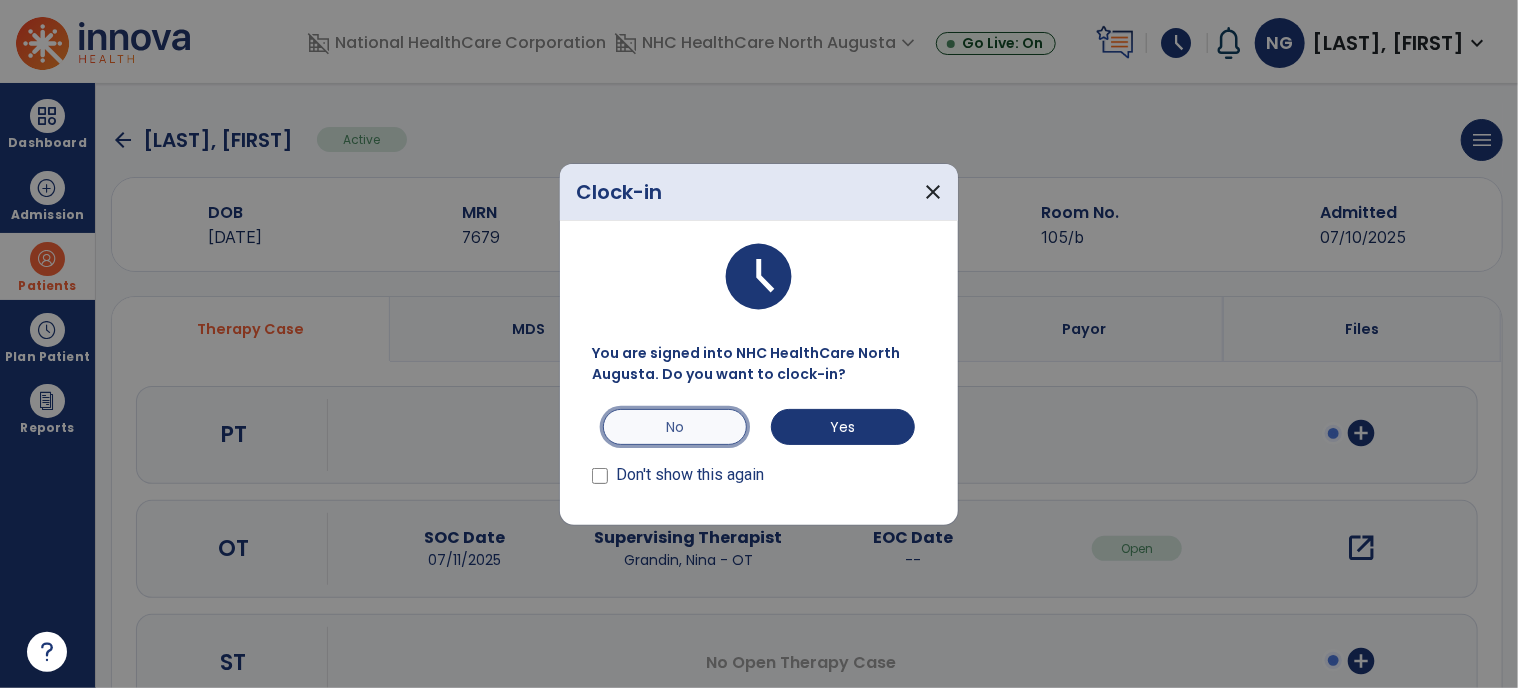 click on "No" at bounding box center [675, 427] 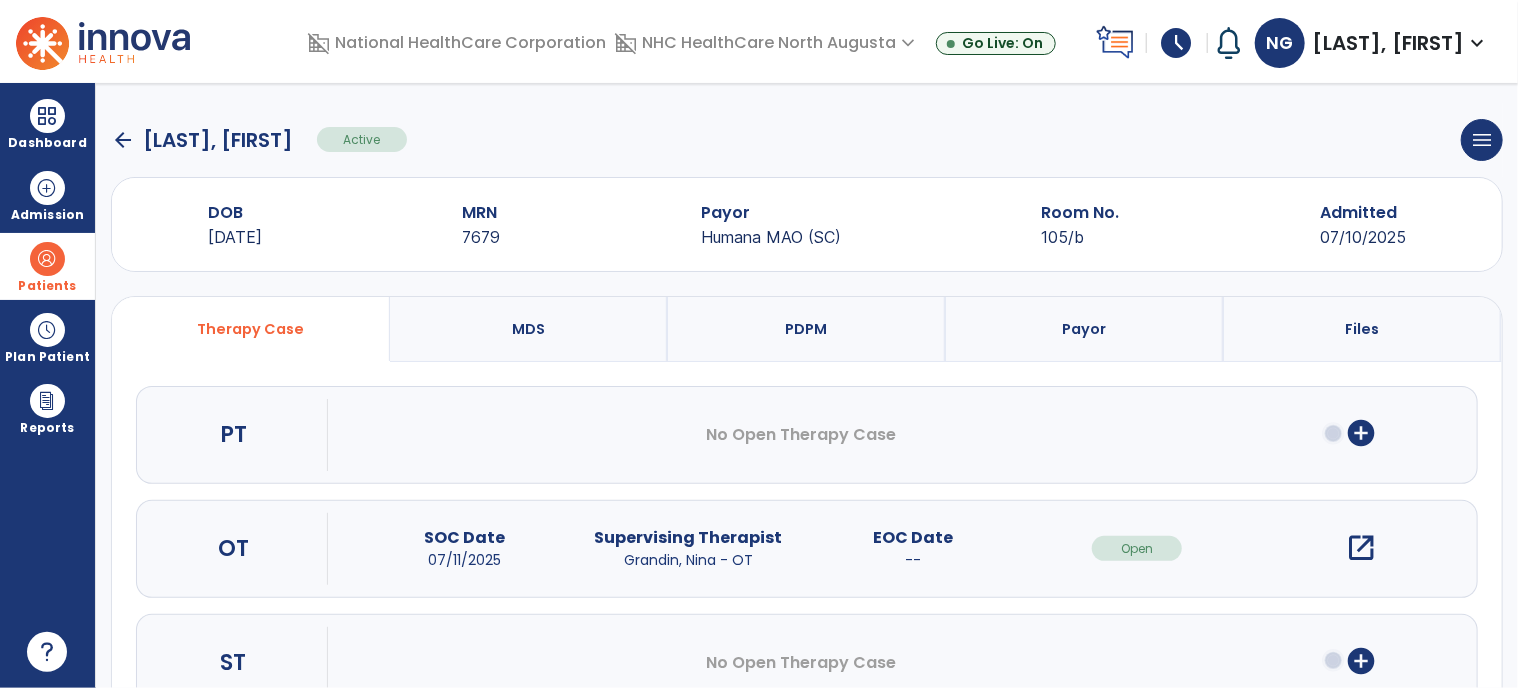 click on "arrow_back" 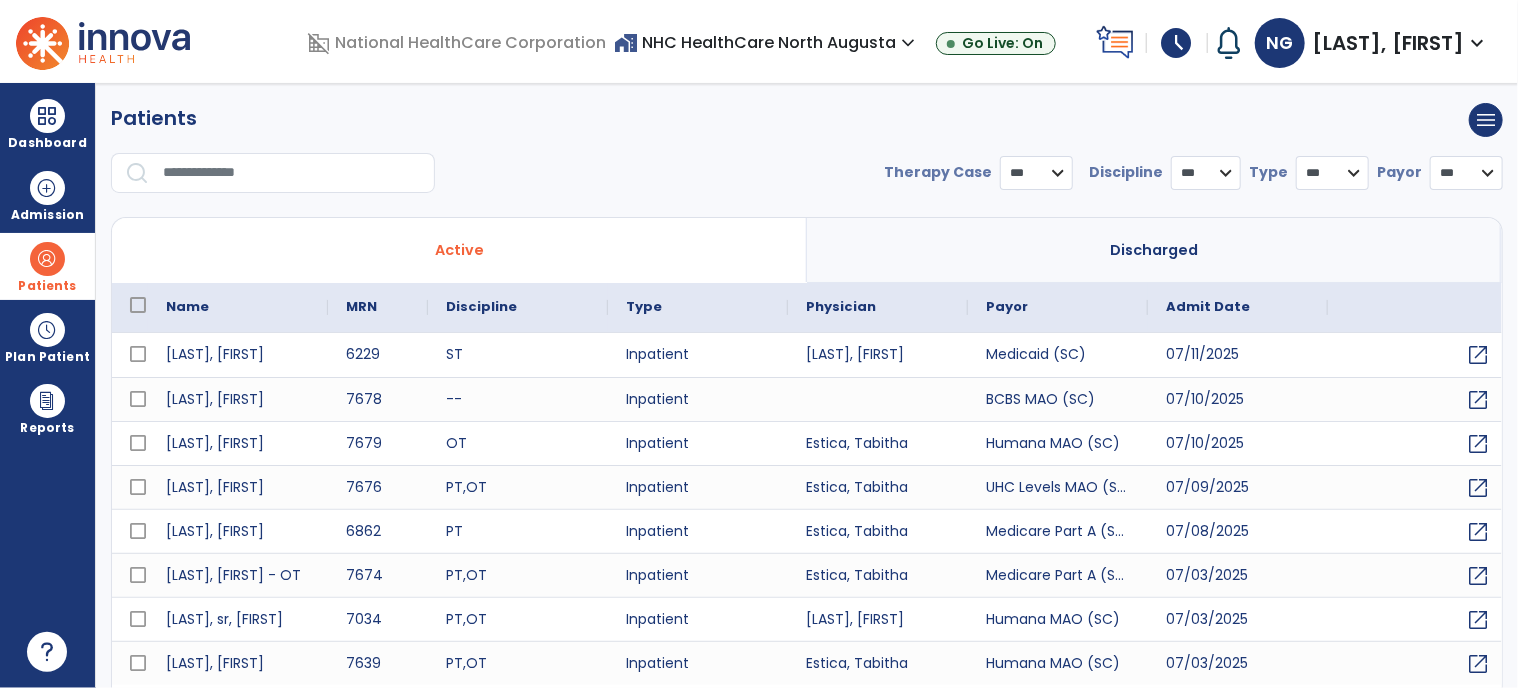select on "***" 